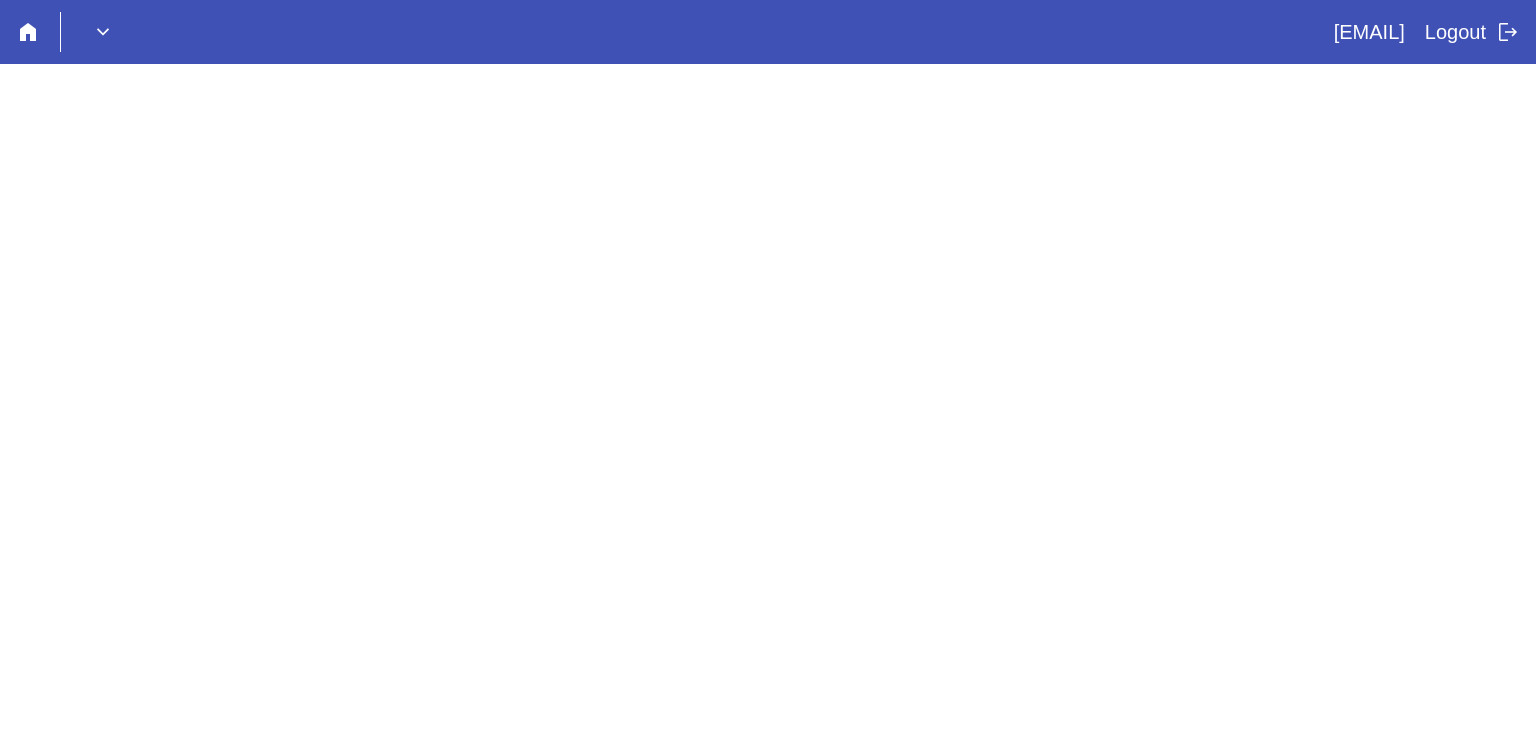 scroll, scrollTop: 0, scrollLeft: 0, axis: both 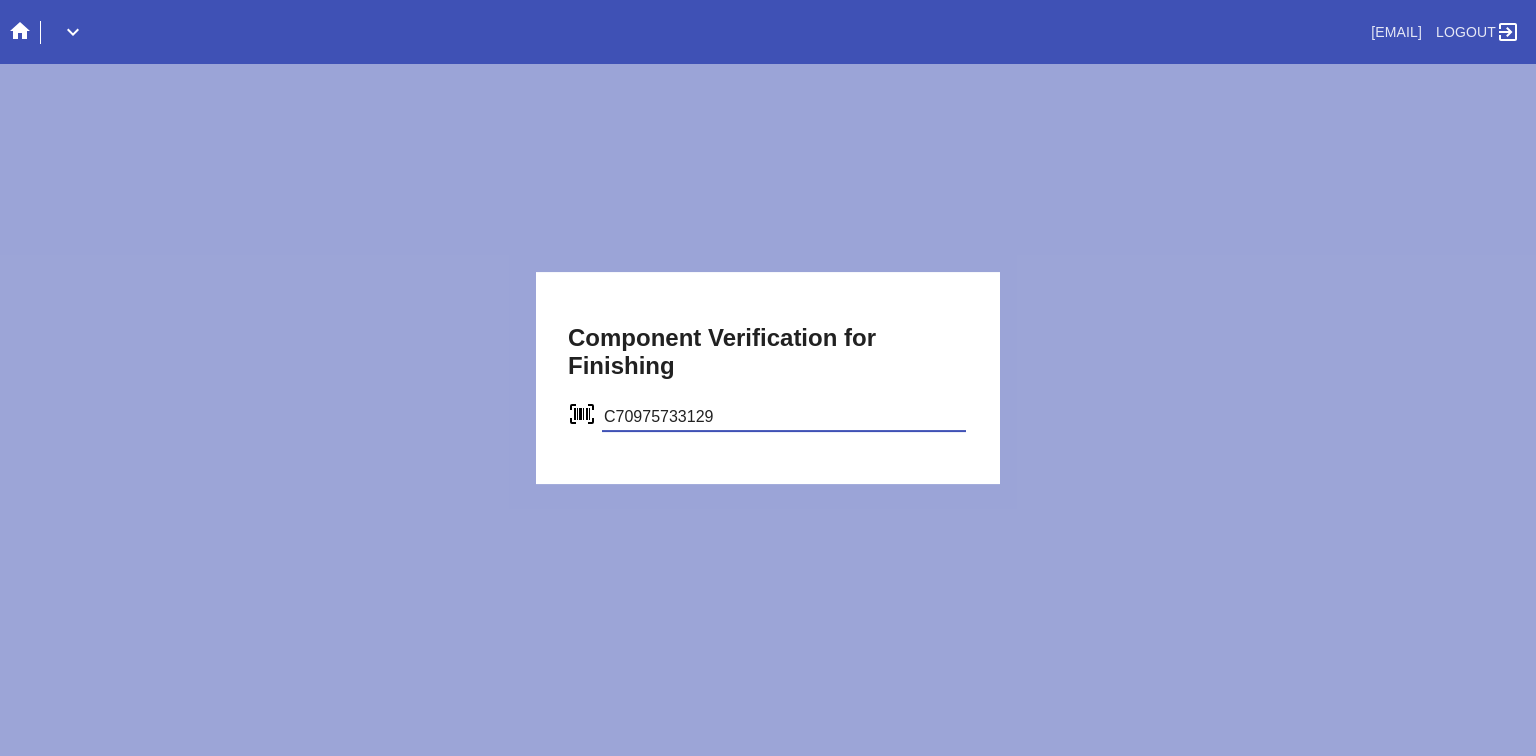 type on "C70975733129" 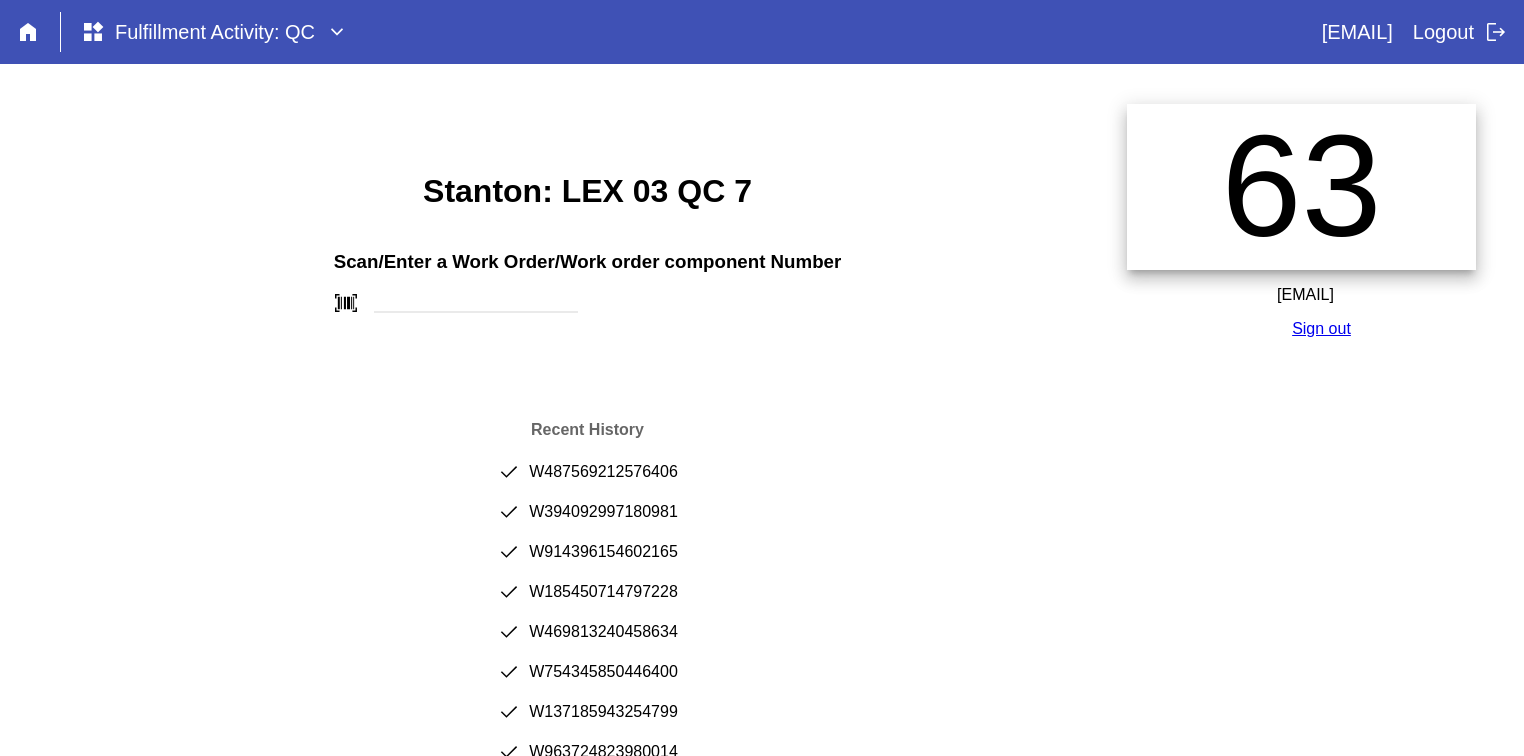 scroll, scrollTop: 0, scrollLeft: 0, axis: both 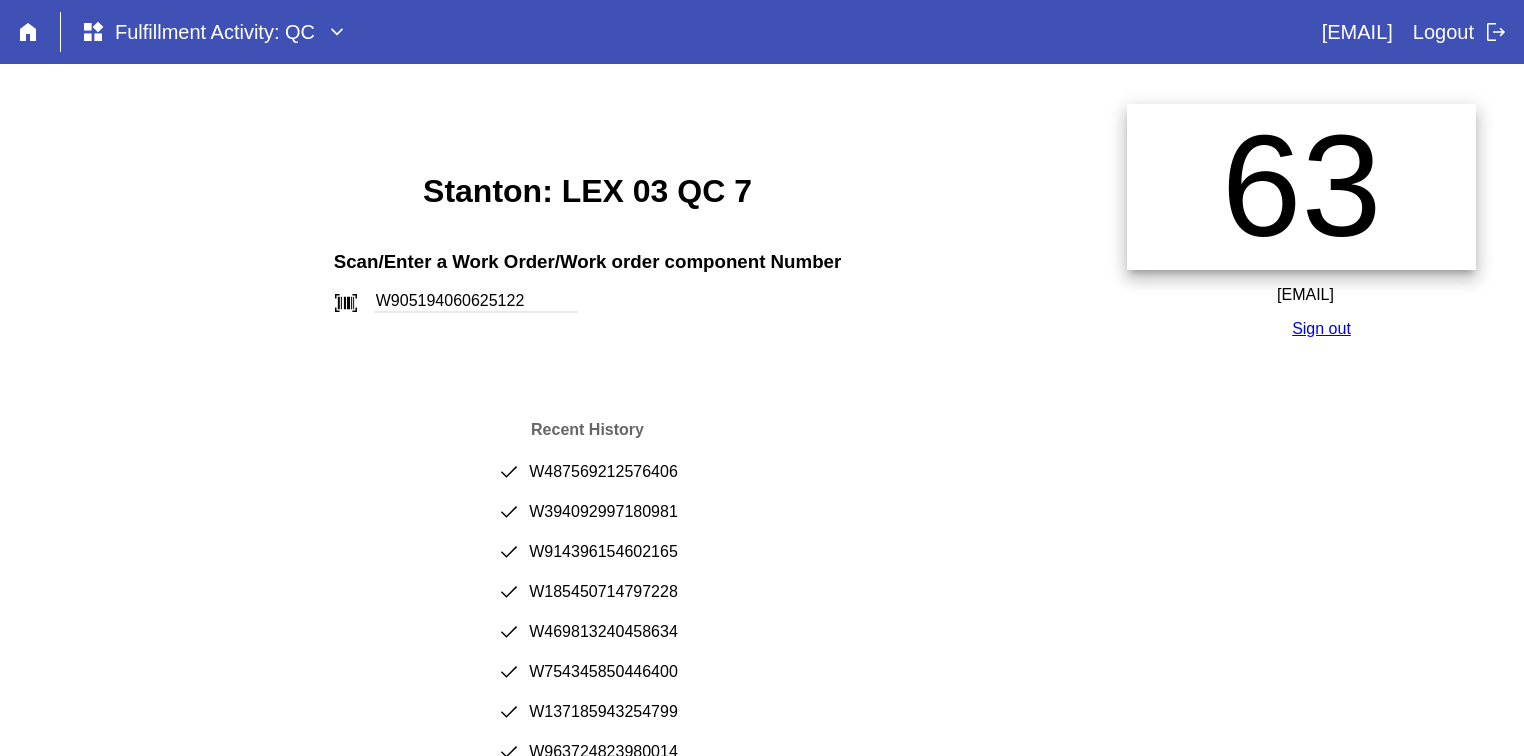 type on "W905194060625122" 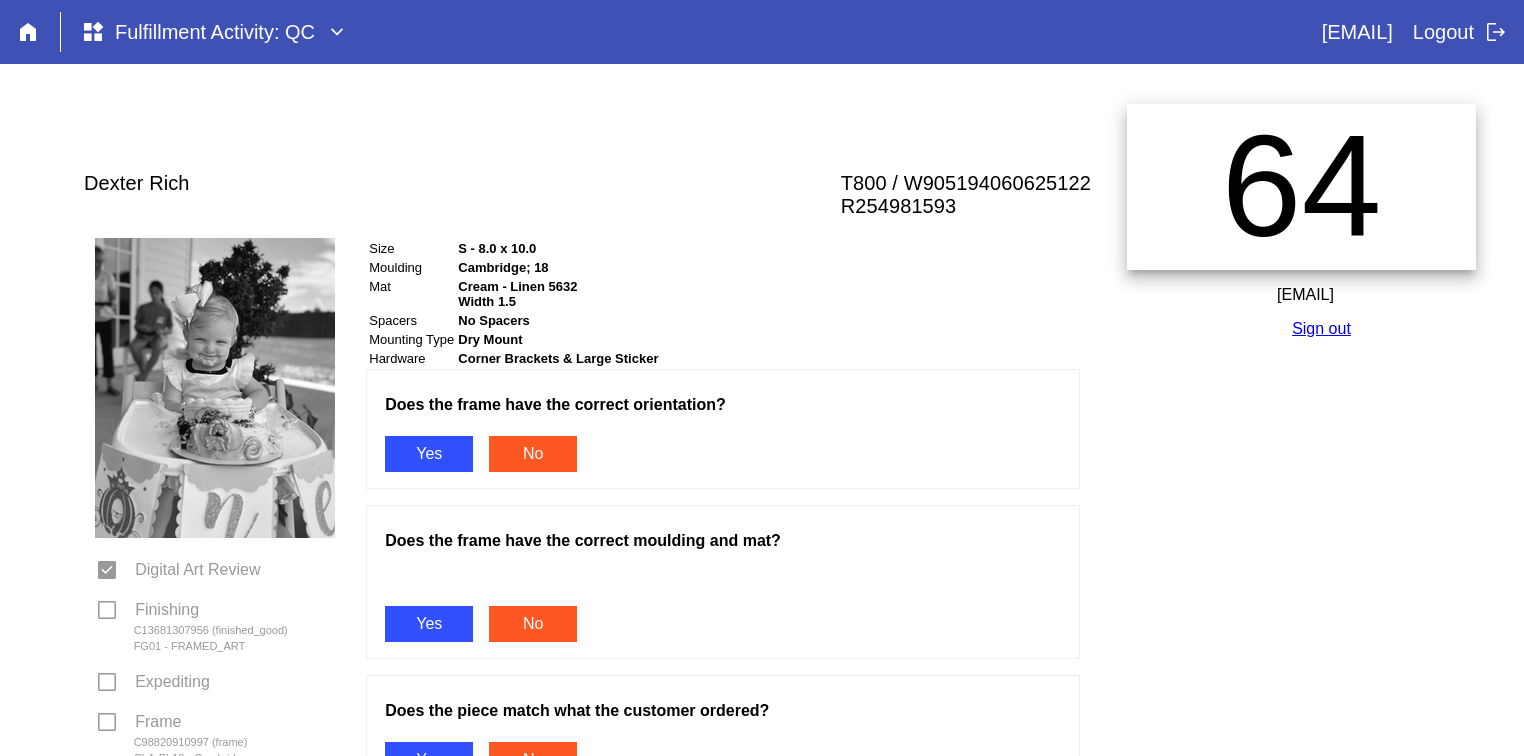scroll, scrollTop: 0, scrollLeft: 0, axis: both 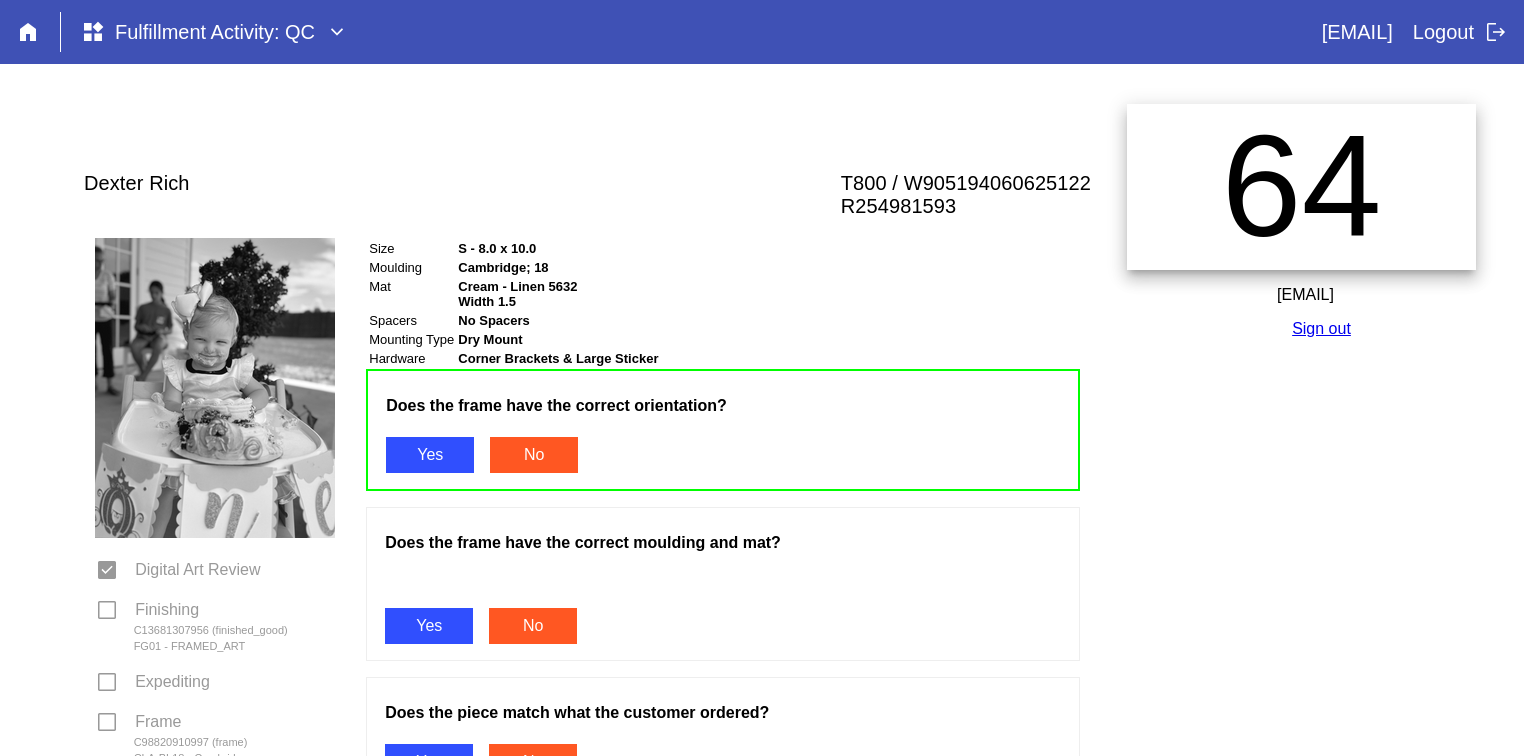 click on "Yes" at bounding box center (429, 626) 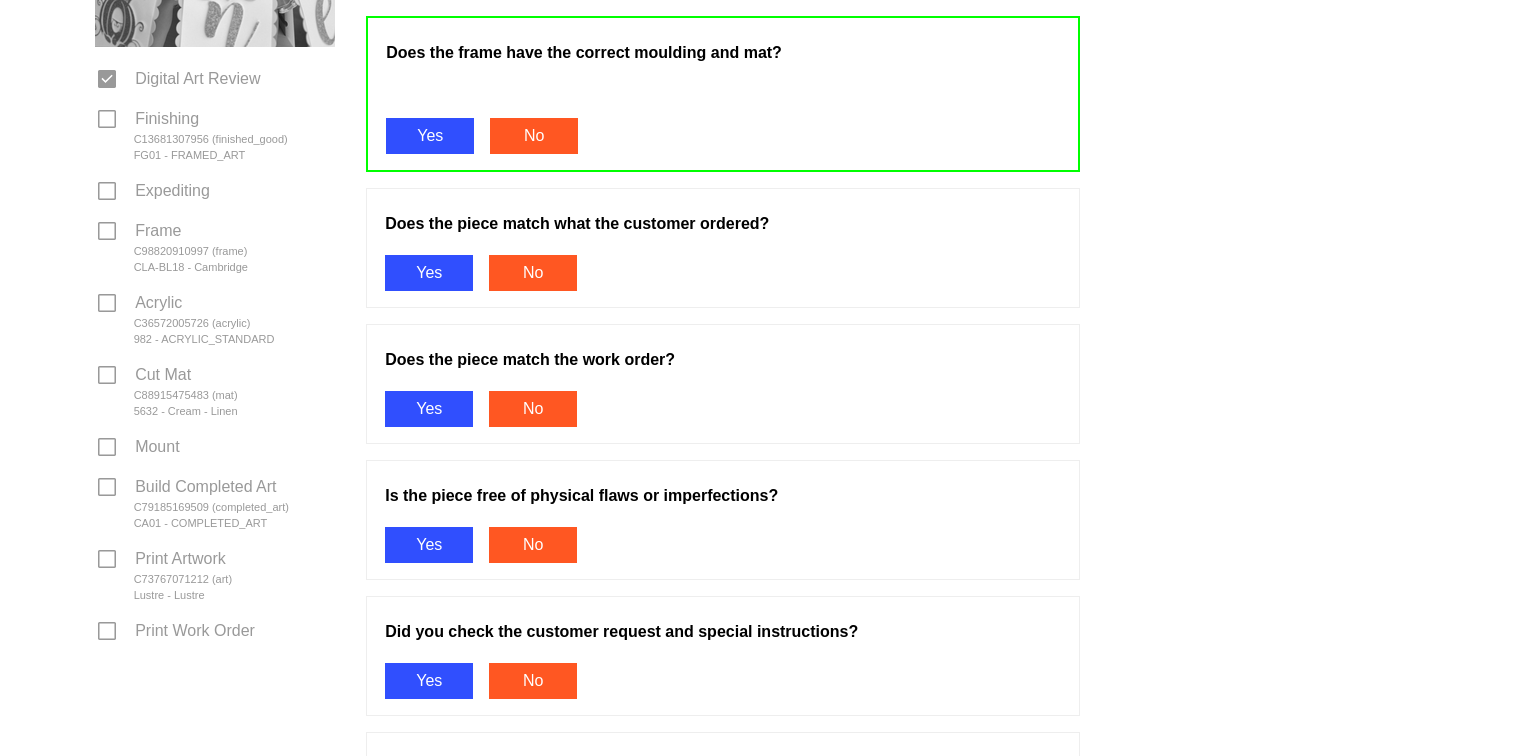scroll, scrollTop: 492, scrollLeft: 0, axis: vertical 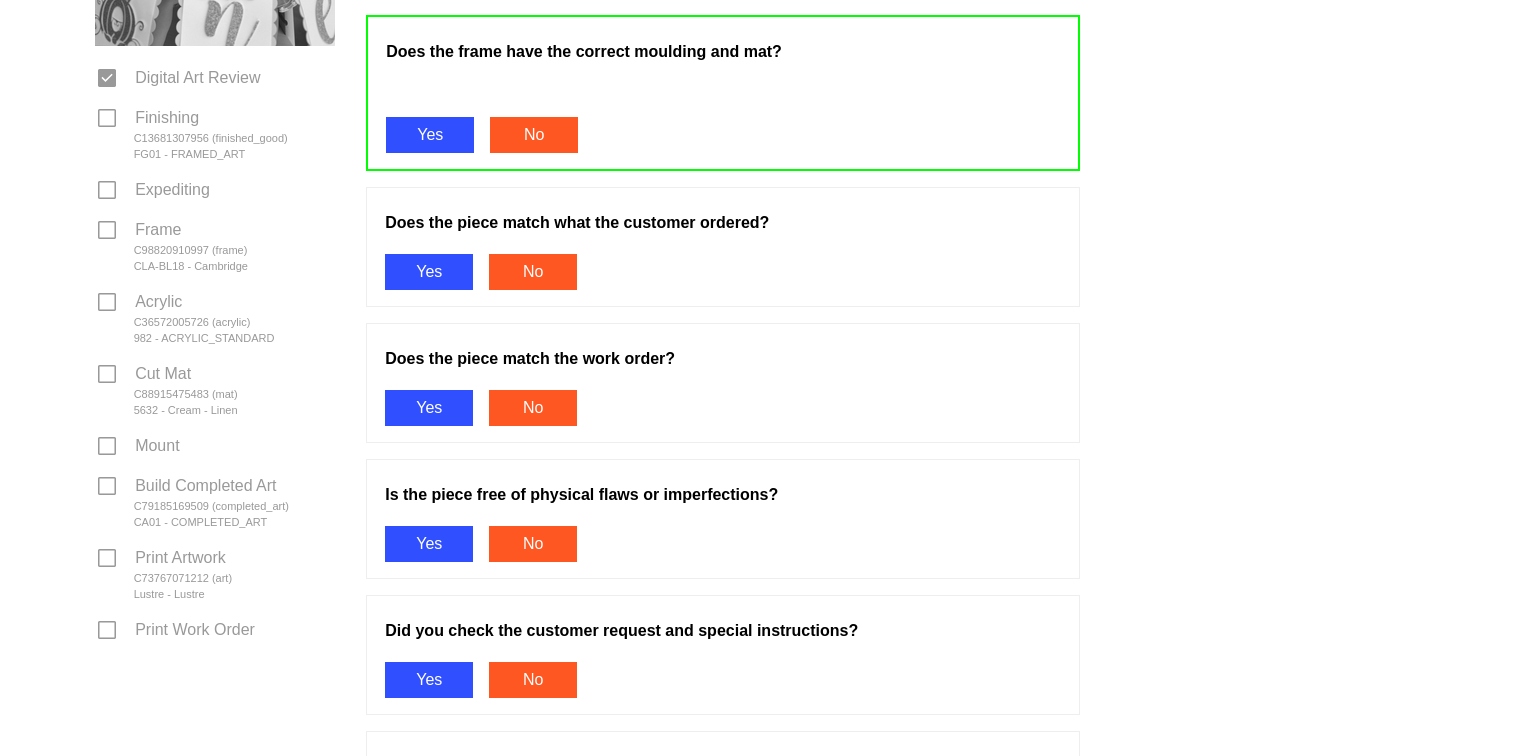 click on "Yes" at bounding box center (429, 272) 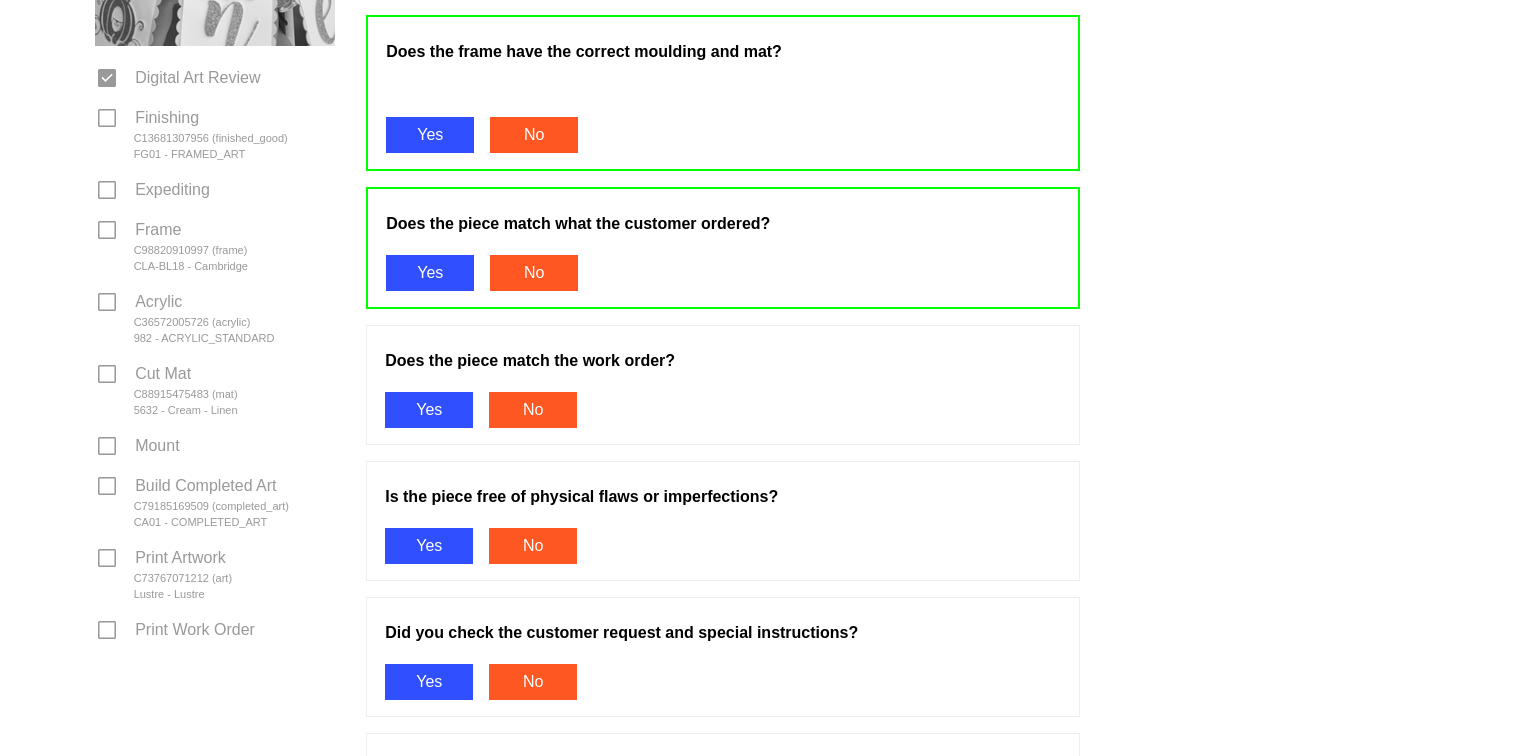 click on "Yes" at bounding box center [429, 410] 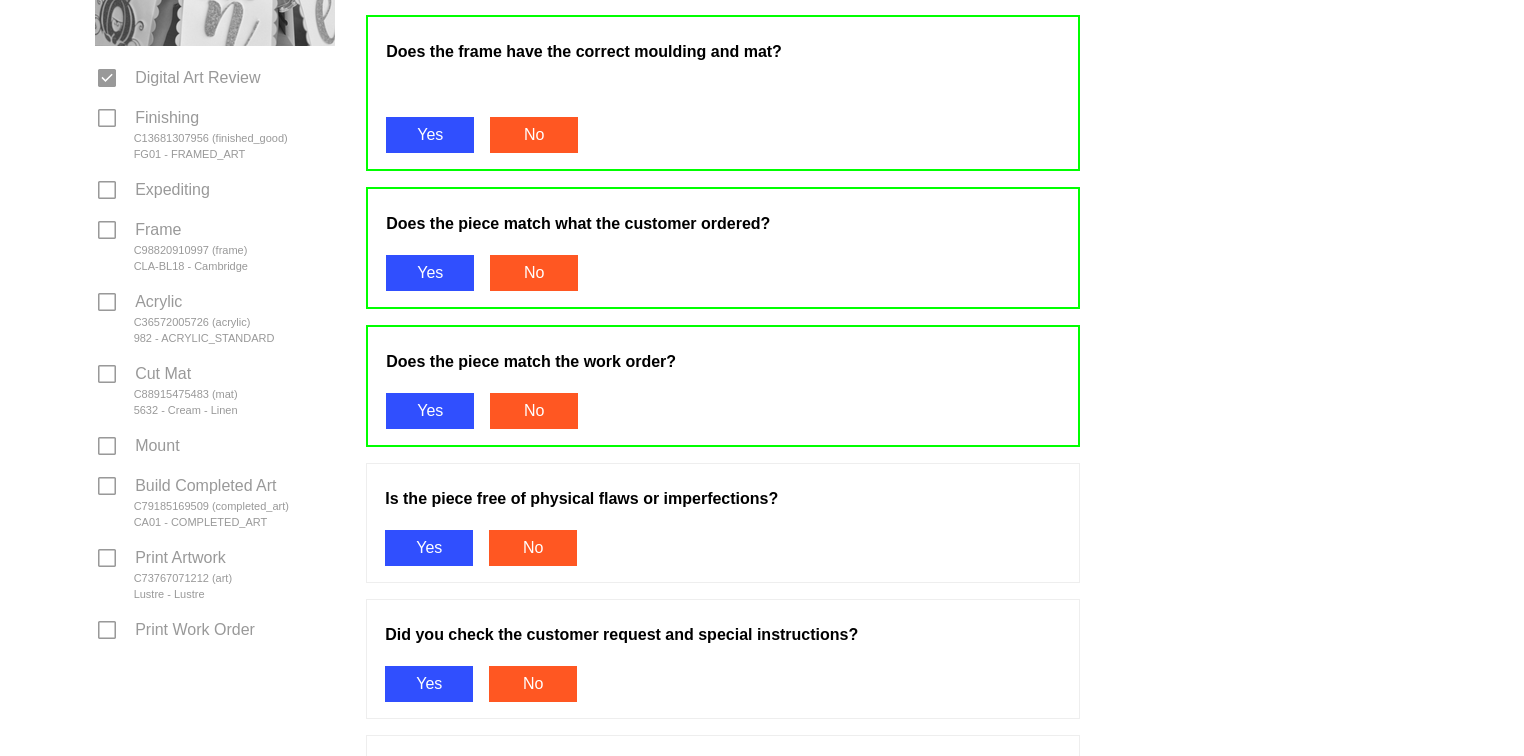 click on "Yes" at bounding box center [429, 548] 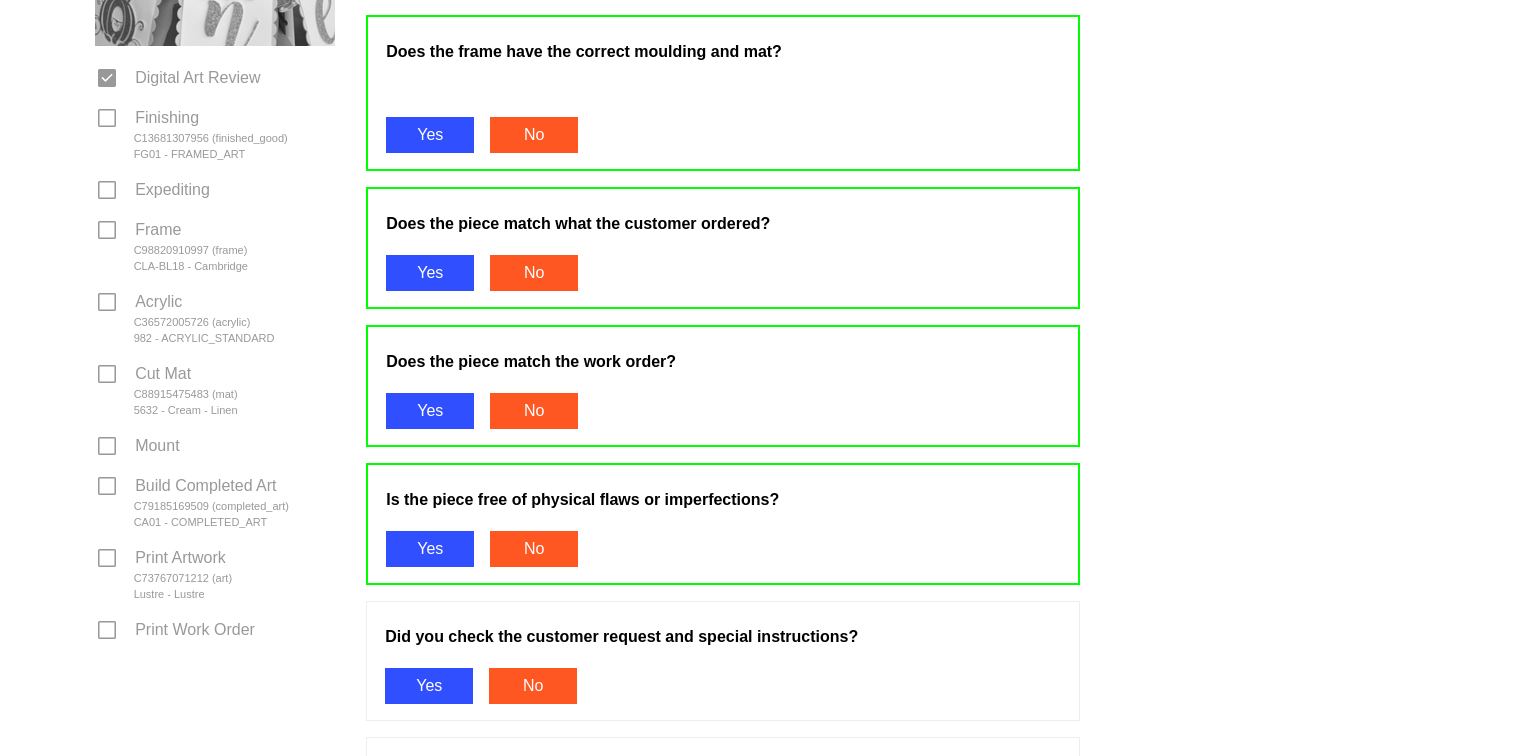 click on "Yes" at bounding box center [429, 686] 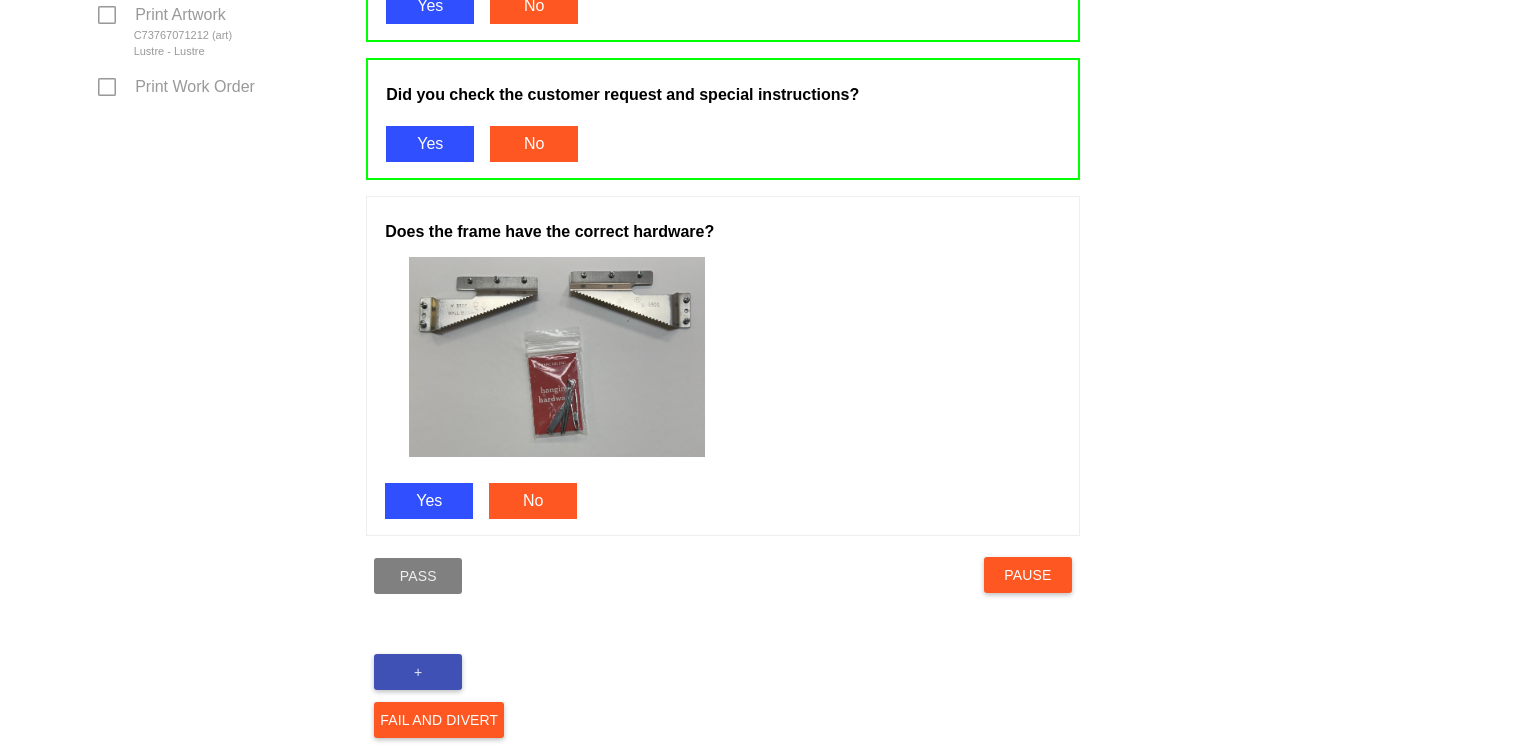scroll, scrollTop: 1036, scrollLeft: 0, axis: vertical 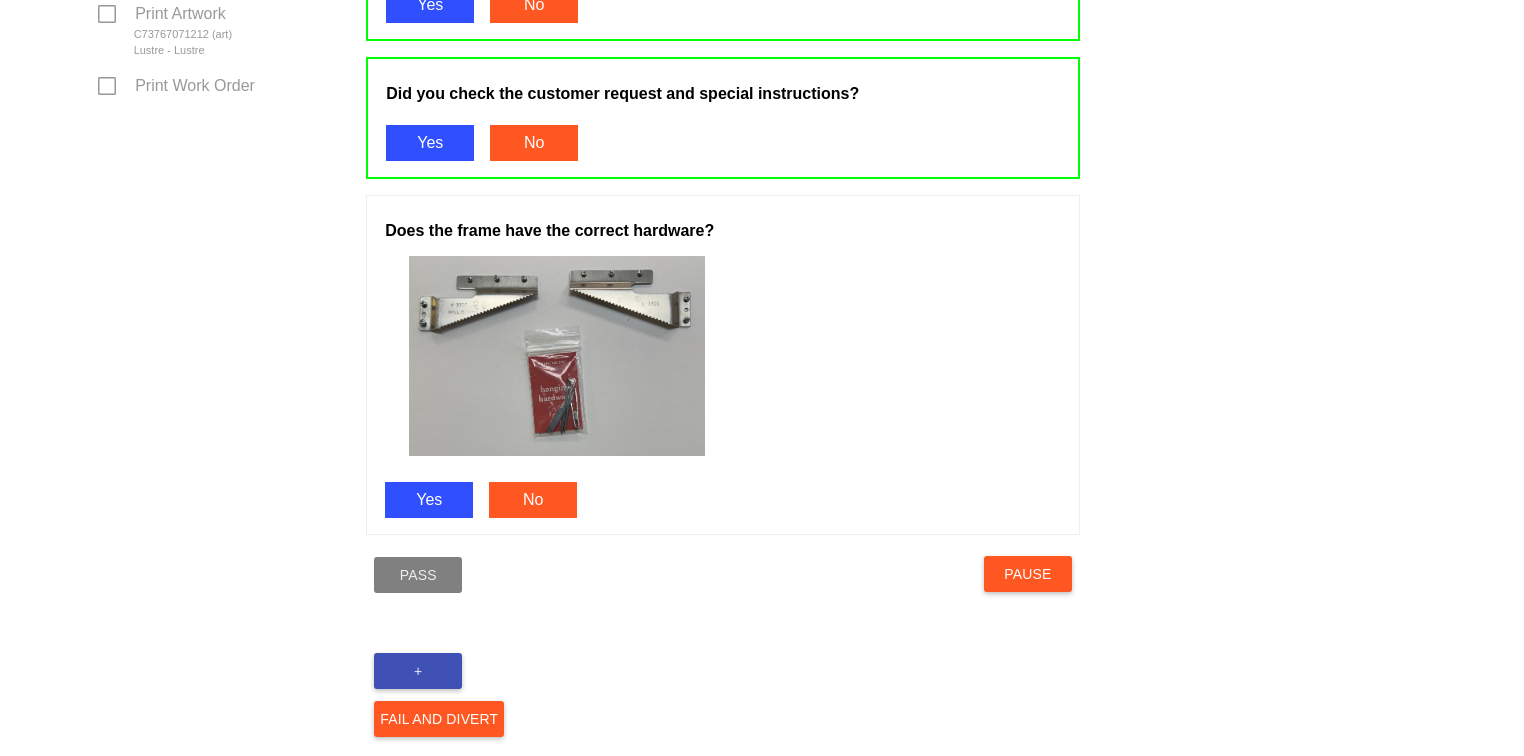 click on "Yes" at bounding box center (429, 500) 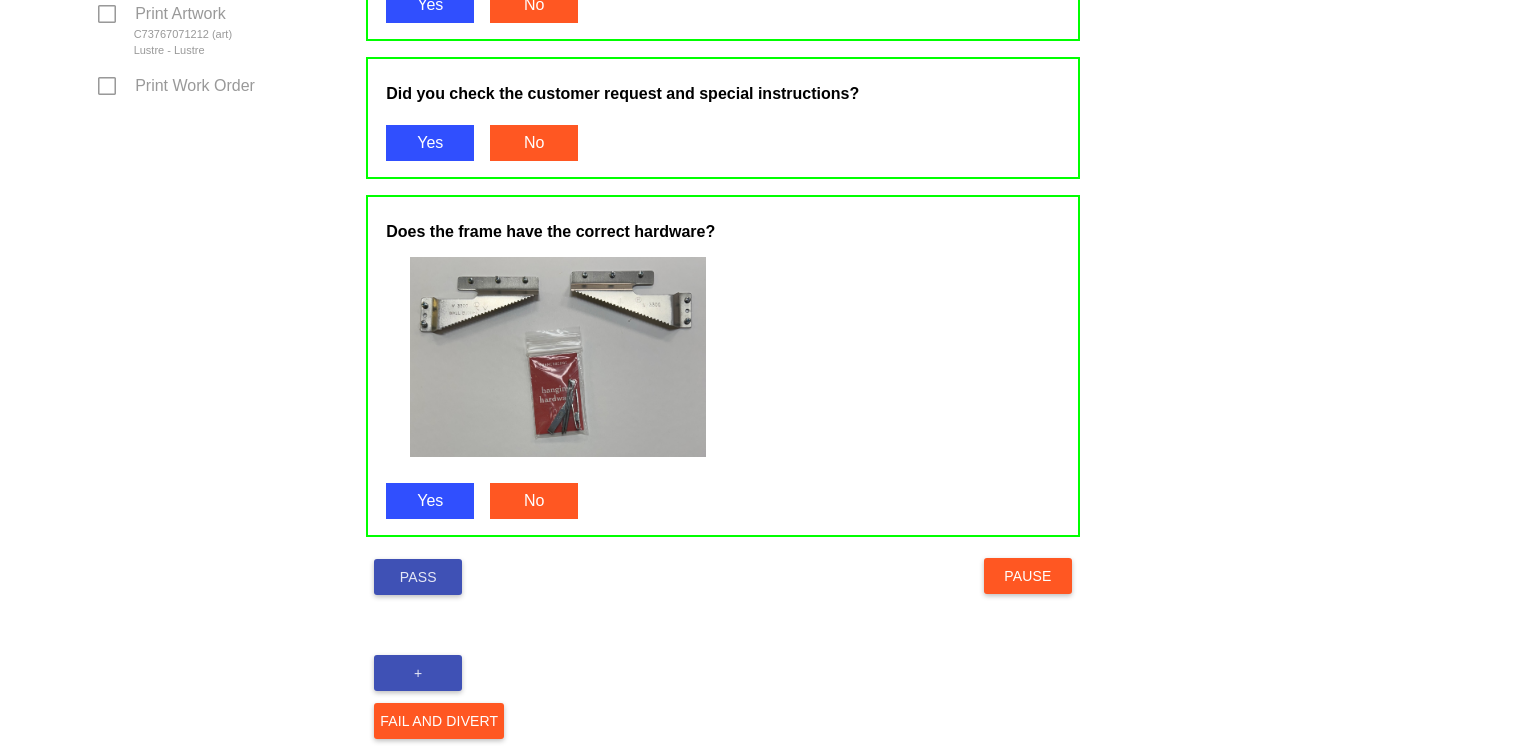 click on "Pass" at bounding box center [418, 577] 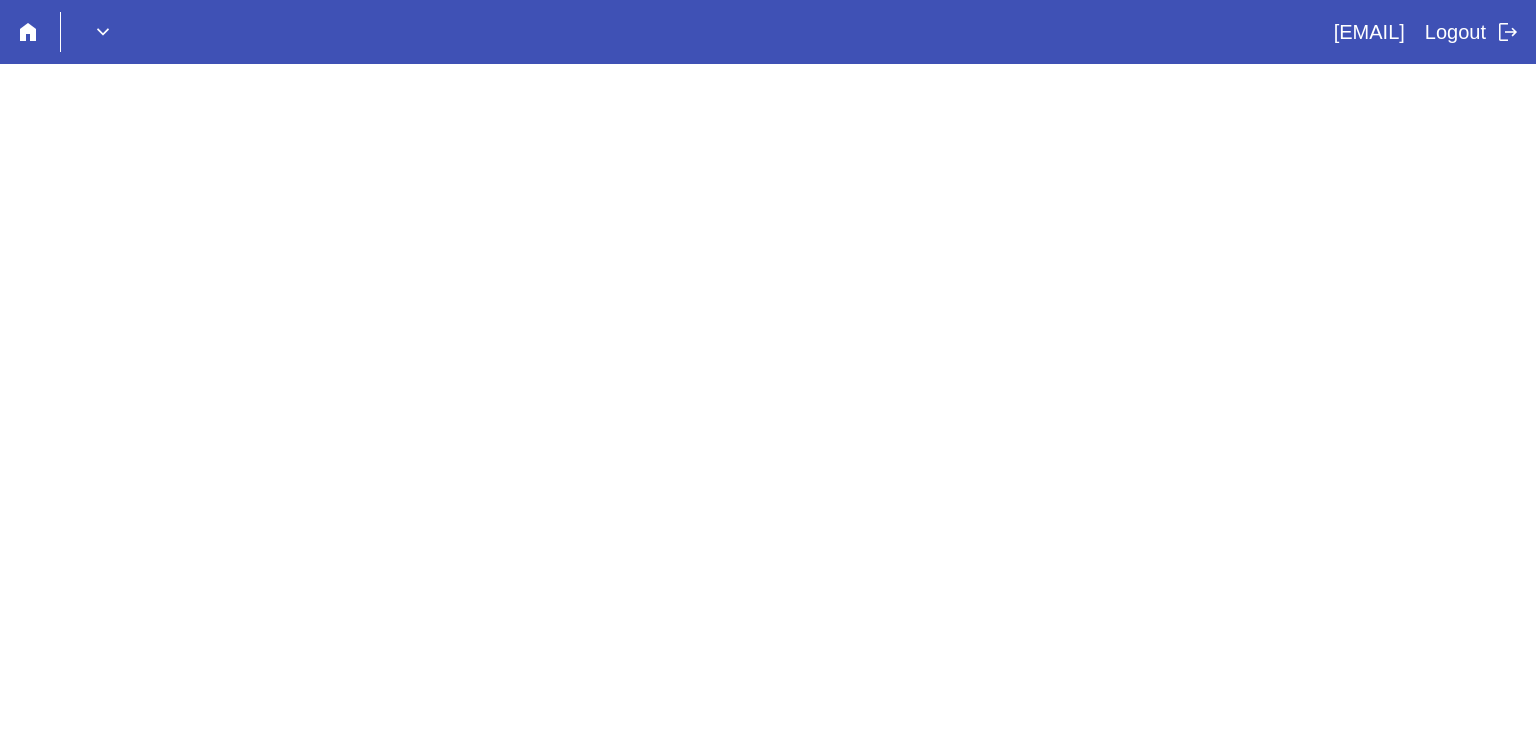scroll, scrollTop: 0, scrollLeft: 0, axis: both 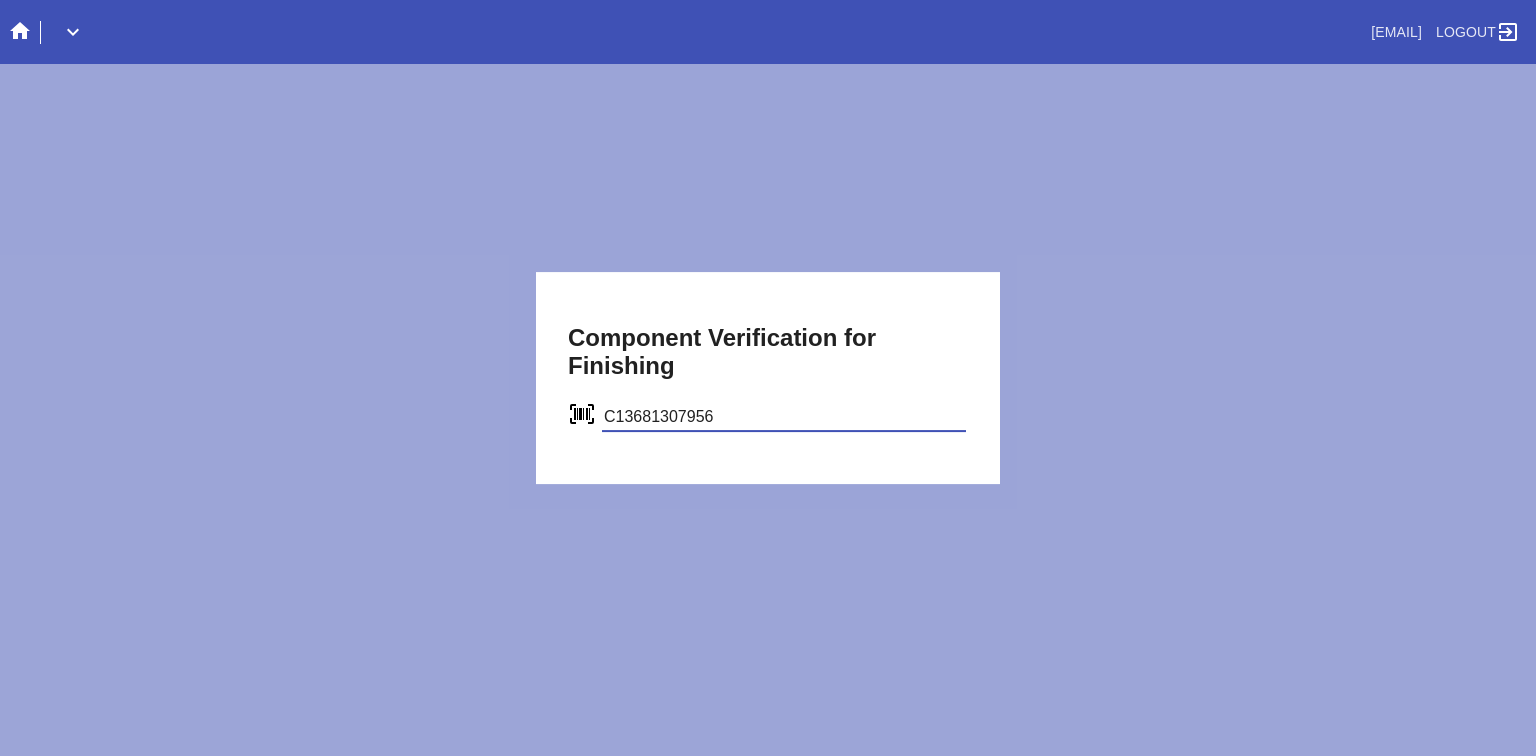type on "C13681307956" 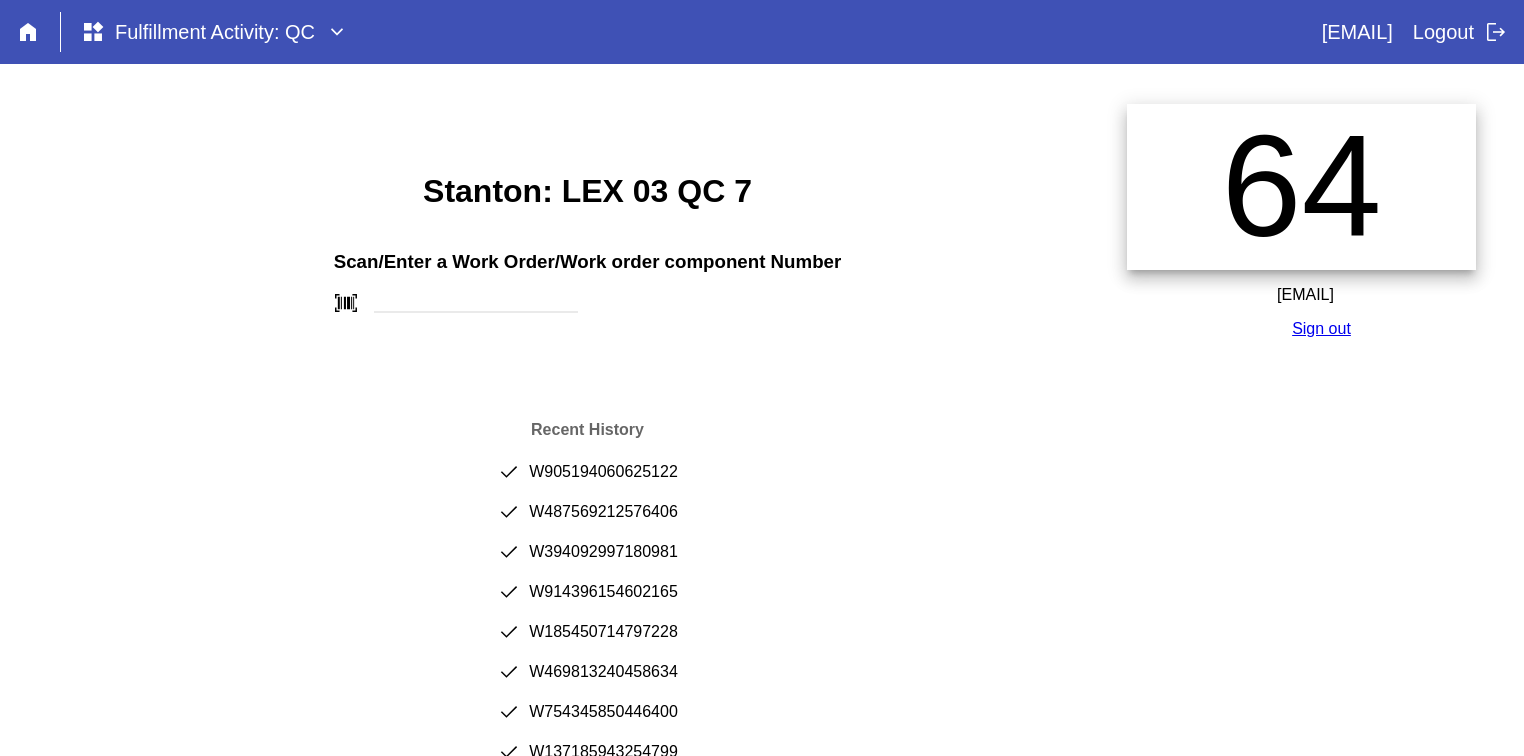scroll, scrollTop: 0, scrollLeft: 0, axis: both 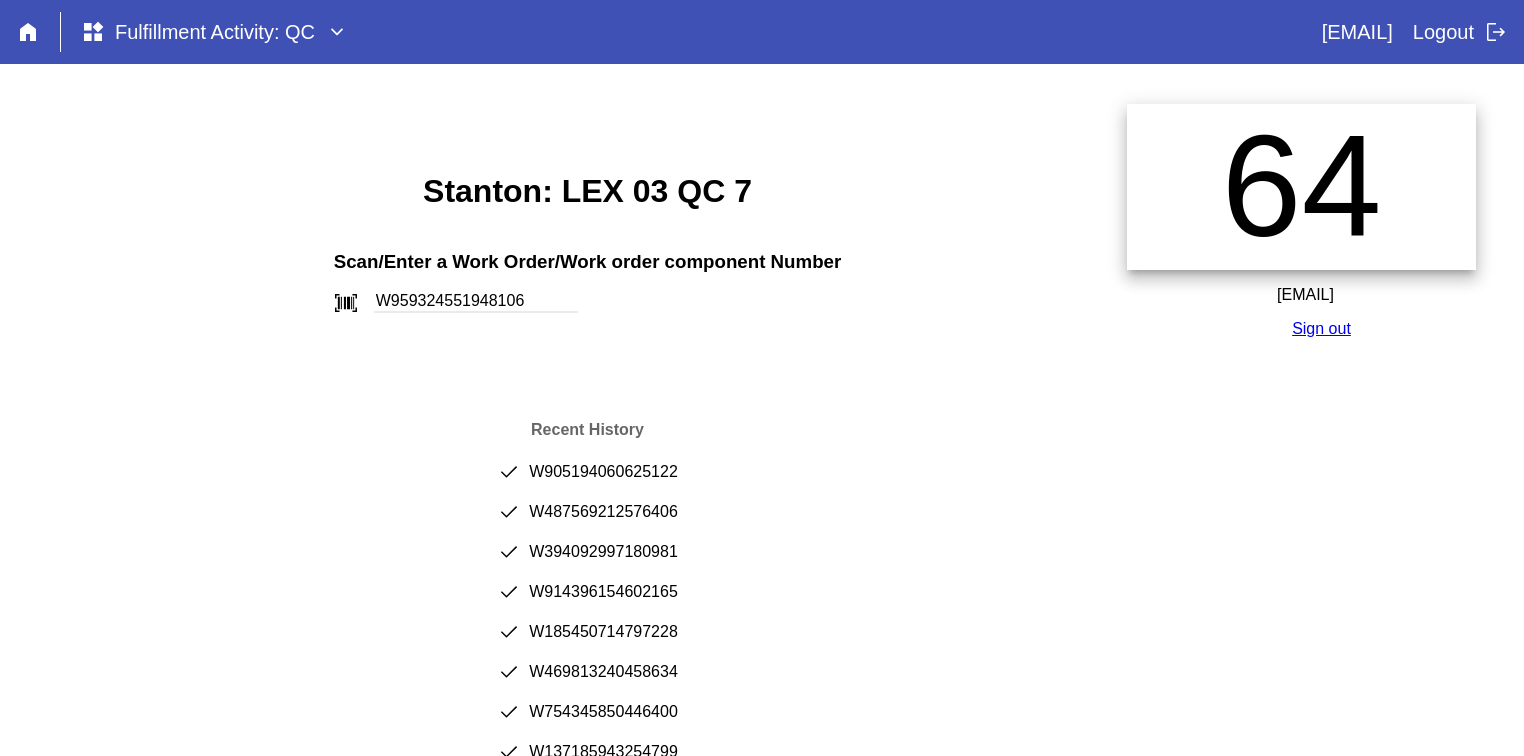 type on "W959324551948106" 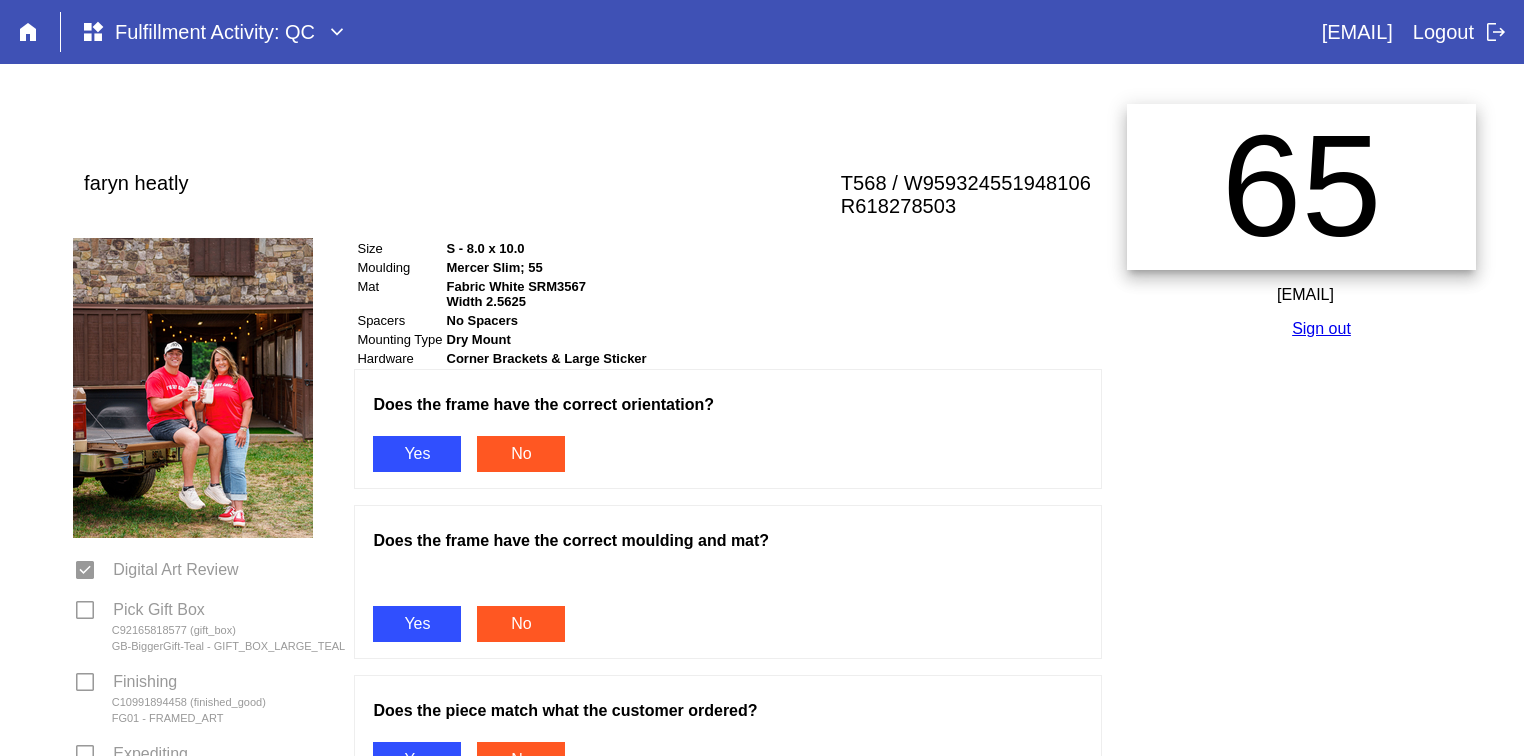 scroll, scrollTop: 0, scrollLeft: 0, axis: both 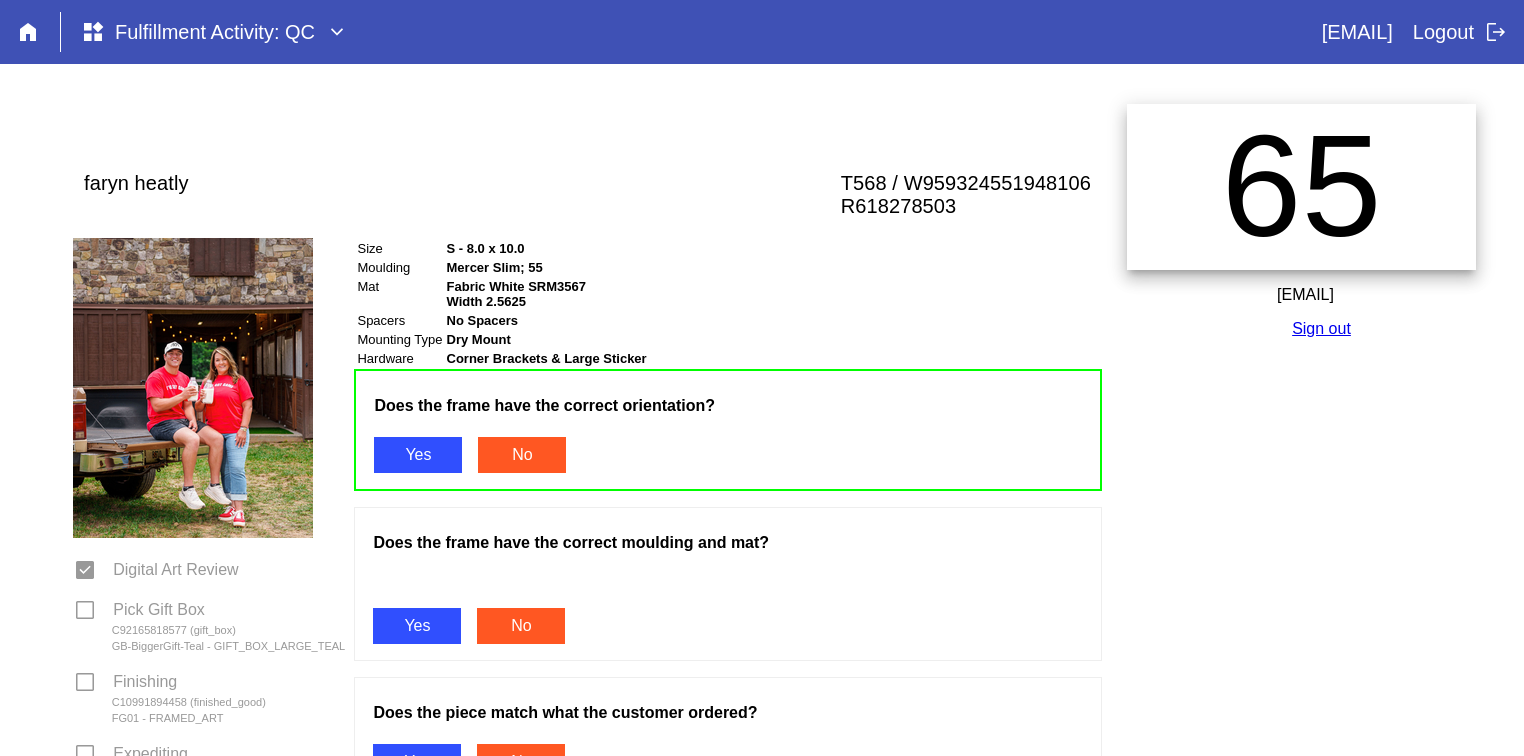 click on "Yes" at bounding box center [417, 626] 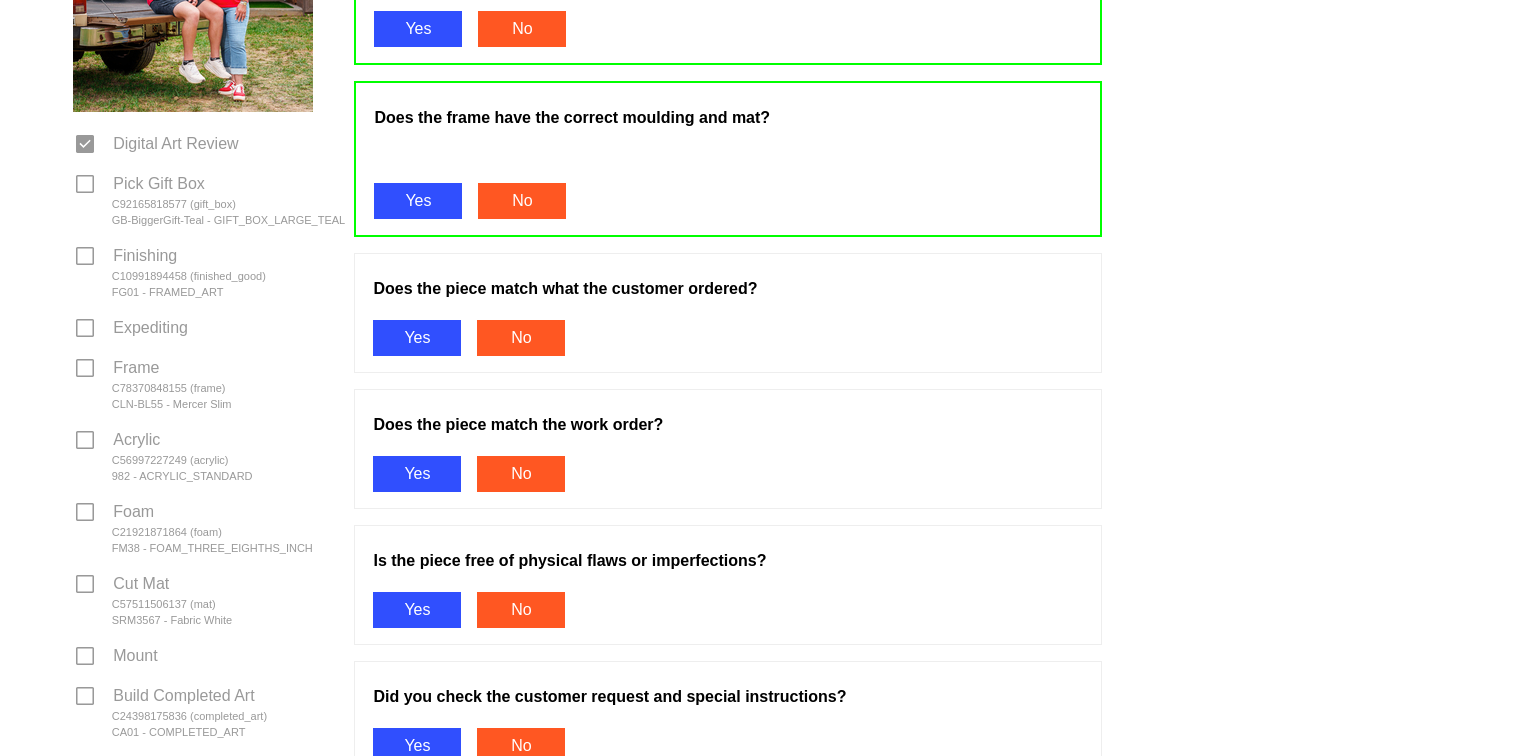 scroll, scrollTop: 434, scrollLeft: 0, axis: vertical 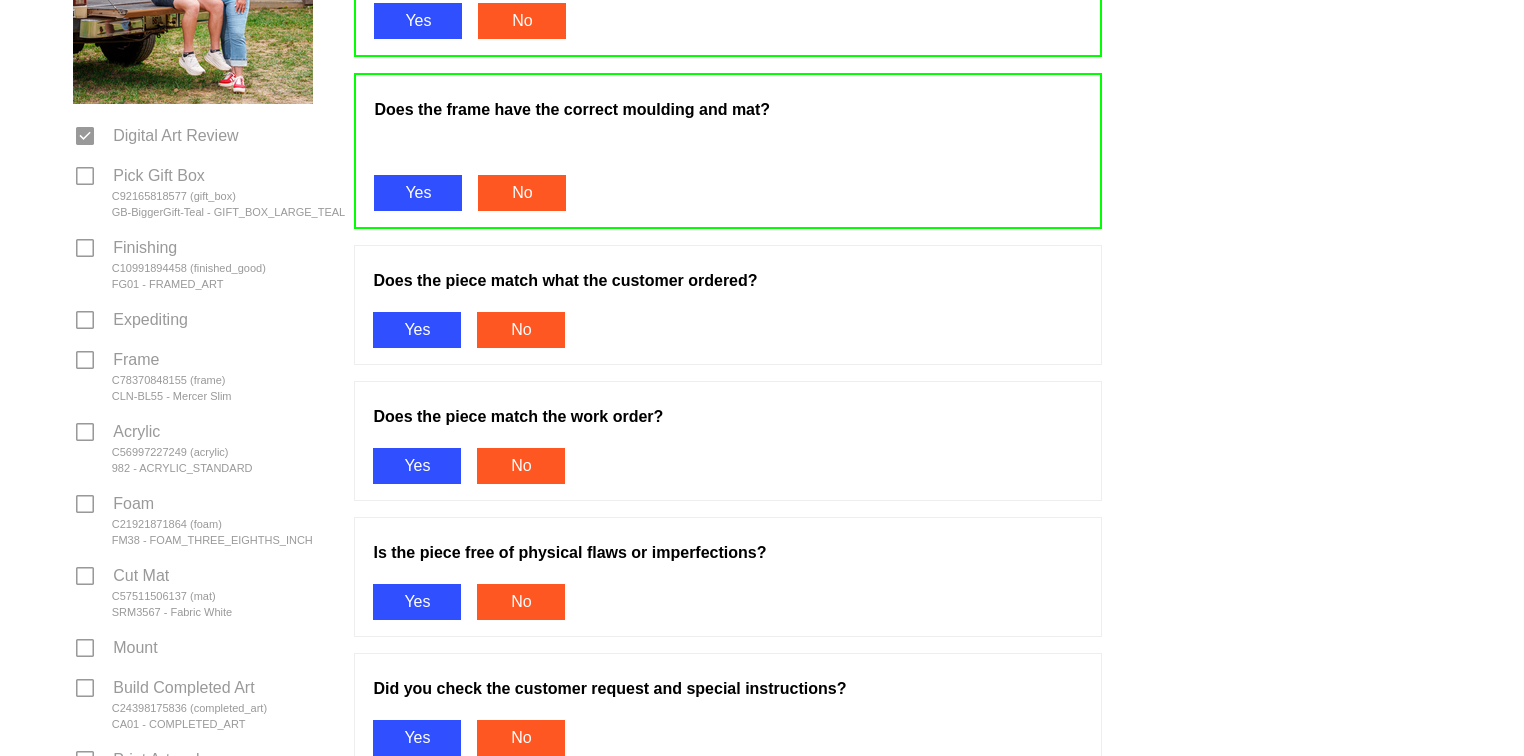 click on "Yes" at bounding box center (417, 330) 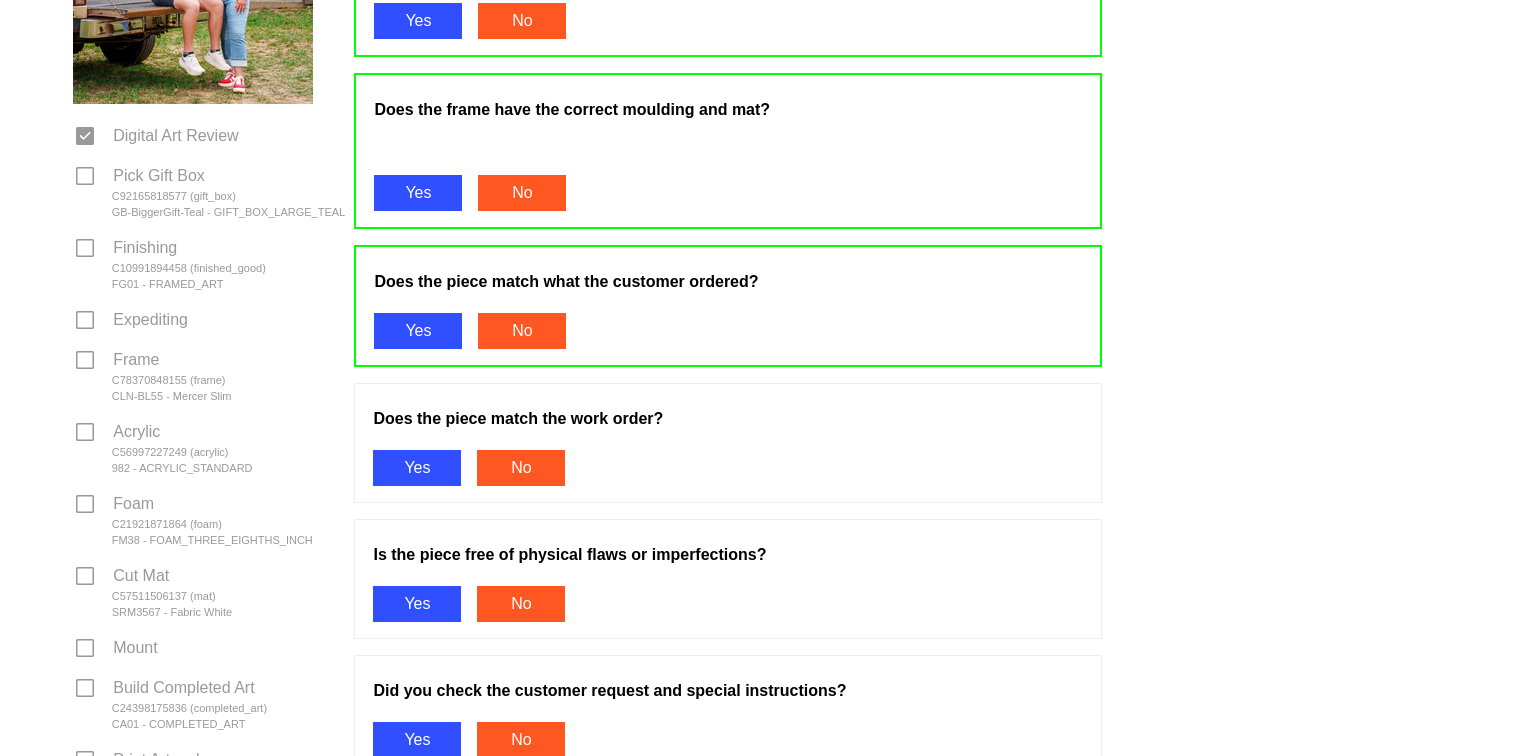 click on "Yes" at bounding box center [417, 468] 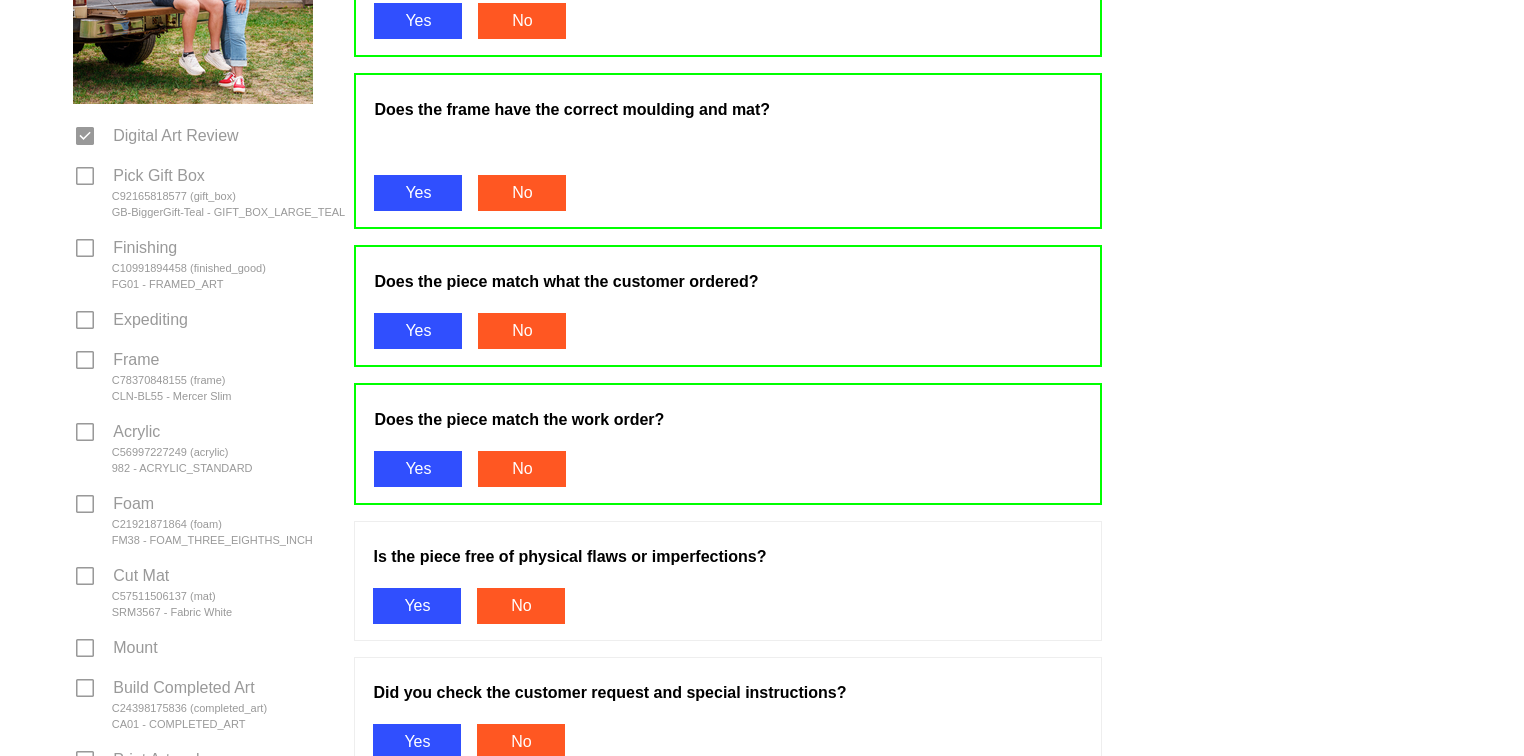click on "Yes" at bounding box center (417, 606) 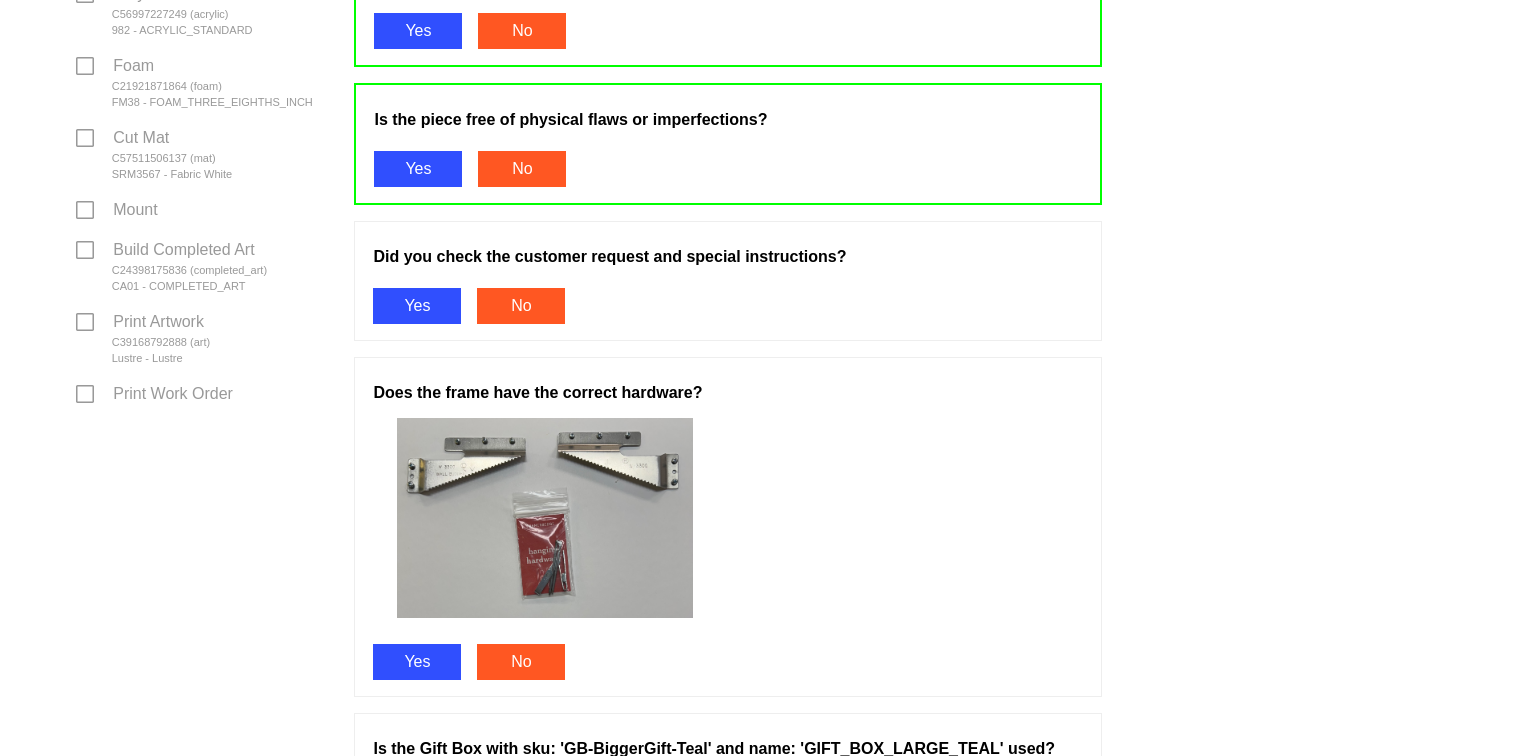 scroll, scrollTop: 872, scrollLeft: 0, axis: vertical 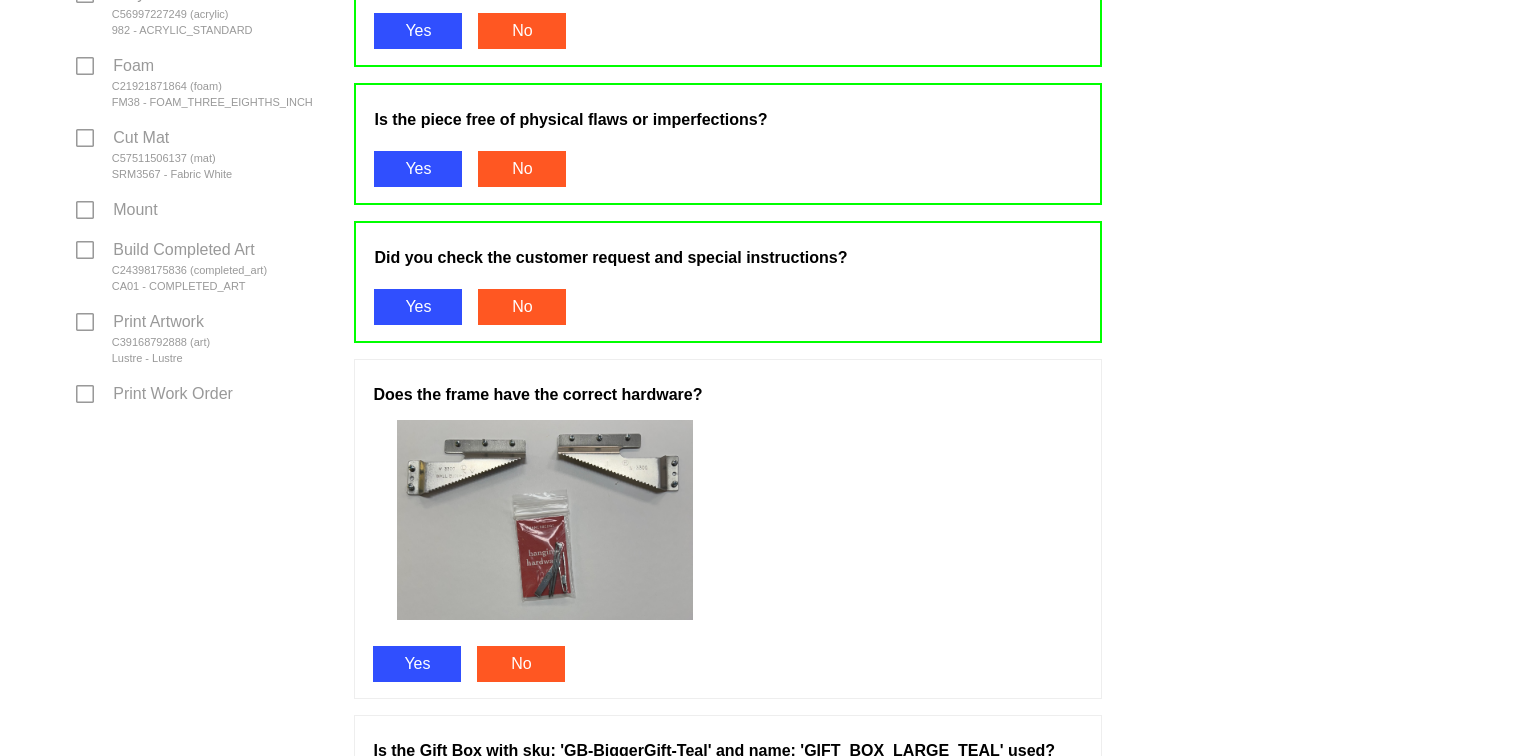 click on "Yes" at bounding box center (417, 664) 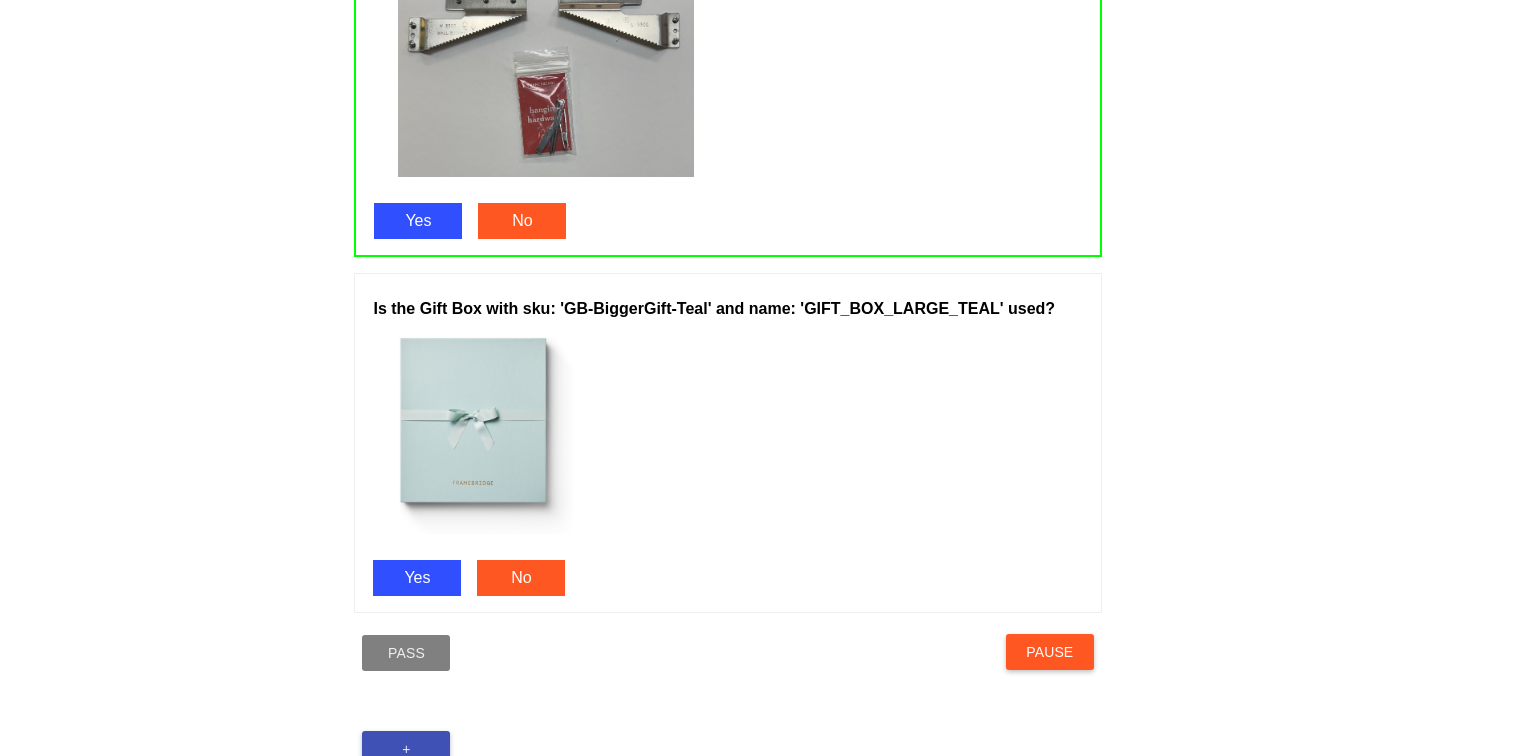 scroll, scrollTop: 1319, scrollLeft: 0, axis: vertical 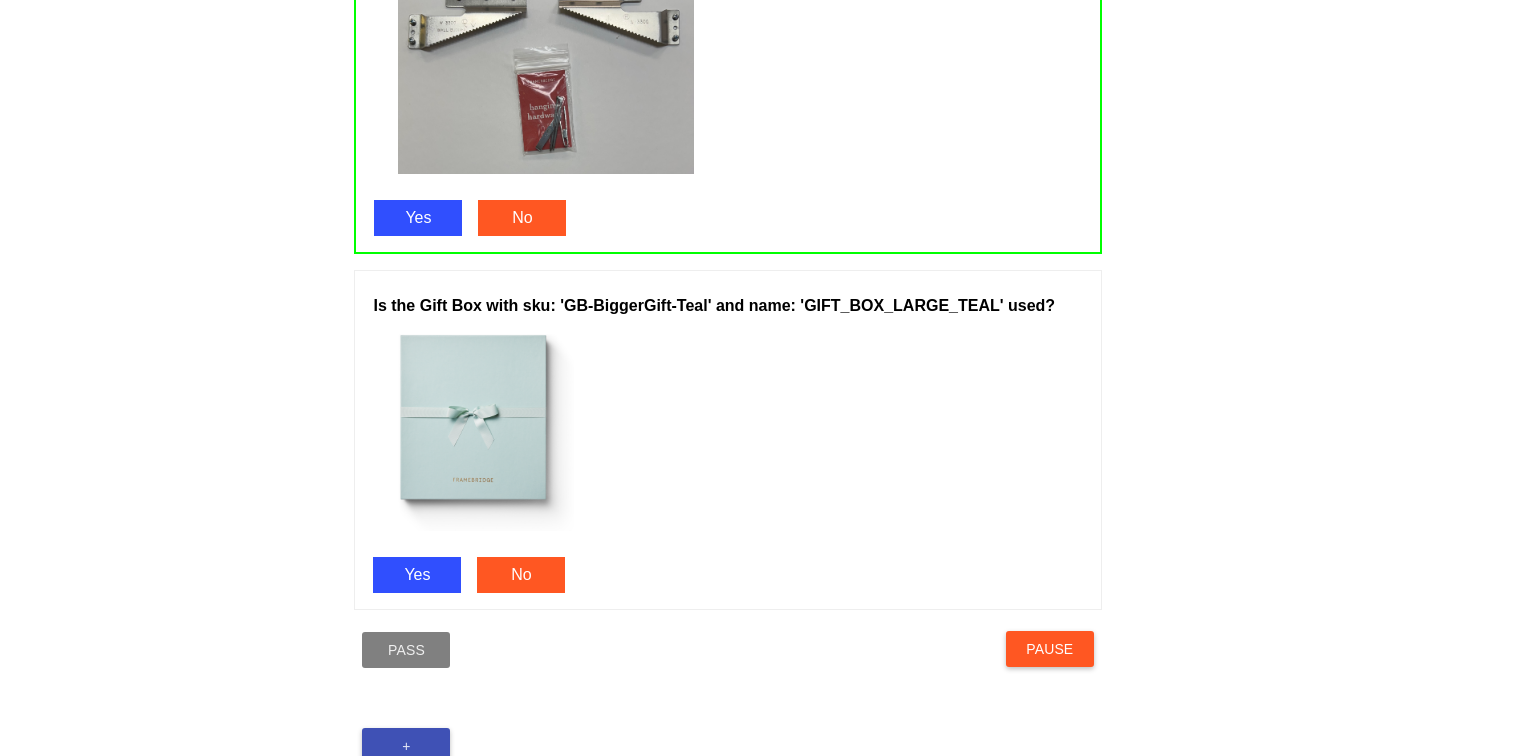 click on "Yes" at bounding box center [417, 575] 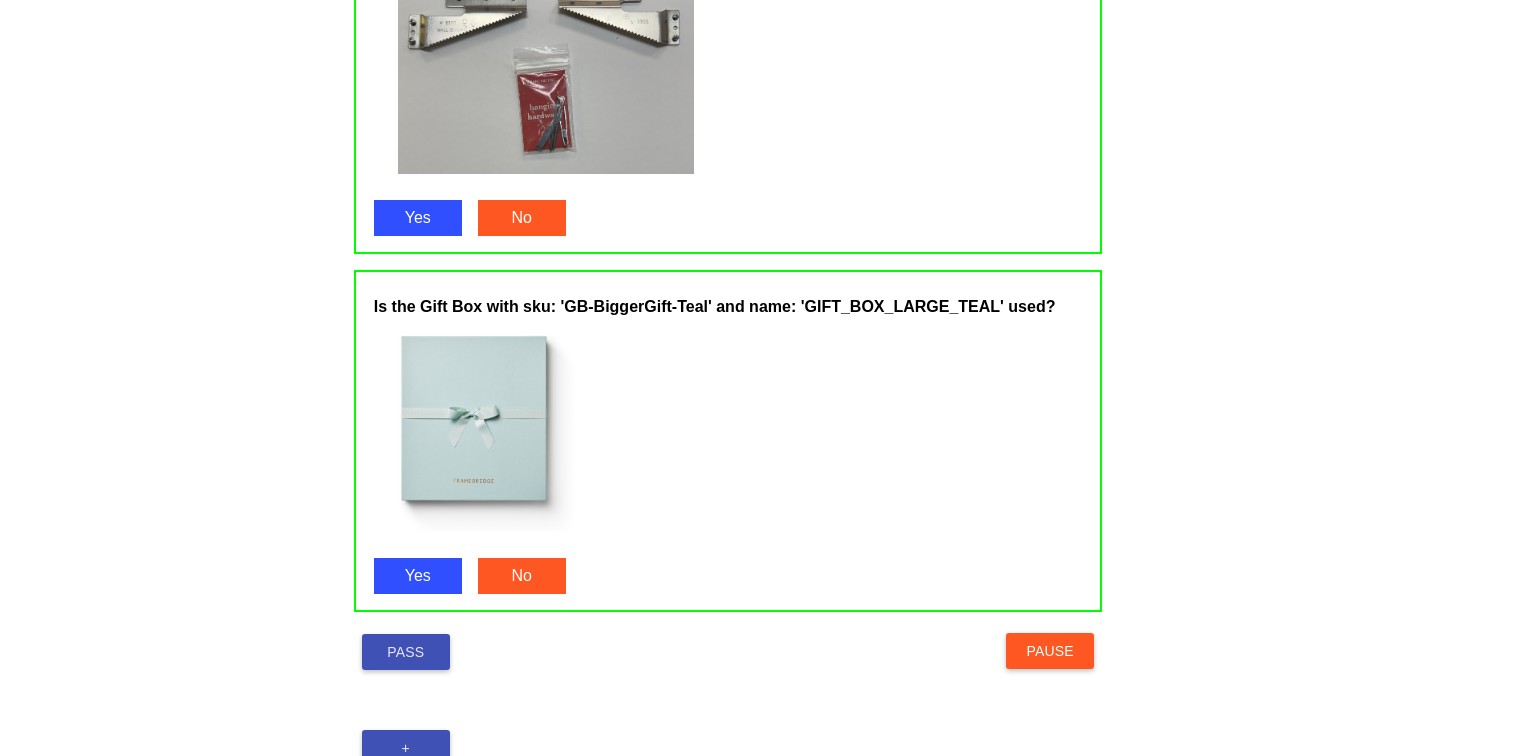 click on "Pass" at bounding box center [406, 652] 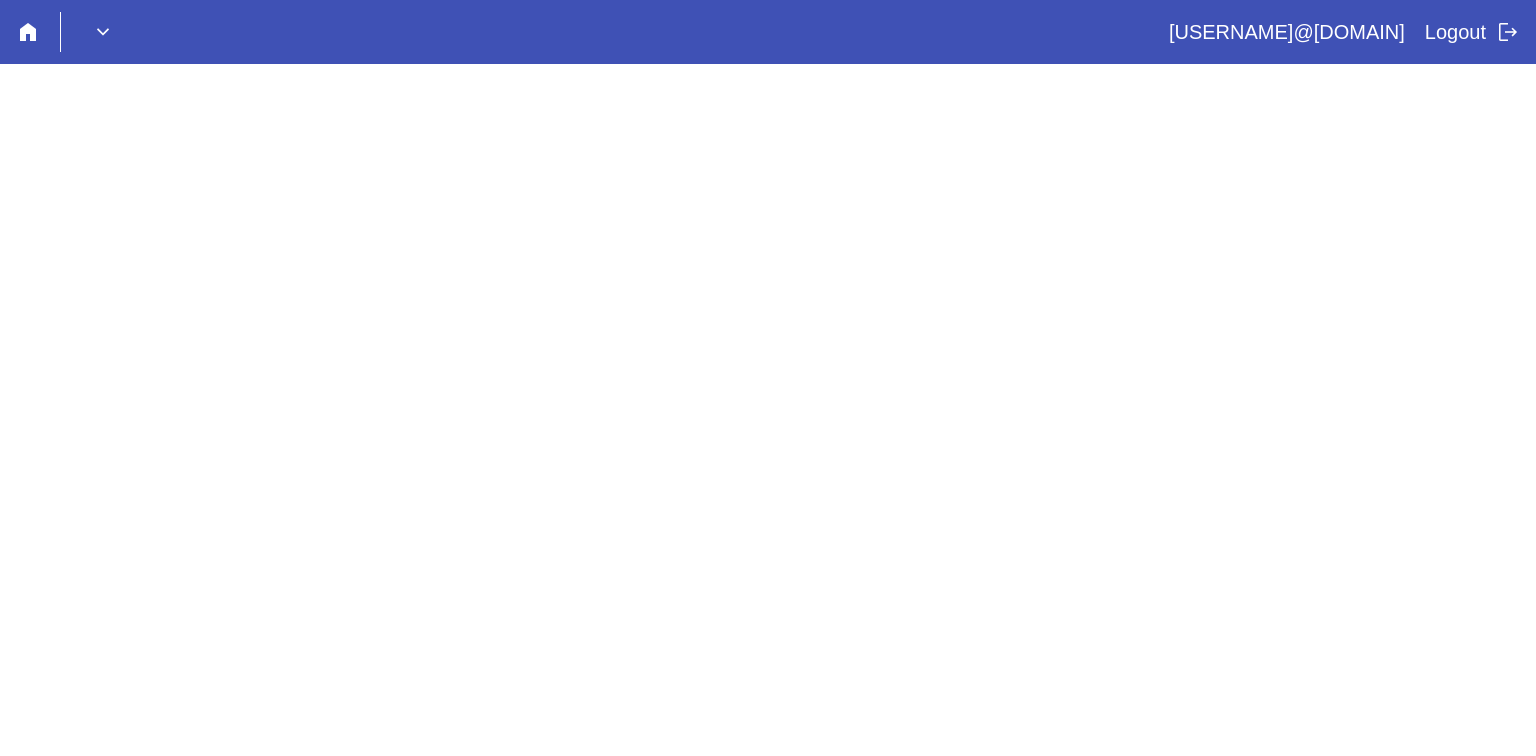 scroll, scrollTop: 0, scrollLeft: 0, axis: both 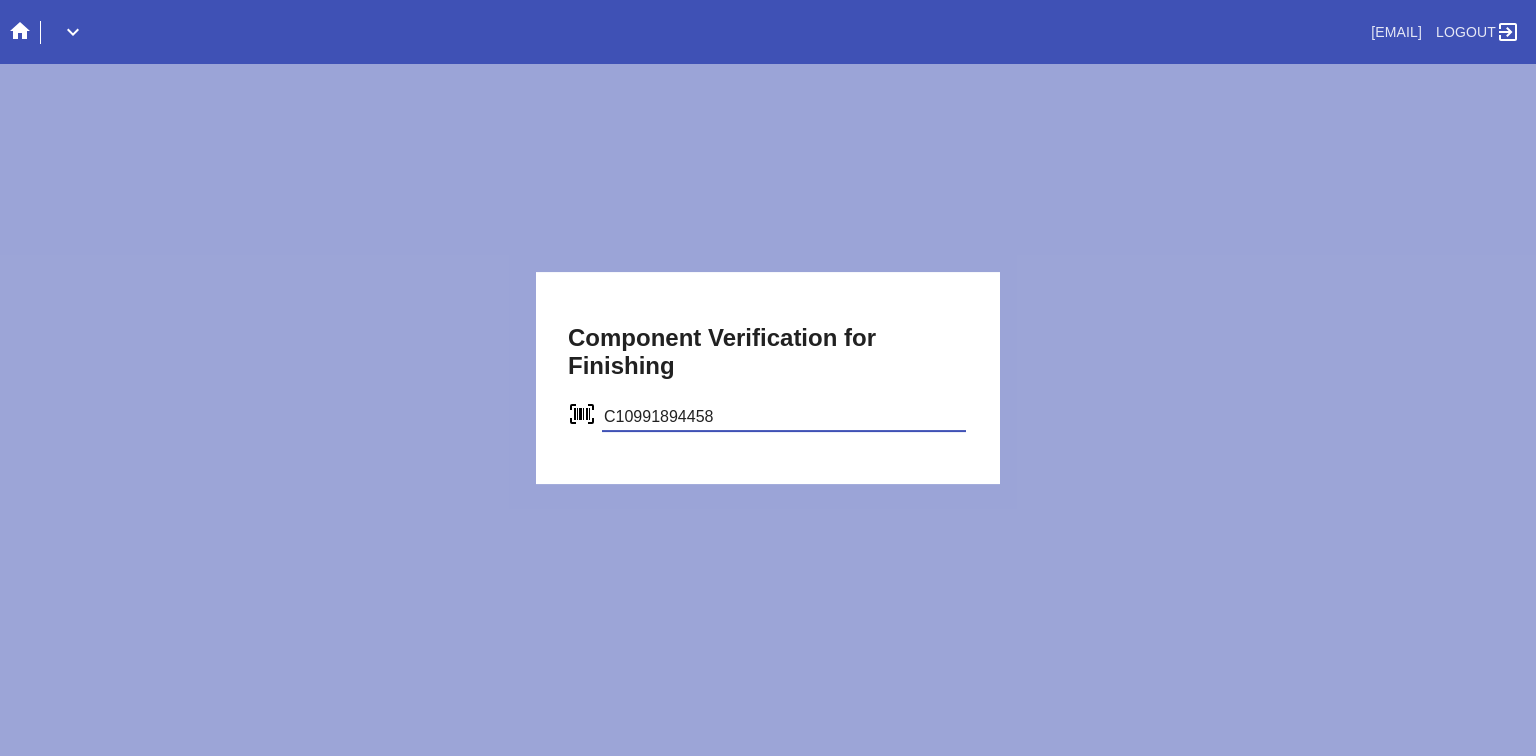 type on "C10991894458" 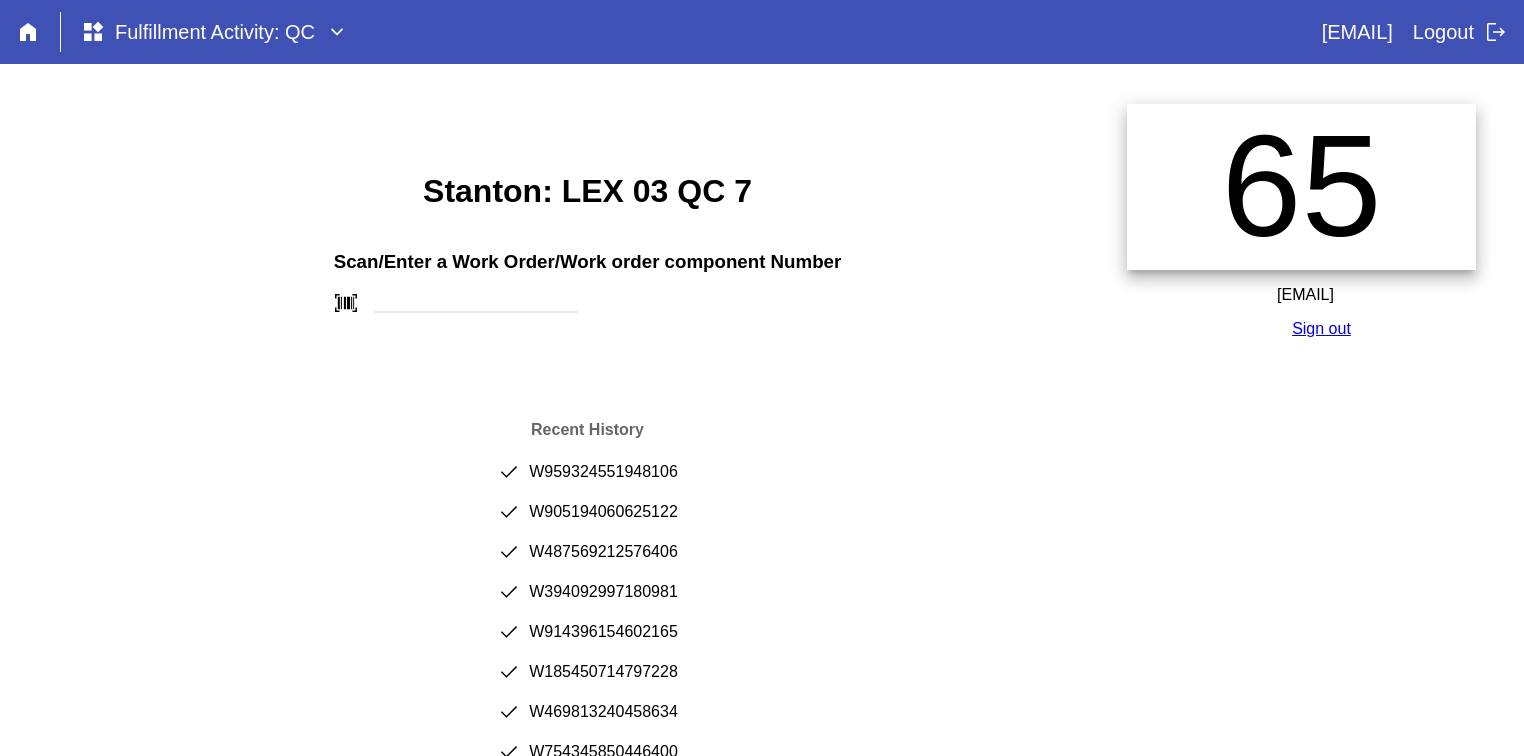 scroll, scrollTop: 0, scrollLeft: 0, axis: both 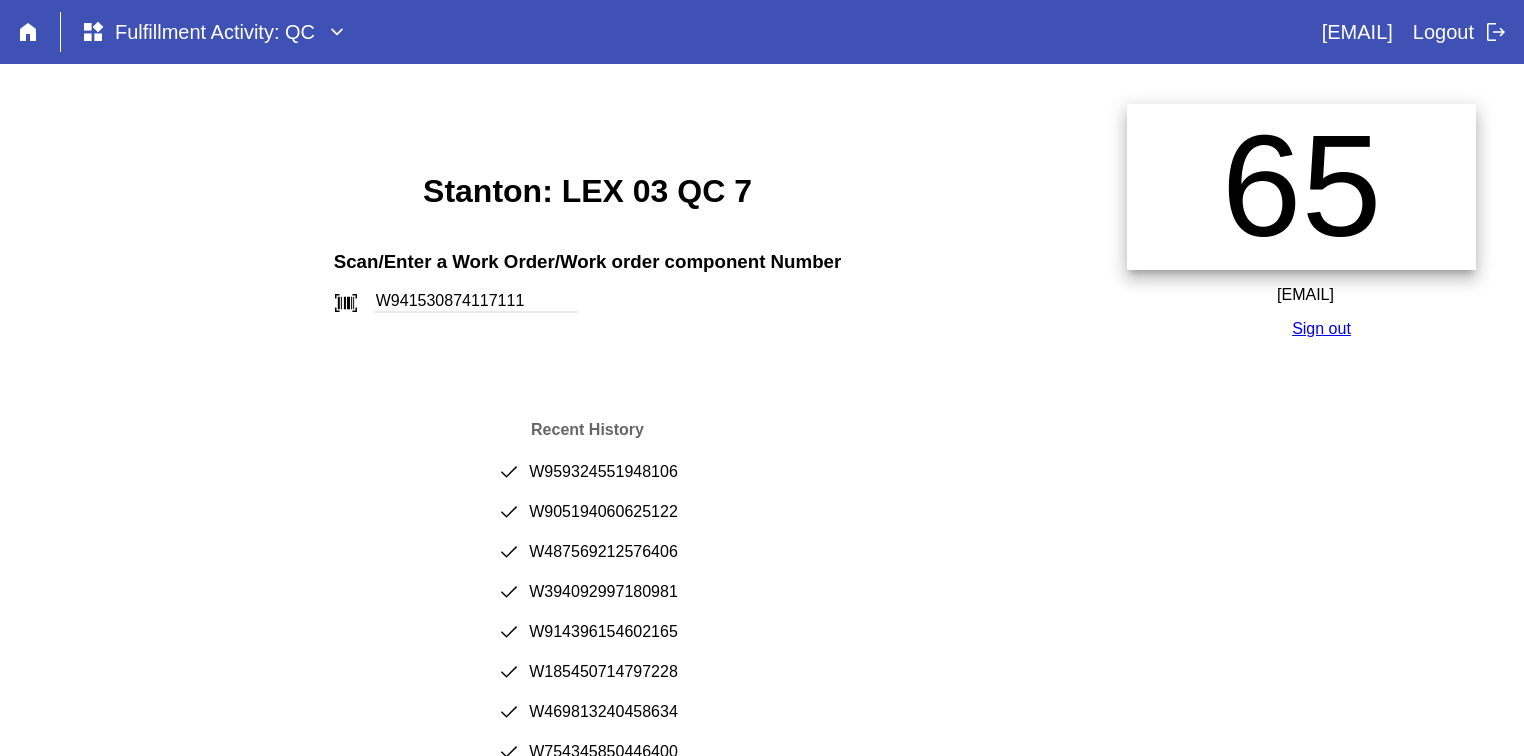type on "W941530874117111" 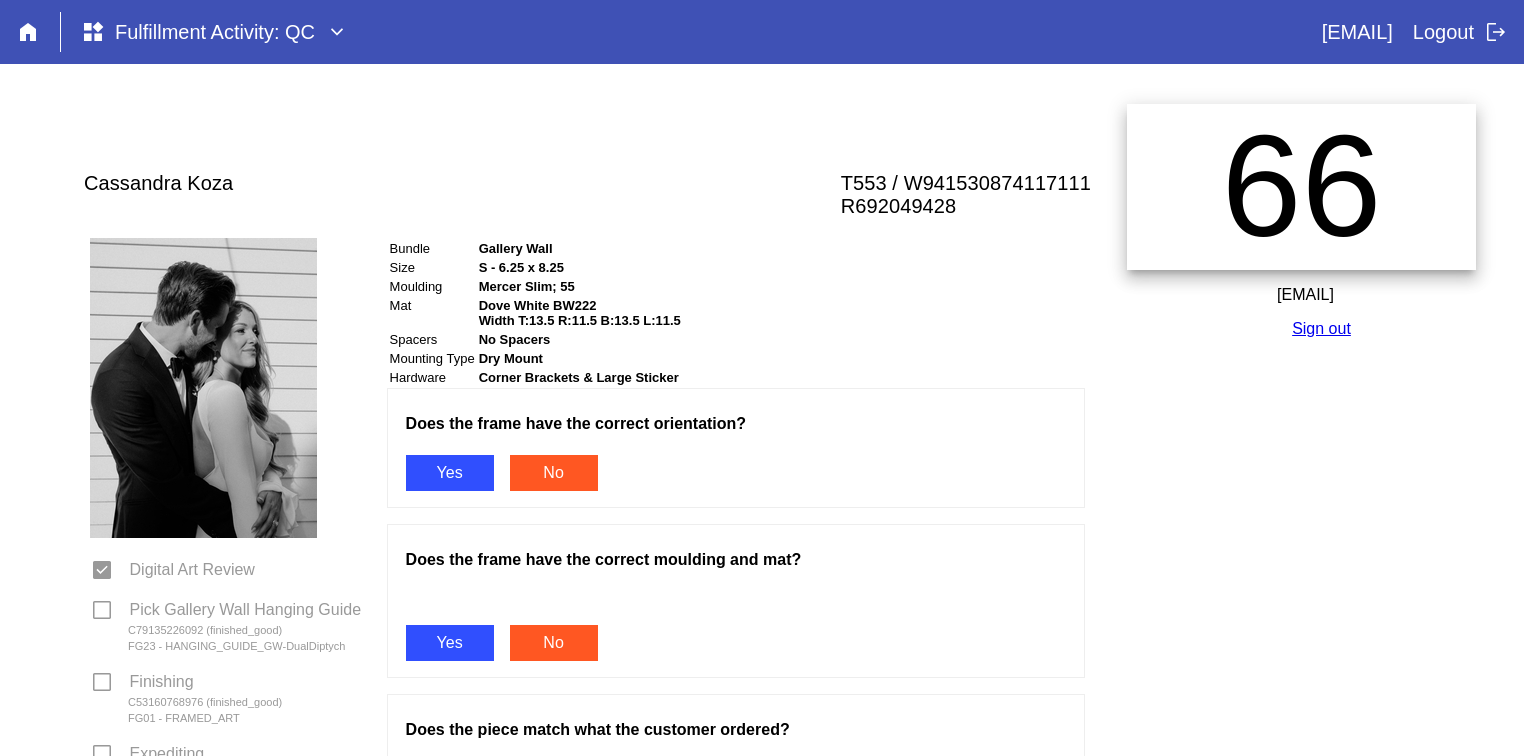 scroll, scrollTop: 0, scrollLeft: 0, axis: both 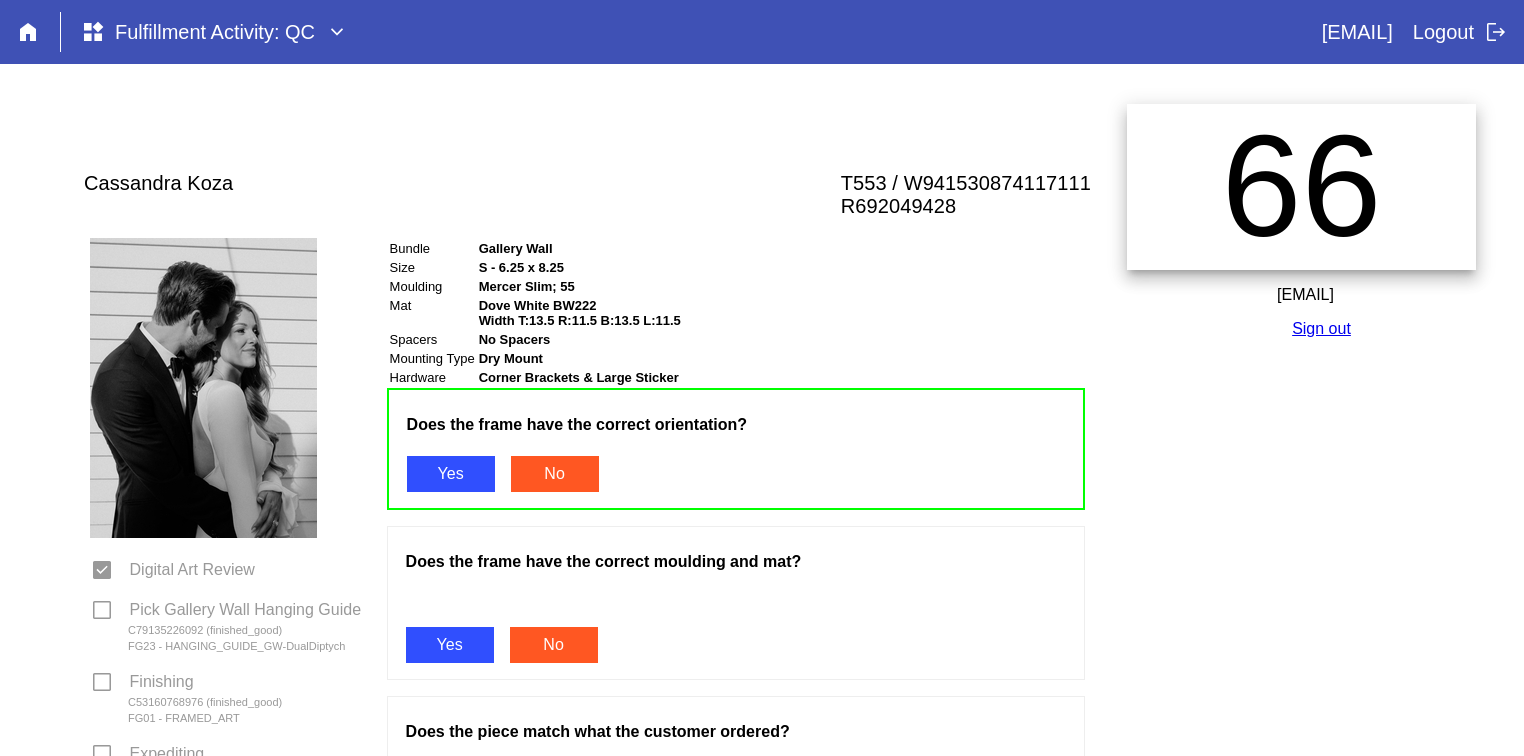 click on "Yes" at bounding box center [450, 645] 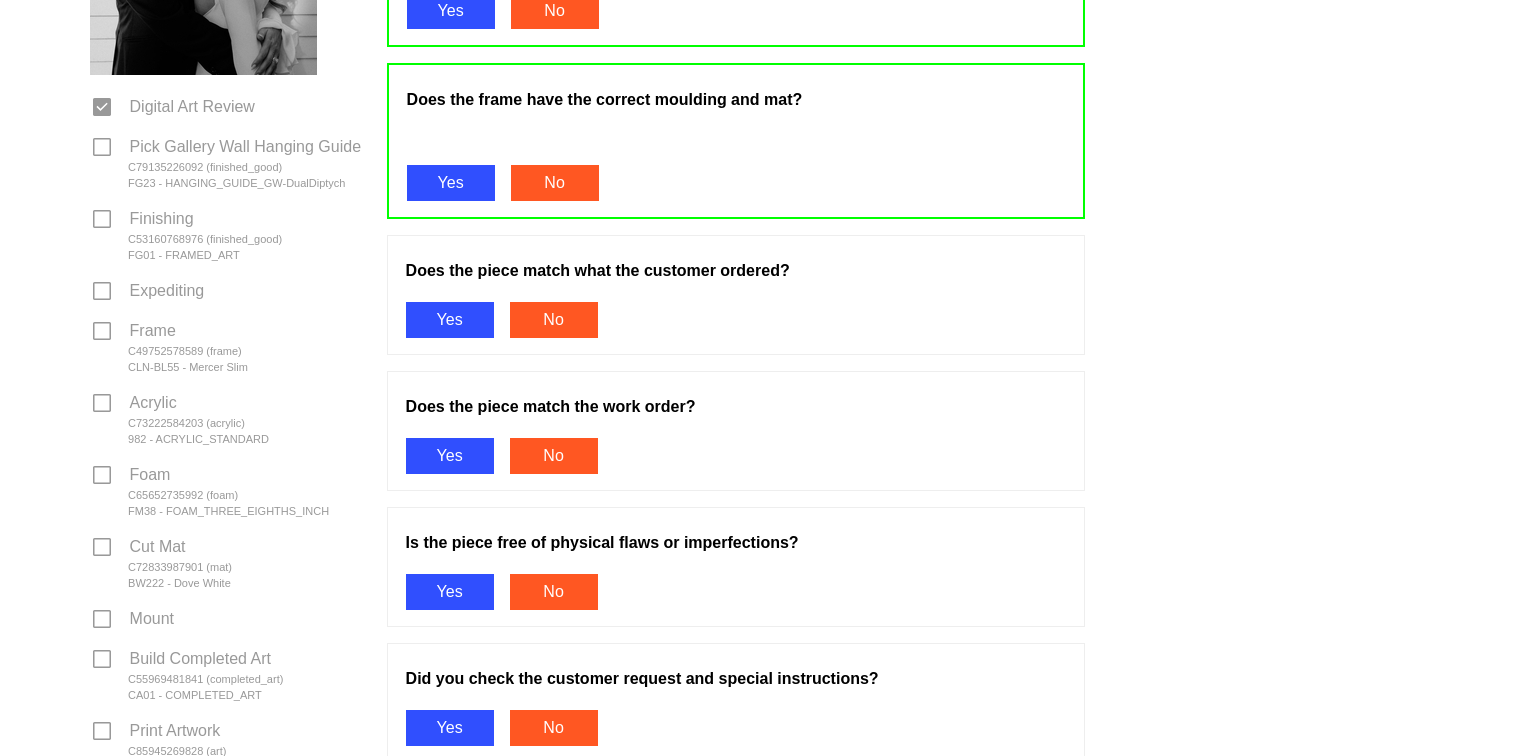 scroll, scrollTop: 478, scrollLeft: 0, axis: vertical 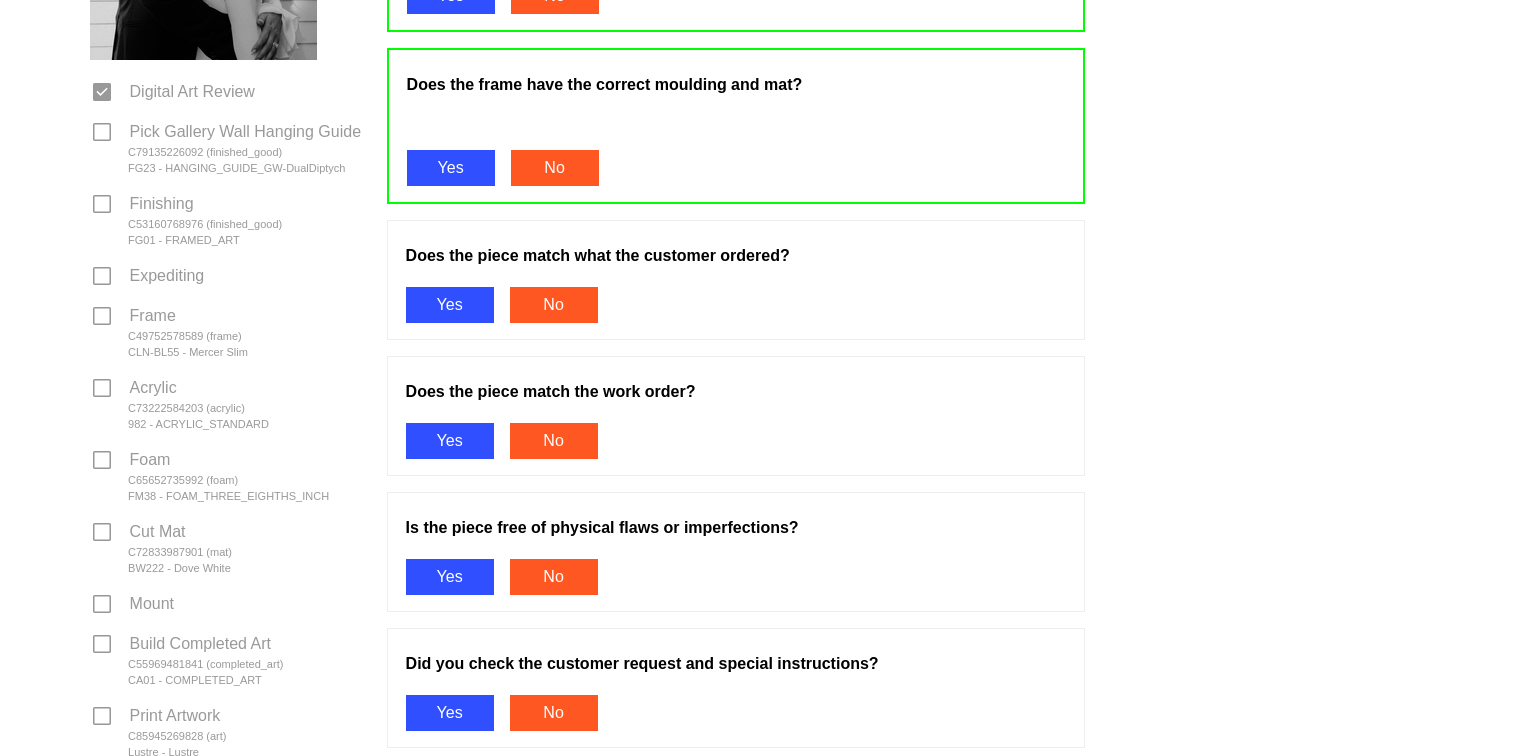 click on "Yes" at bounding box center [450, 305] 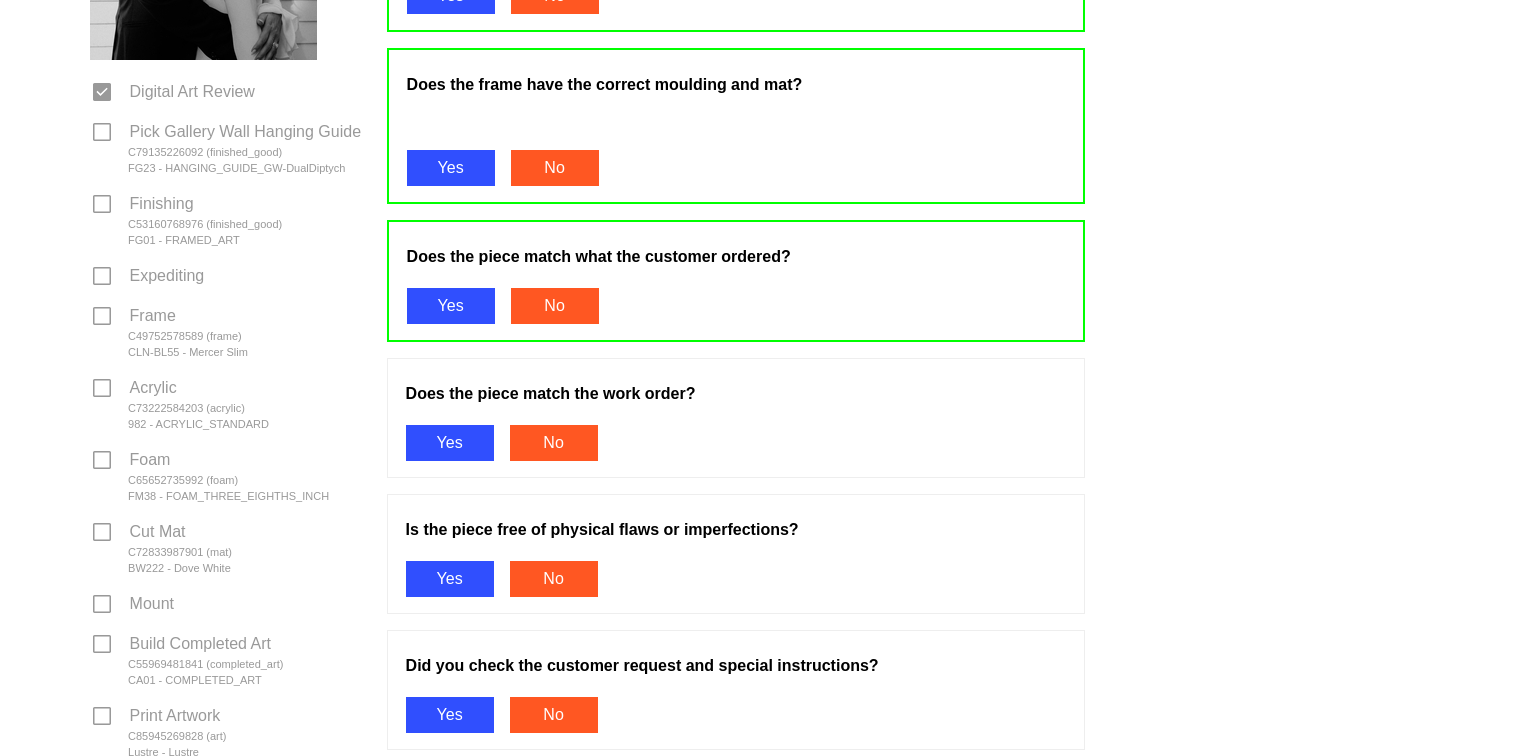 click on "Yes" at bounding box center [450, 443] 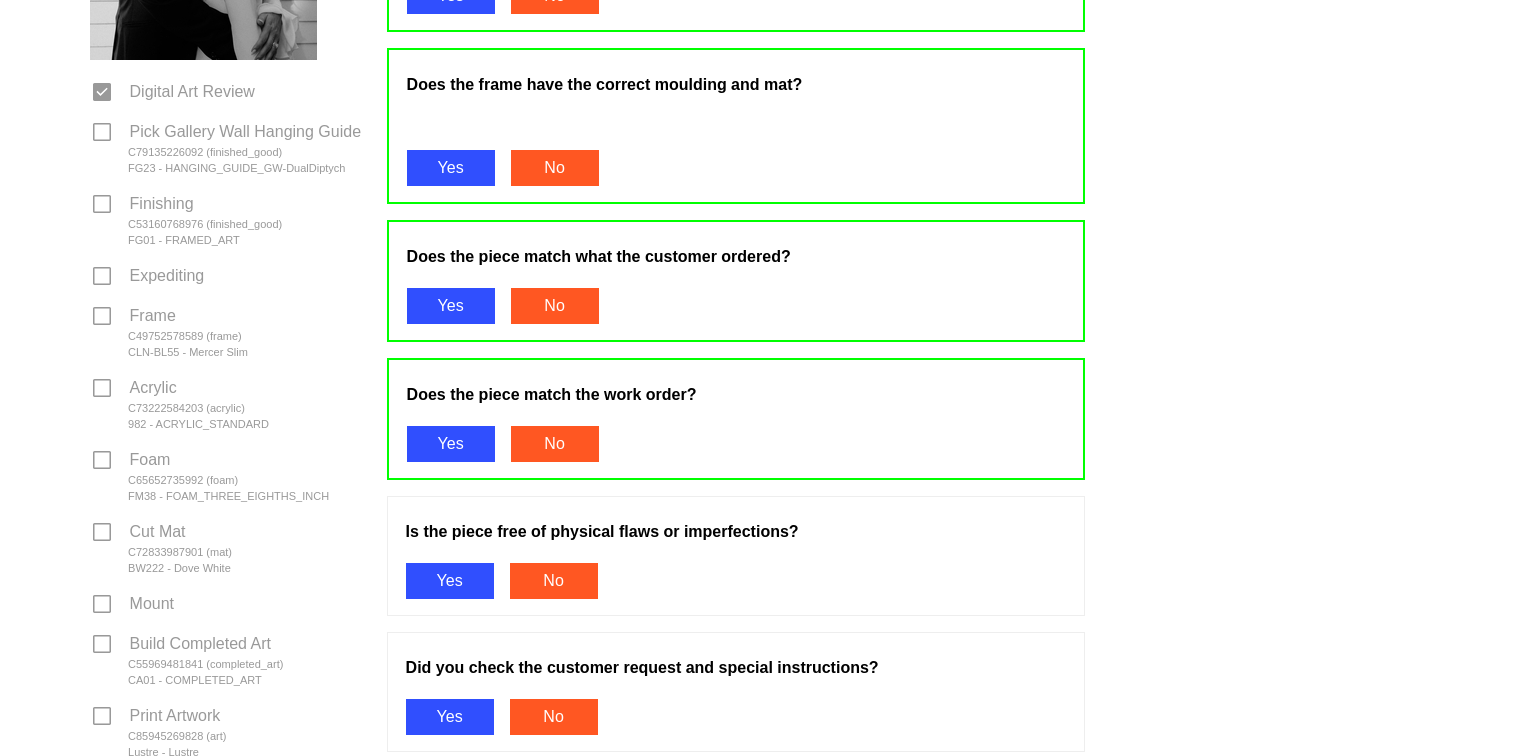 click on "Yes" at bounding box center (450, 581) 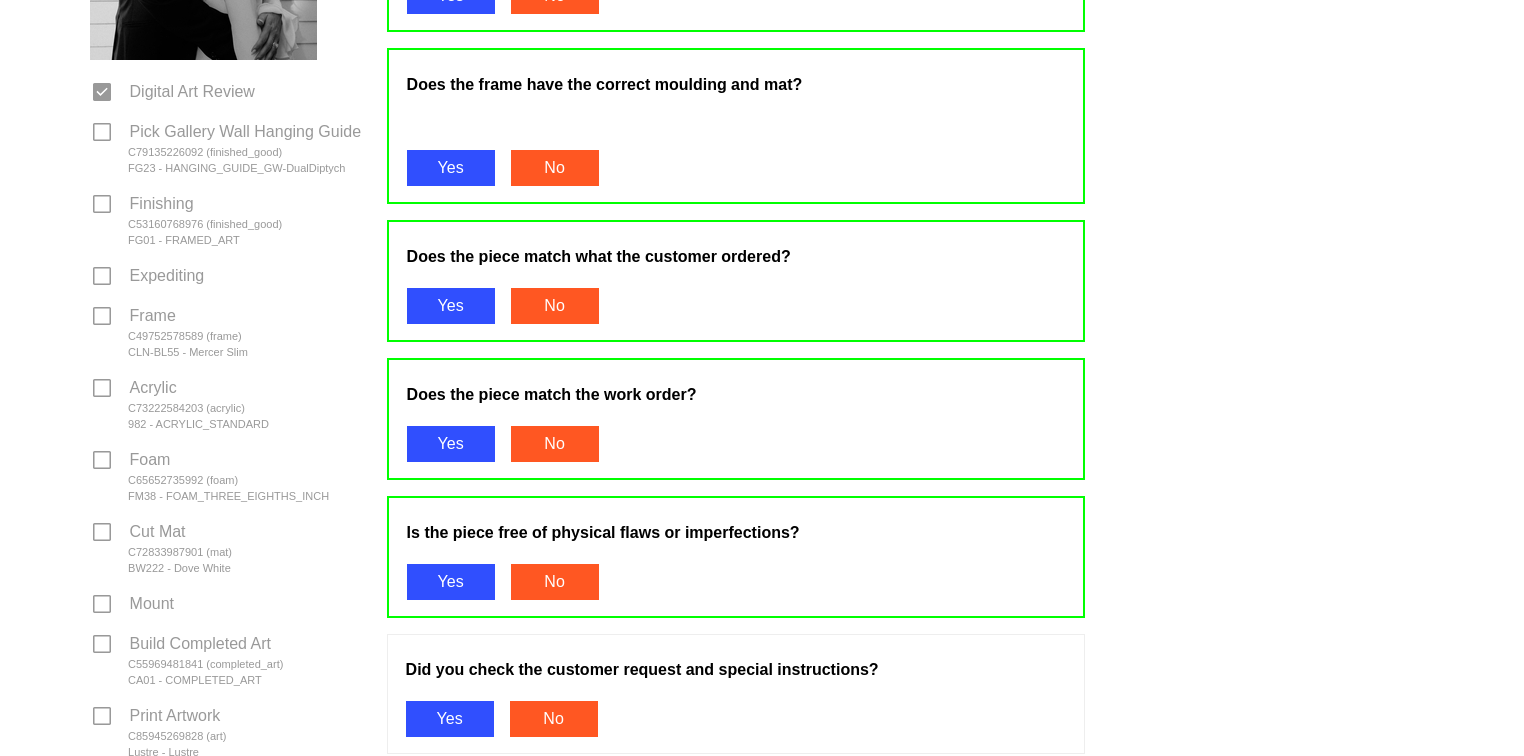 click on "Yes" at bounding box center (450, 719) 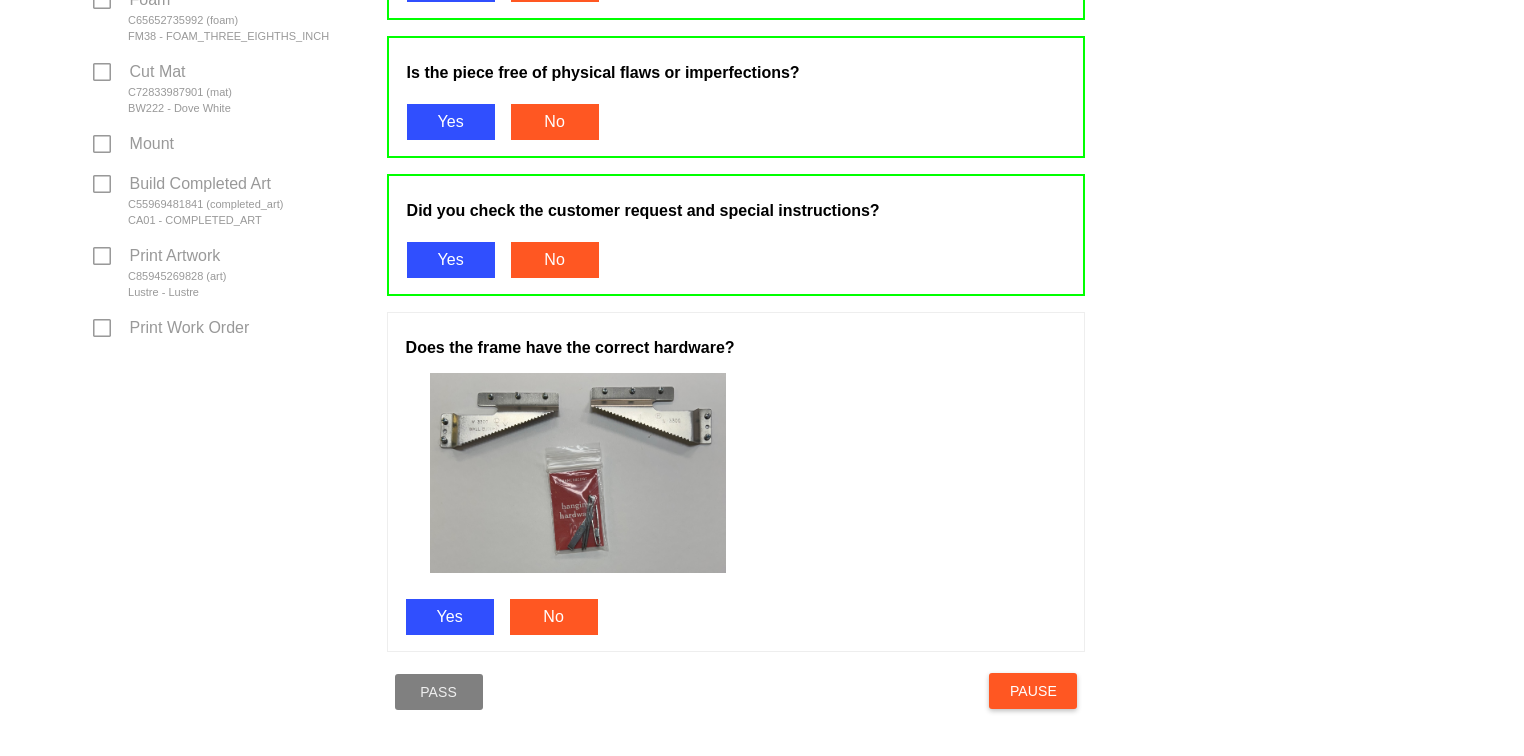 scroll, scrollTop: 1021, scrollLeft: 0, axis: vertical 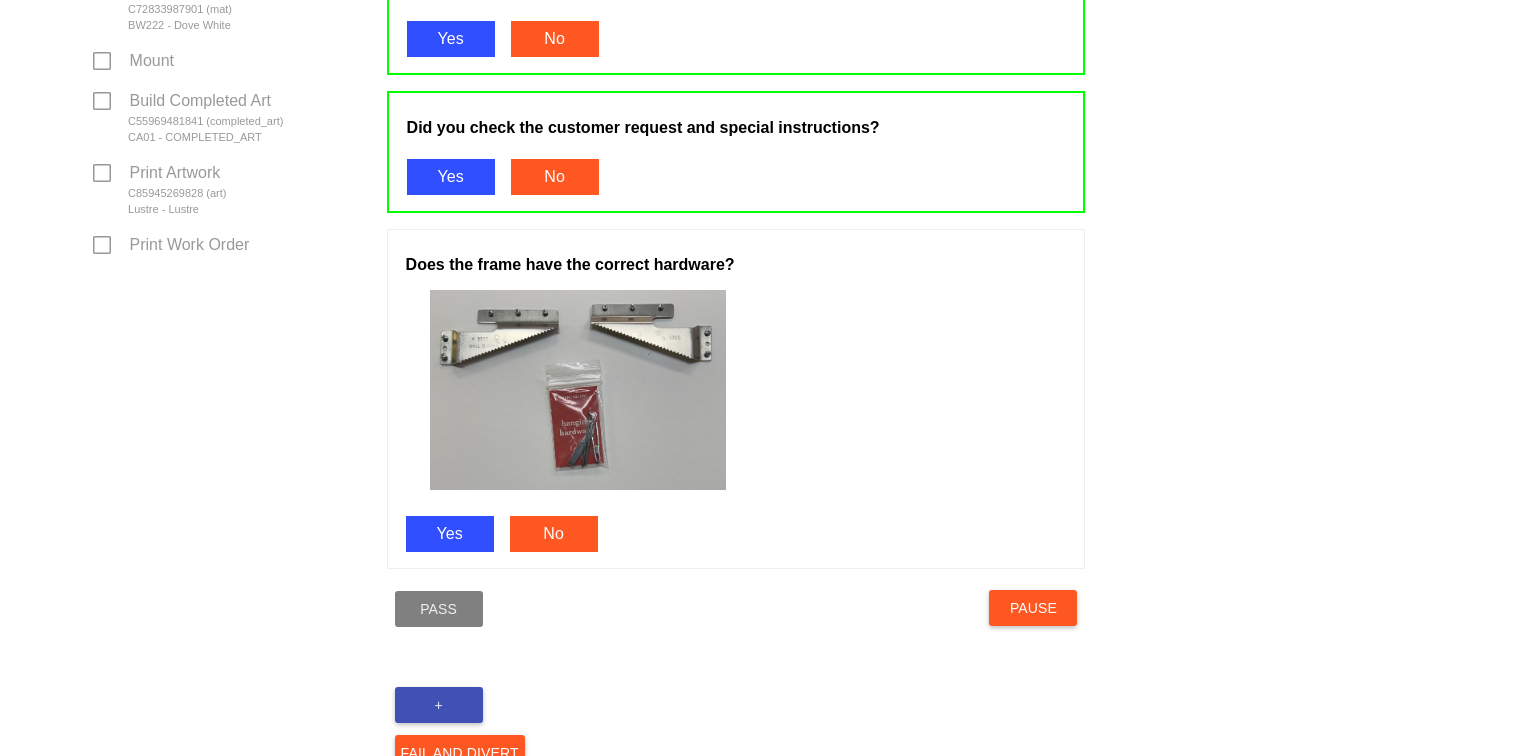 click on "Yes" at bounding box center [450, 534] 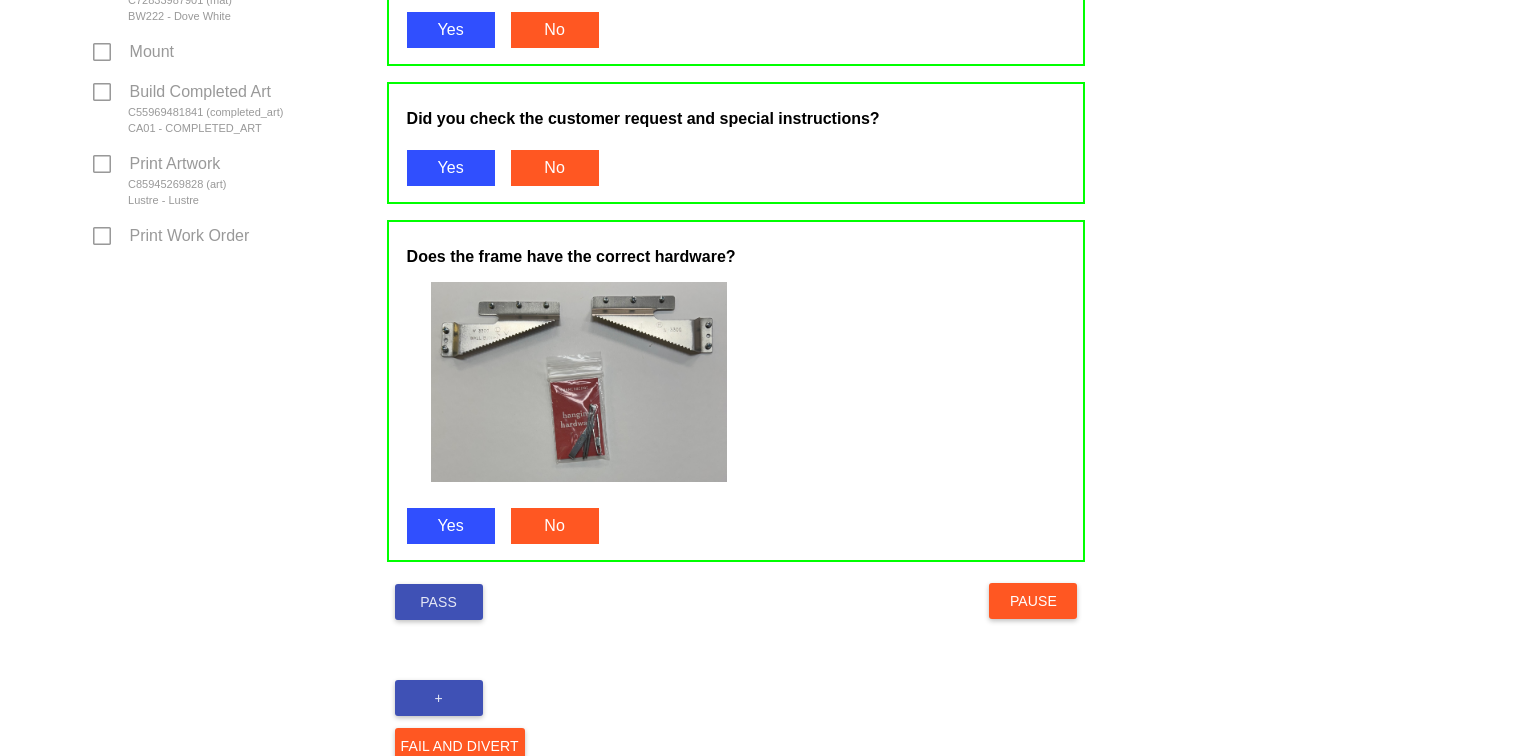 scroll, scrollTop: 1032, scrollLeft: 0, axis: vertical 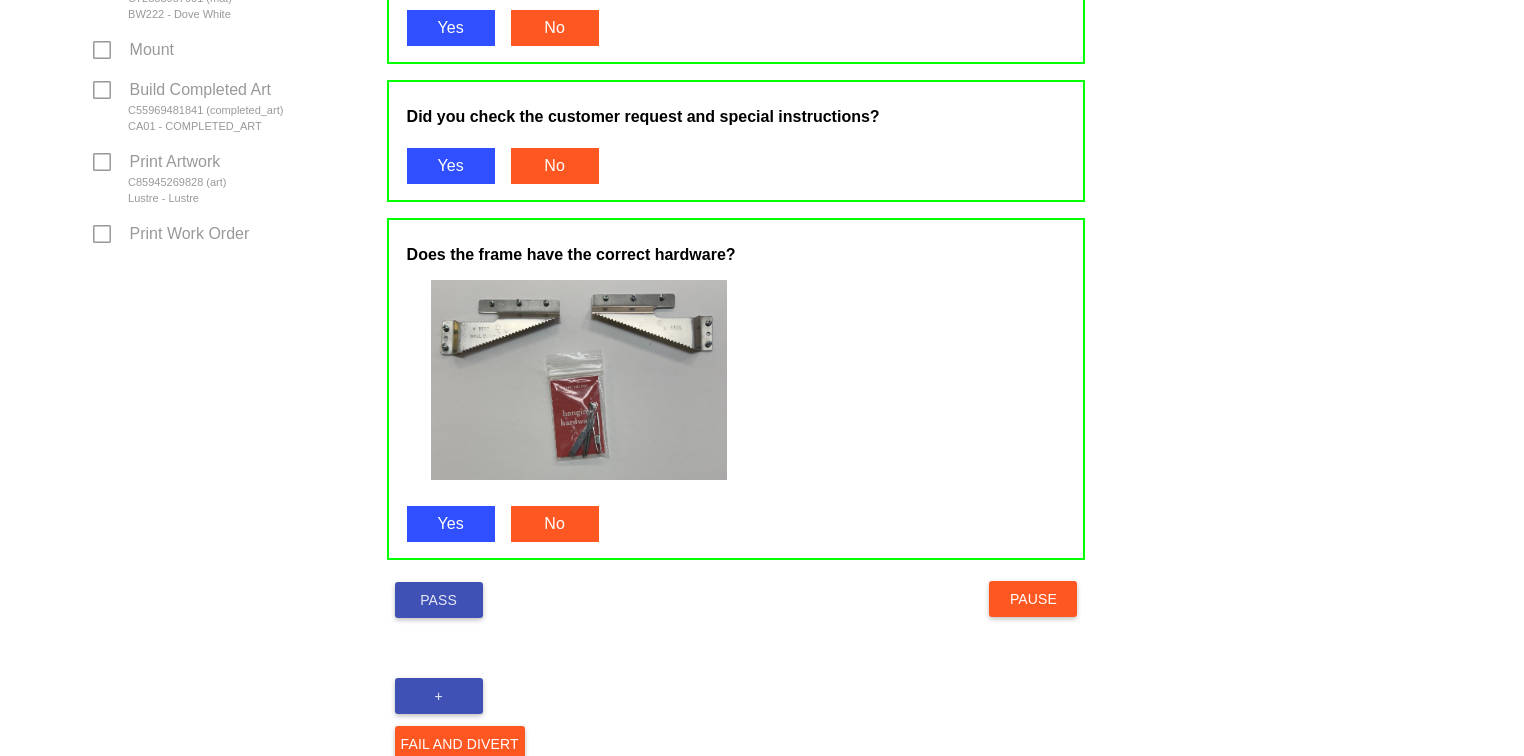 click on "Pass" at bounding box center (439, 600) 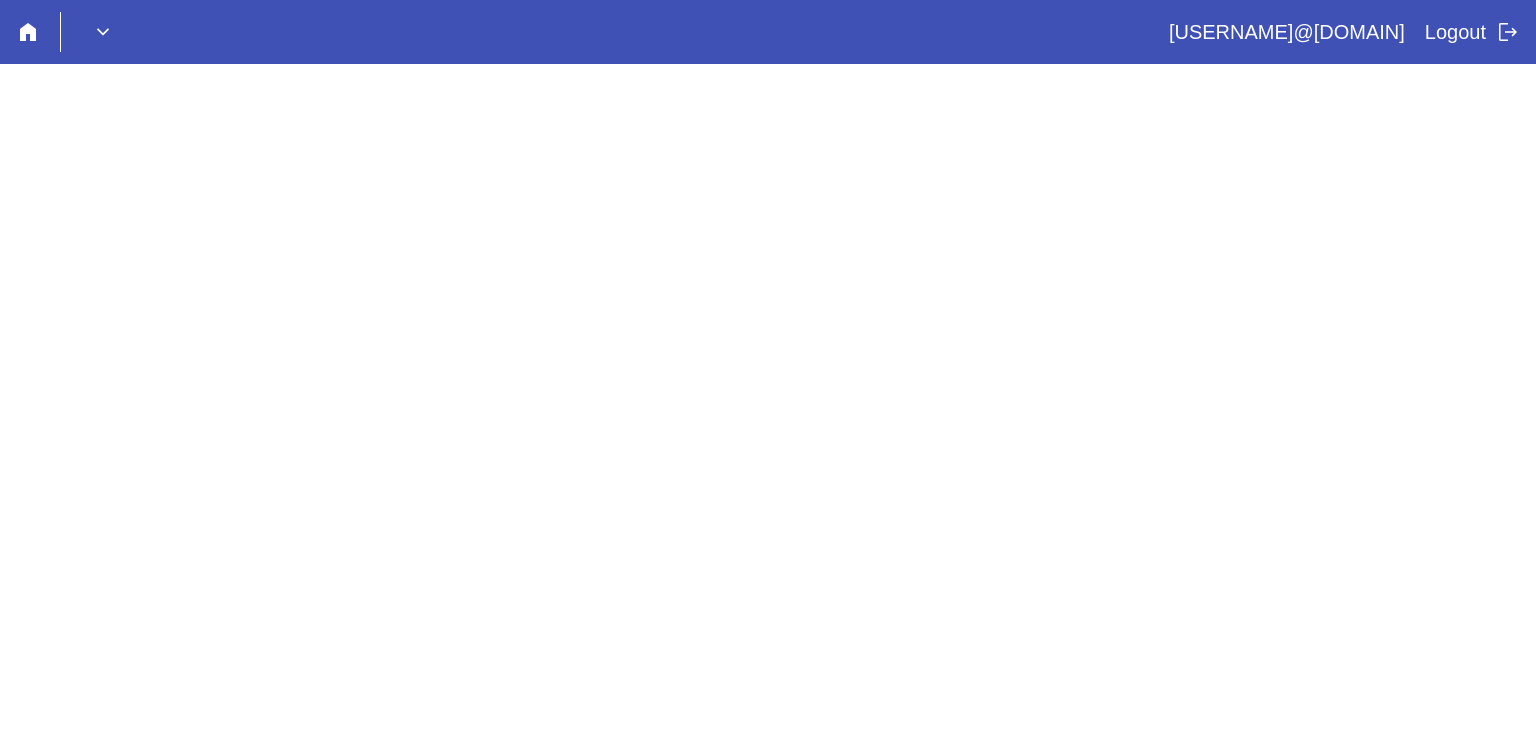 scroll, scrollTop: 0, scrollLeft: 0, axis: both 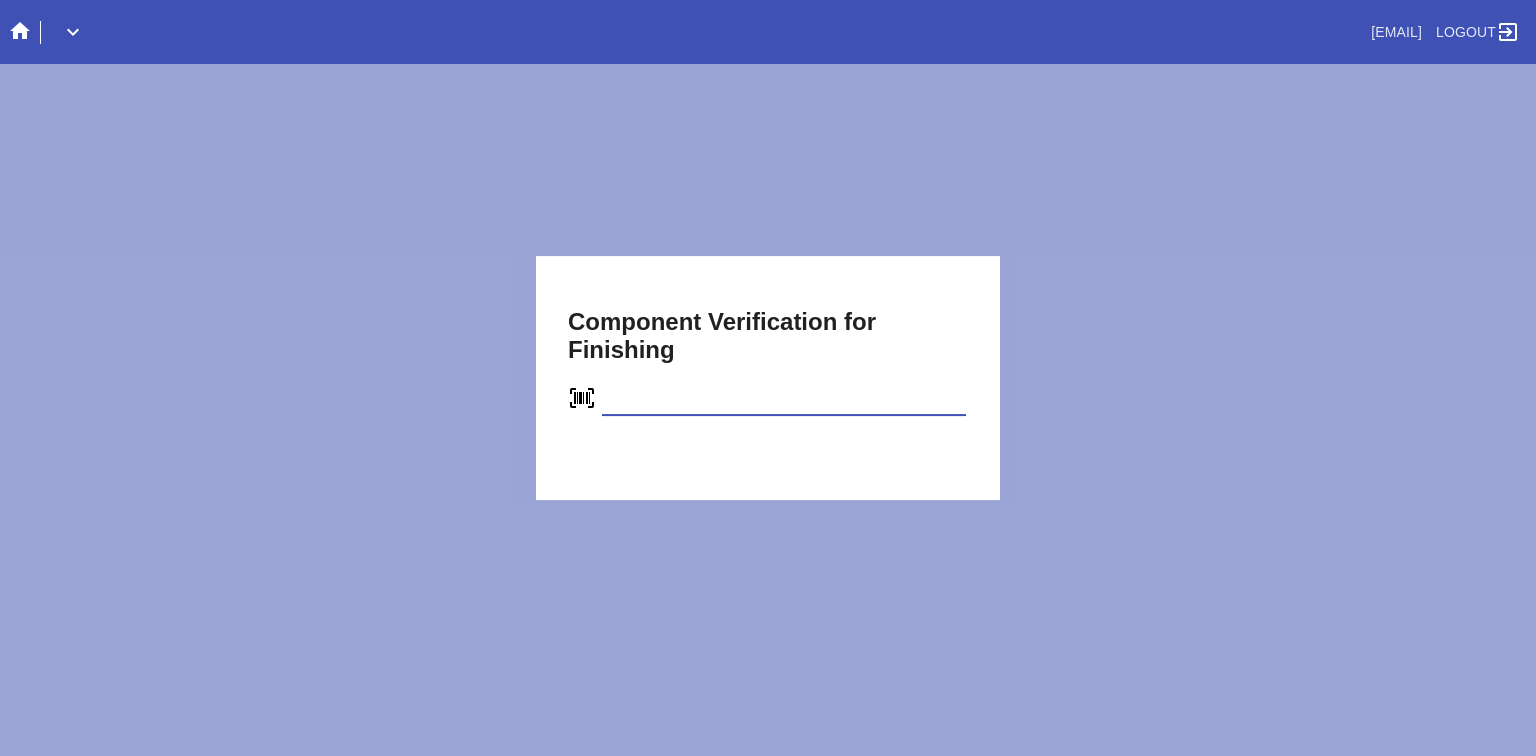 type on "C53160768976" 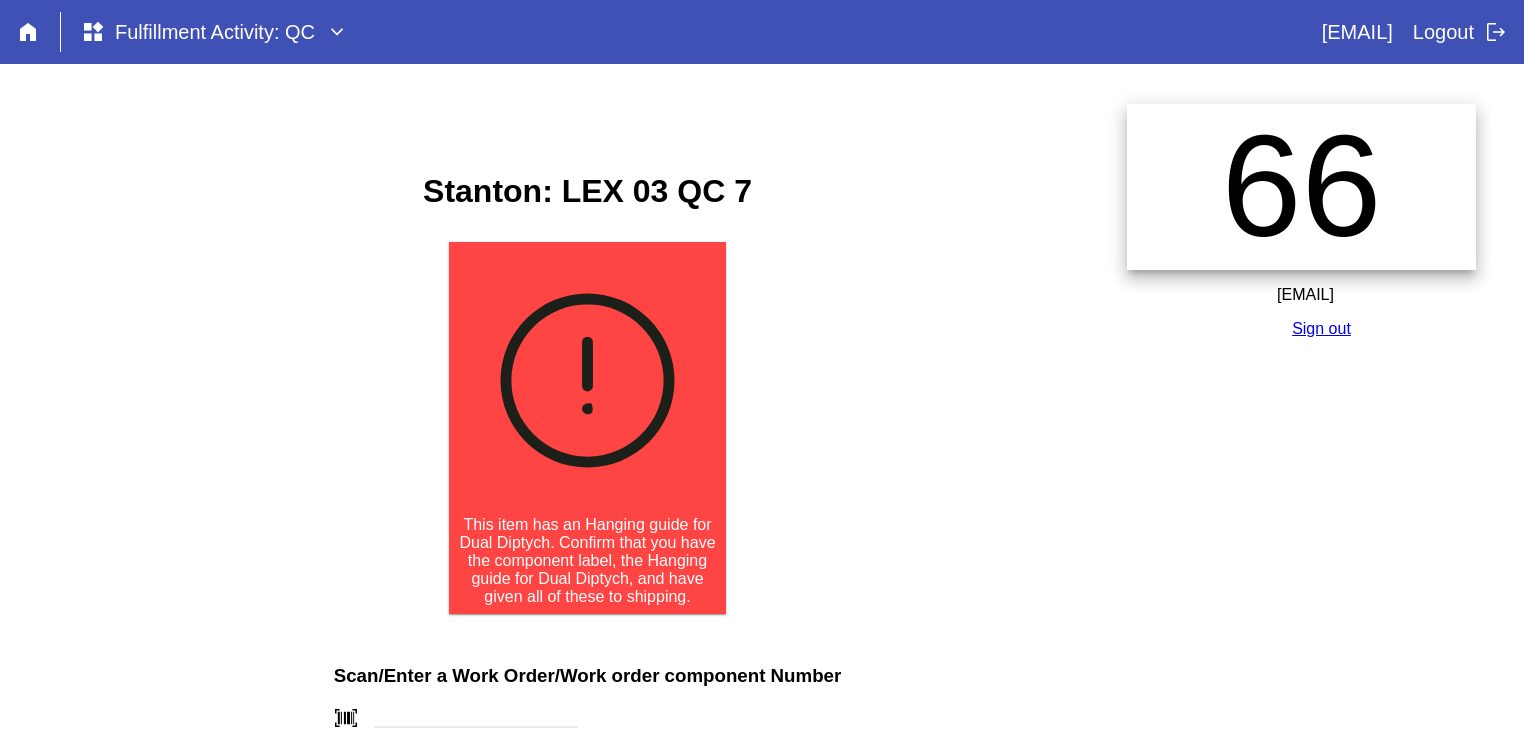 scroll, scrollTop: 0, scrollLeft: 0, axis: both 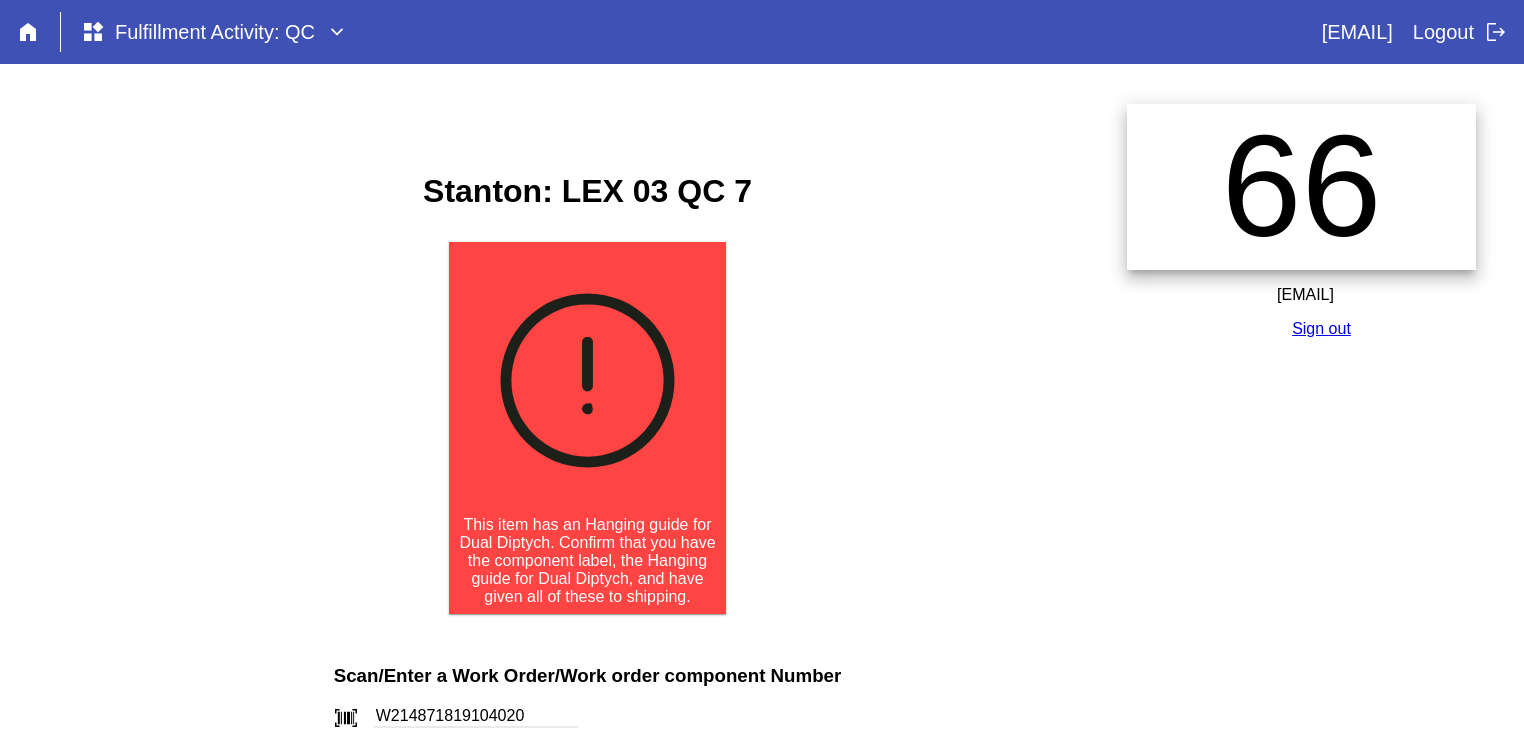 type on "W214871819104020" 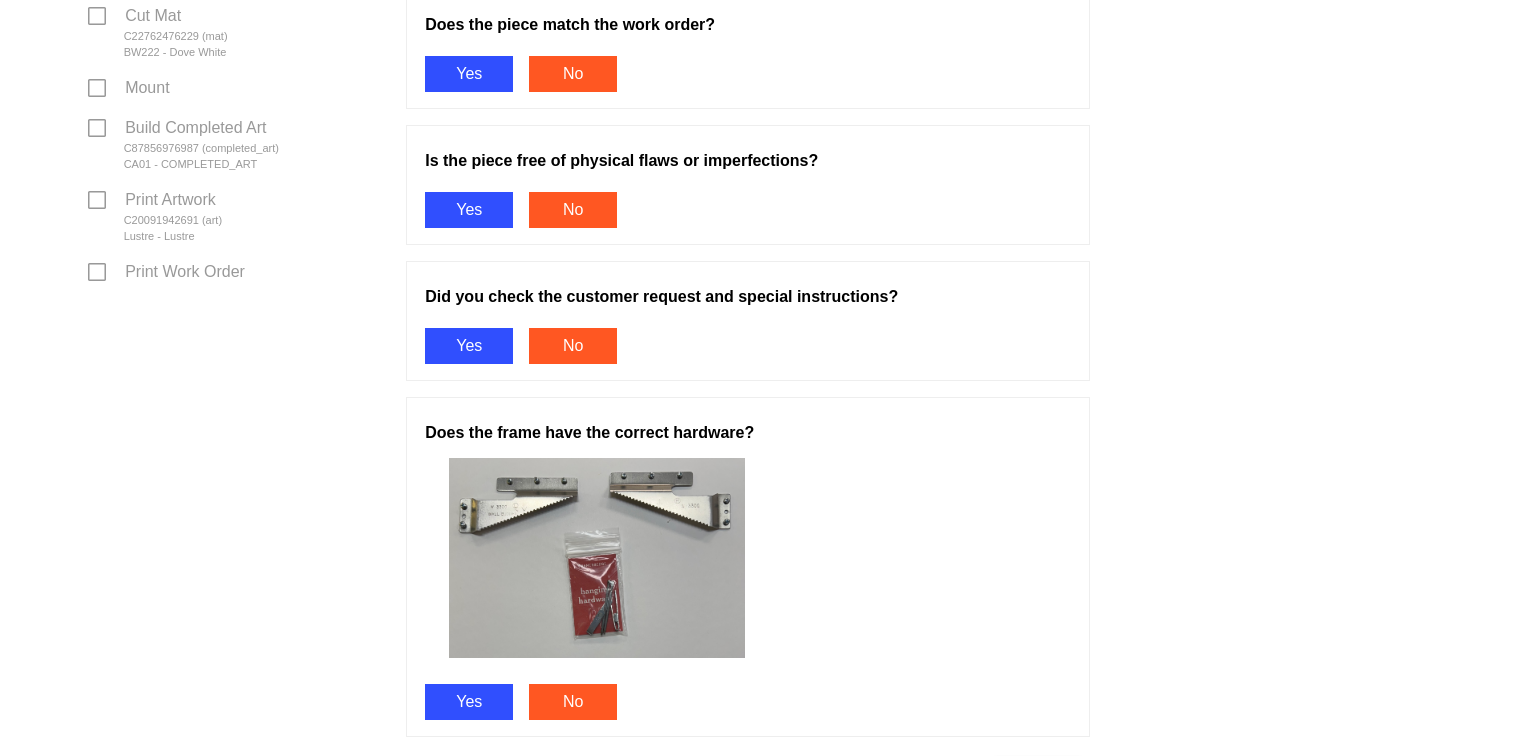 scroll, scrollTop: 1066, scrollLeft: 0, axis: vertical 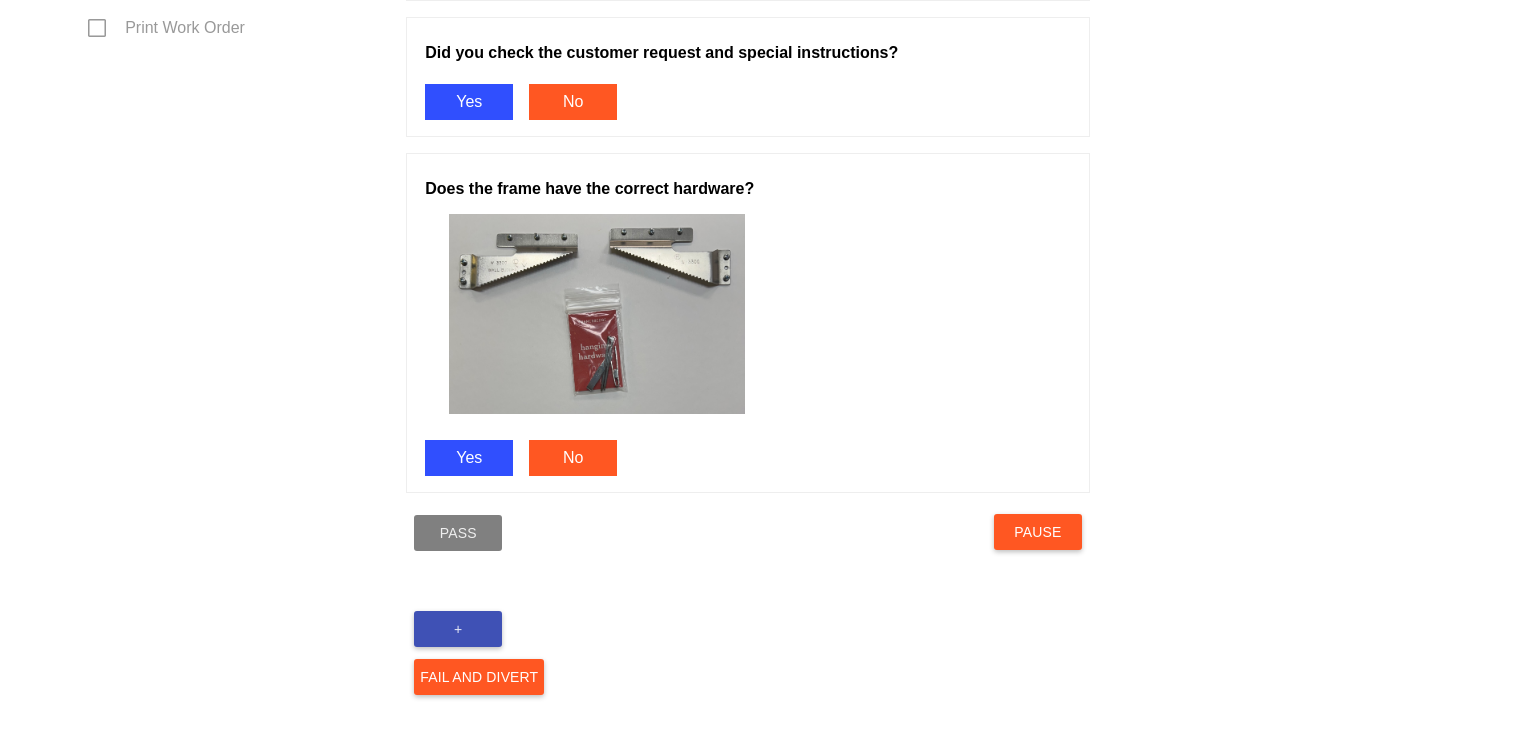 click on "+" at bounding box center (458, 629) 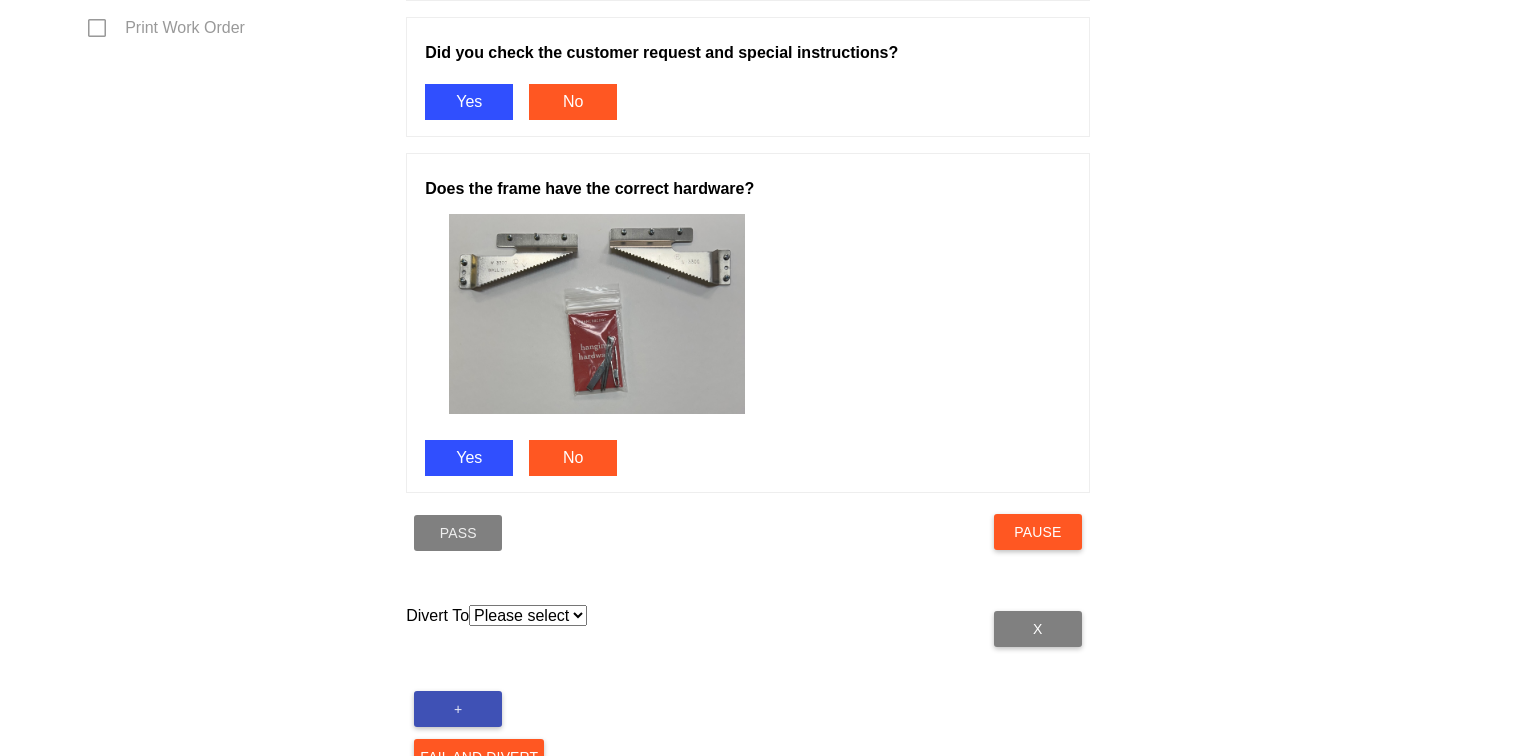 click on "Please select
Acrylic
Art Care
Foam
Hold
Mats
Saws
Receiving
Print Room
Mounting
Hardware
Assembly" at bounding box center (528, 615) 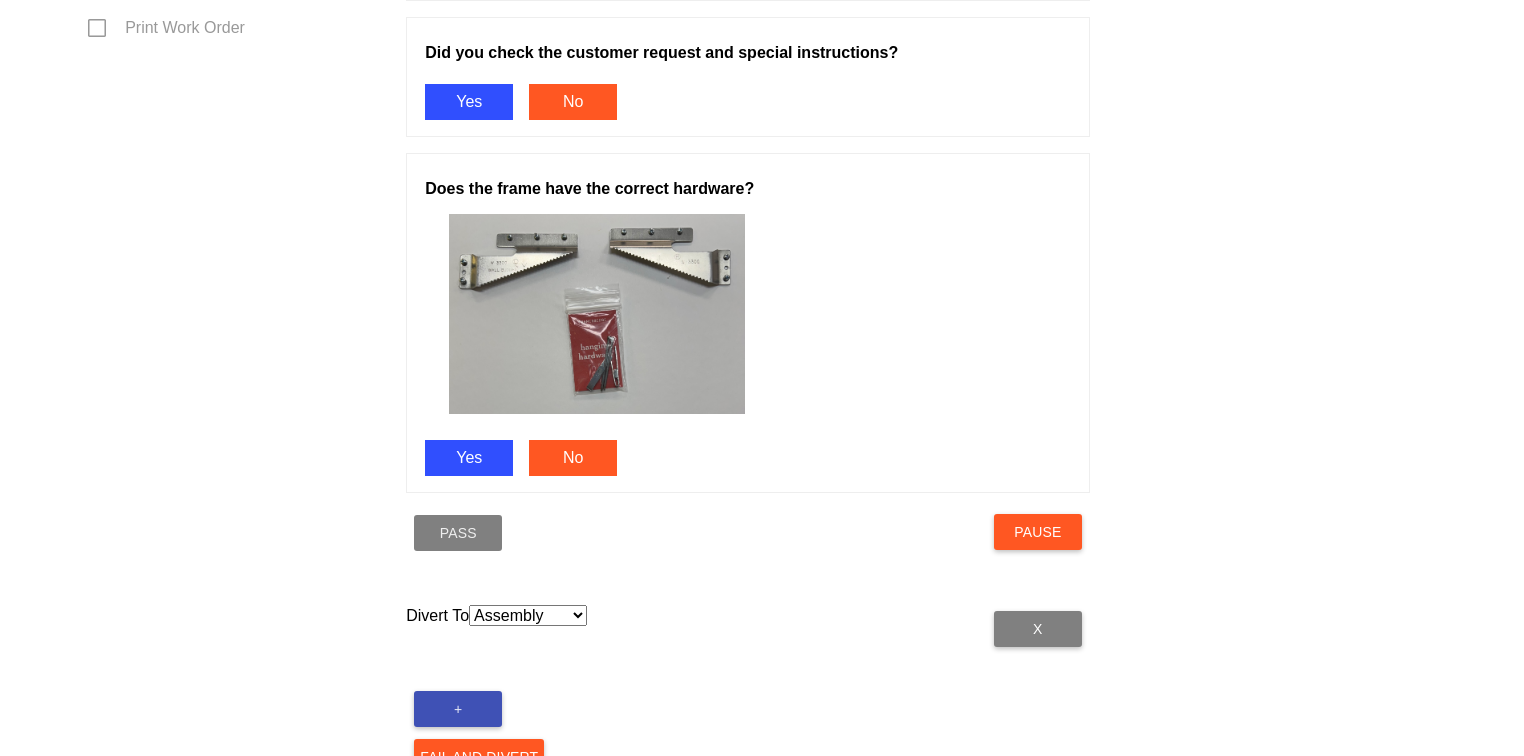 click on "Please select
Acrylic
Art Care
Foam
Hold
Mats
Saws
Receiving
Print Room
Mounting
Hardware
Assembly" at bounding box center [528, 615] 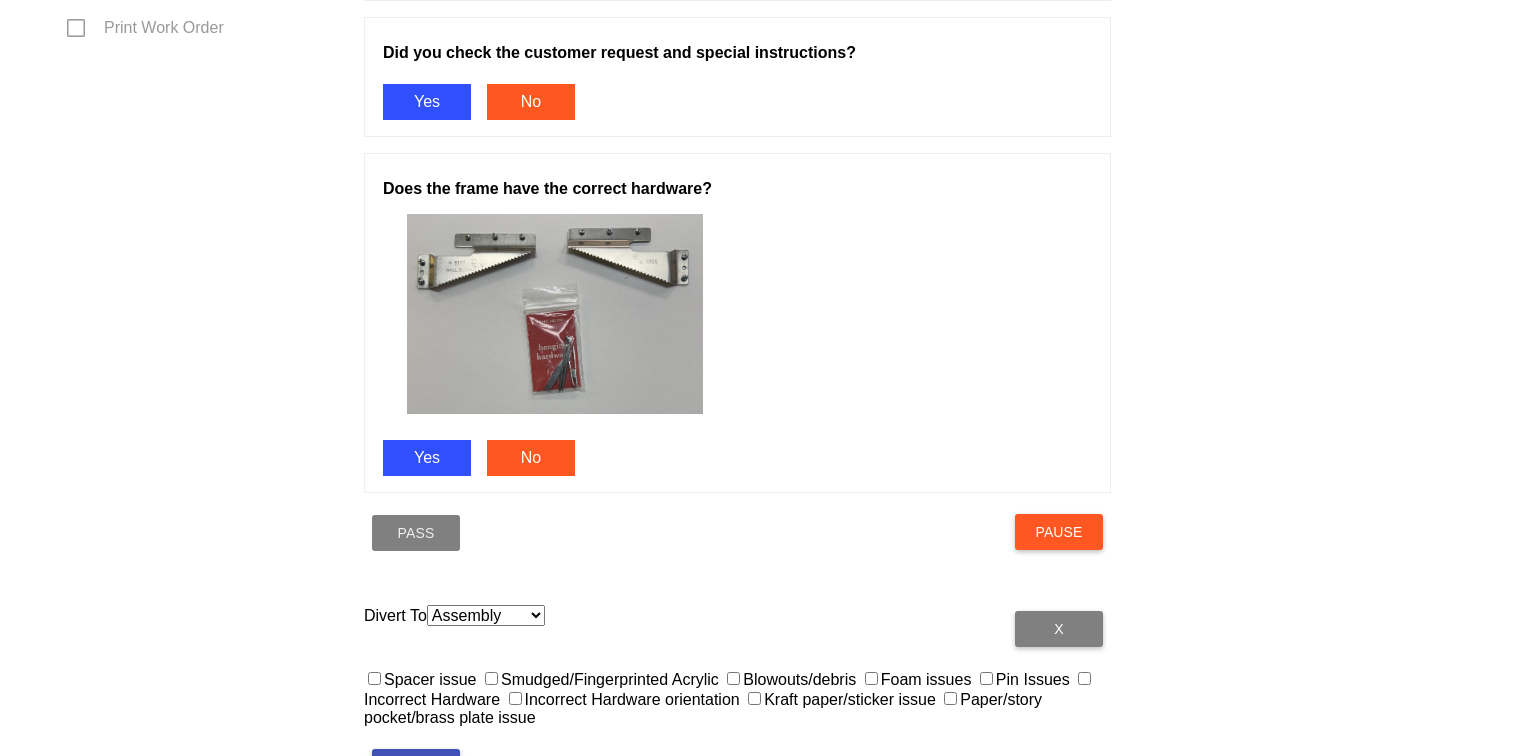 click on "Blowouts/debris" at bounding box center [733, 678] 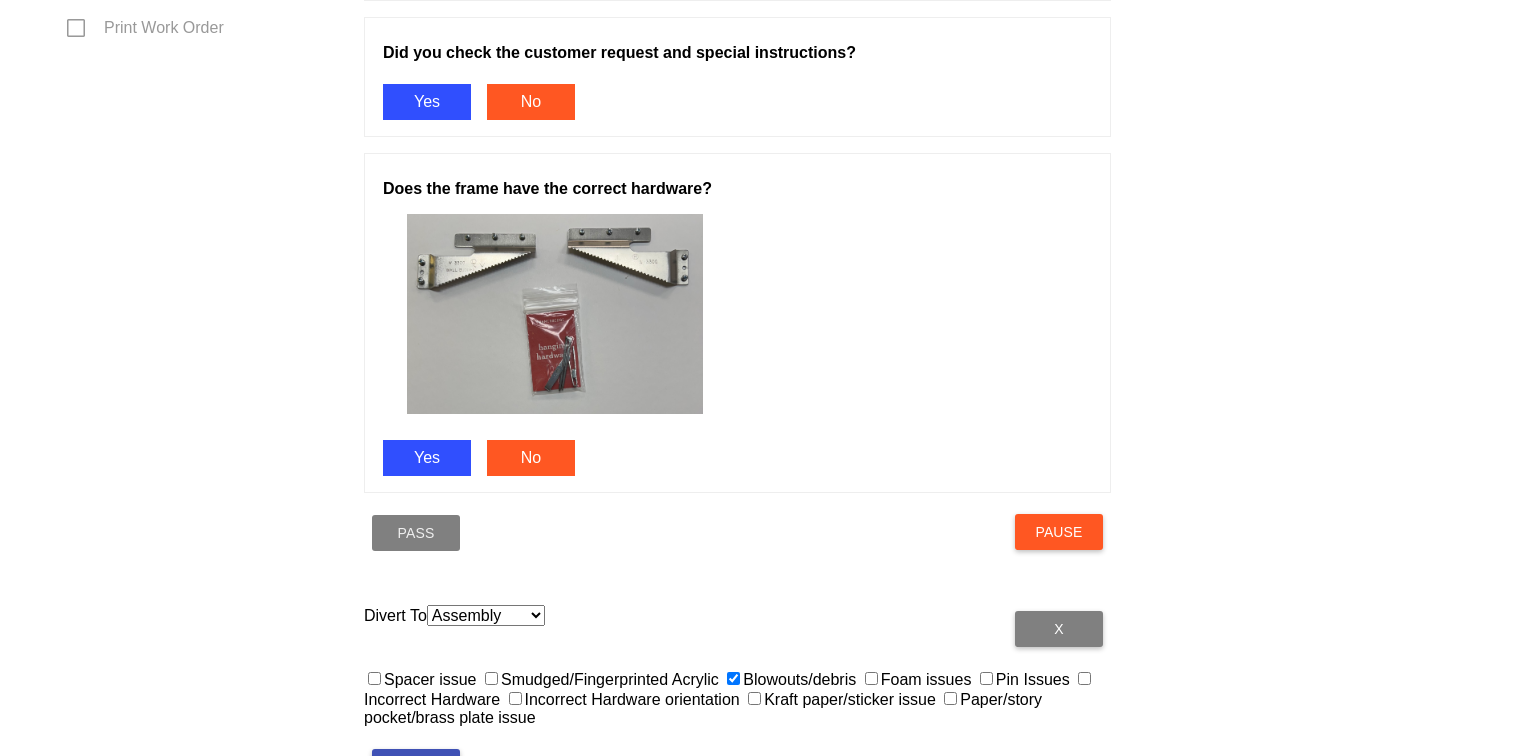 click on "Blowouts/debris" at bounding box center (733, 678) 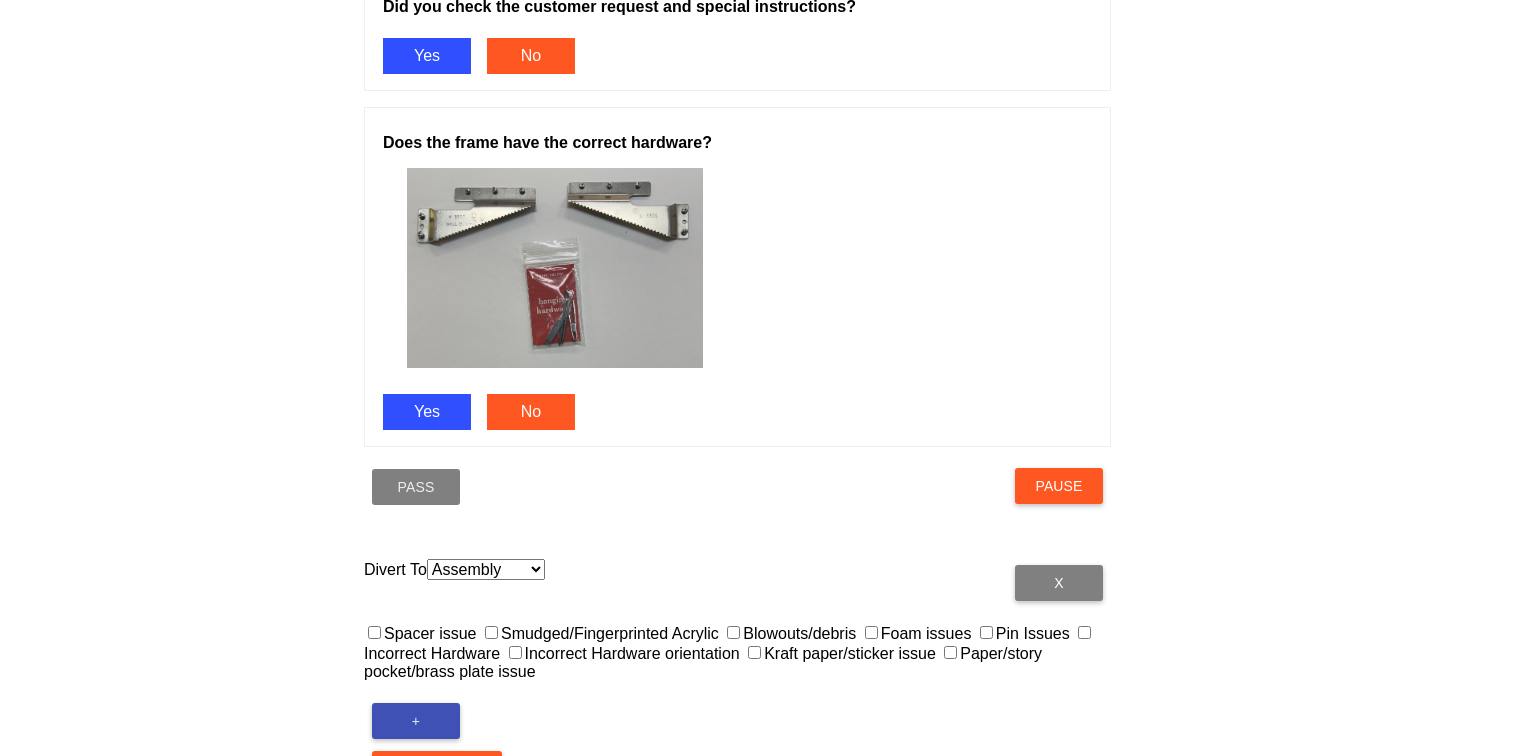 scroll, scrollTop: 1204, scrollLeft: 0, axis: vertical 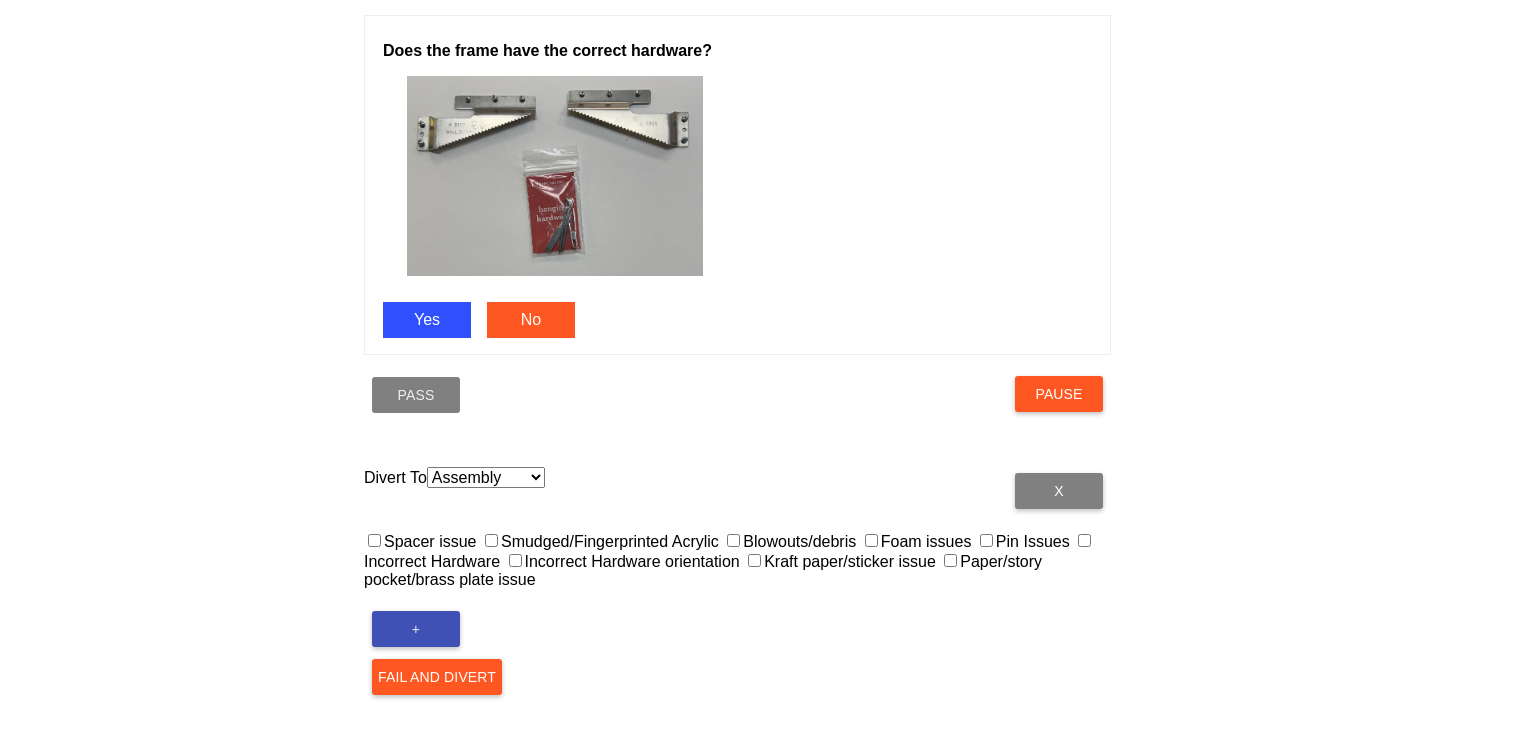 click on "Foam issues" at bounding box center [871, 540] 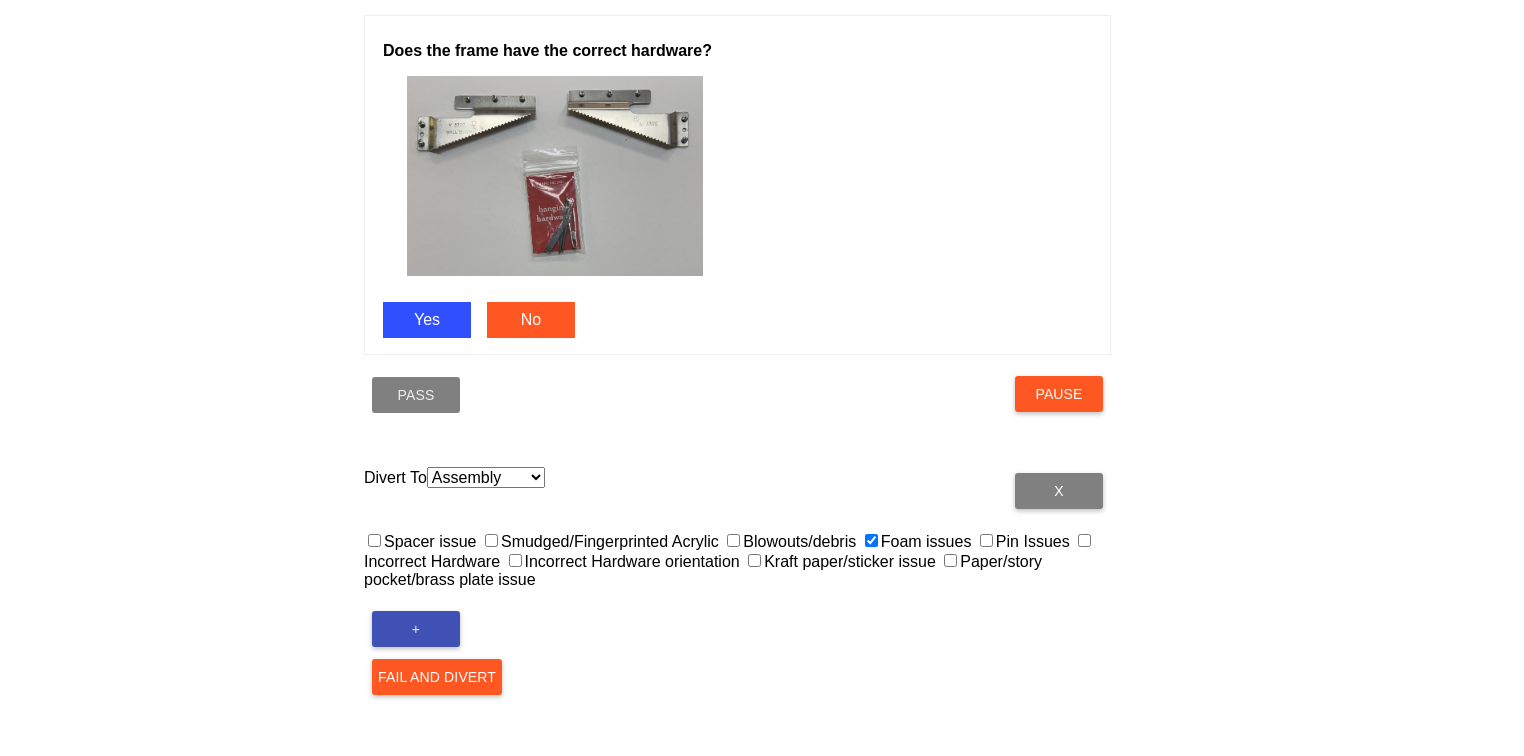 click on "Fail and Divert" at bounding box center [437, 677] 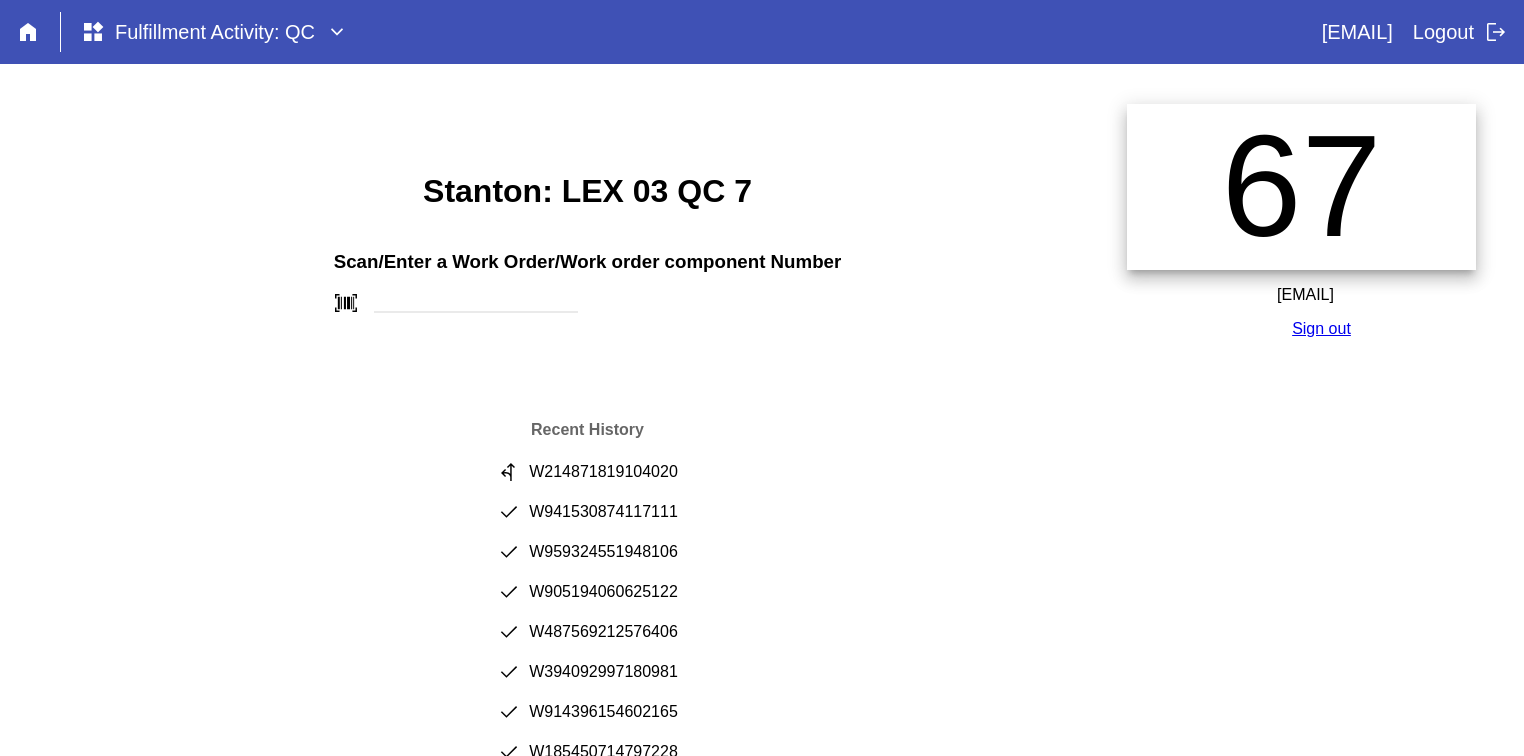 scroll, scrollTop: 0, scrollLeft: 0, axis: both 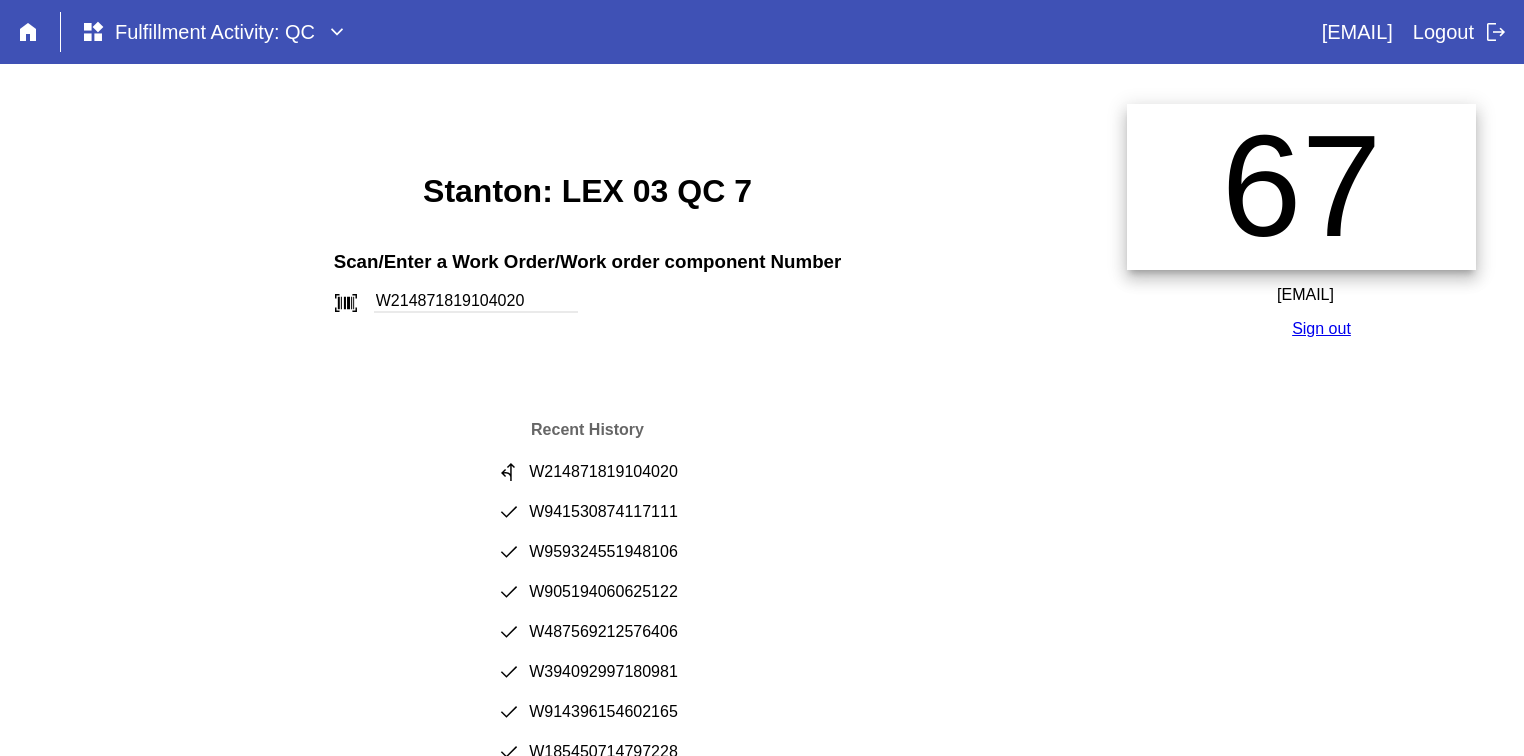 type on "W214871819104020" 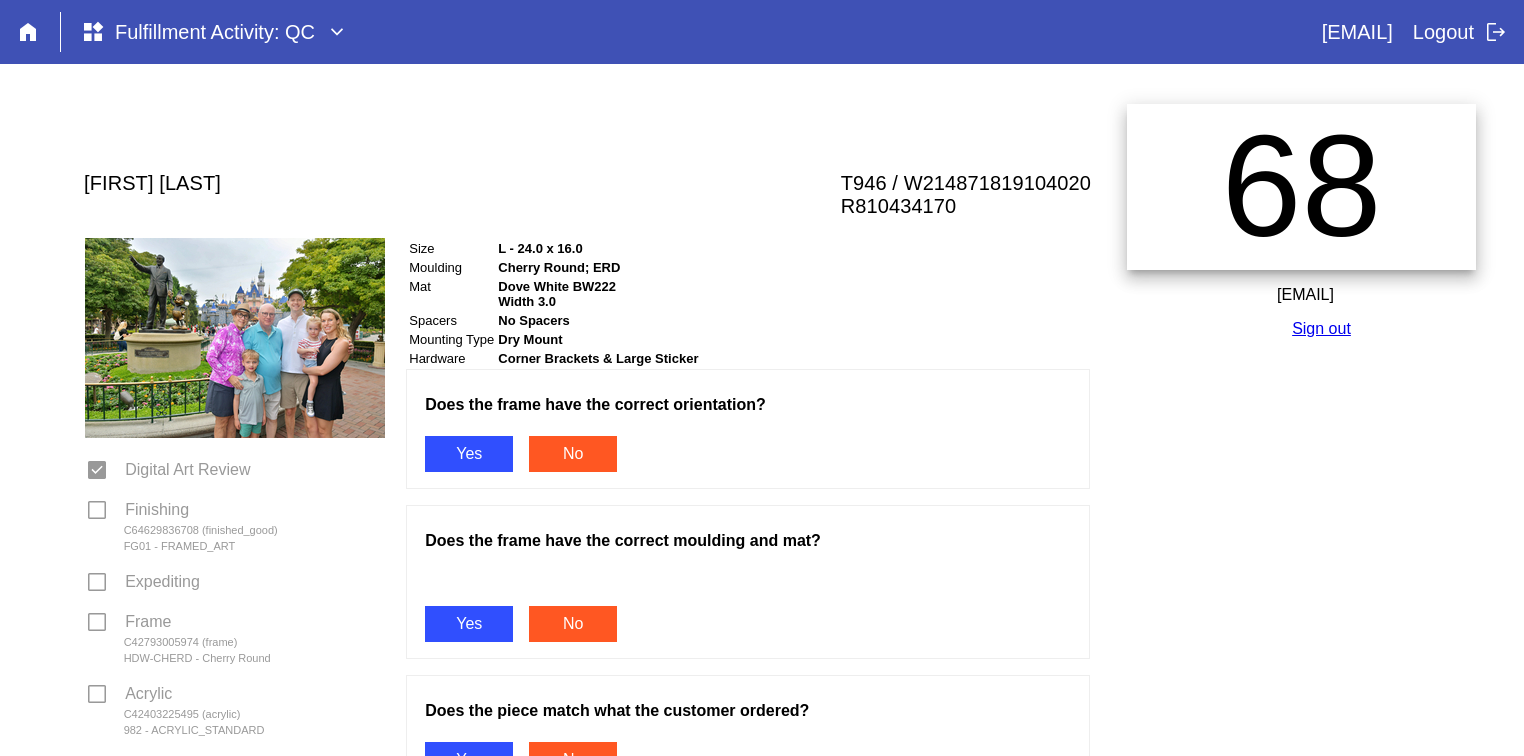 scroll, scrollTop: 0, scrollLeft: 0, axis: both 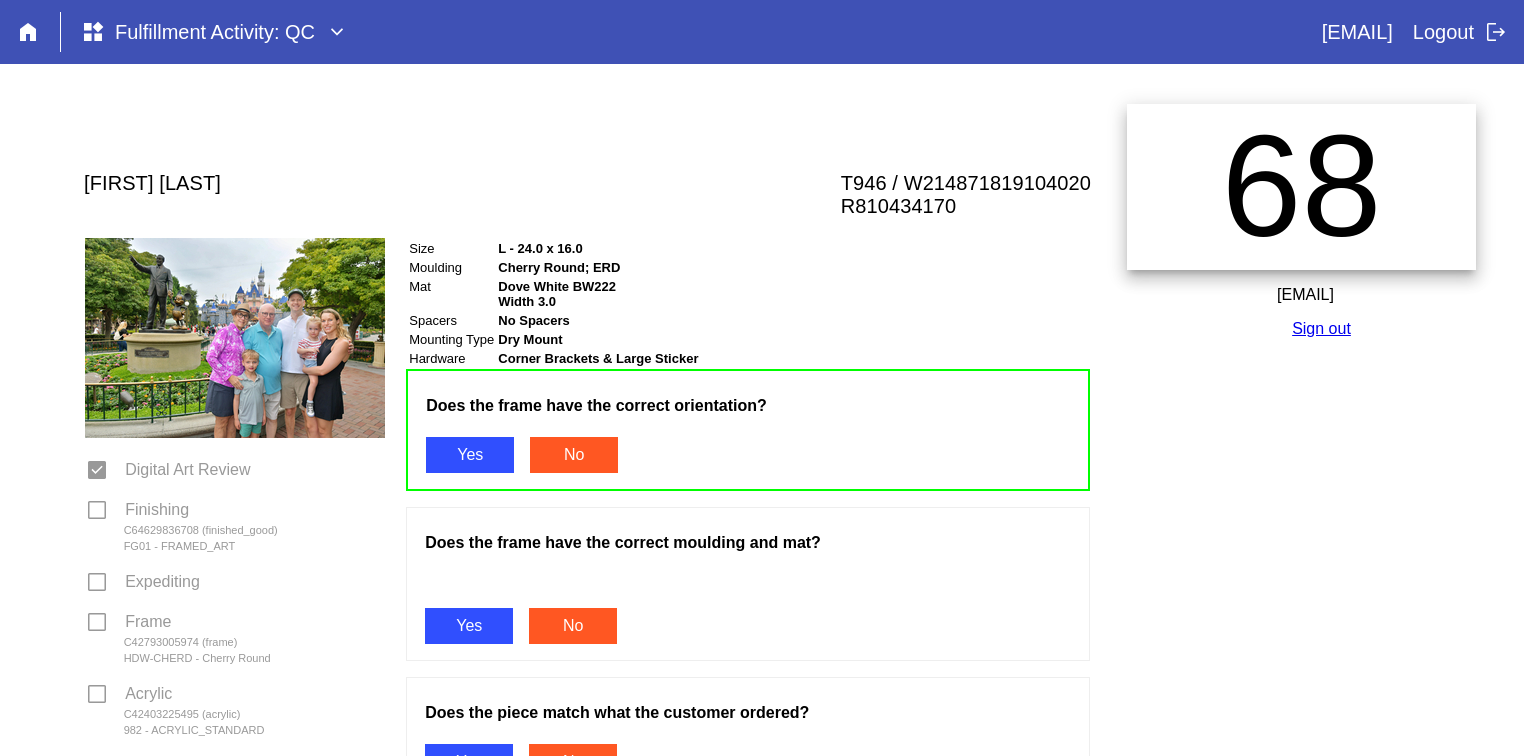 click on "Yes" at bounding box center [469, 626] 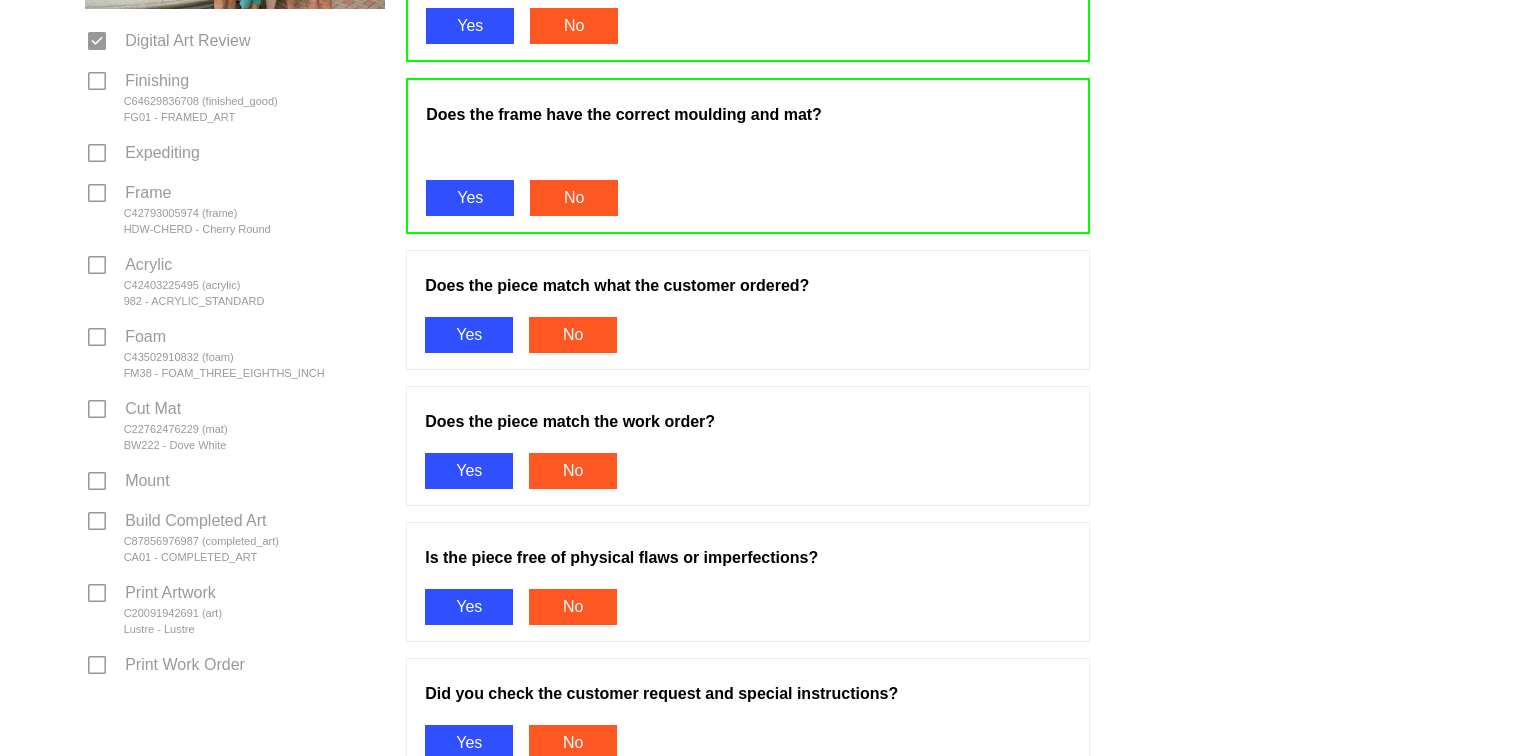 scroll, scrollTop: 451, scrollLeft: 0, axis: vertical 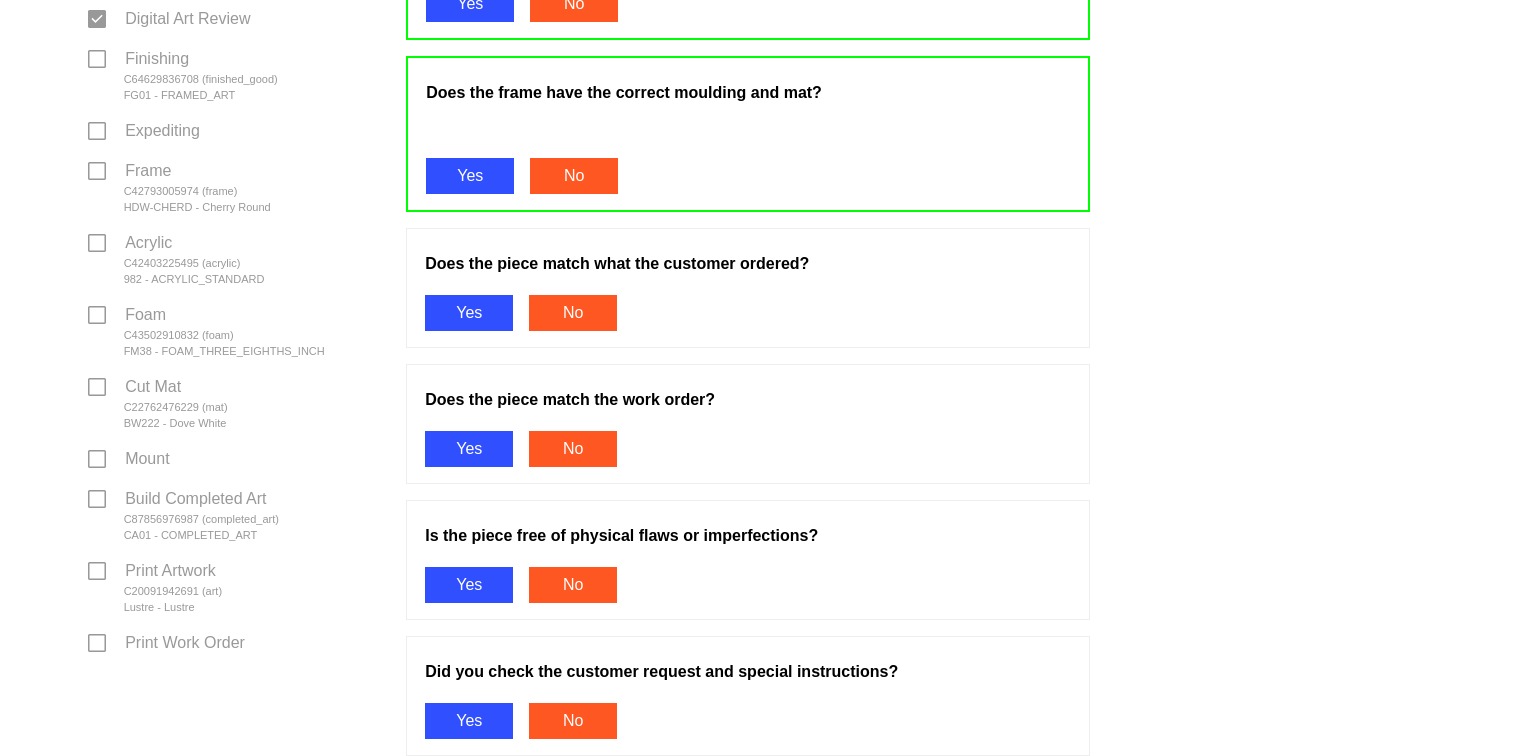 click on "Yes" at bounding box center [469, 313] 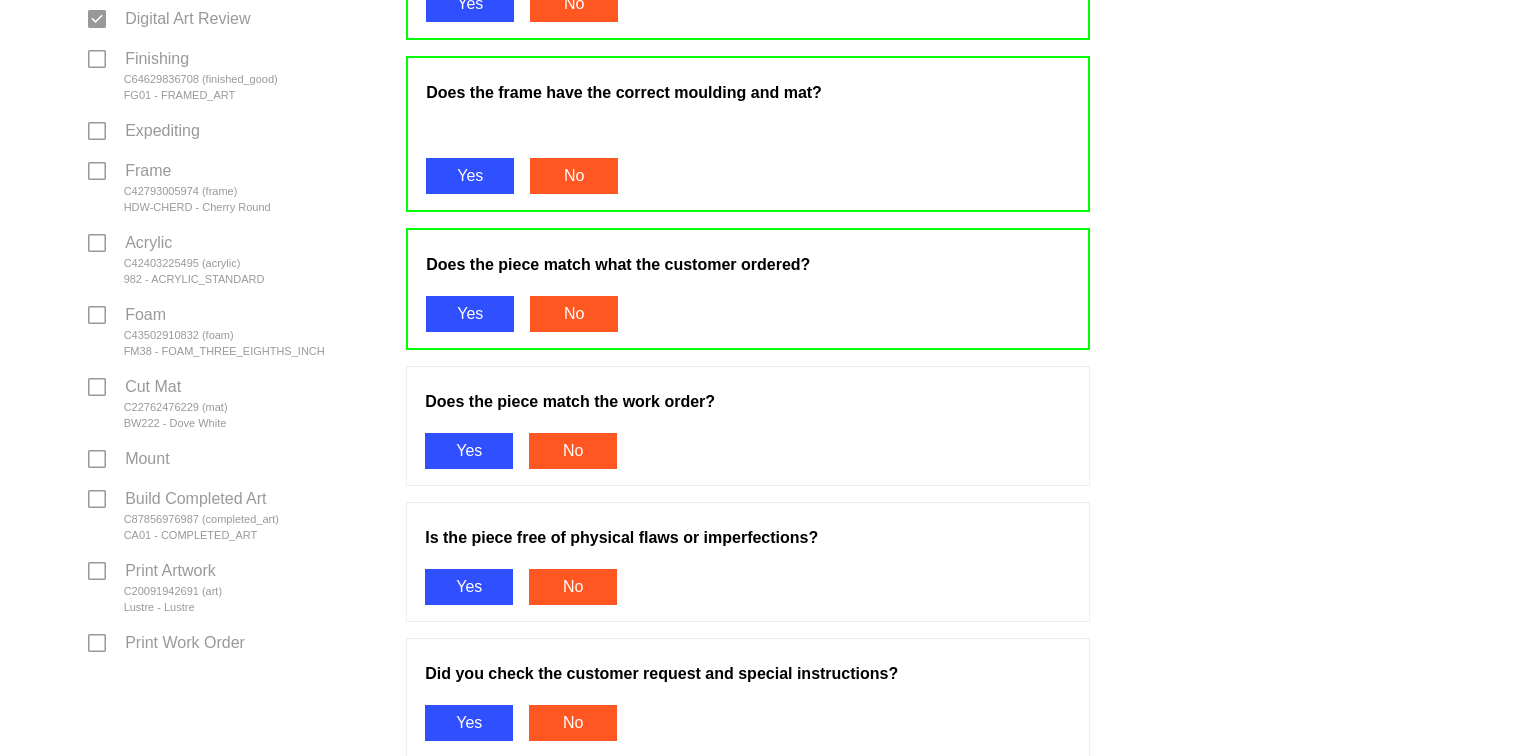 click on "Yes" at bounding box center (469, 451) 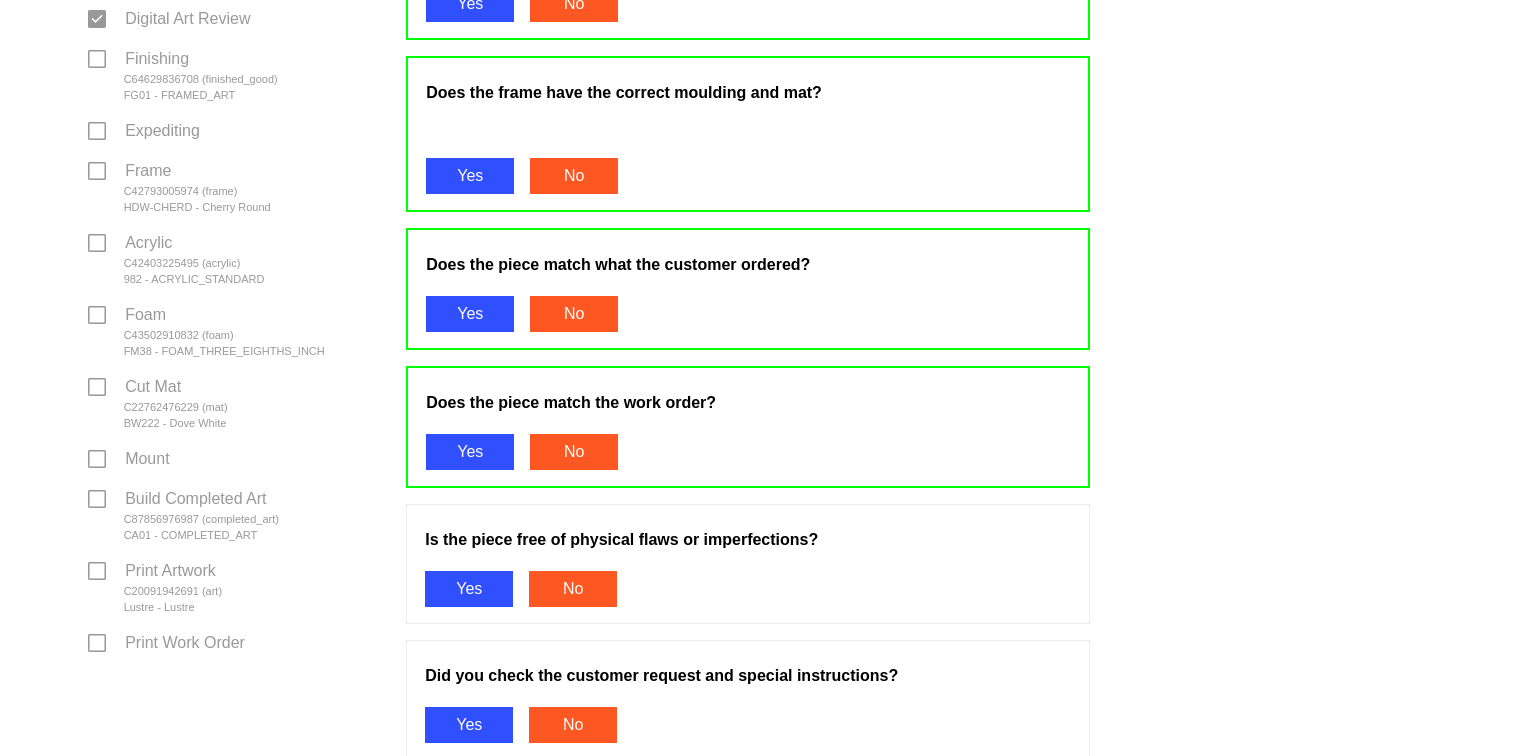 click on "Yes" at bounding box center (469, 589) 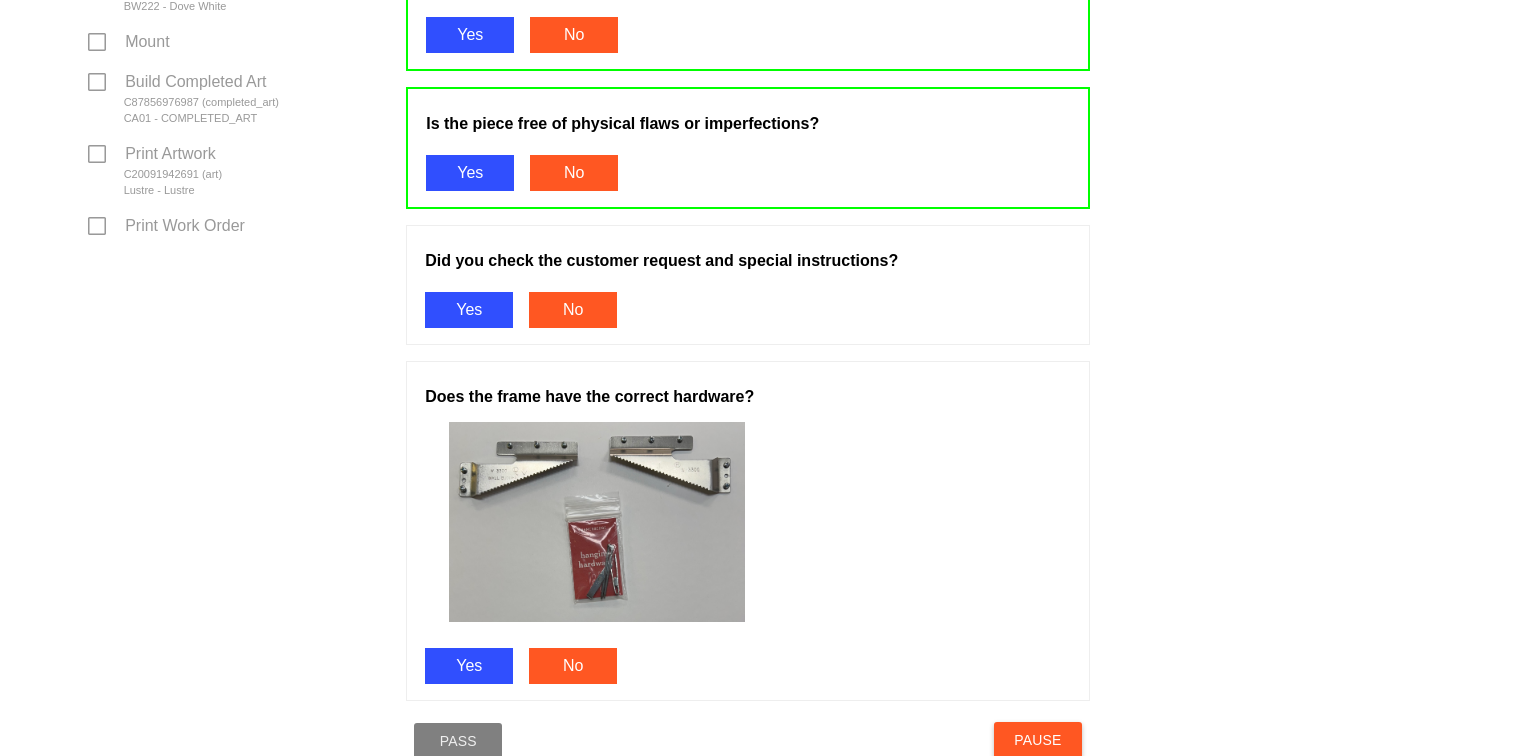 click on "Yes" at bounding box center [469, 310] 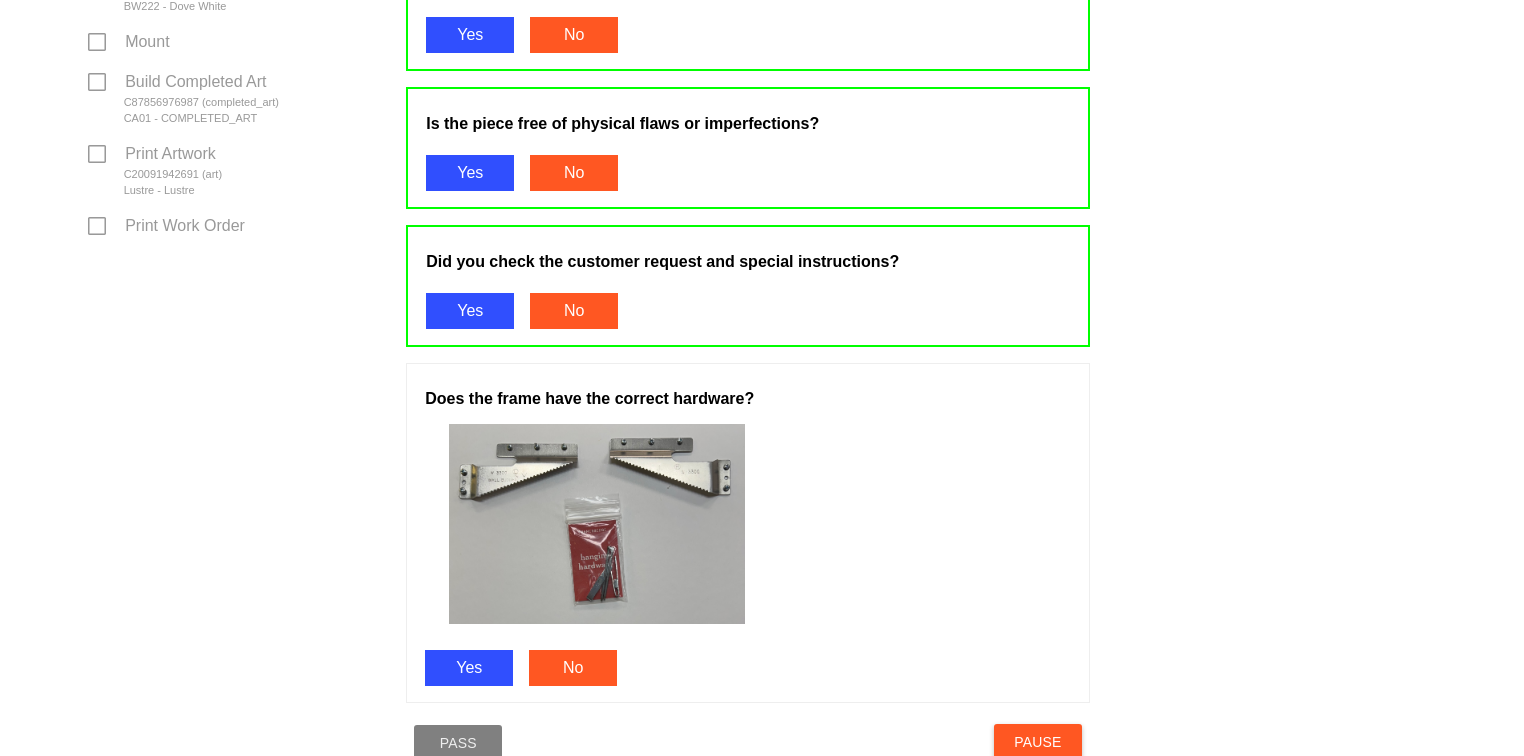 click on "Yes" at bounding box center [469, 668] 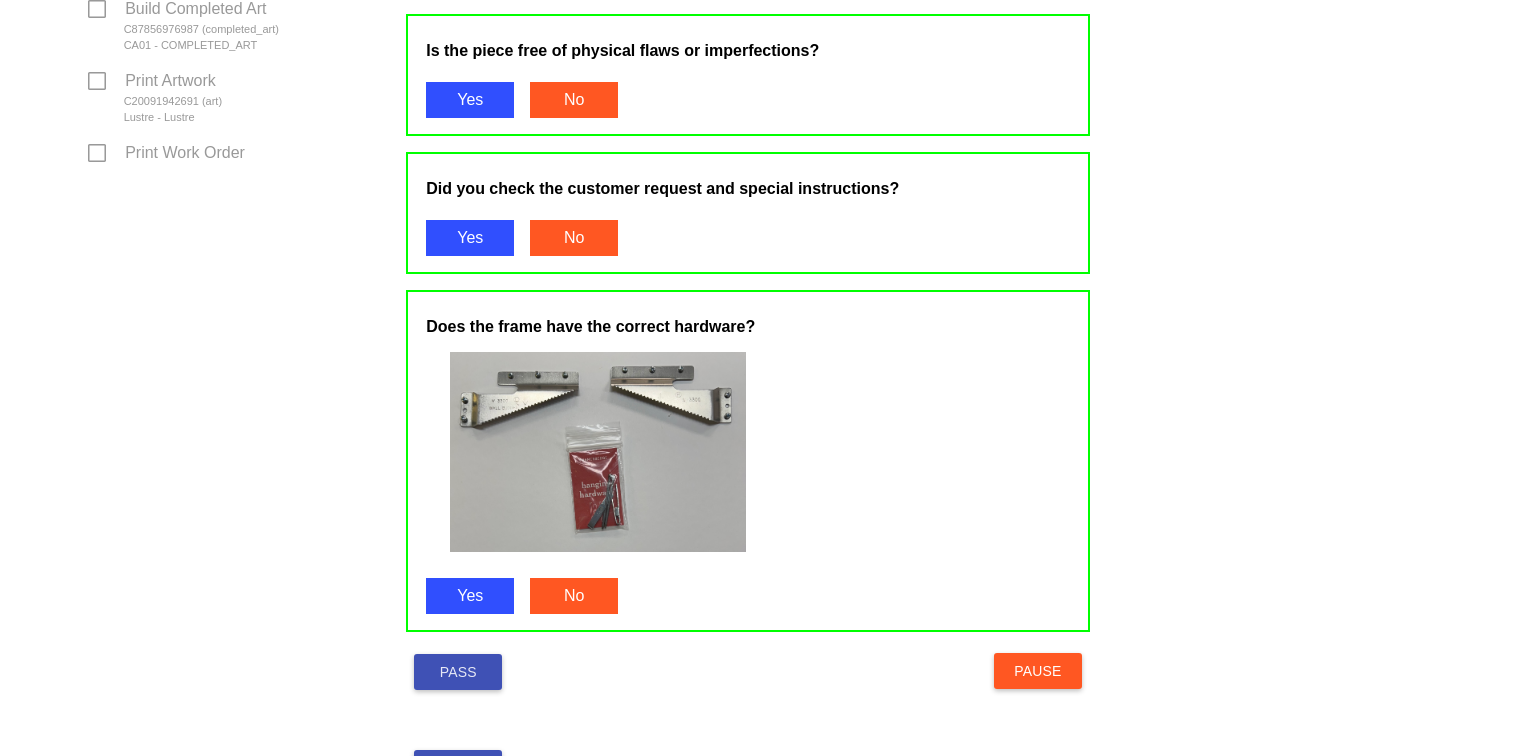 scroll, scrollTop: 1077, scrollLeft: 0, axis: vertical 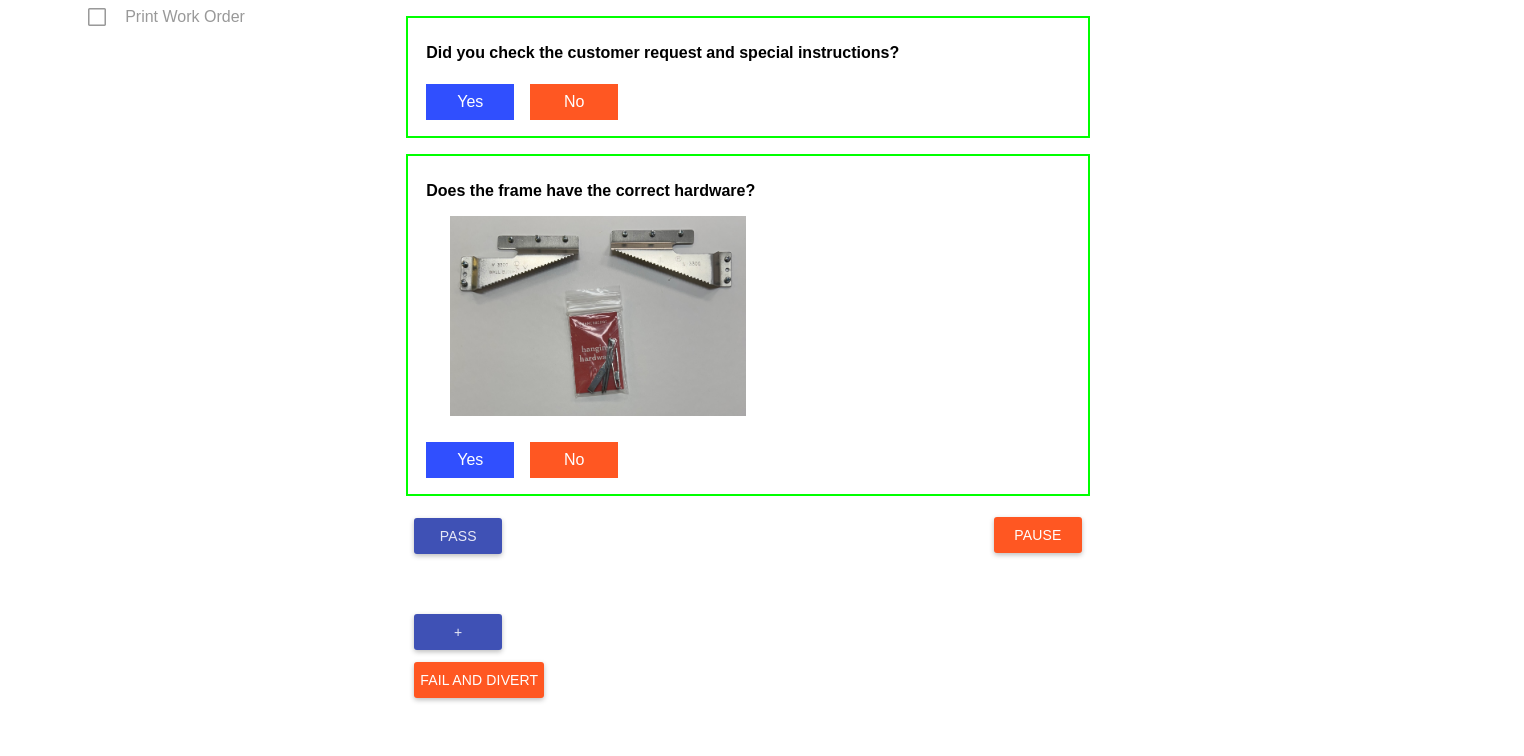 click on "Pass" at bounding box center (458, 536) 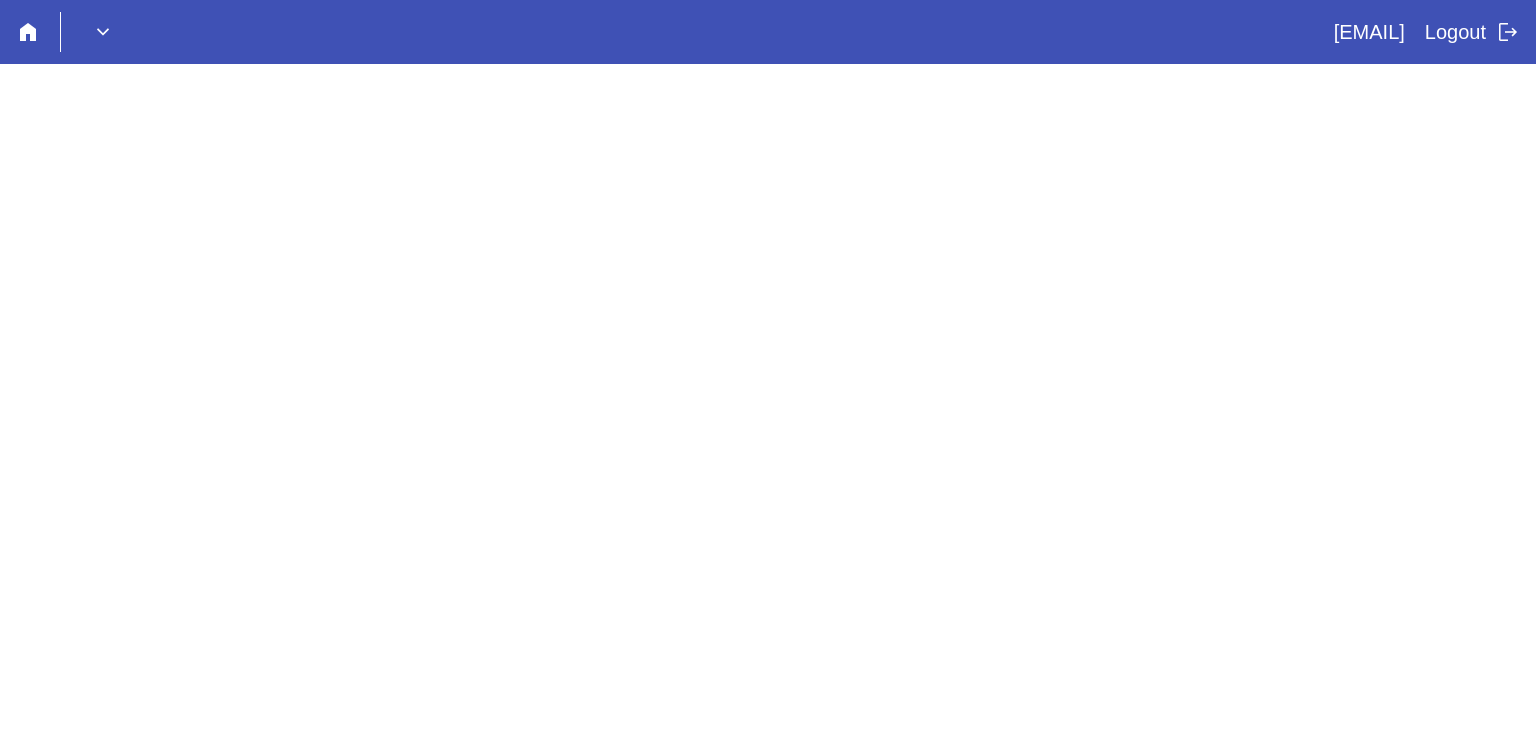 scroll, scrollTop: 0, scrollLeft: 0, axis: both 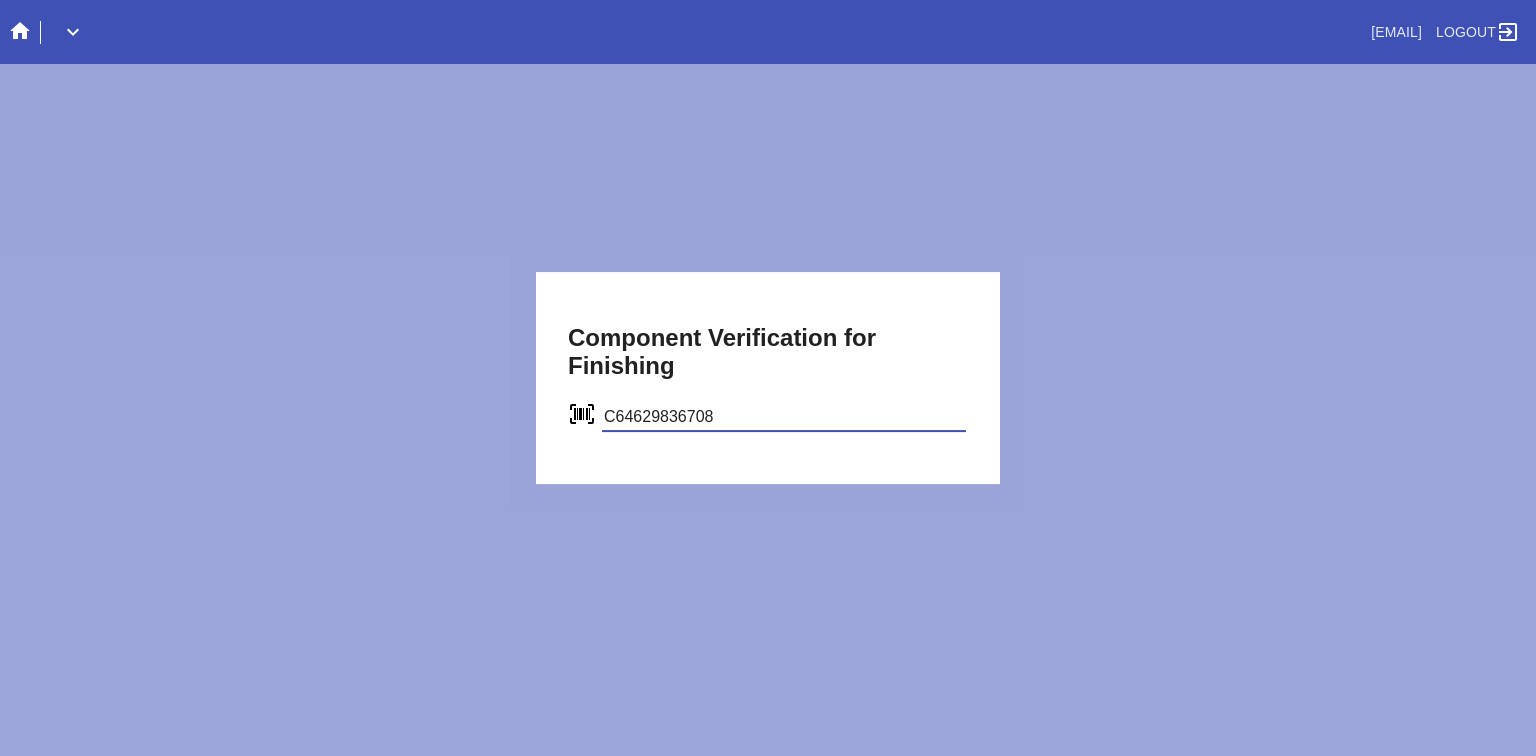 type on "C64629836708" 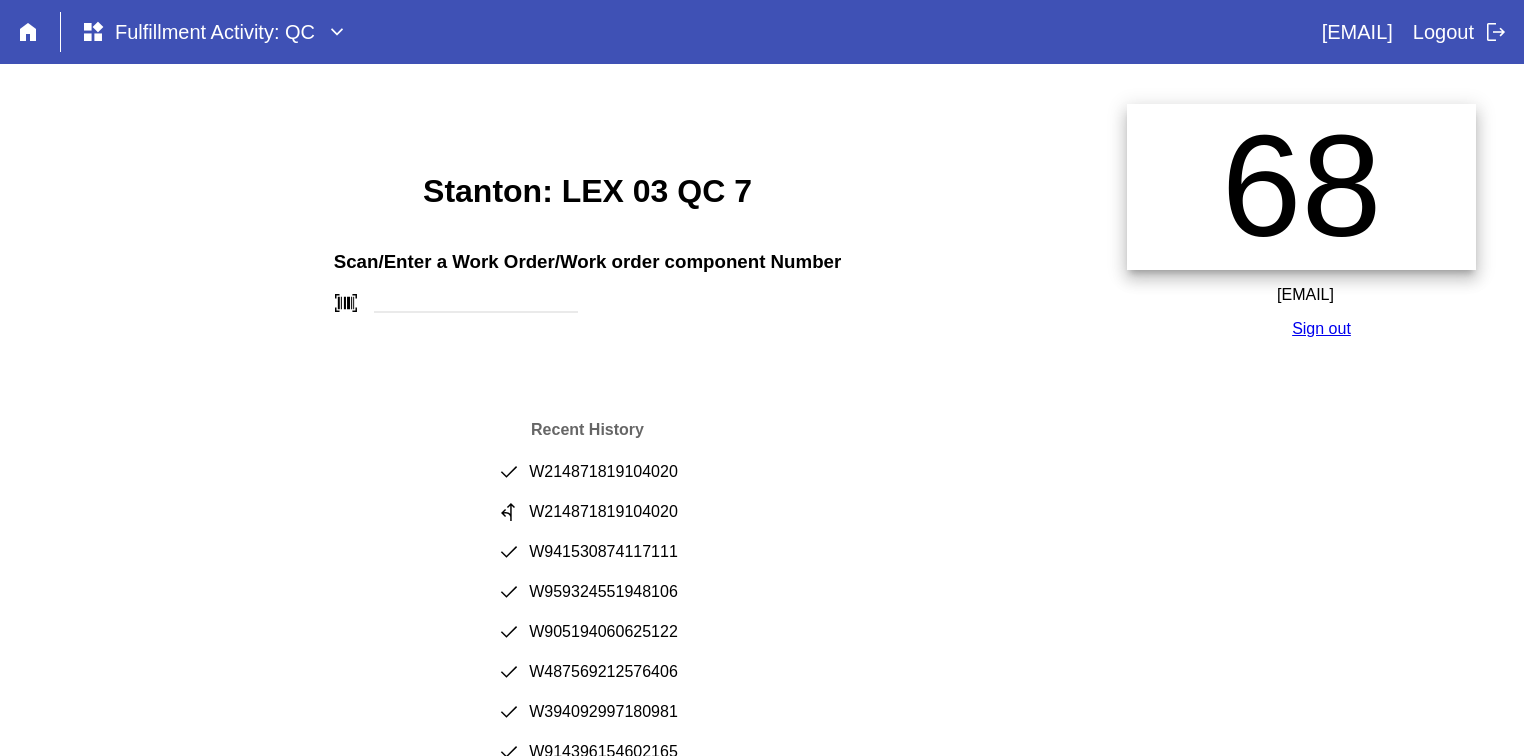 scroll, scrollTop: 0, scrollLeft: 0, axis: both 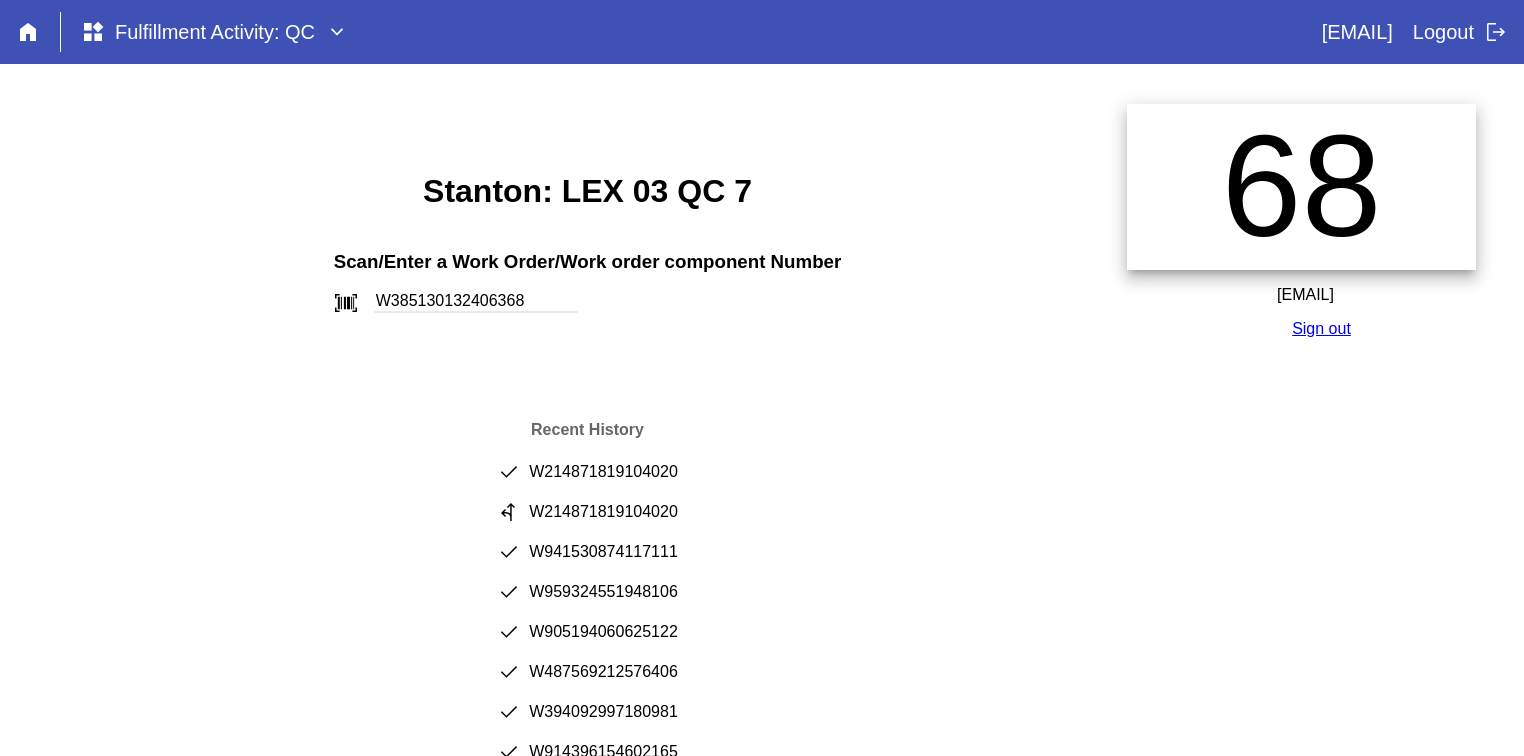 type on "W385130132406368" 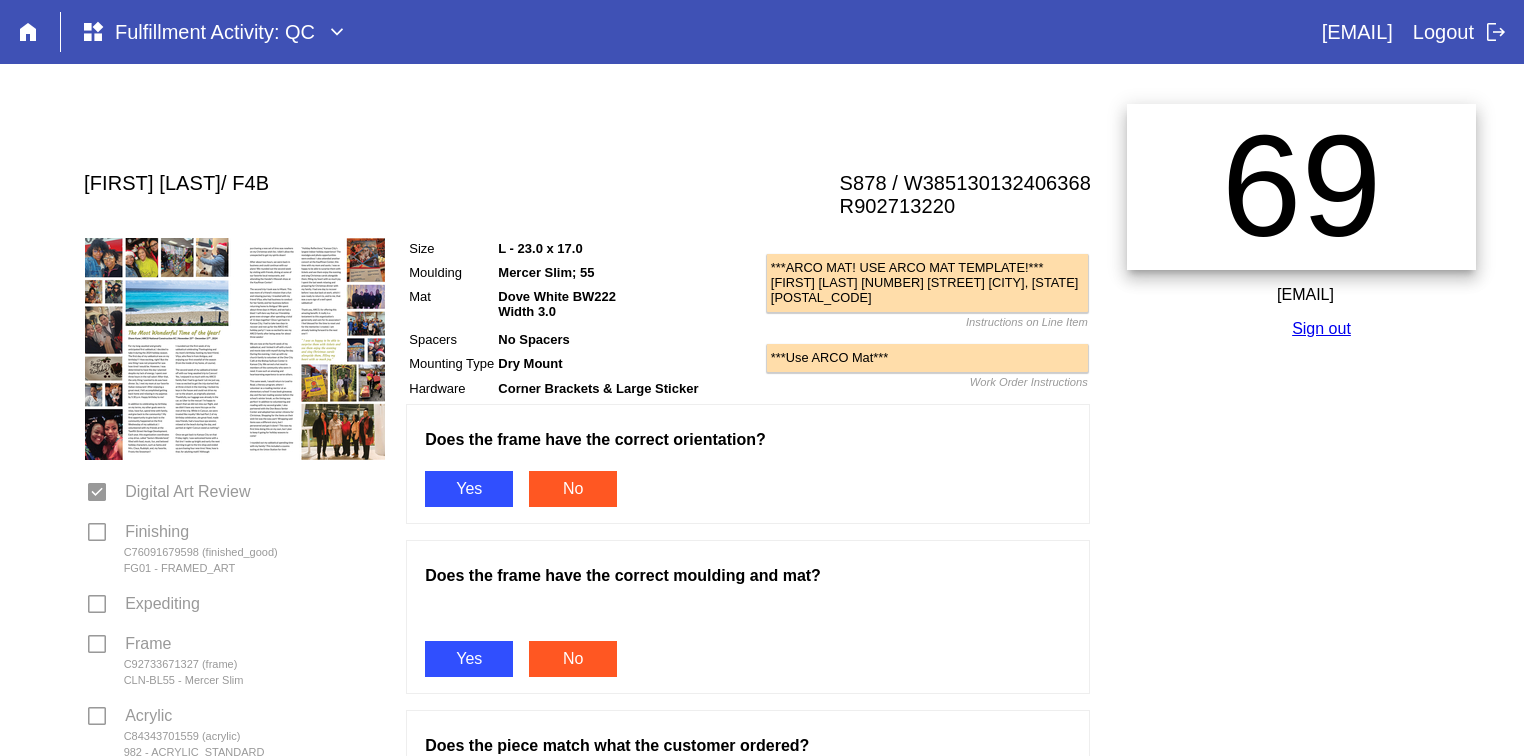 scroll, scrollTop: 0, scrollLeft: 0, axis: both 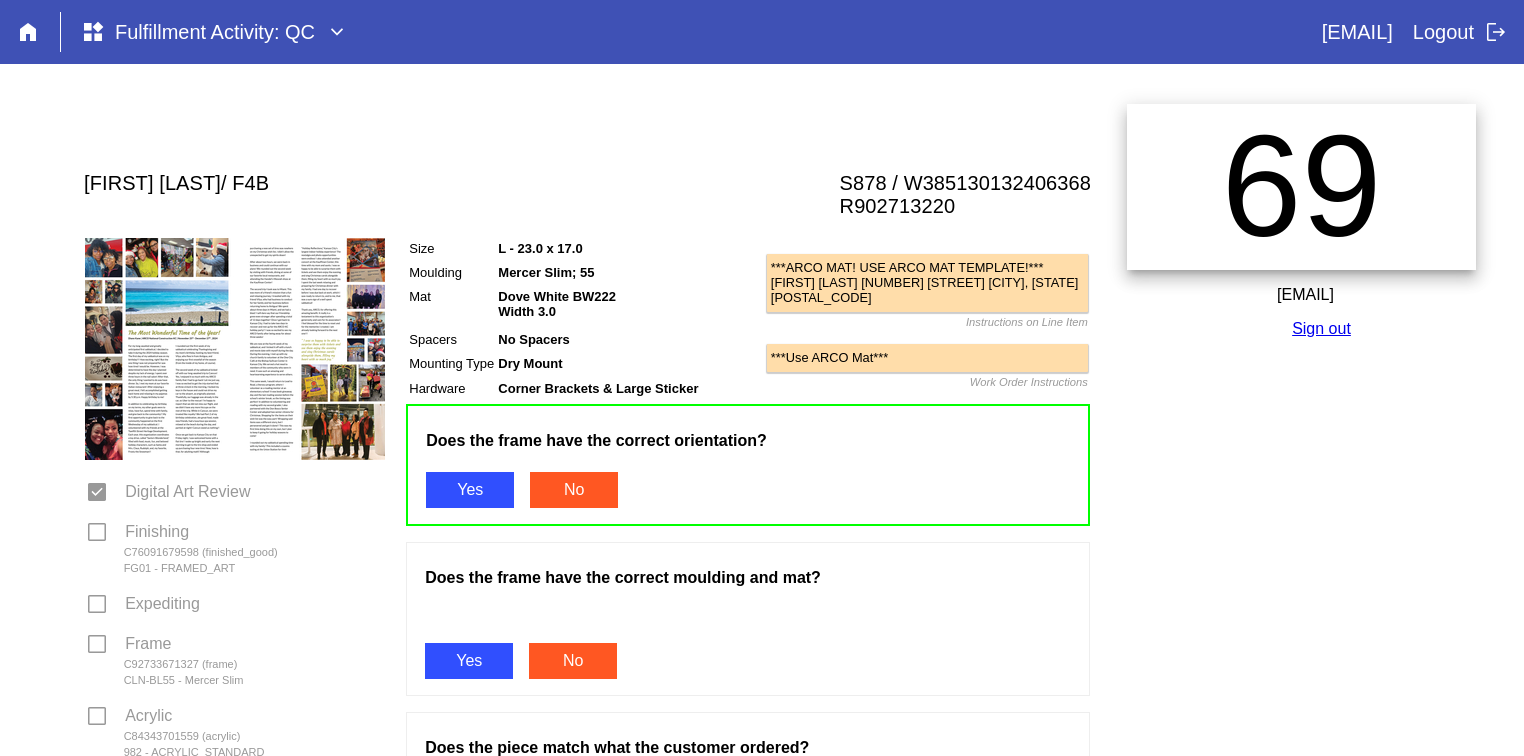 click on "Yes" at bounding box center [469, 661] 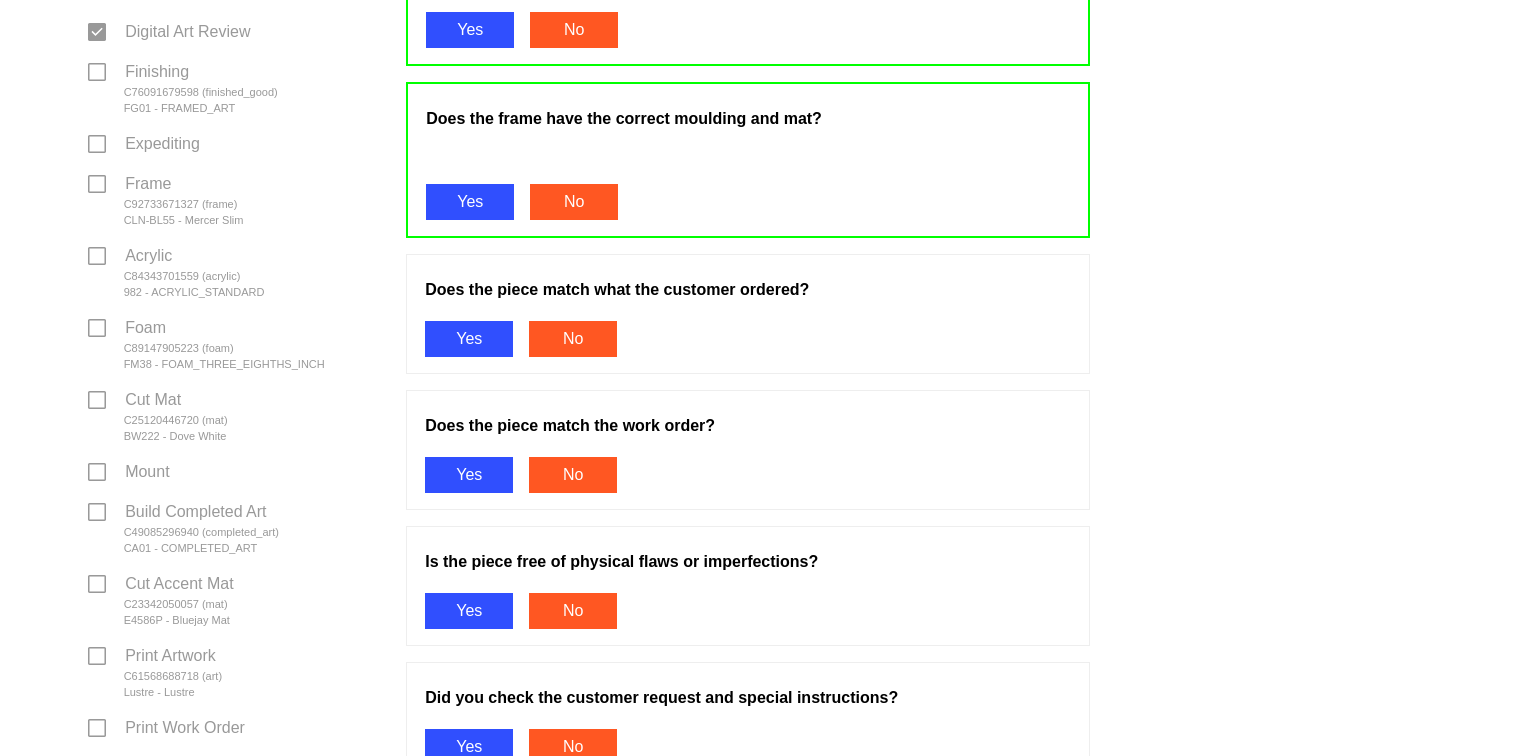 scroll, scrollTop: 466, scrollLeft: 0, axis: vertical 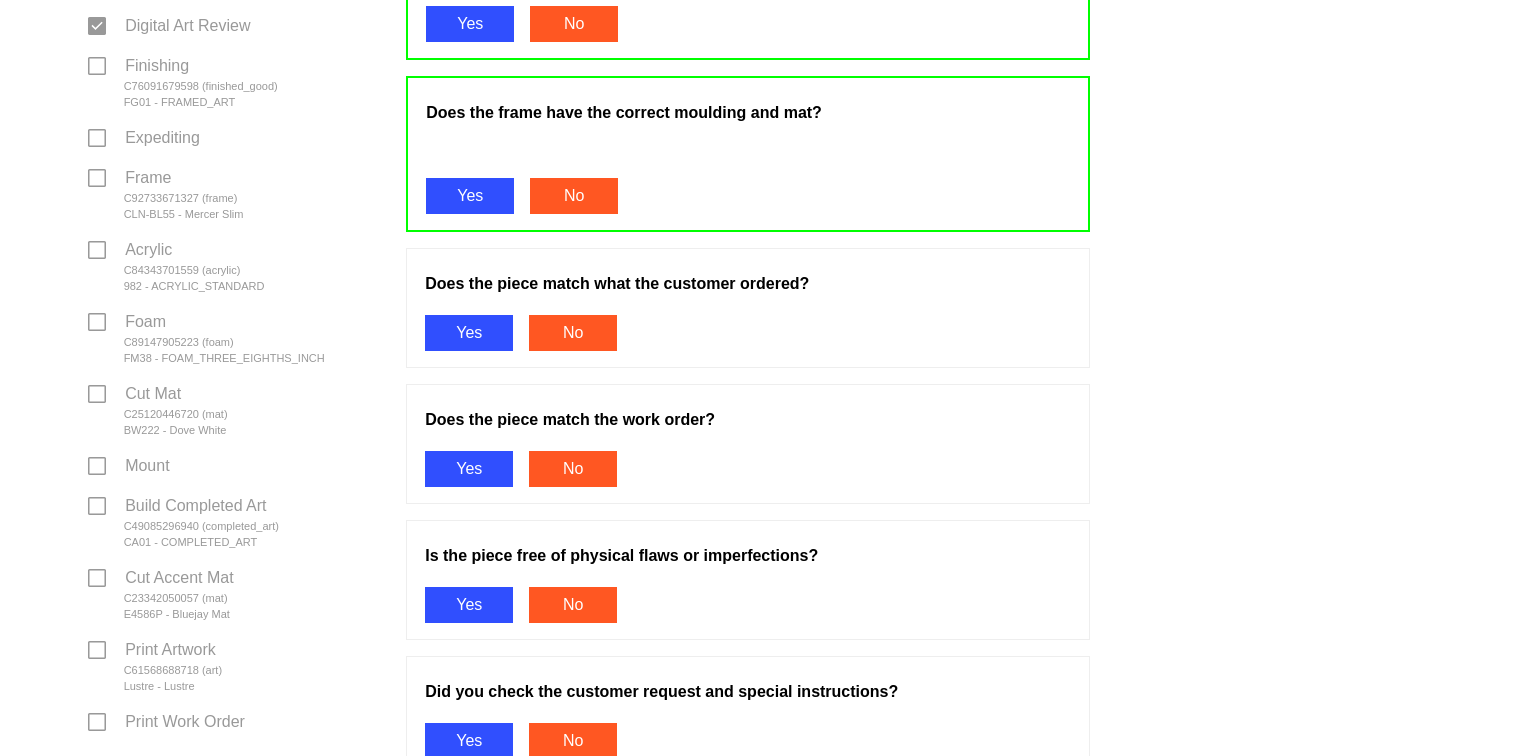 click on "Yes" at bounding box center (469, 333) 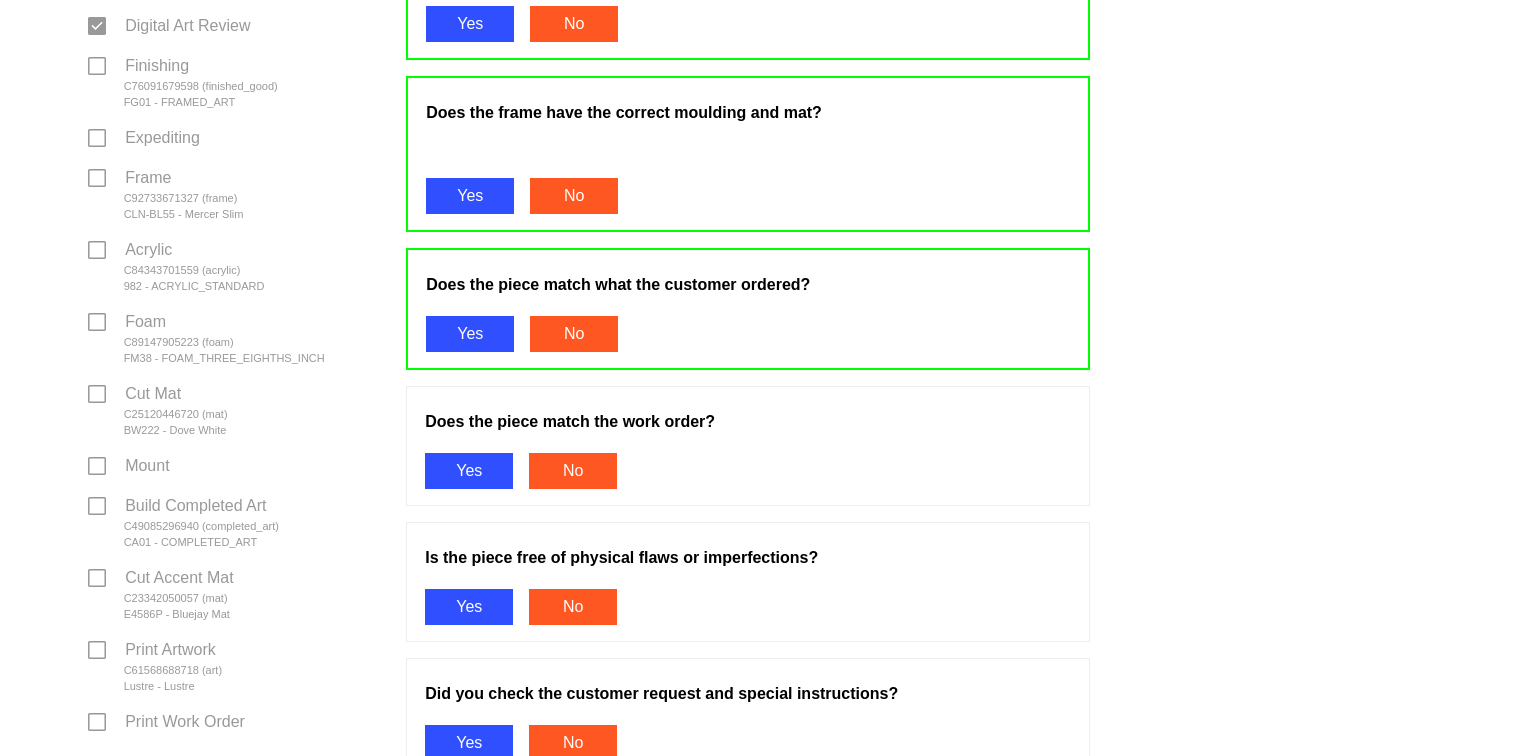 click on "Yes" at bounding box center (469, 471) 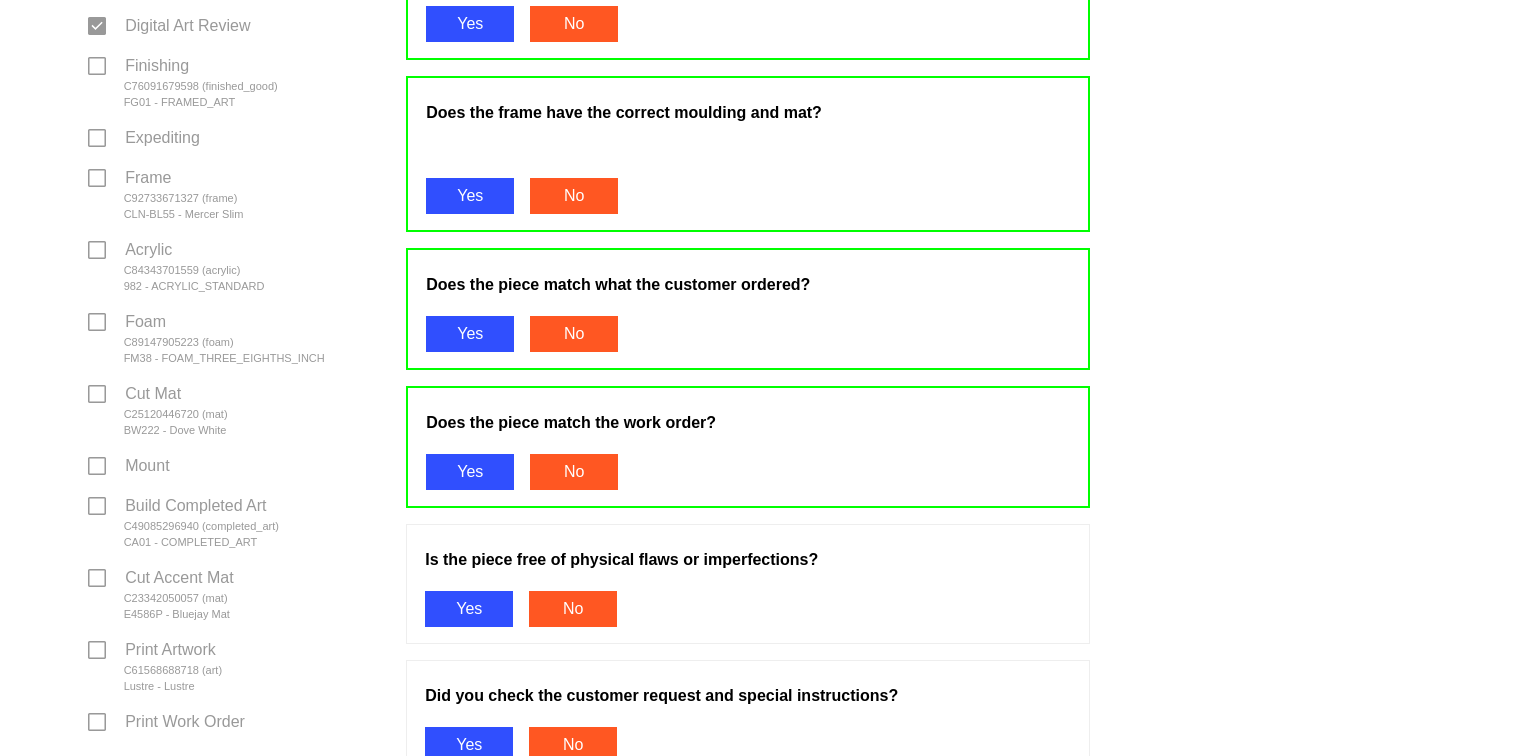 click on "Yes" at bounding box center [469, 609] 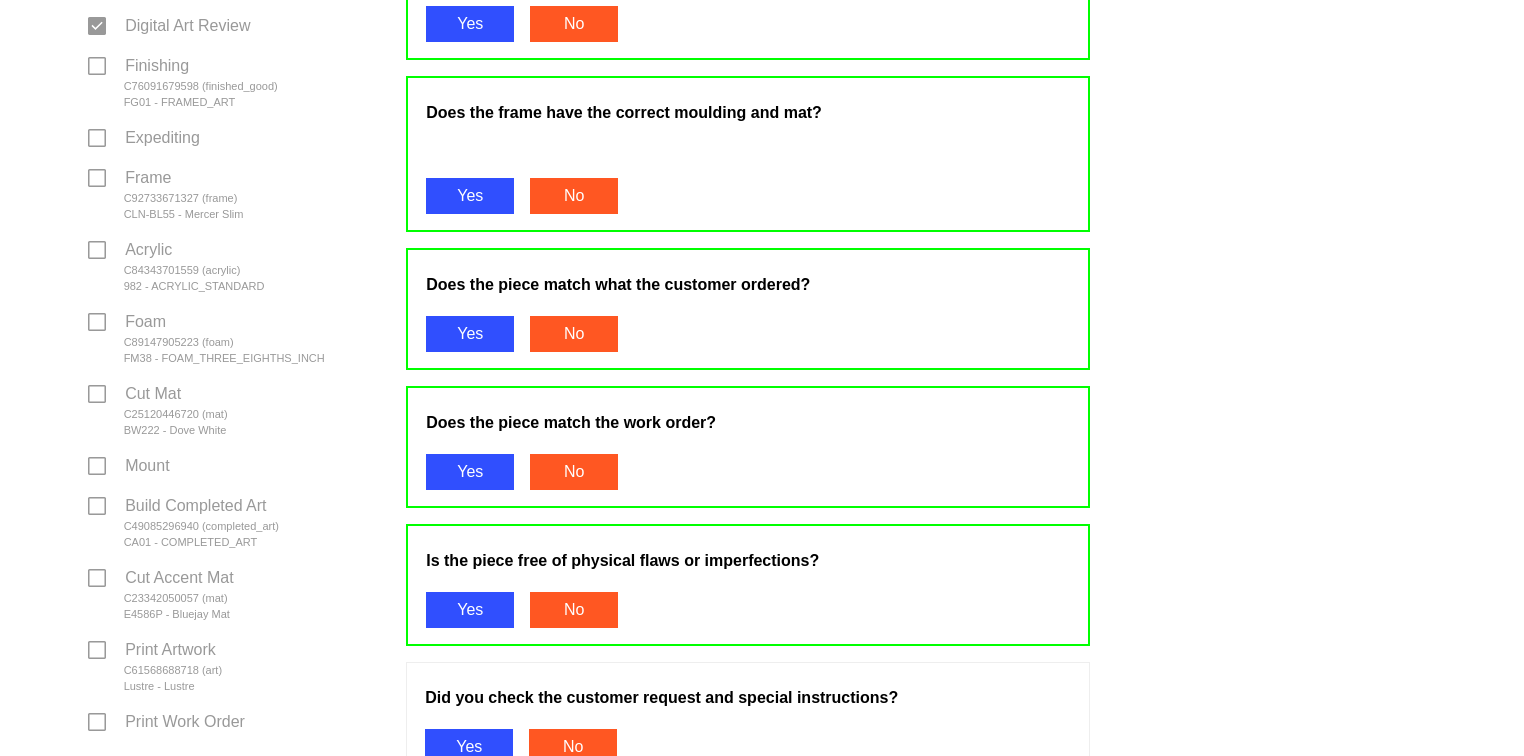 click on "Yes" at bounding box center [469, 747] 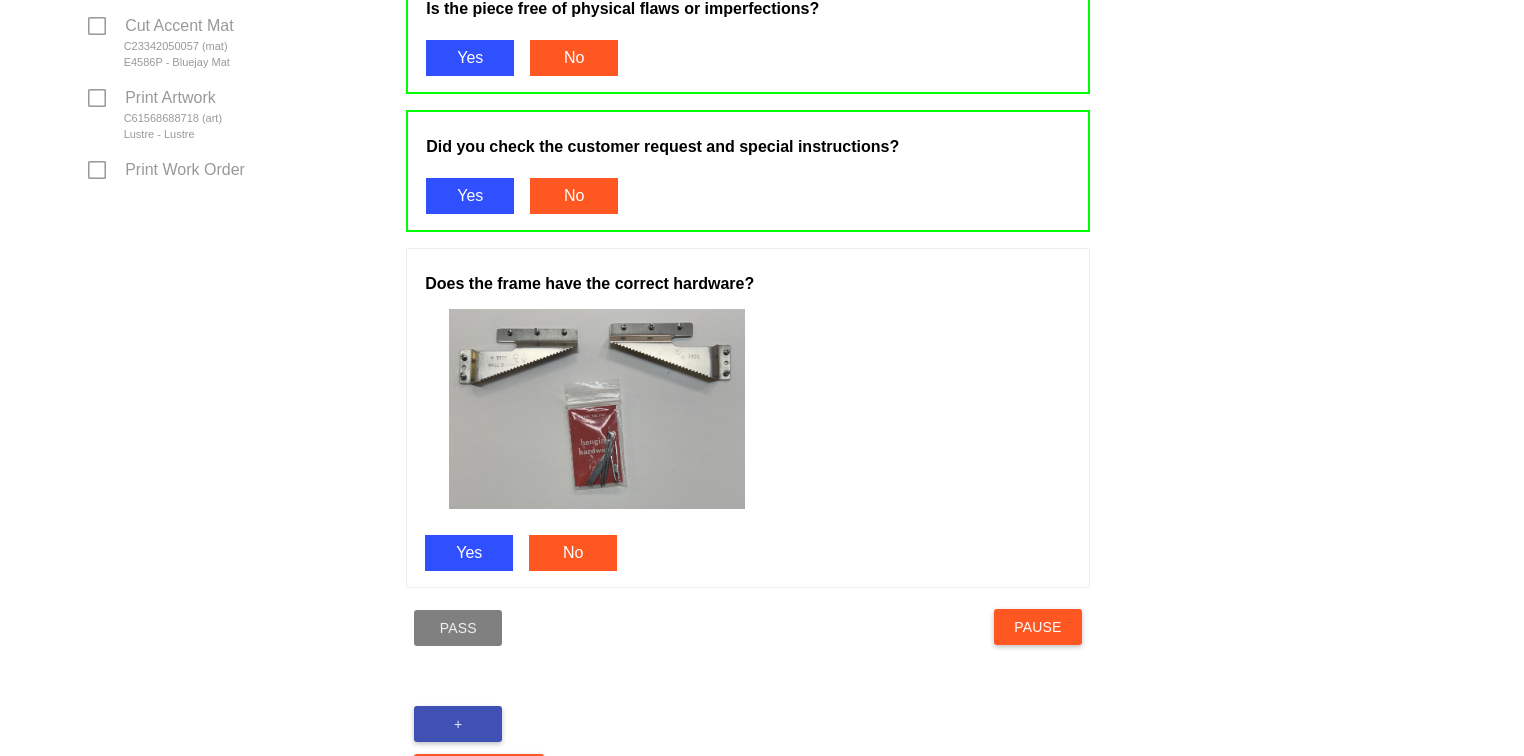 scroll, scrollTop: 1031, scrollLeft: 0, axis: vertical 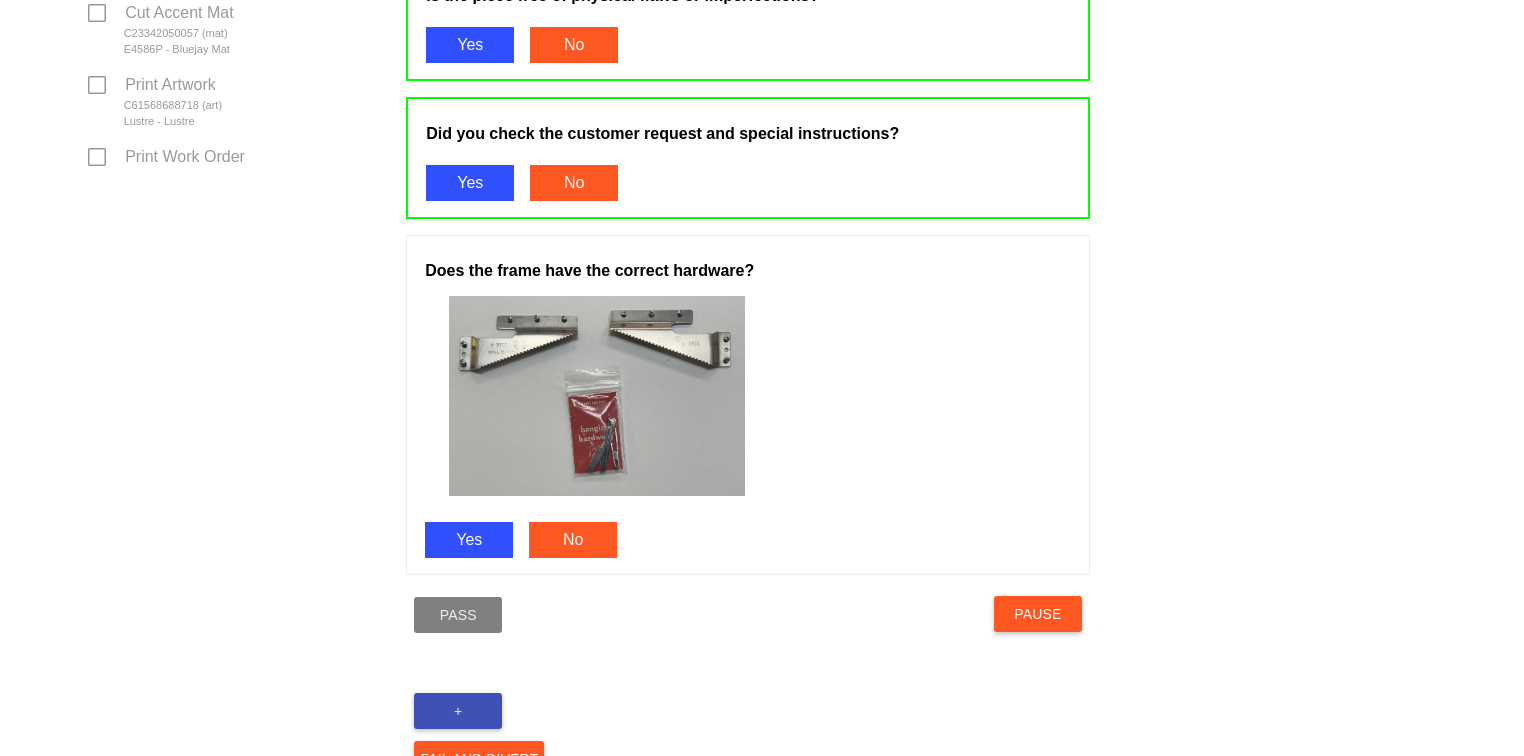 click on "Yes" at bounding box center (469, 540) 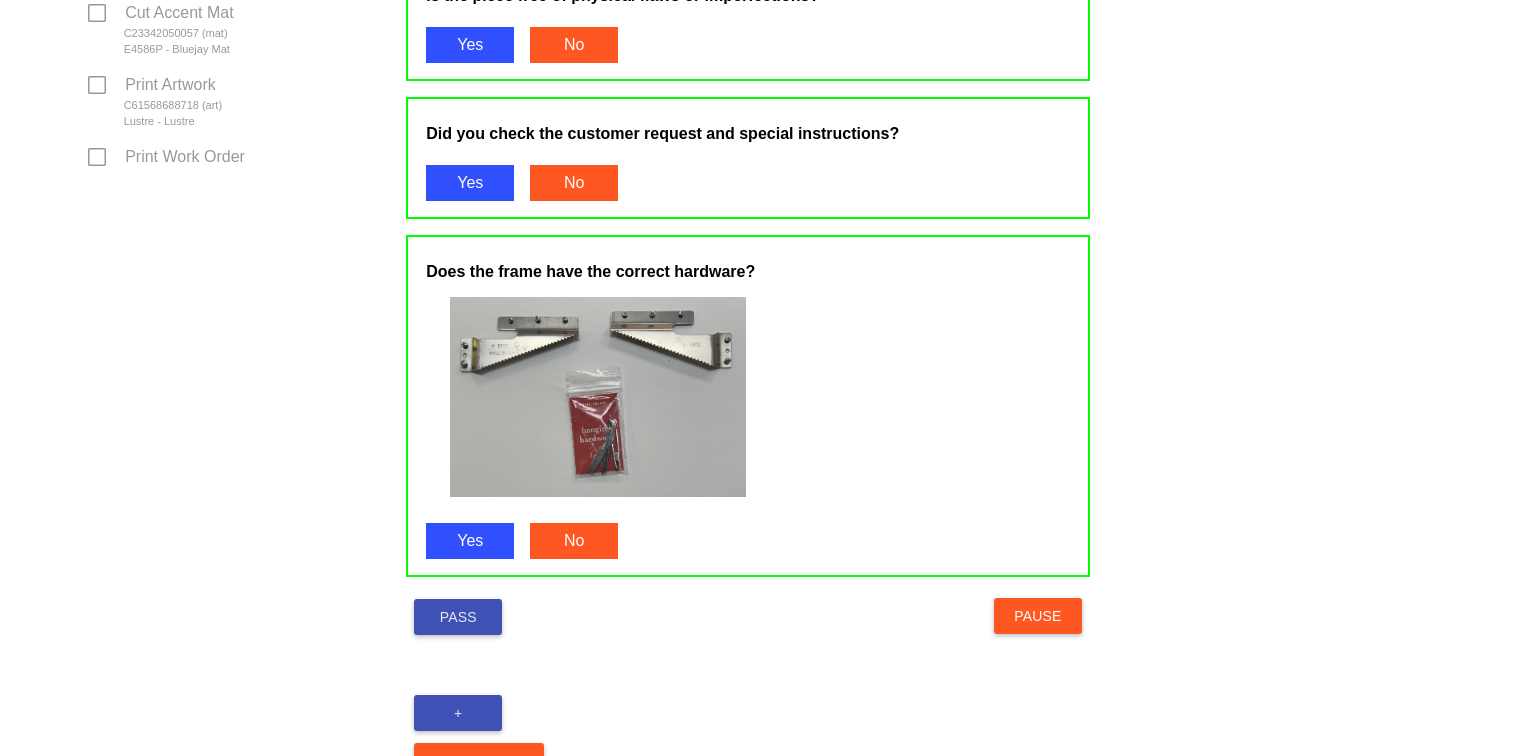 click on "Pass" at bounding box center [458, 617] 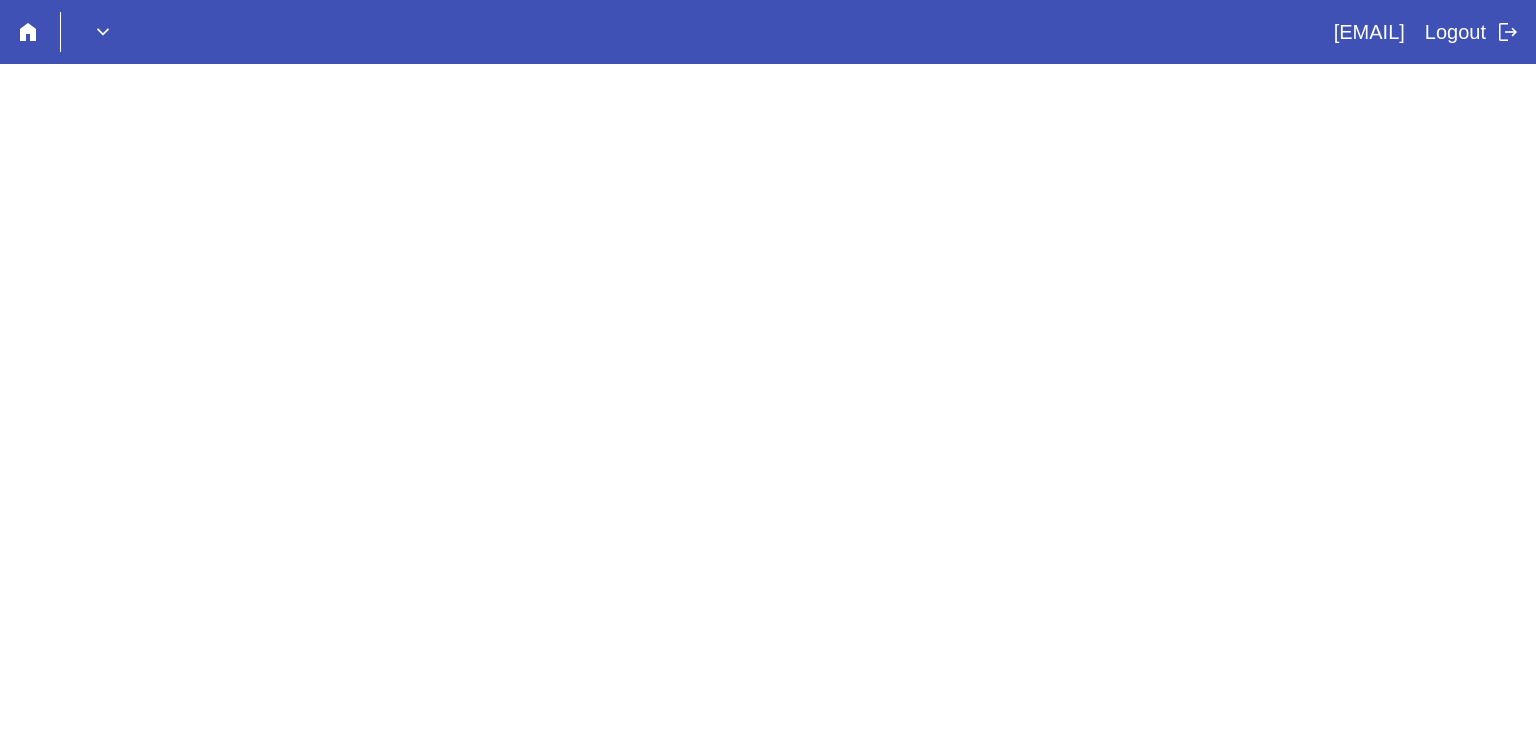 scroll, scrollTop: 0, scrollLeft: 0, axis: both 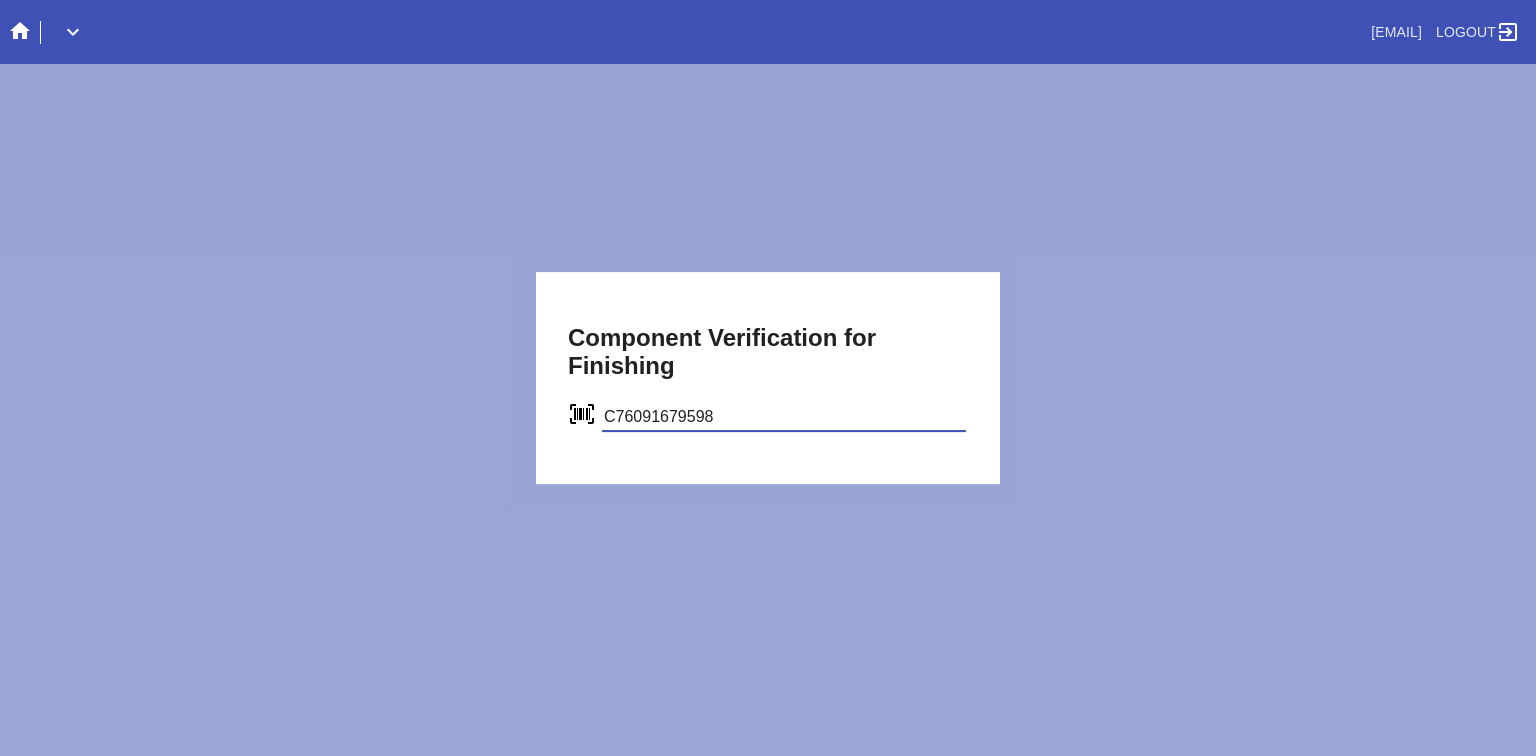 type on "C76091679598" 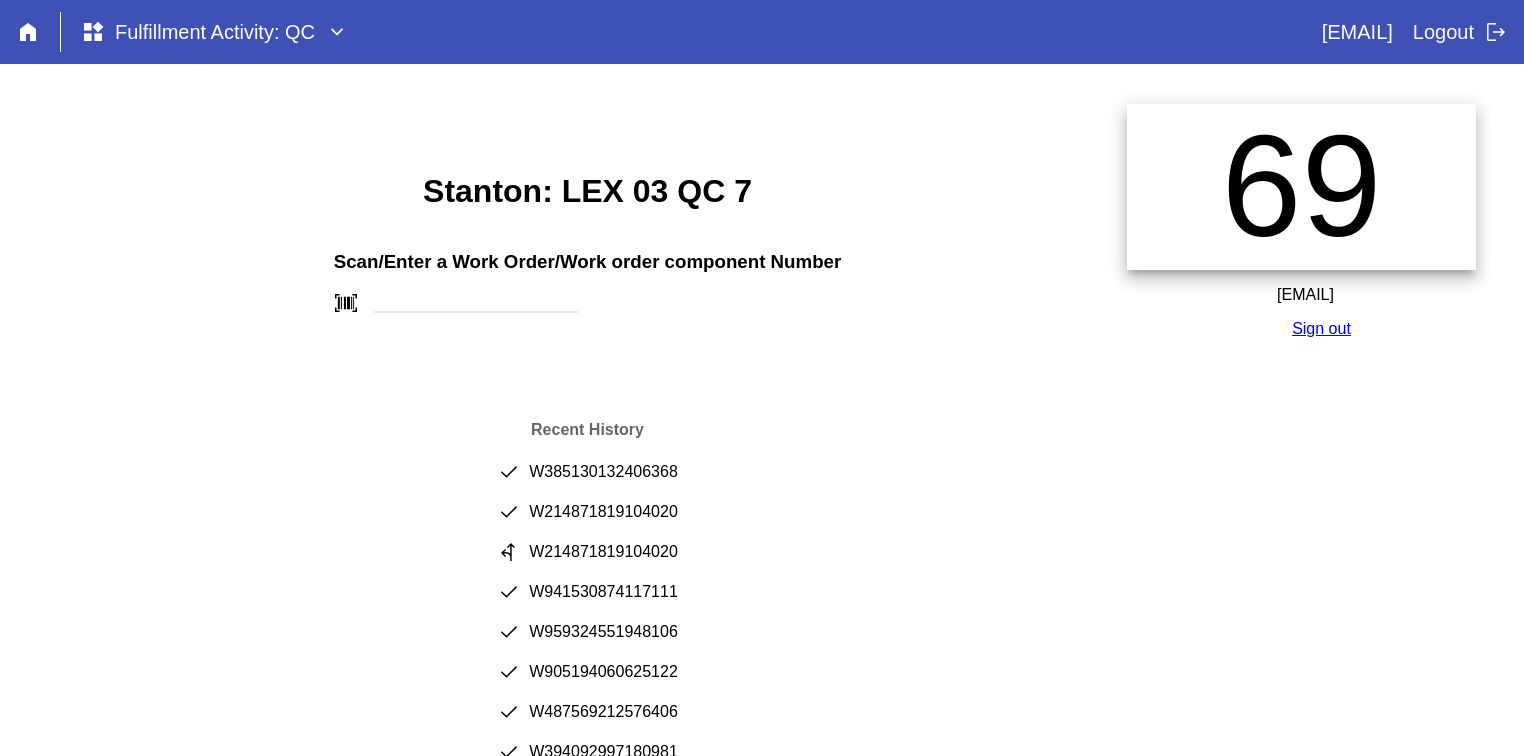 scroll, scrollTop: 0, scrollLeft: 0, axis: both 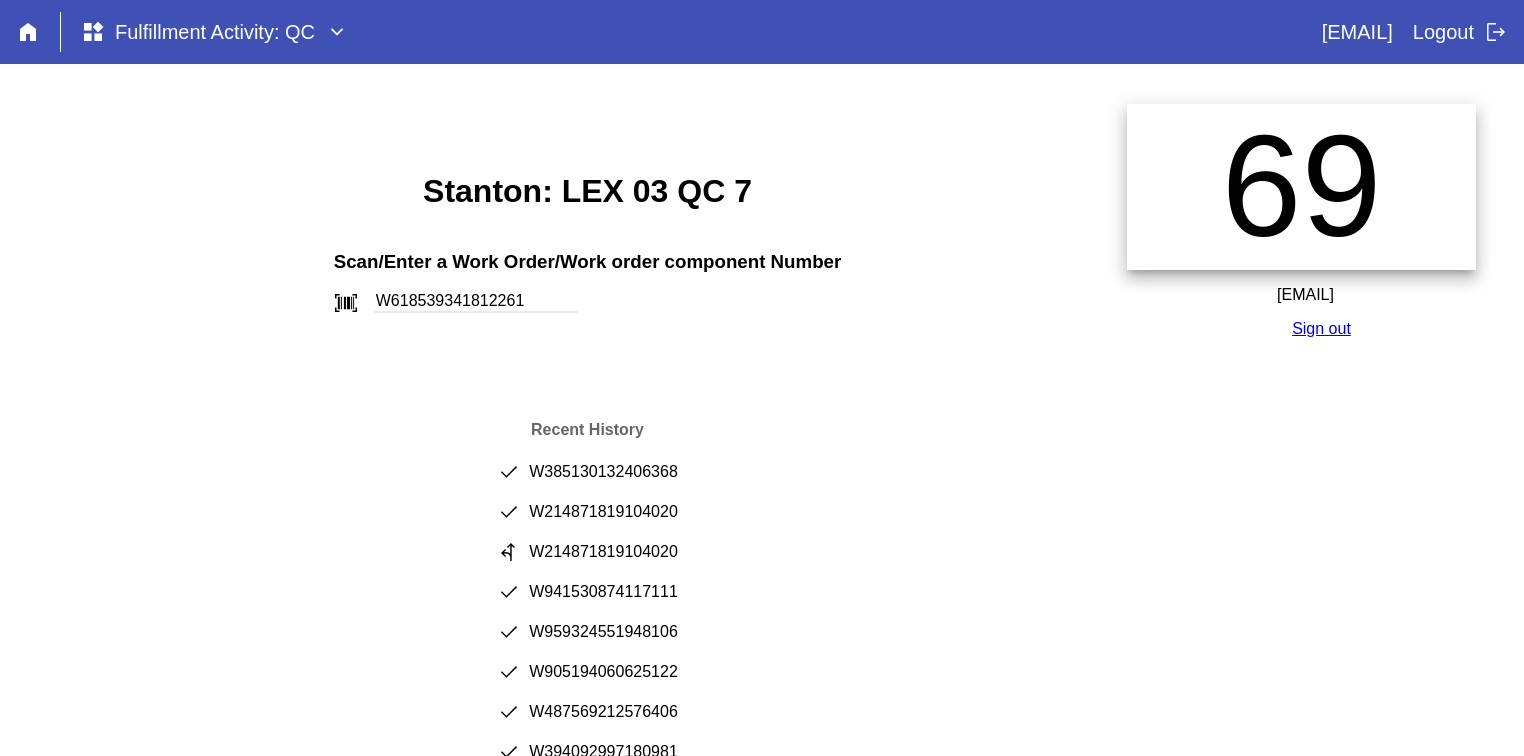 type on "W618539341812261" 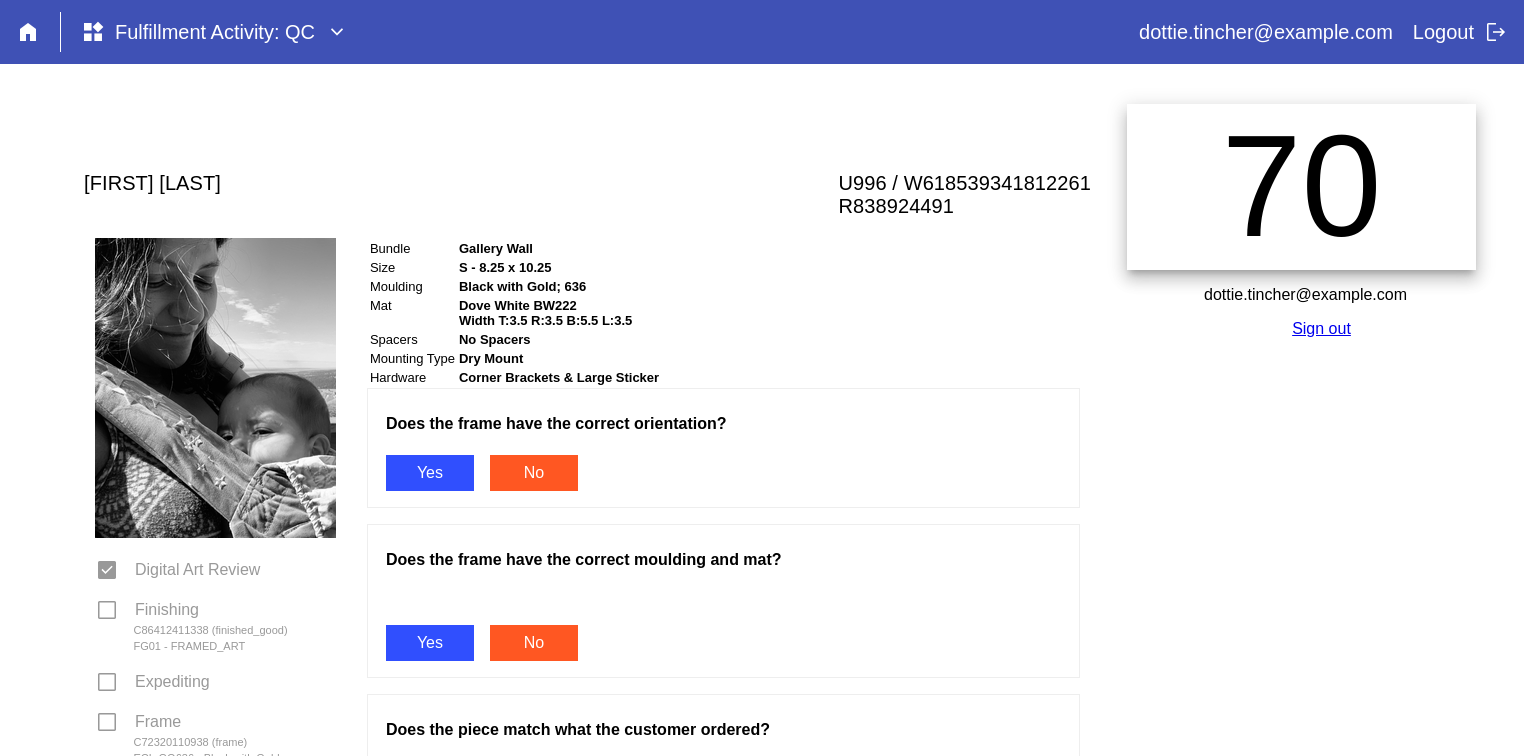 scroll, scrollTop: 0, scrollLeft: 0, axis: both 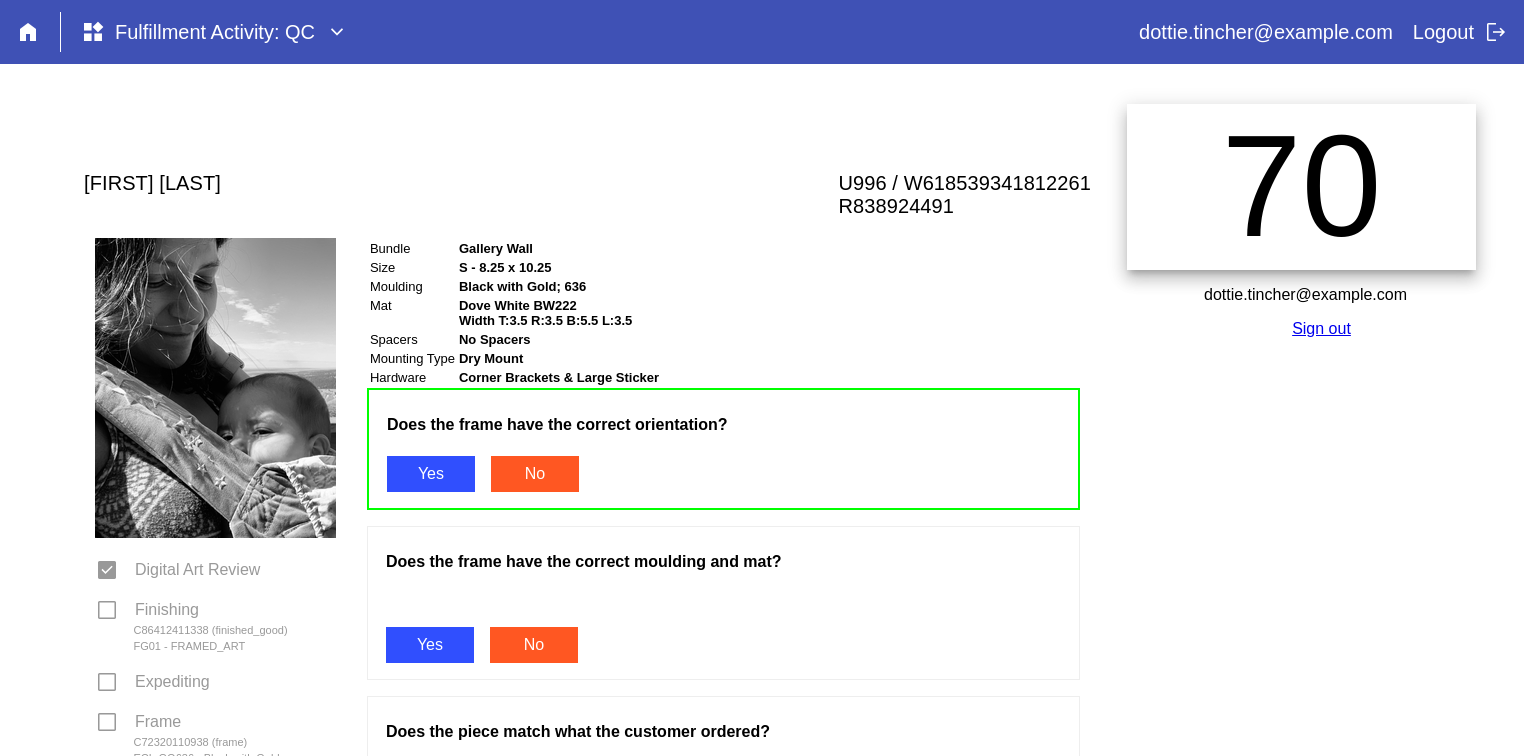click on "Yes" at bounding box center [430, 645] 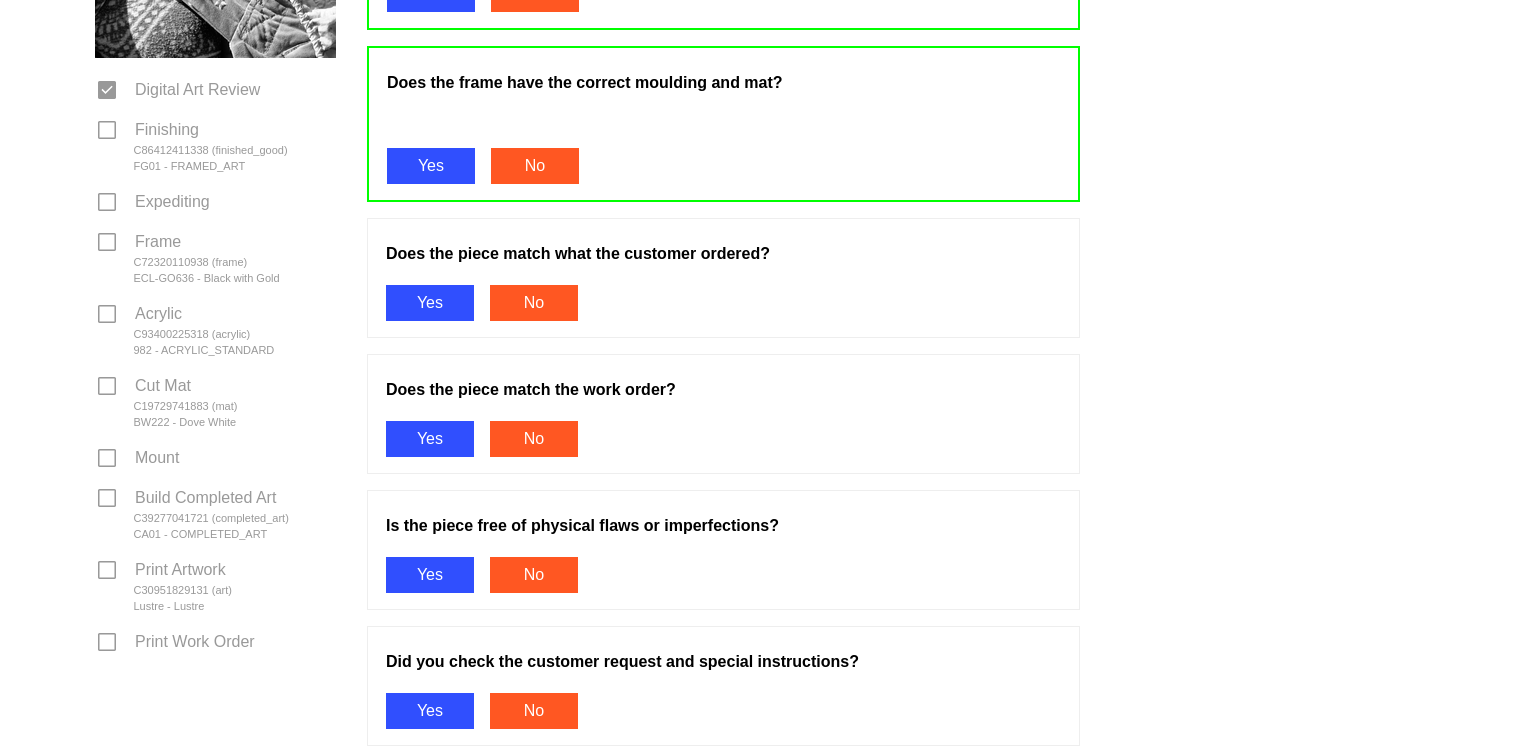 scroll, scrollTop: 509, scrollLeft: 0, axis: vertical 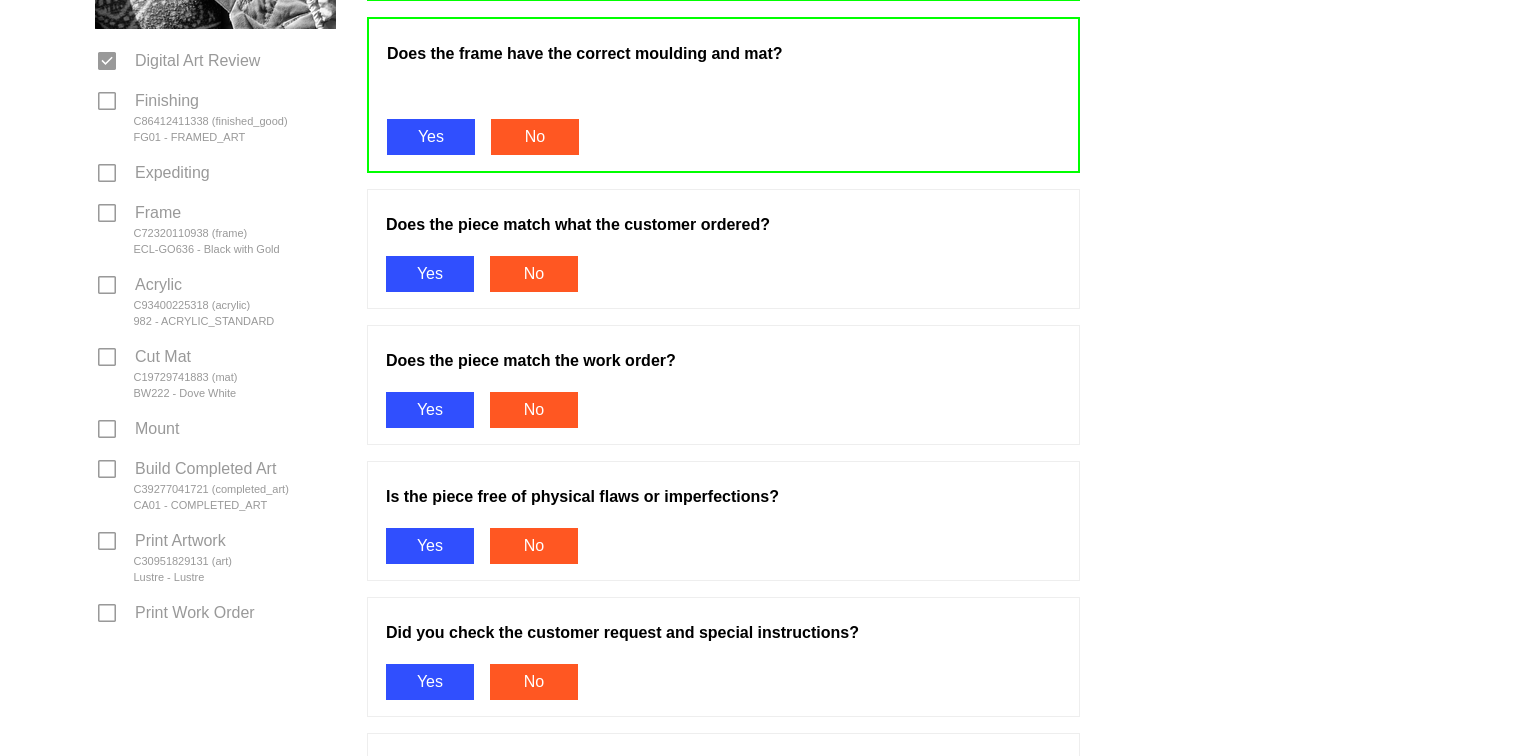 click on "Yes" at bounding box center (430, 274) 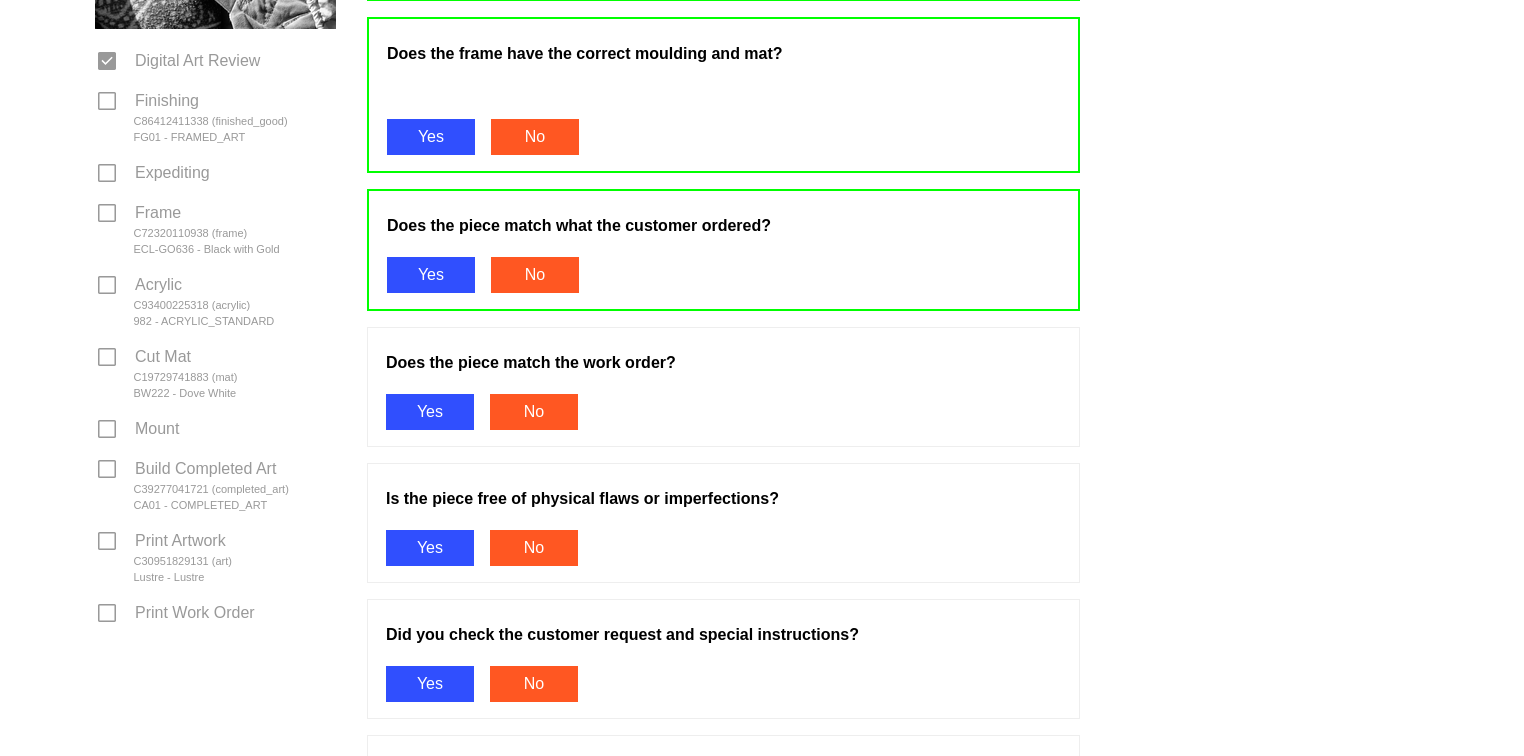click on "Yes" at bounding box center [430, 412] 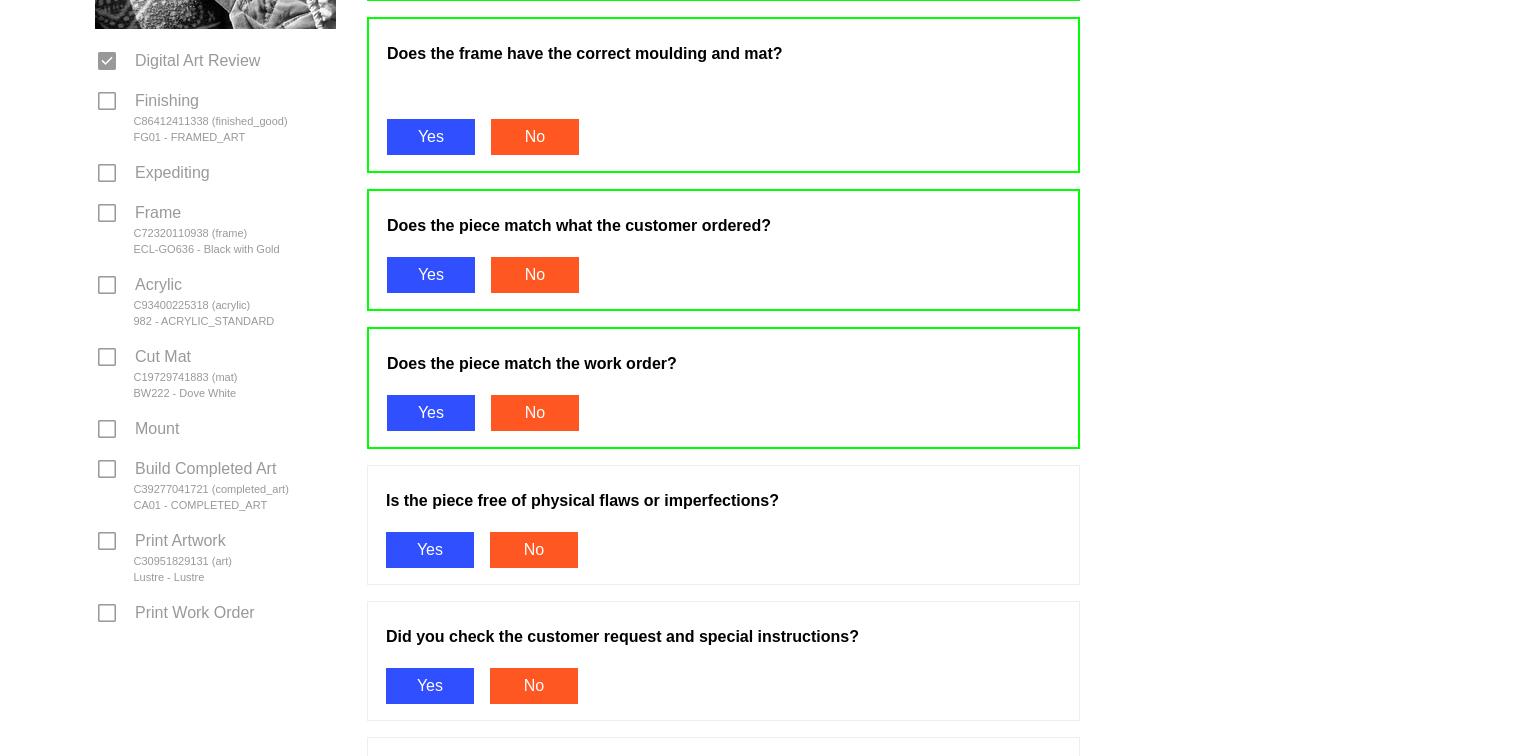 click on "Yes" at bounding box center [430, 550] 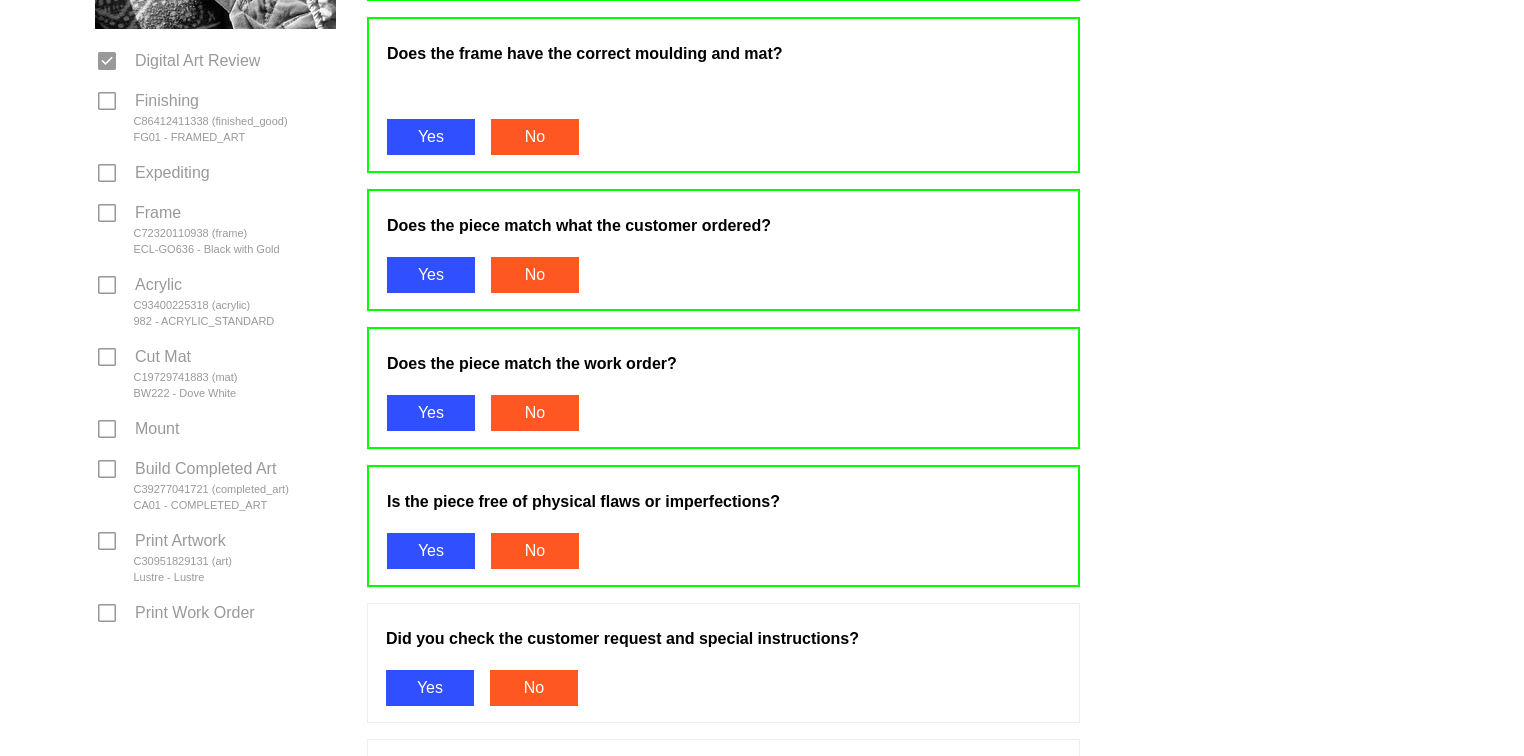click on "Yes" at bounding box center [430, 688] 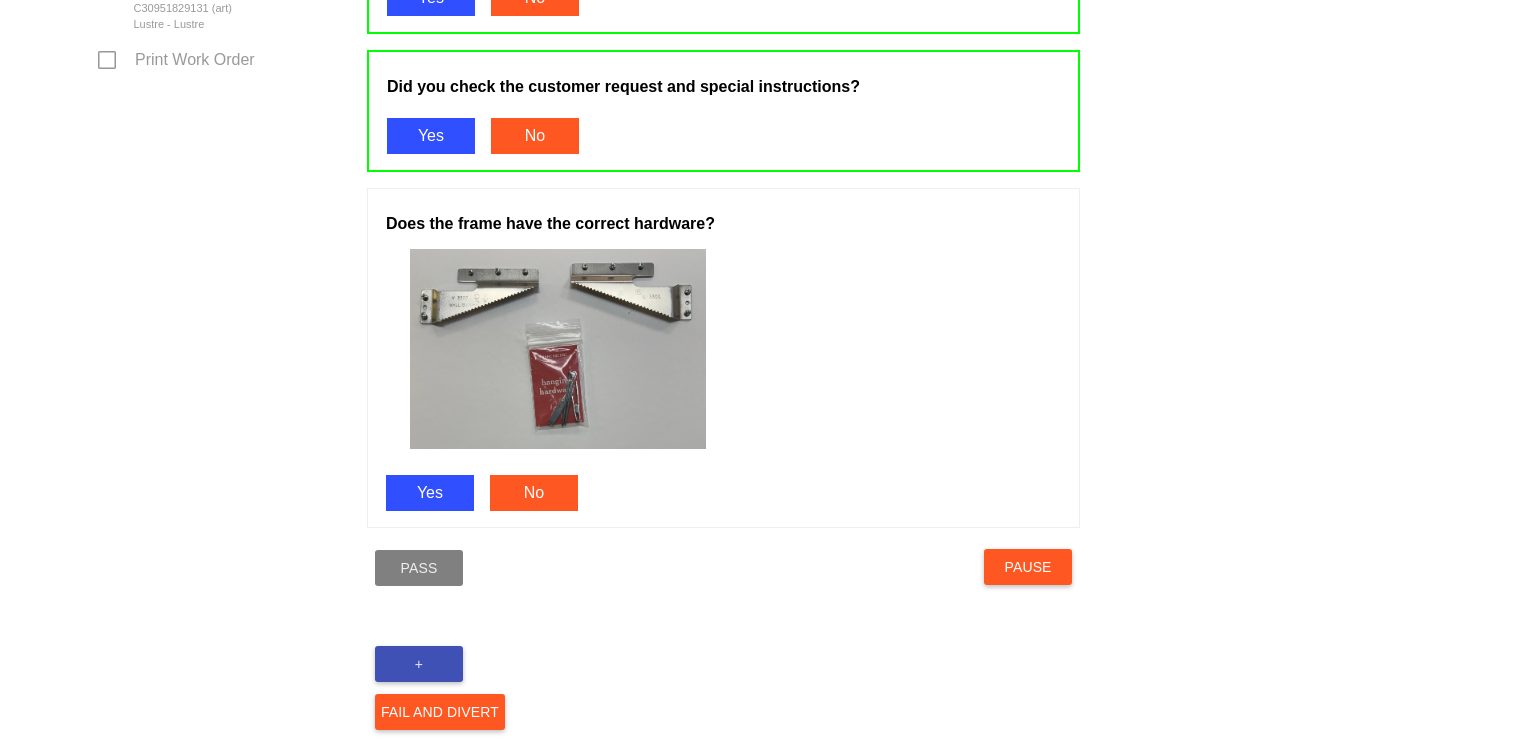 scroll, scrollTop: 1088, scrollLeft: 0, axis: vertical 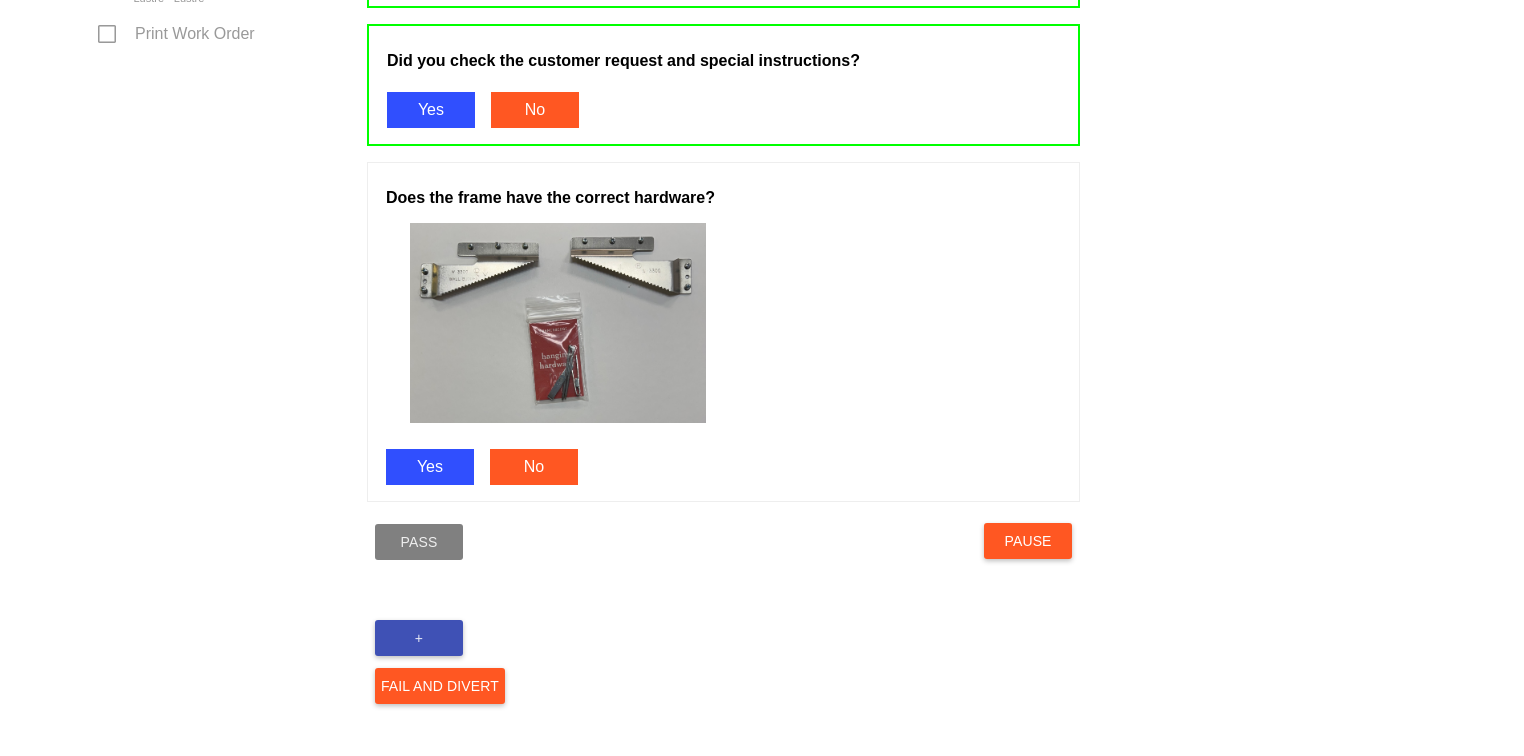 click on "Yes" at bounding box center (430, 467) 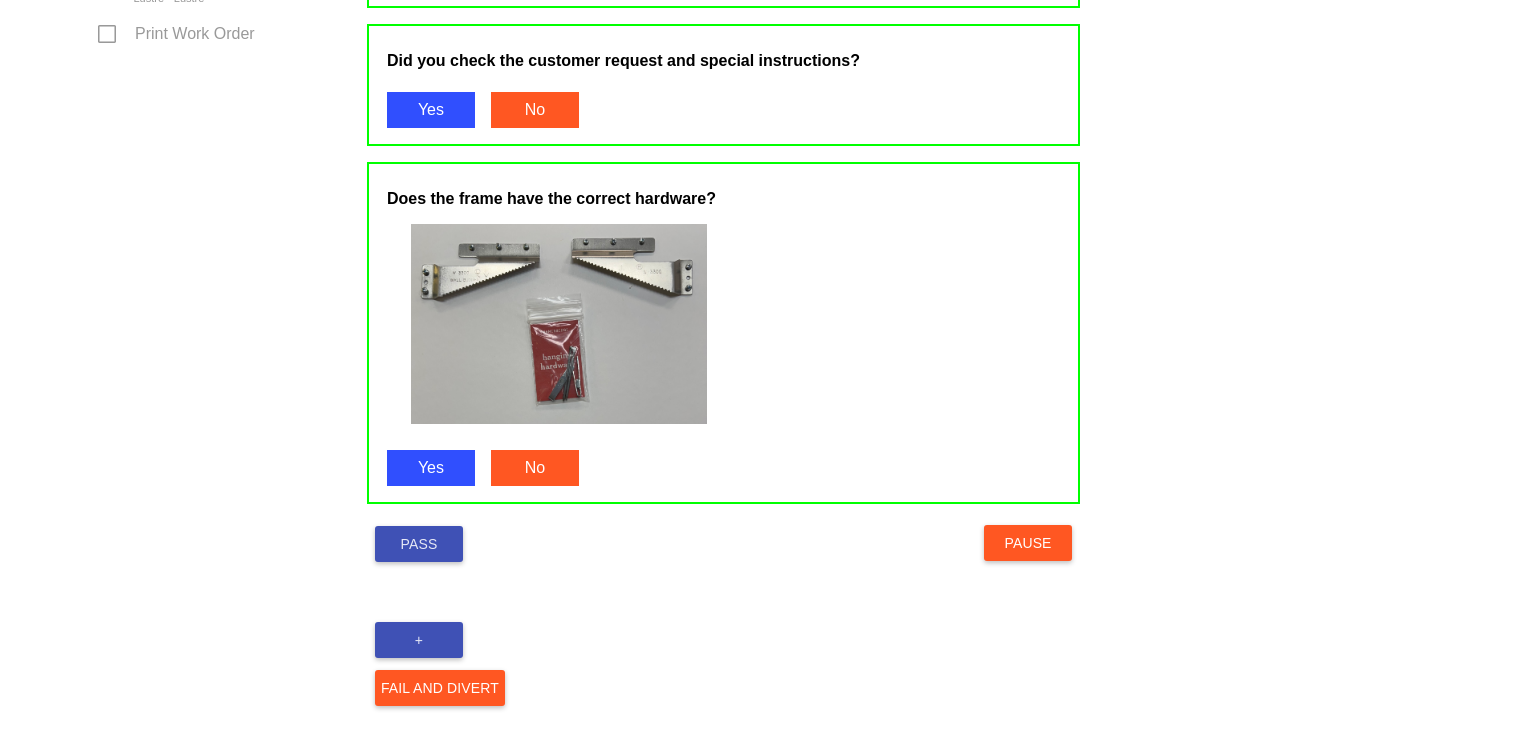 click on "Pass" at bounding box center [419, 544] 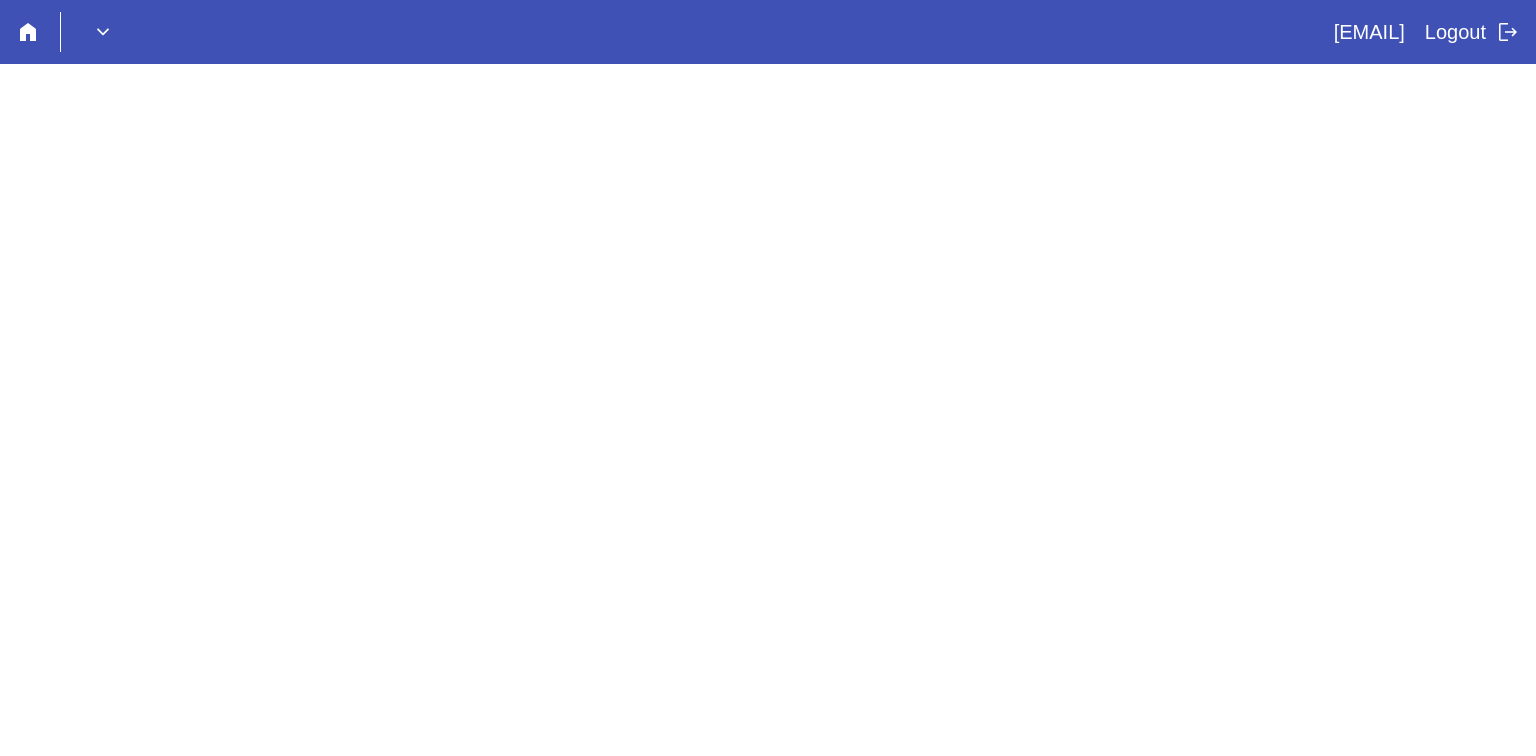scroll, scrollTop: 0, scrollLeft: 0, axis: both 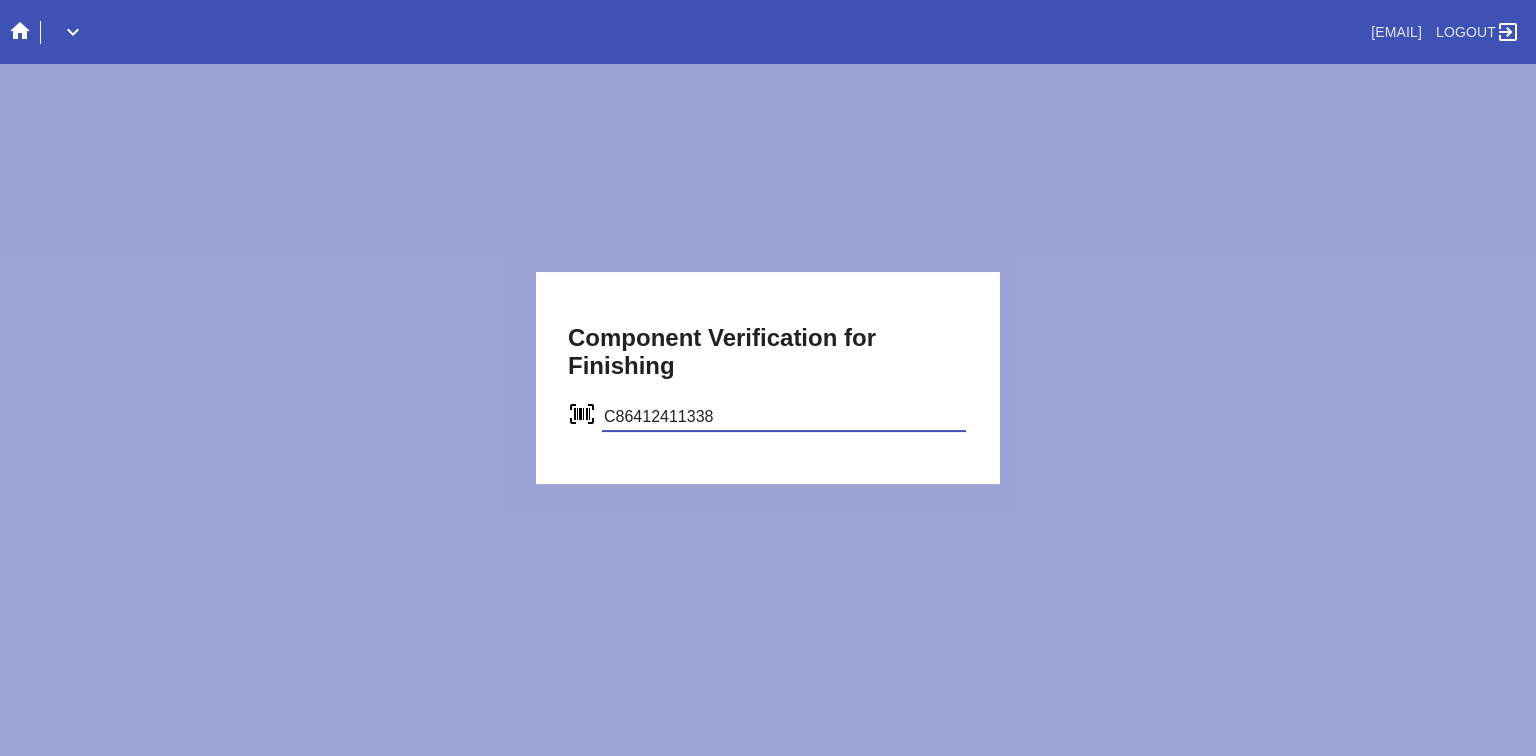 type on "C86412411338" 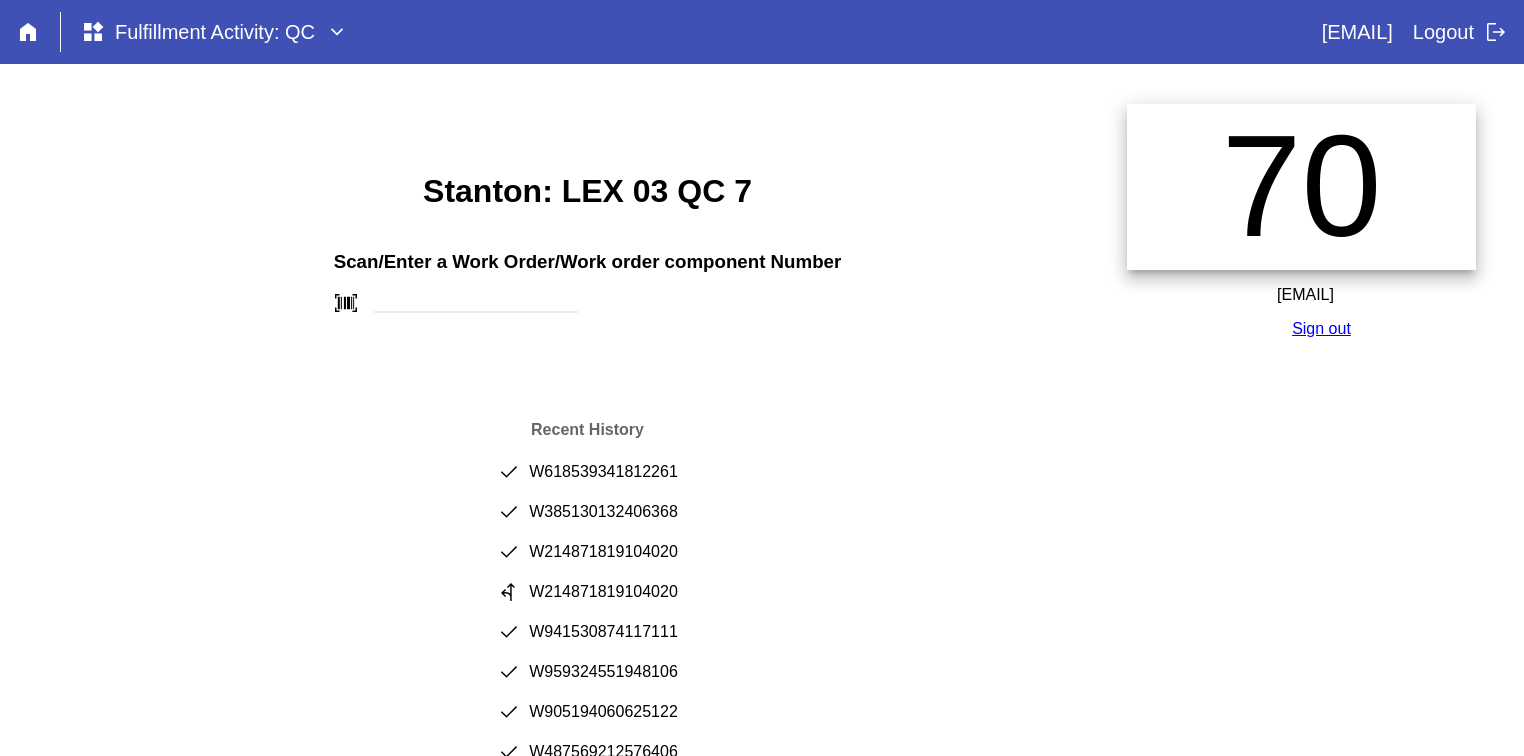 scroll, scrollTop: 0, scrollLeft: 0, axis: both 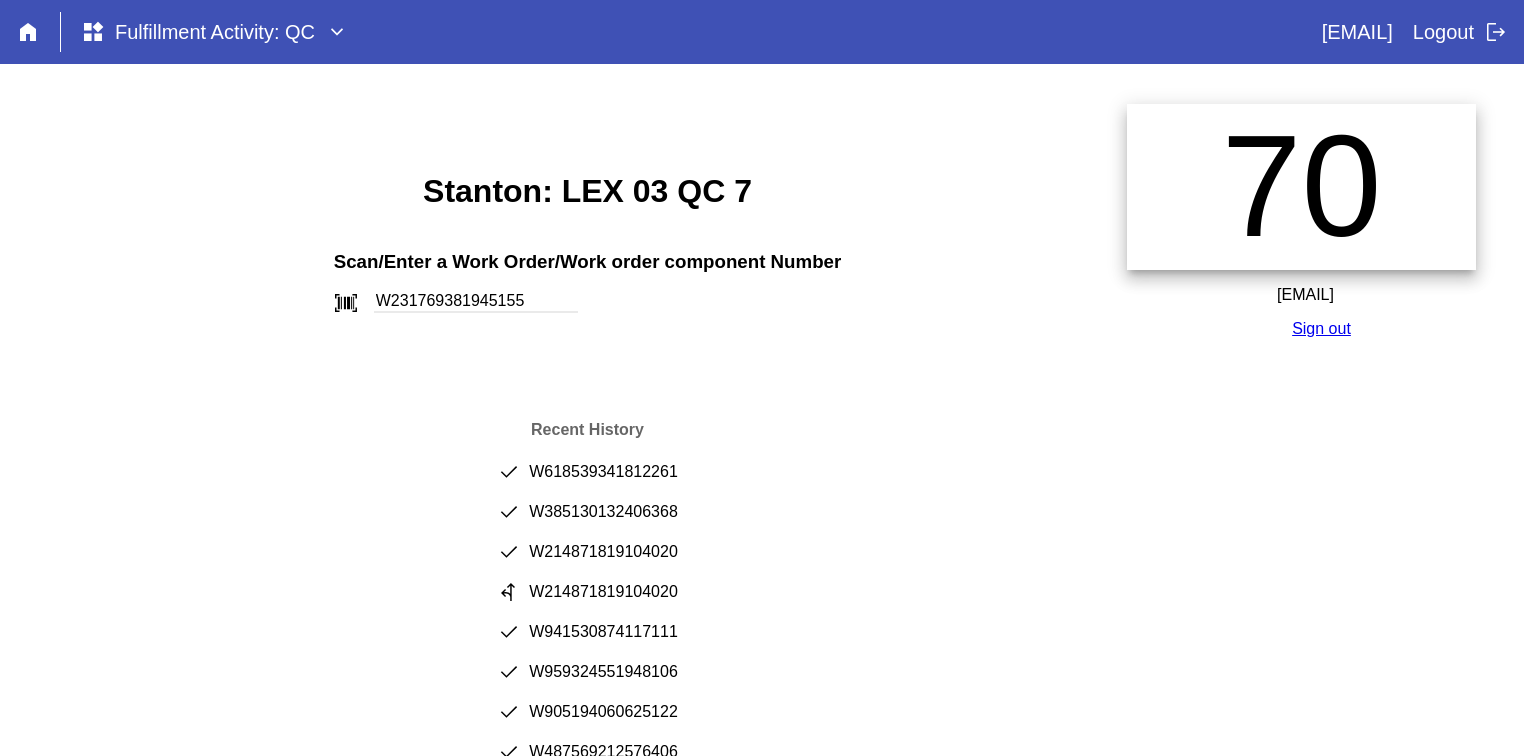 type on "W231769381945155" 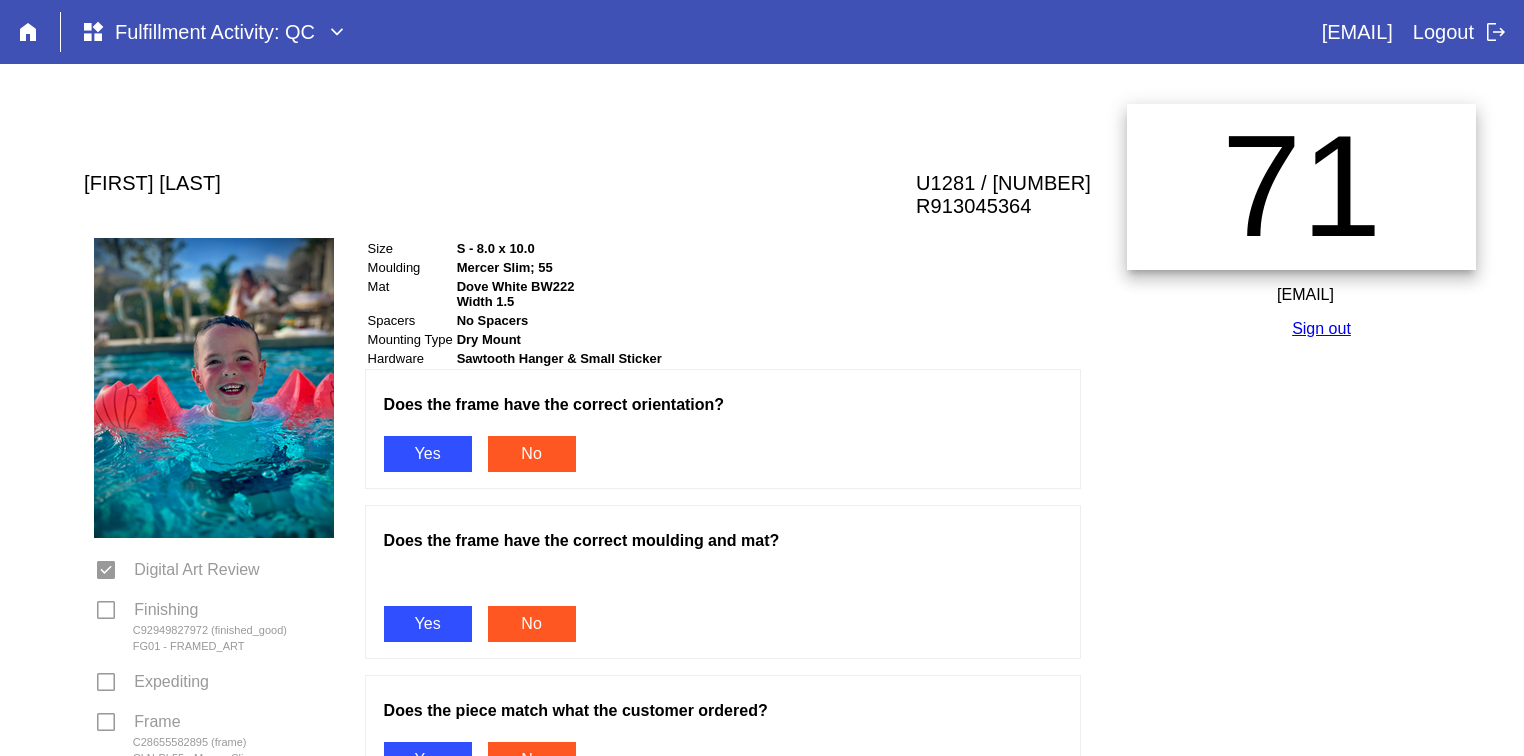 scroll, scrollTop: 0, scrollLeft: 0, axis: both 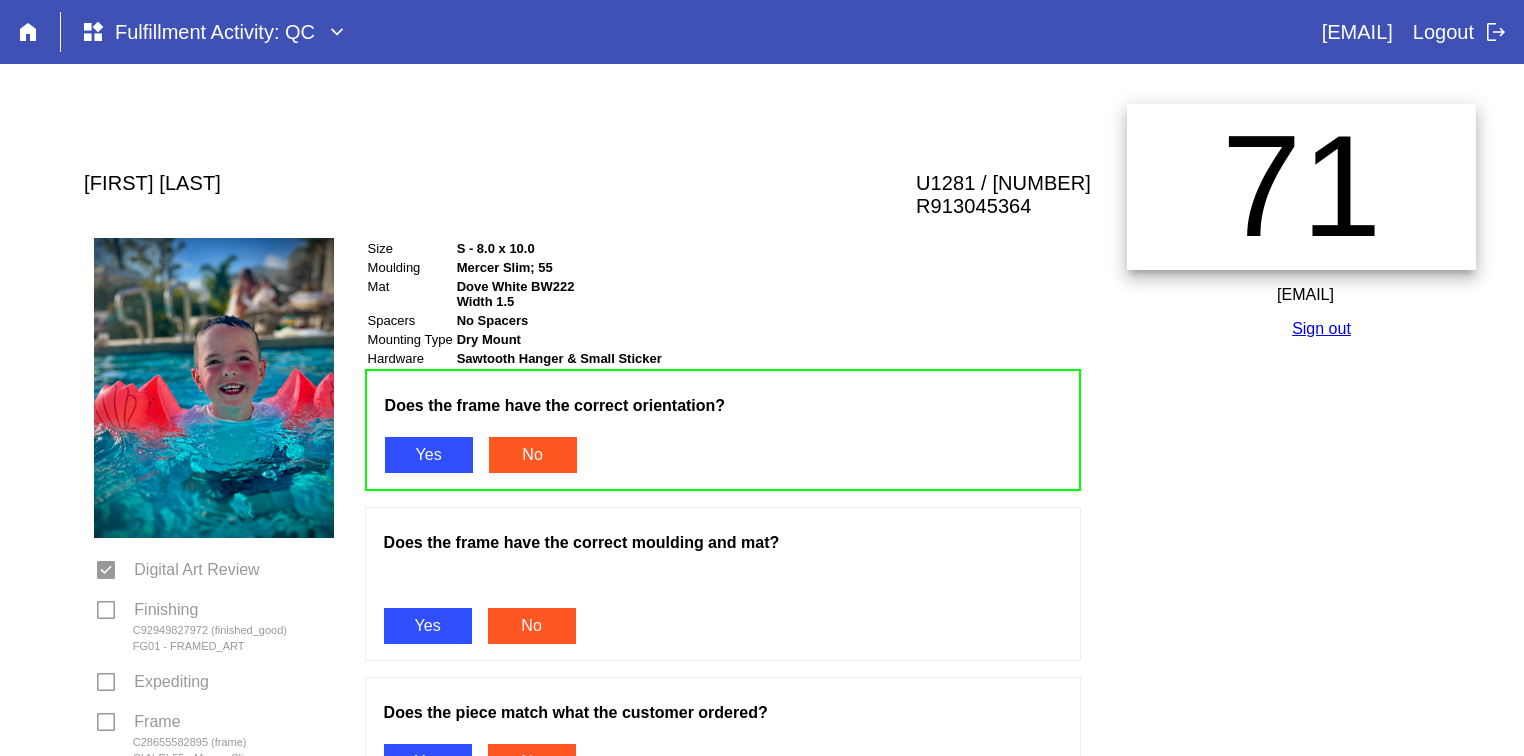 click on "Yes" at bounding box center [428, 626] 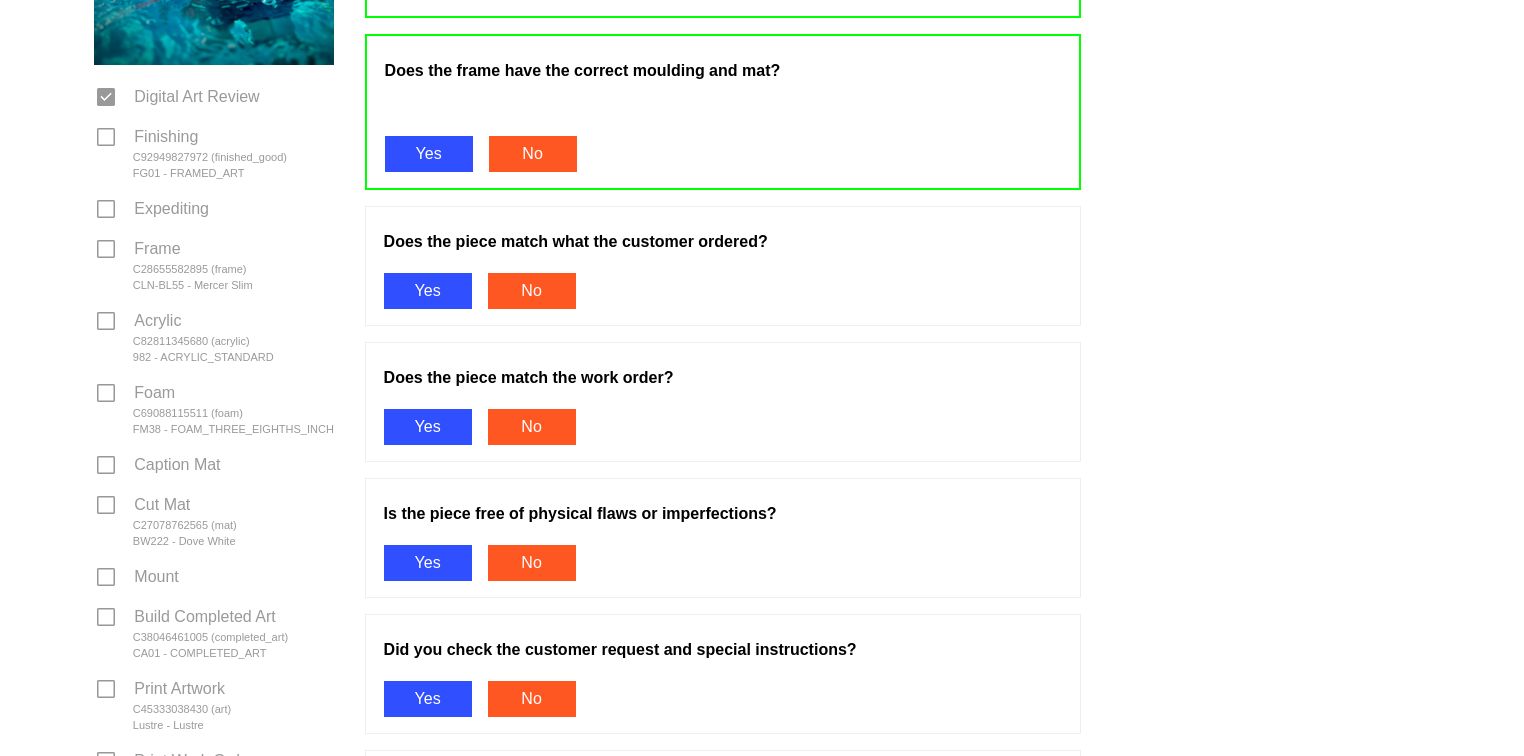 scroll, scrollTop: 483, scrollLeft: 0, axis: vertical 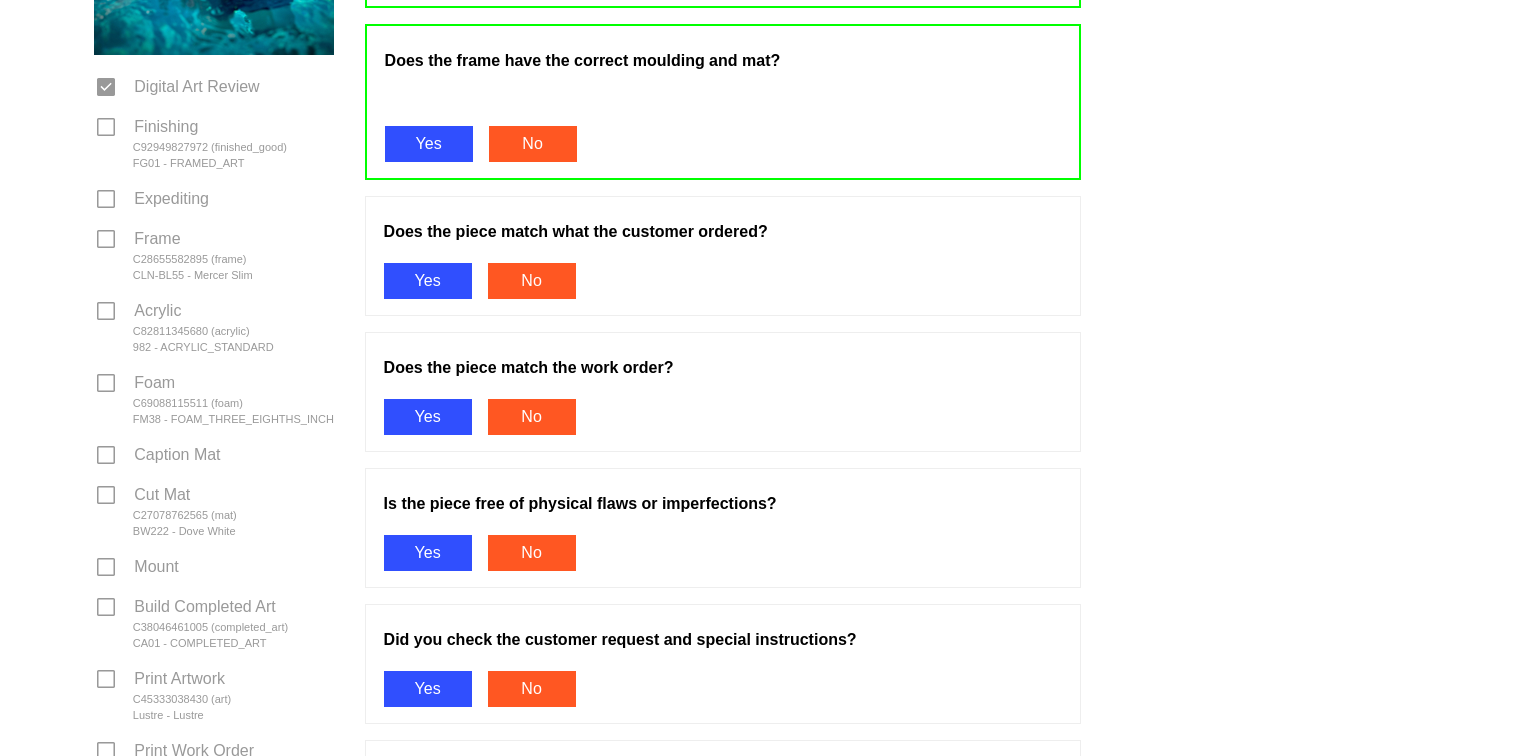 click on "Yes" at bounding box center [428, 281] 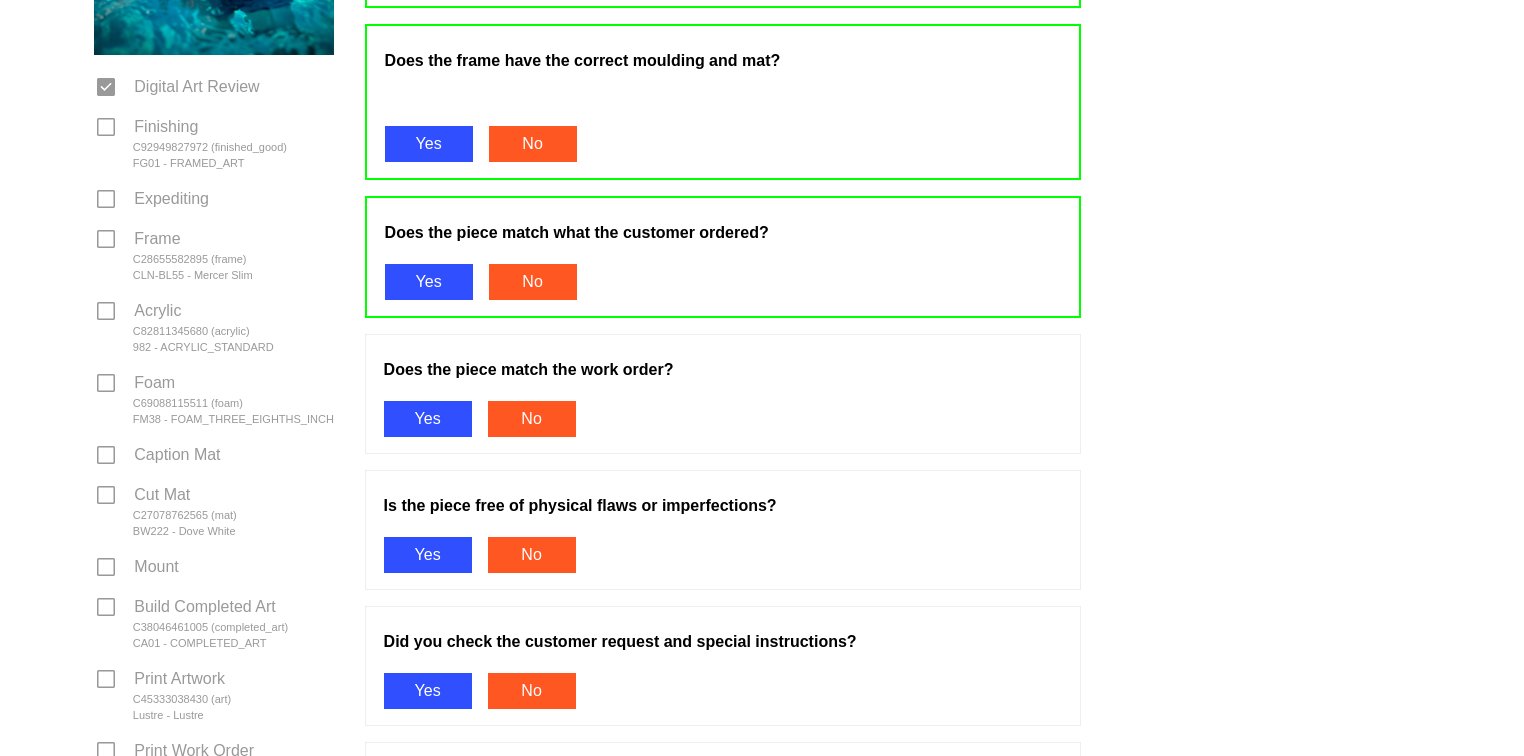 click on "Yes" at bounding box center [428, 419] 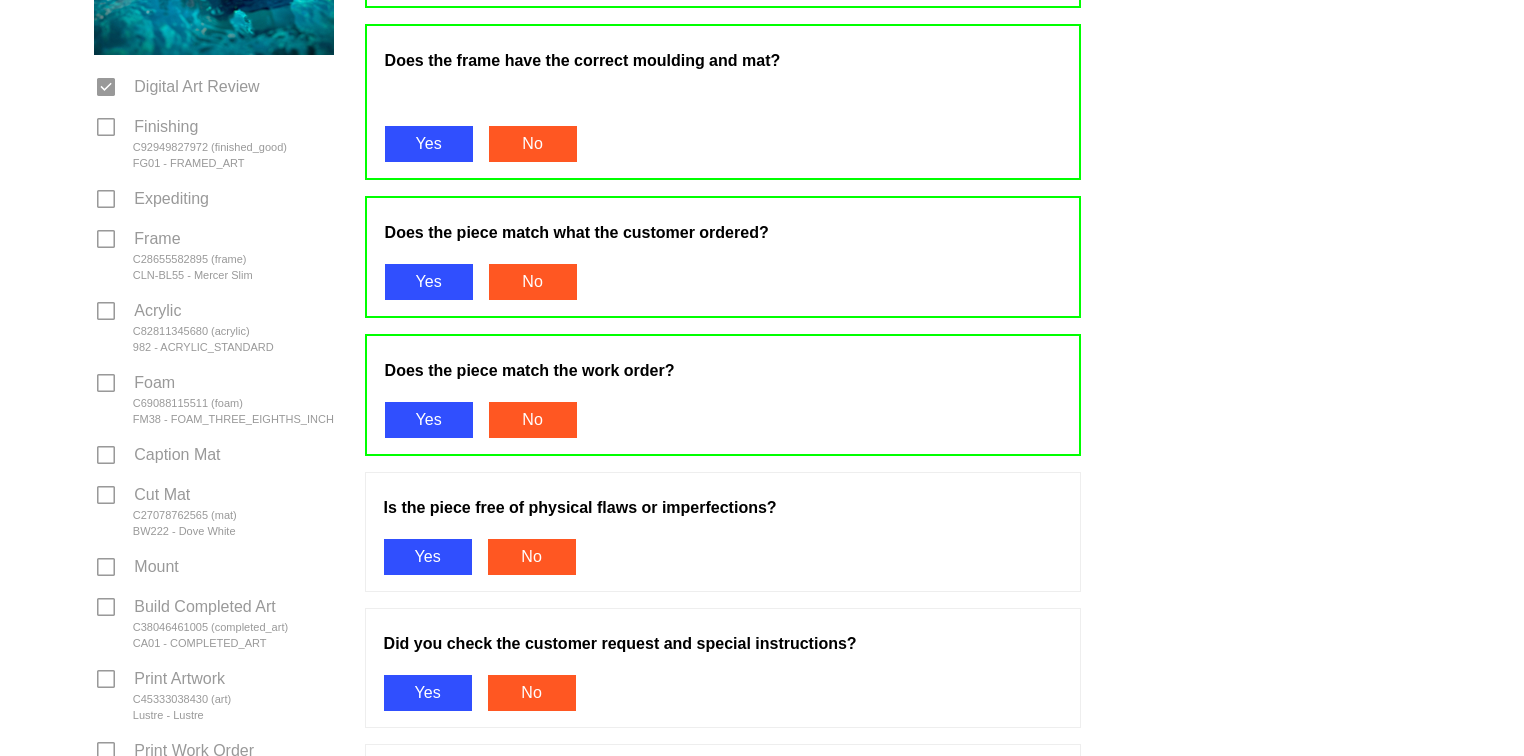 click on "Yes" at bounding box center (428, 557) 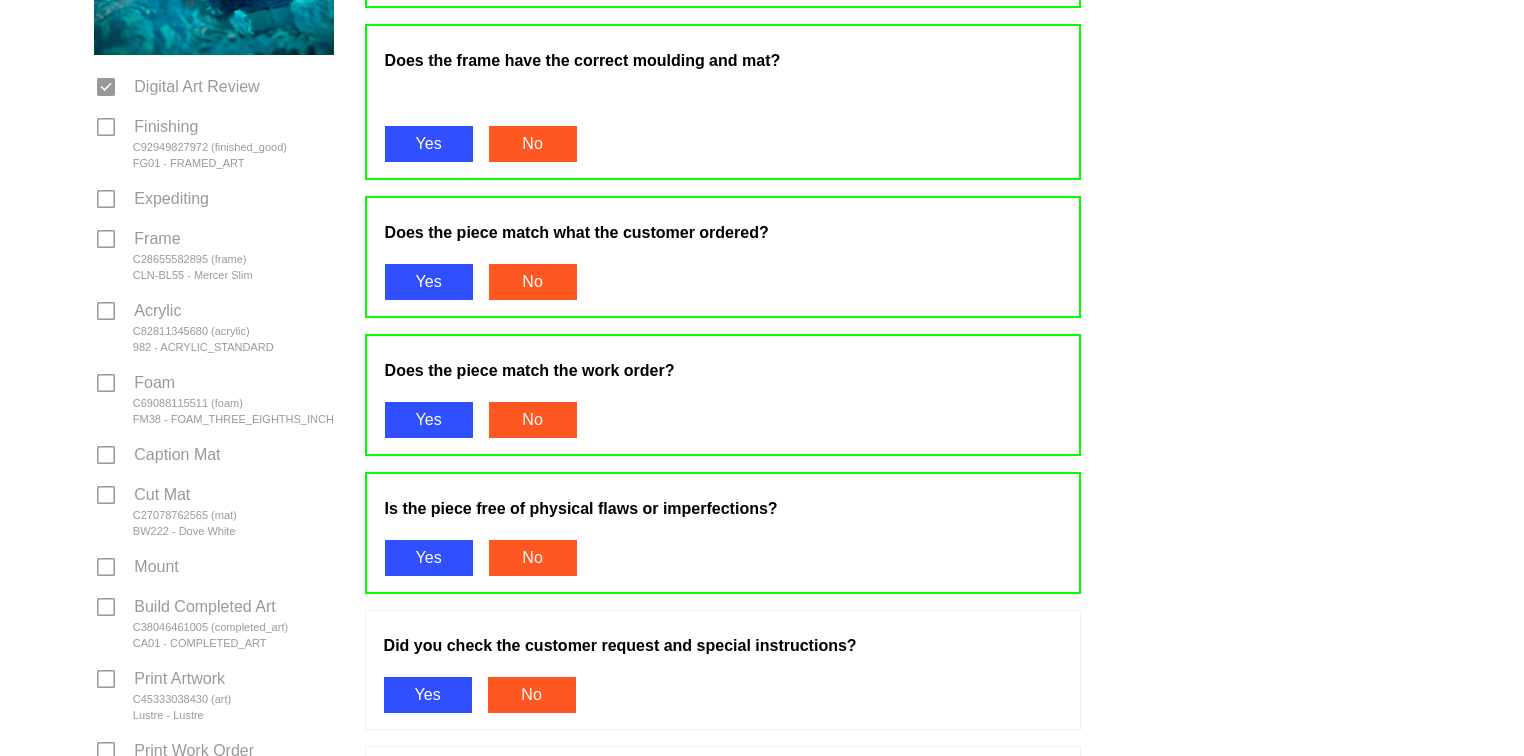 click on "Yes" at bounding box center [428, 695] 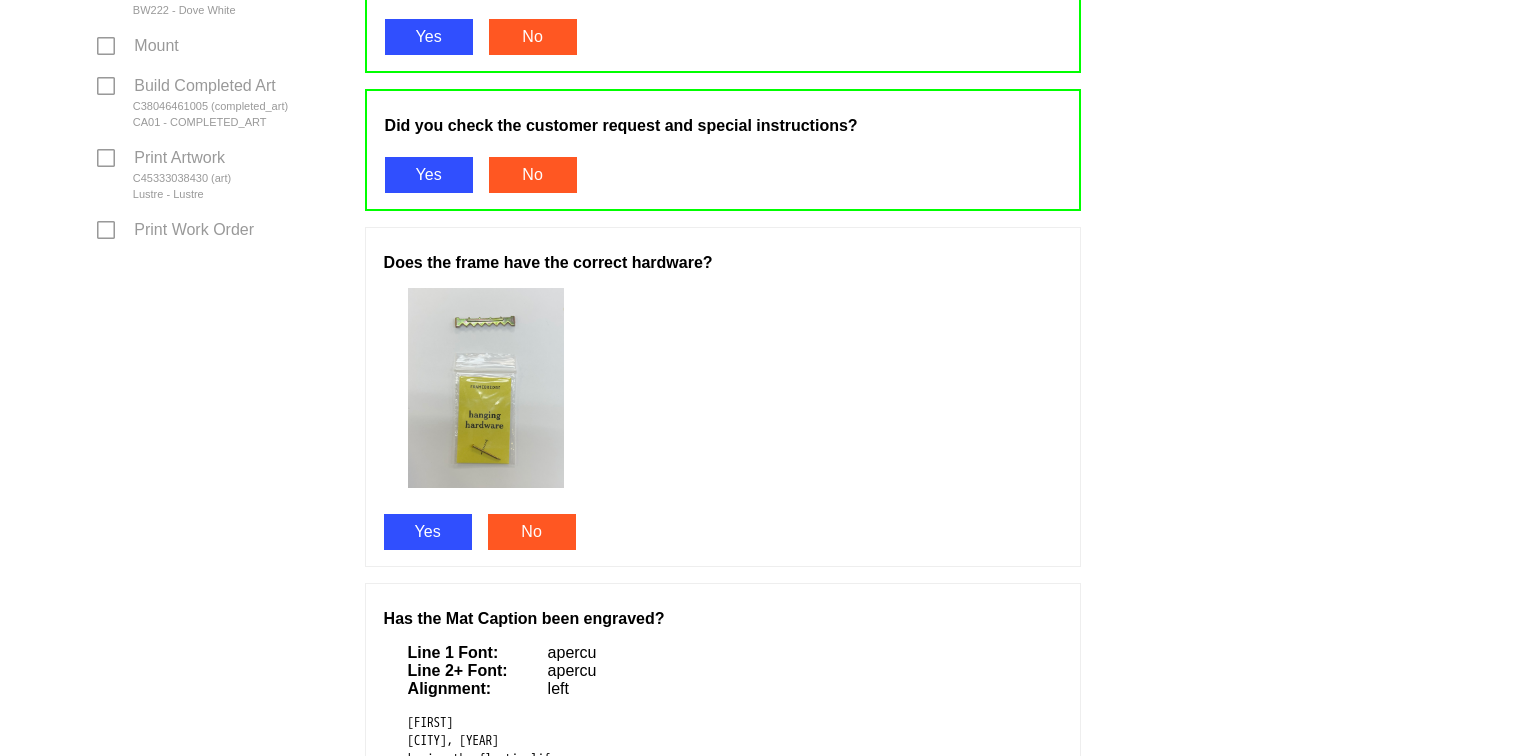 click on "Yes" at bounding box center (428, 532) 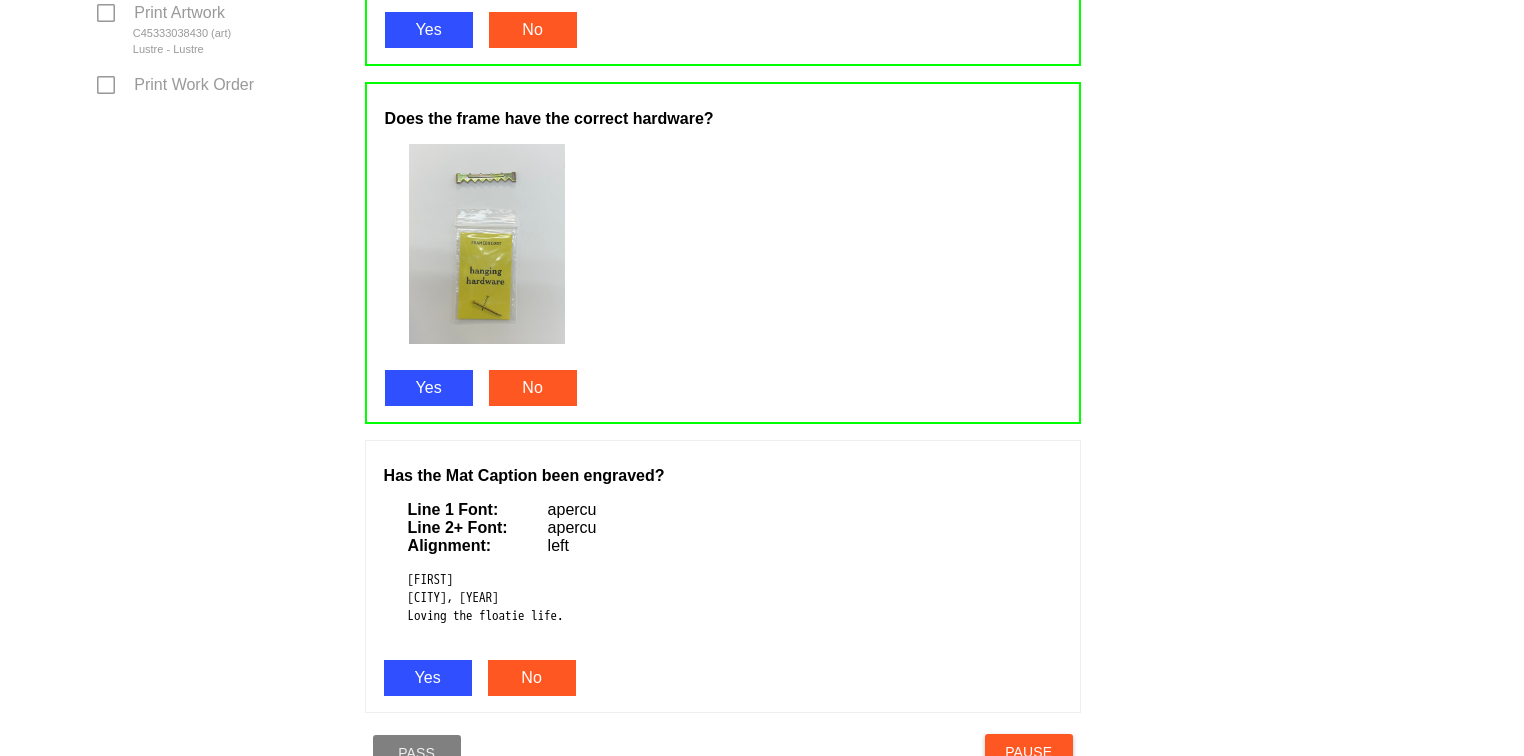 scroll, scrollTop: 1359, scrollLeft: 0, axis: vertical 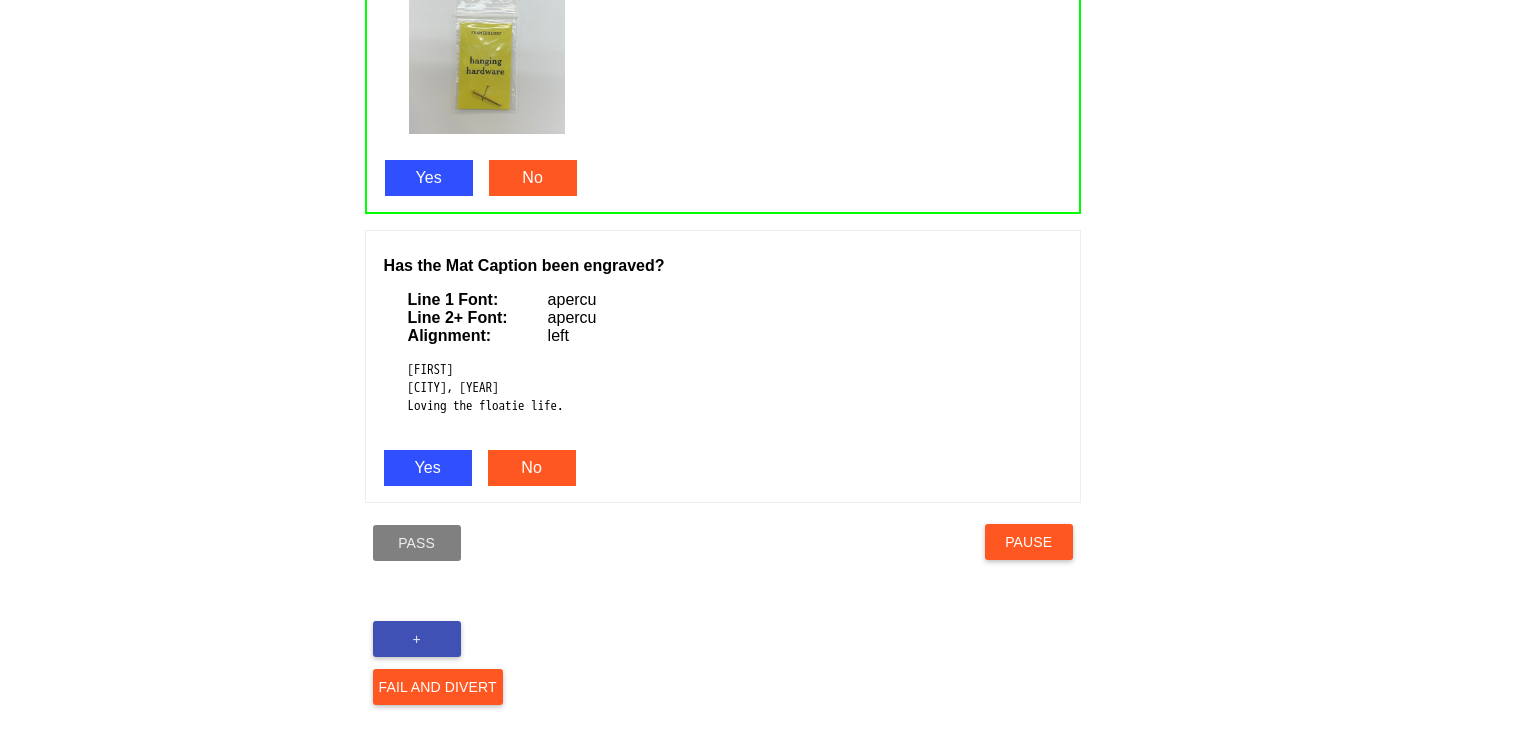click on "Yes" at bounding box center (428, 468) 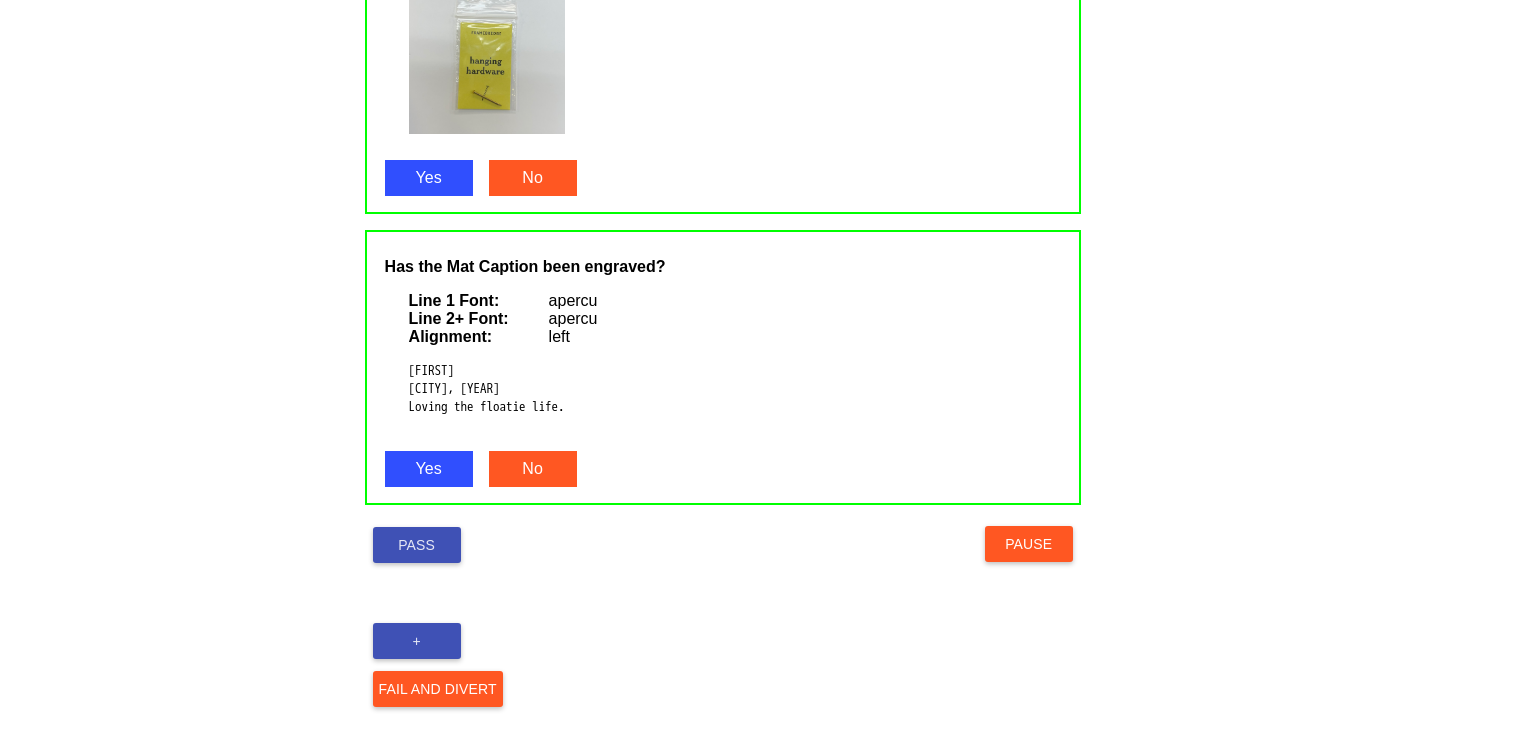 scroll, scrollTop: 1360, scrollLeft: 0, axis: vertical 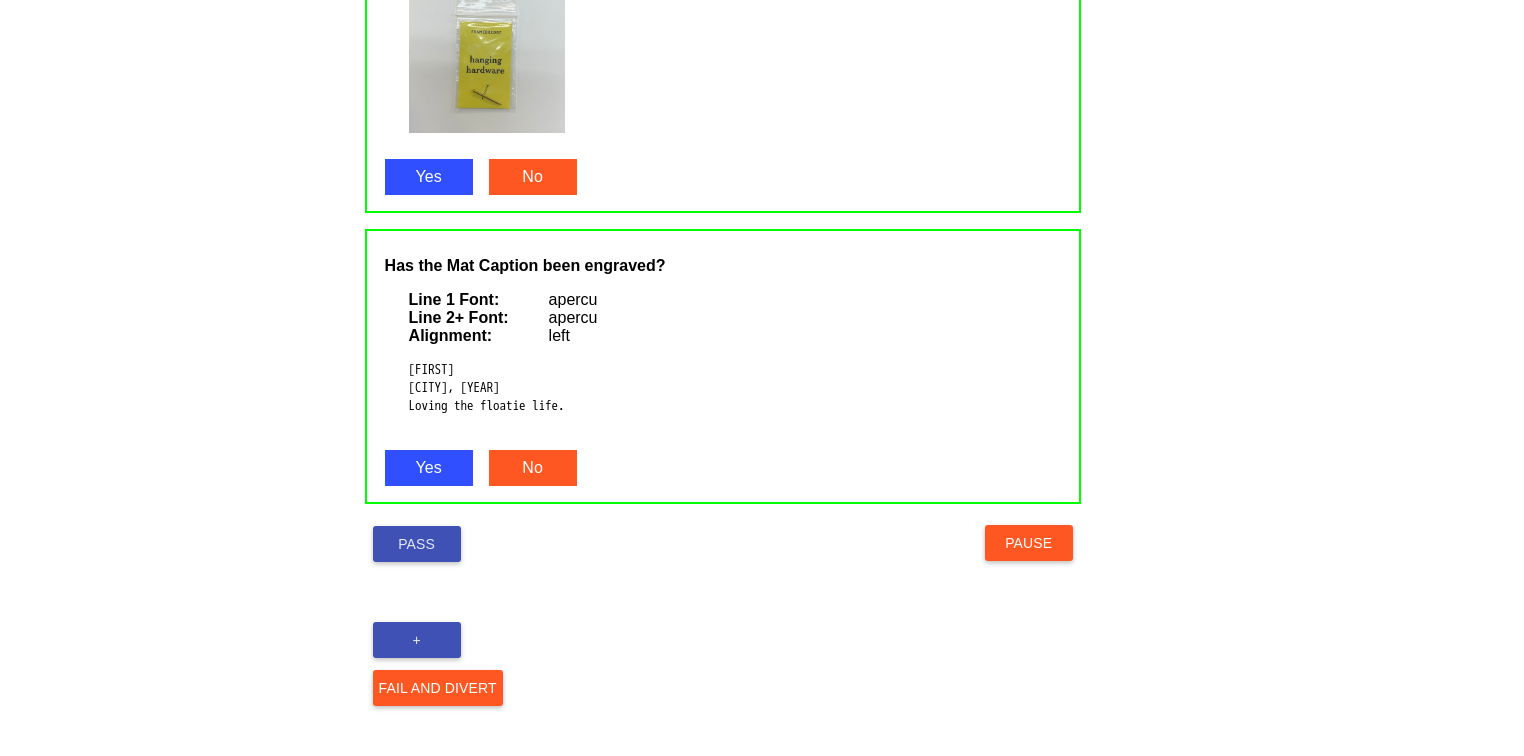 click on "Pass" at bounding box center (417, 544) 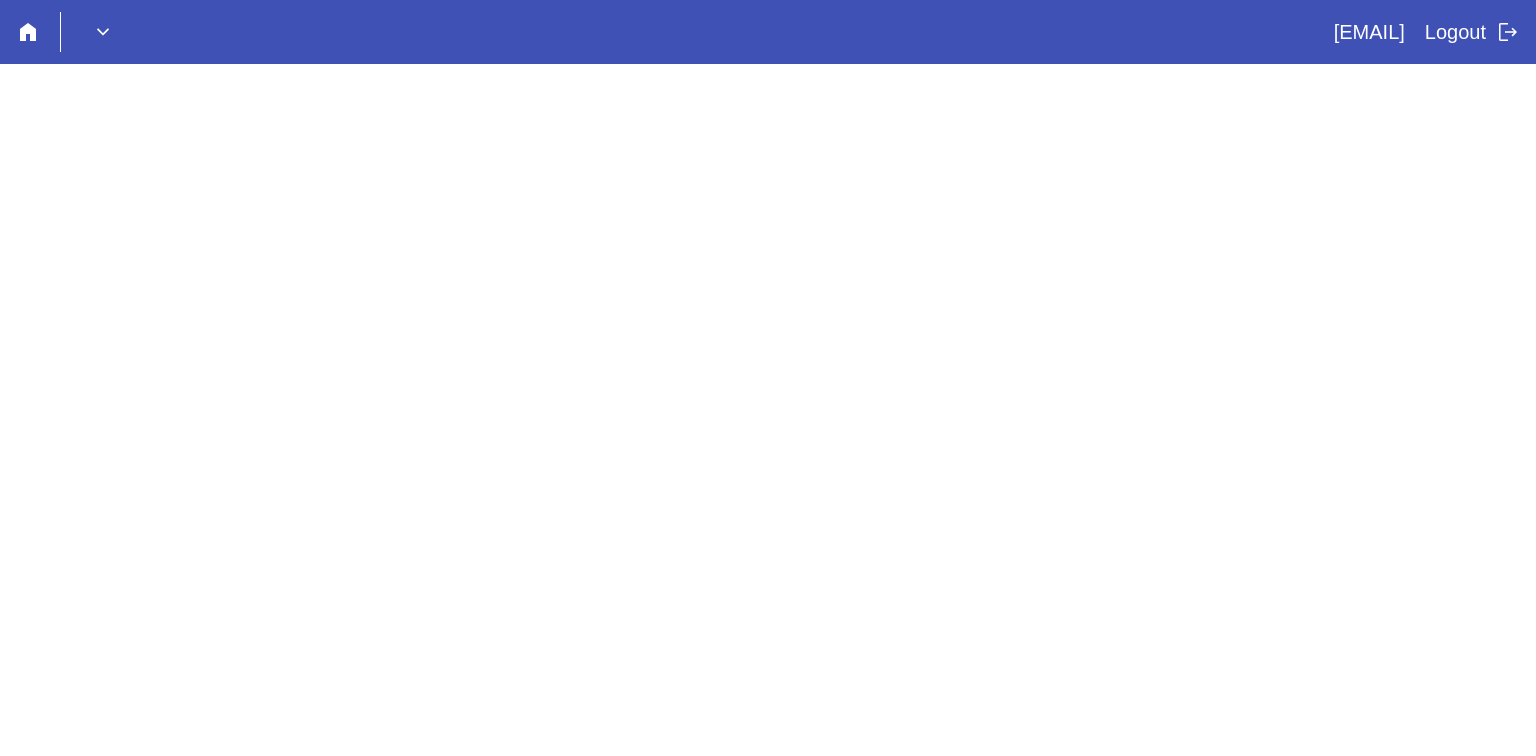 scroll, scrollTop: 0, scrollLeft: 0, axis: both 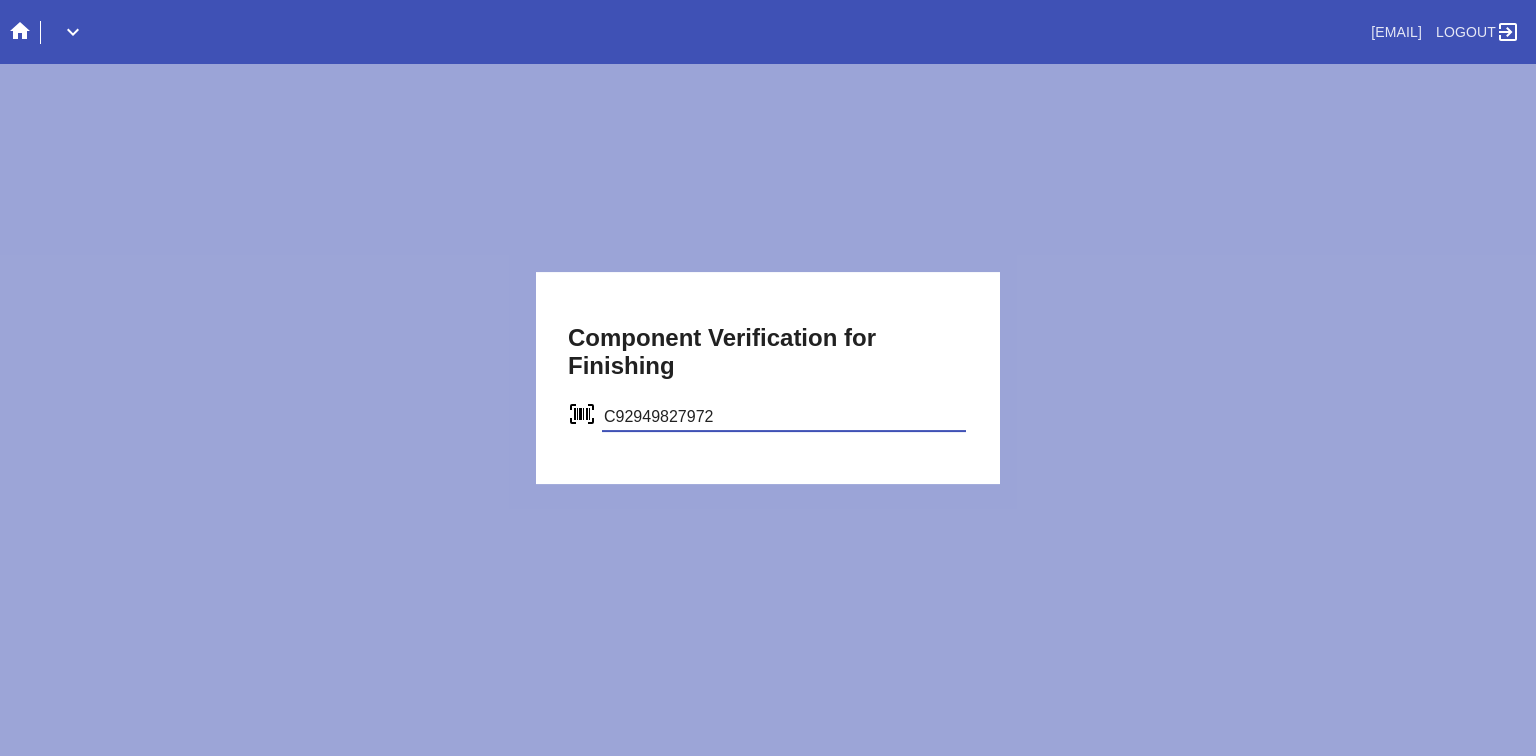type on "C92949827972" 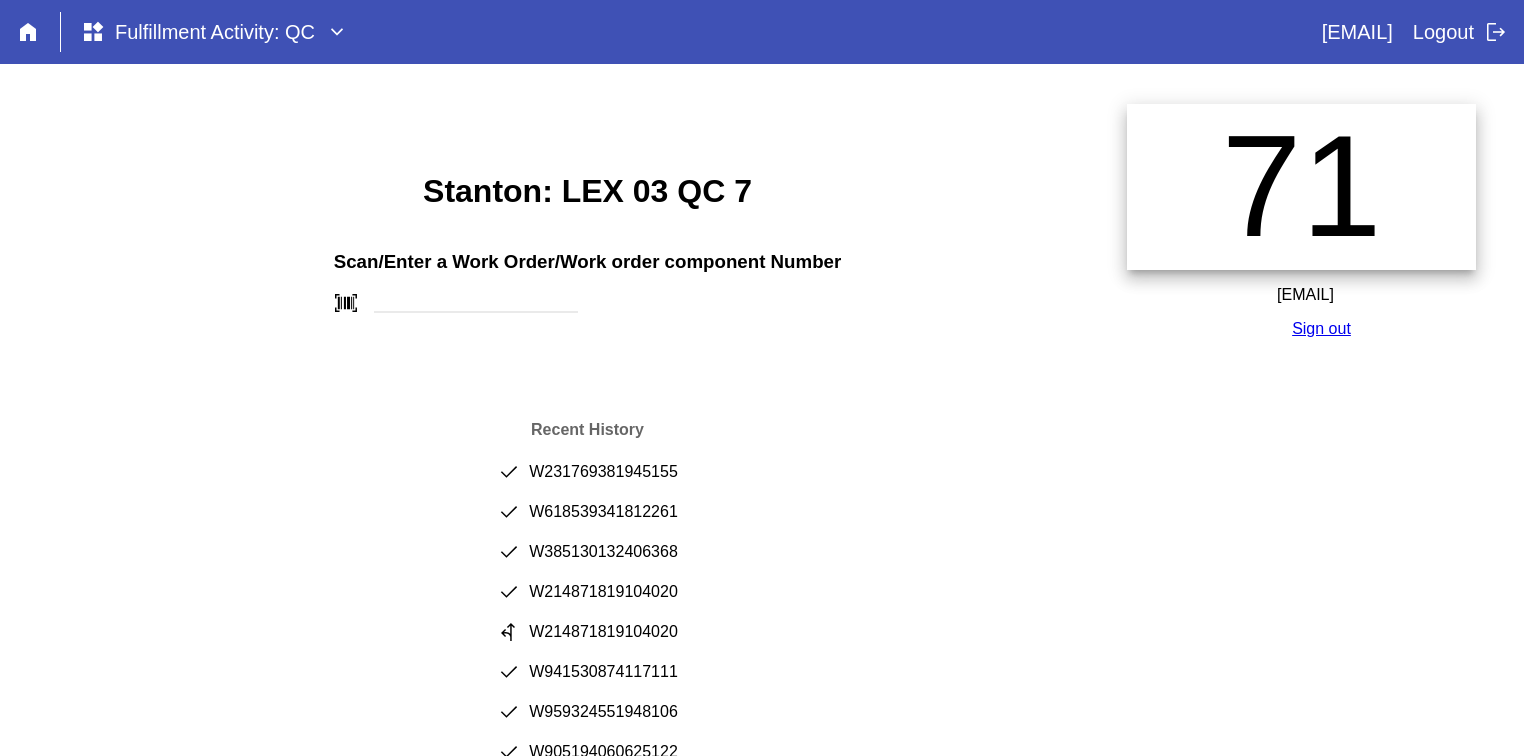 scroll, scrollTop: 0, scrollLeft: 0, axis: both 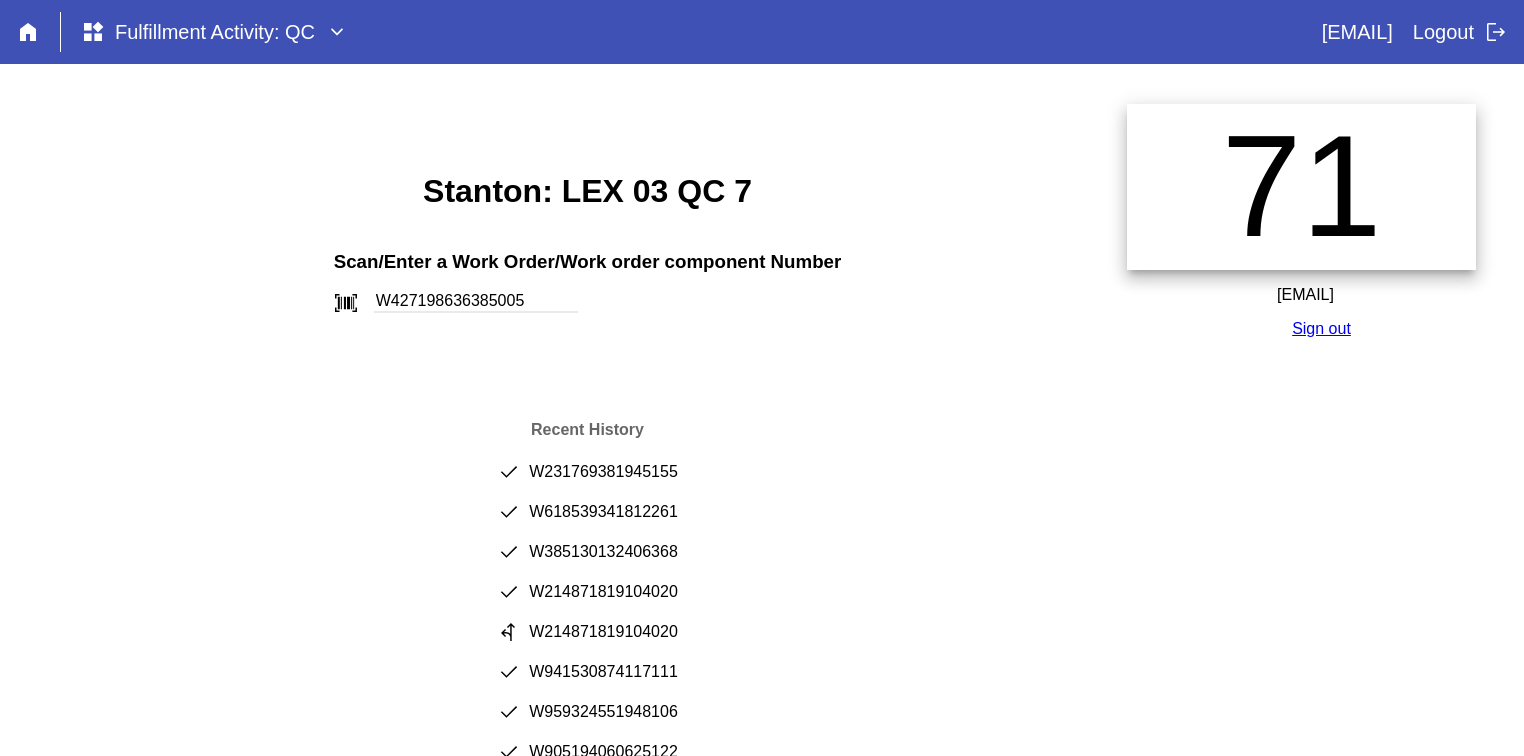 type on "W427198636385005" 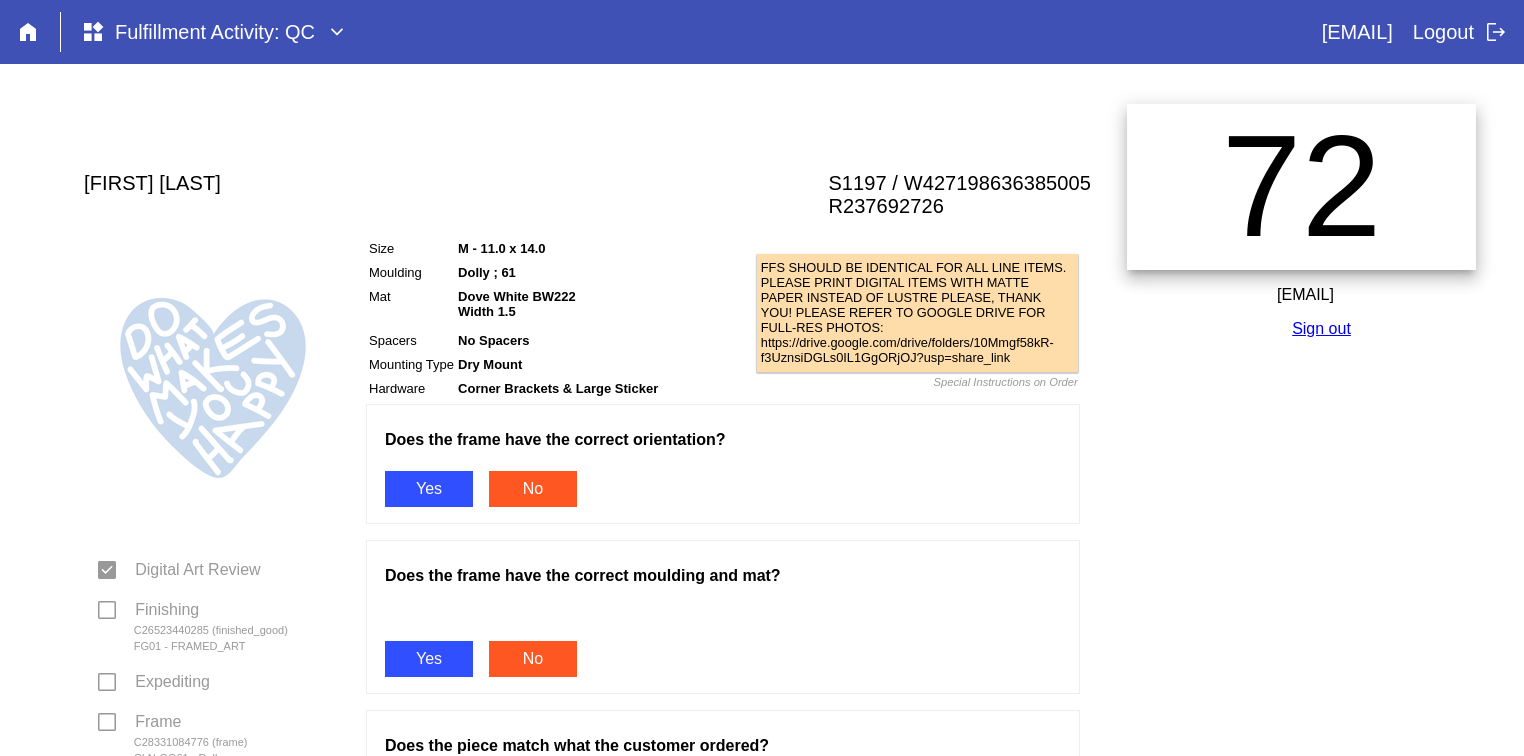 scroll, scrollTop: 0, scrollLeft: 0, axis: both 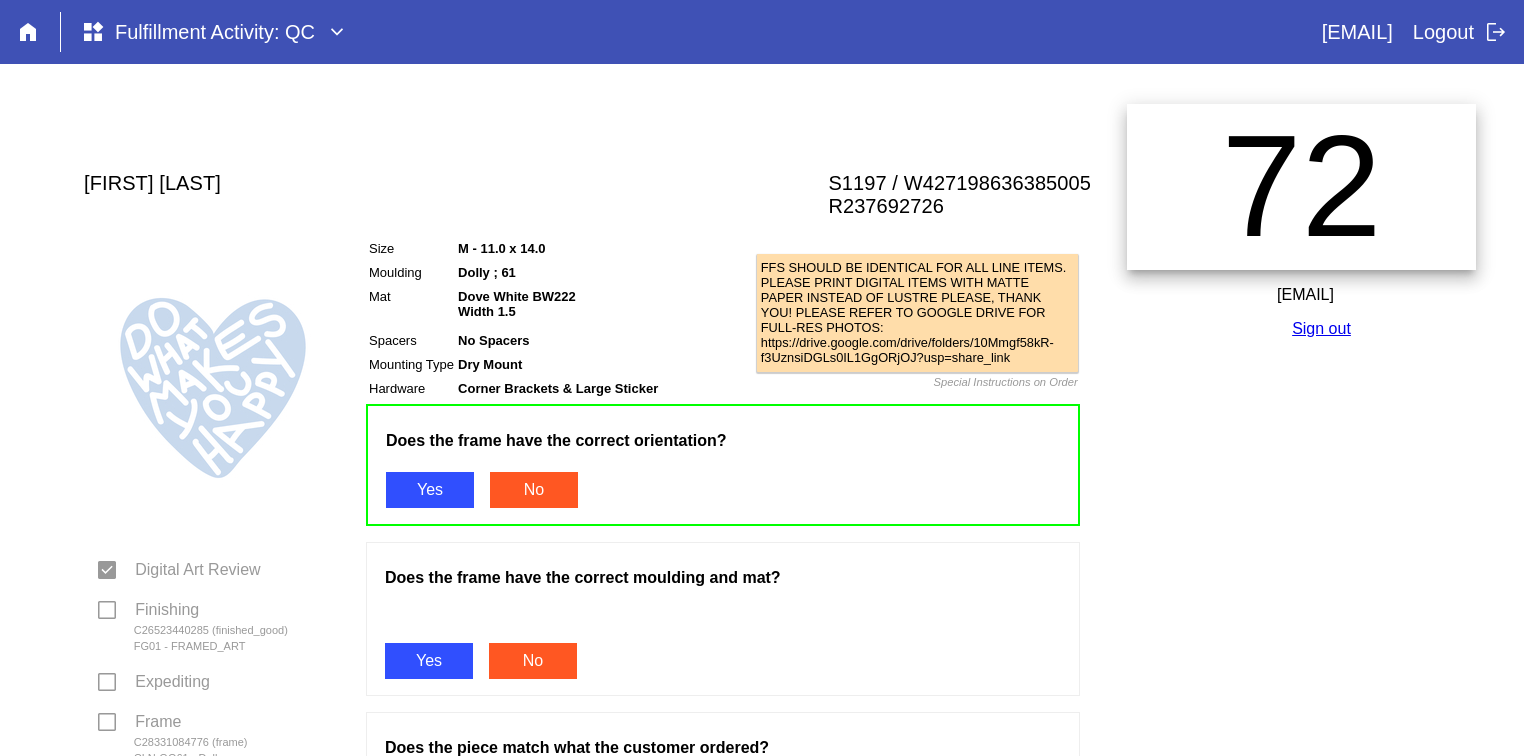 click on "Yes" at bounding box center (429, 661) 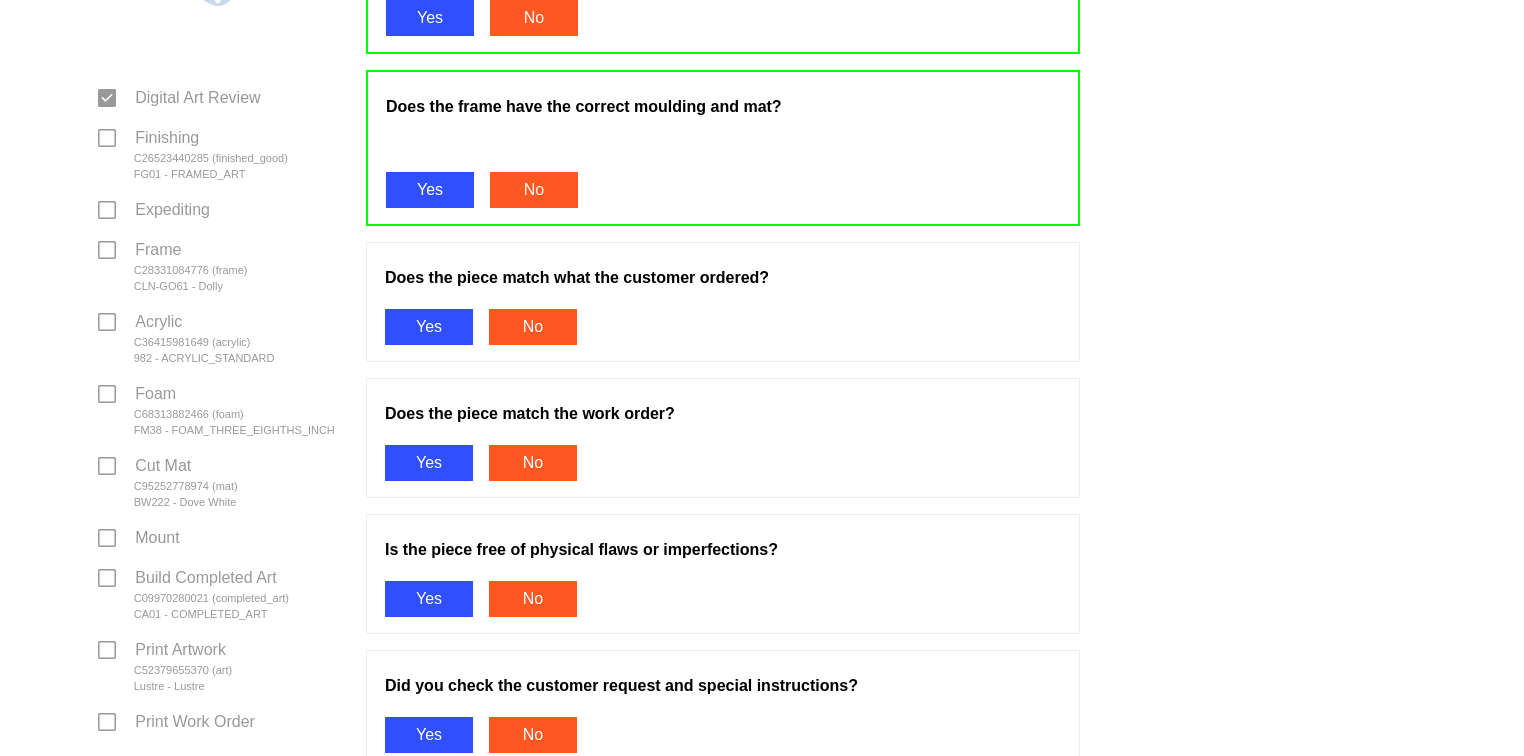 scroll, scrollTop: 473, scrollLeft: 0, axis: vertical 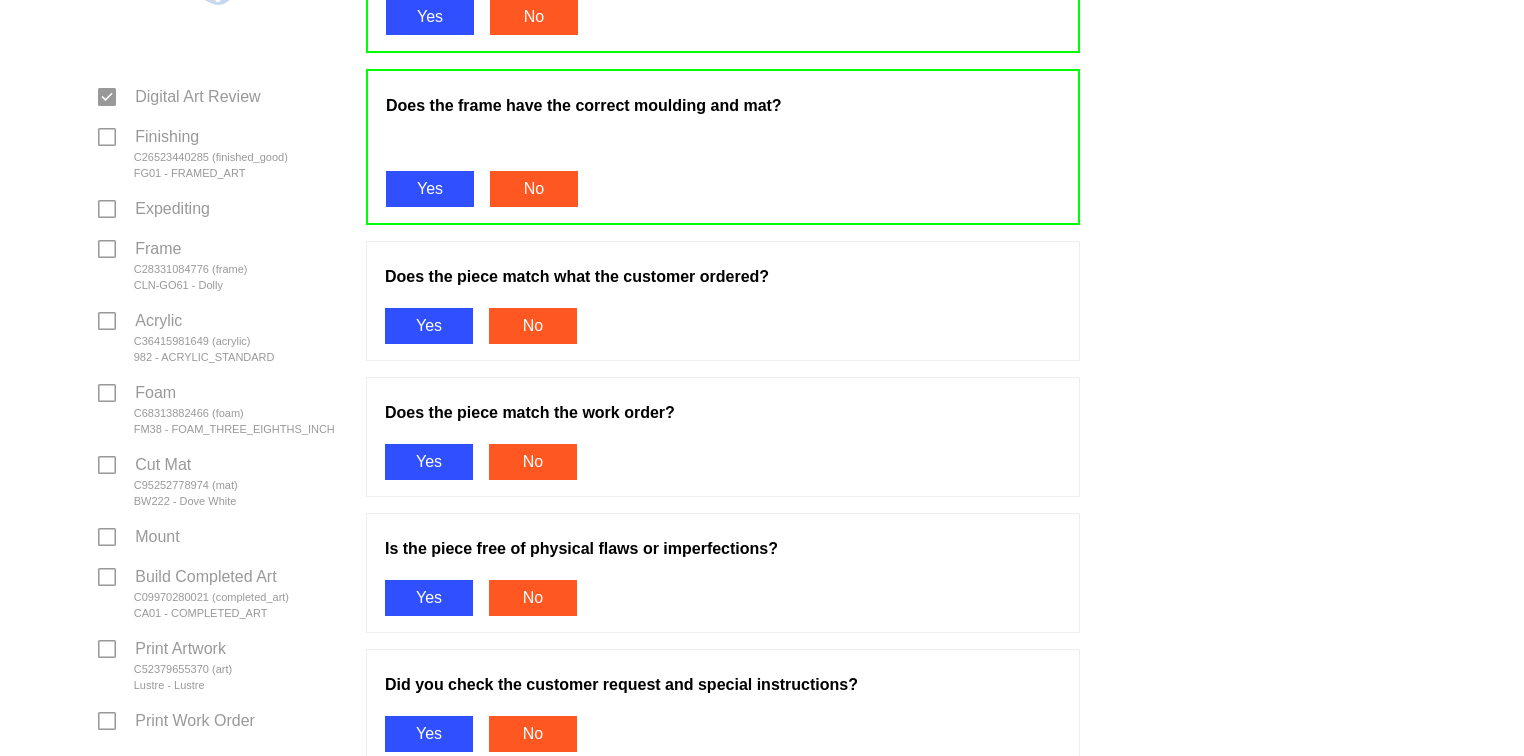 click on "Yes" at bounding box center [429, 326] 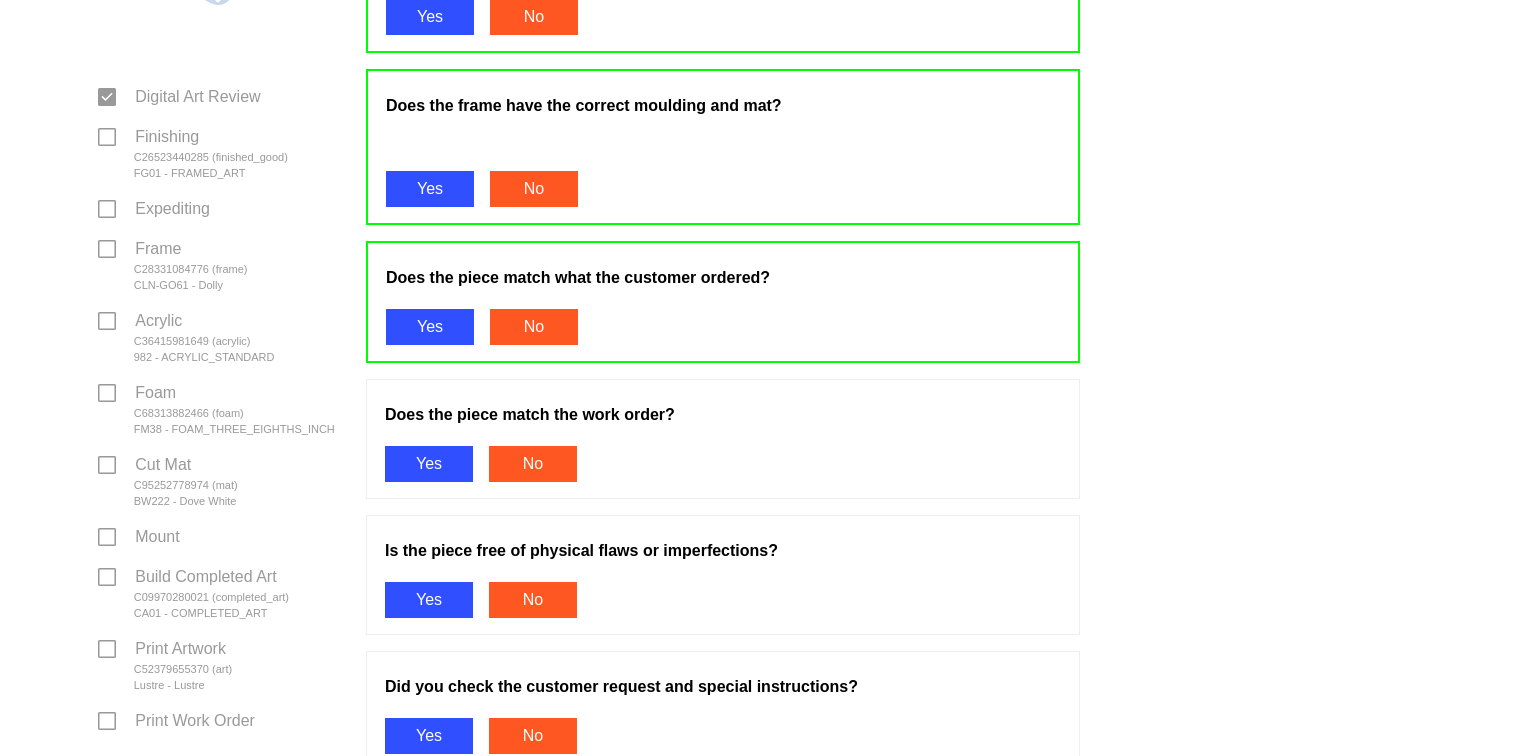 click on "Yes" at bounding box center [429, 464] 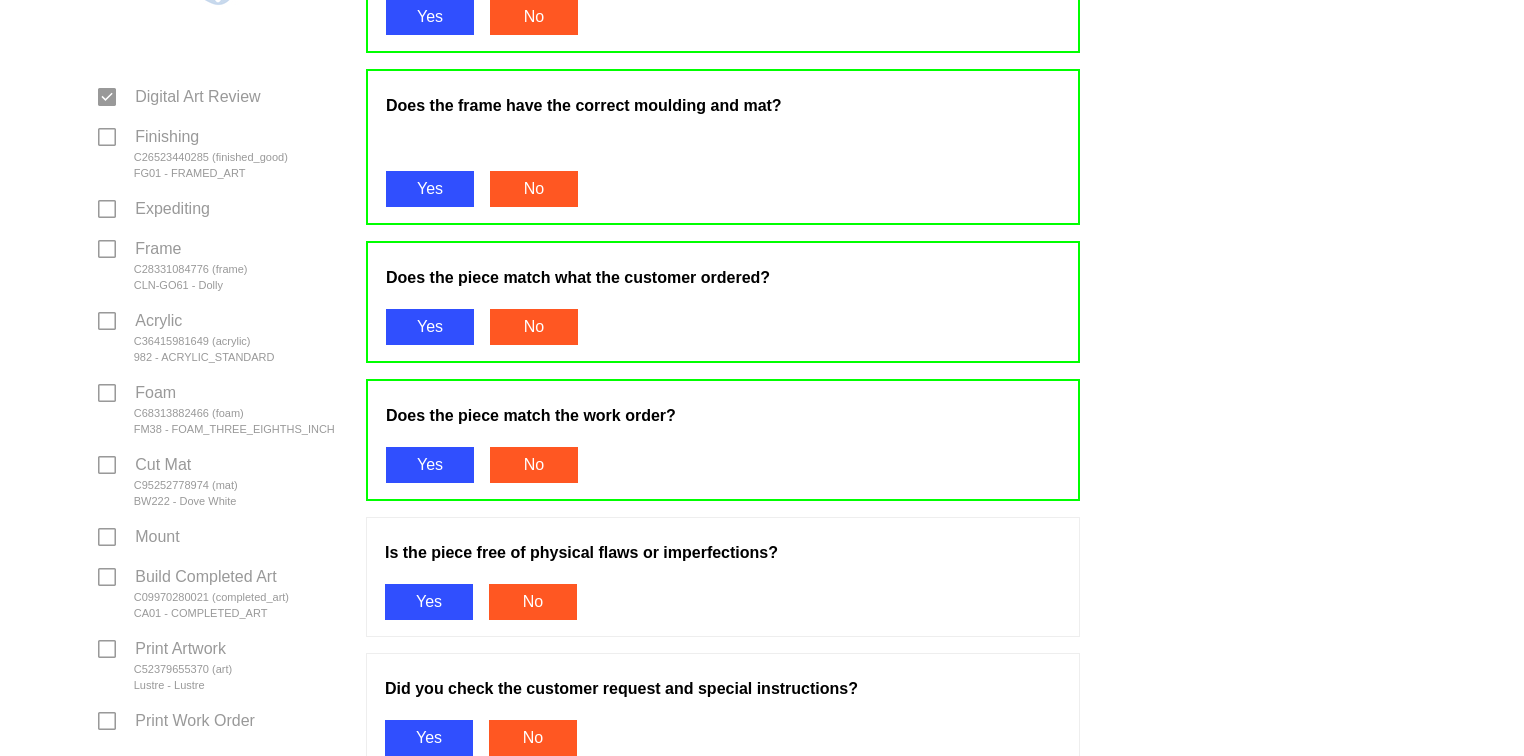 click on "Yes" at bounding box center (429, 602) 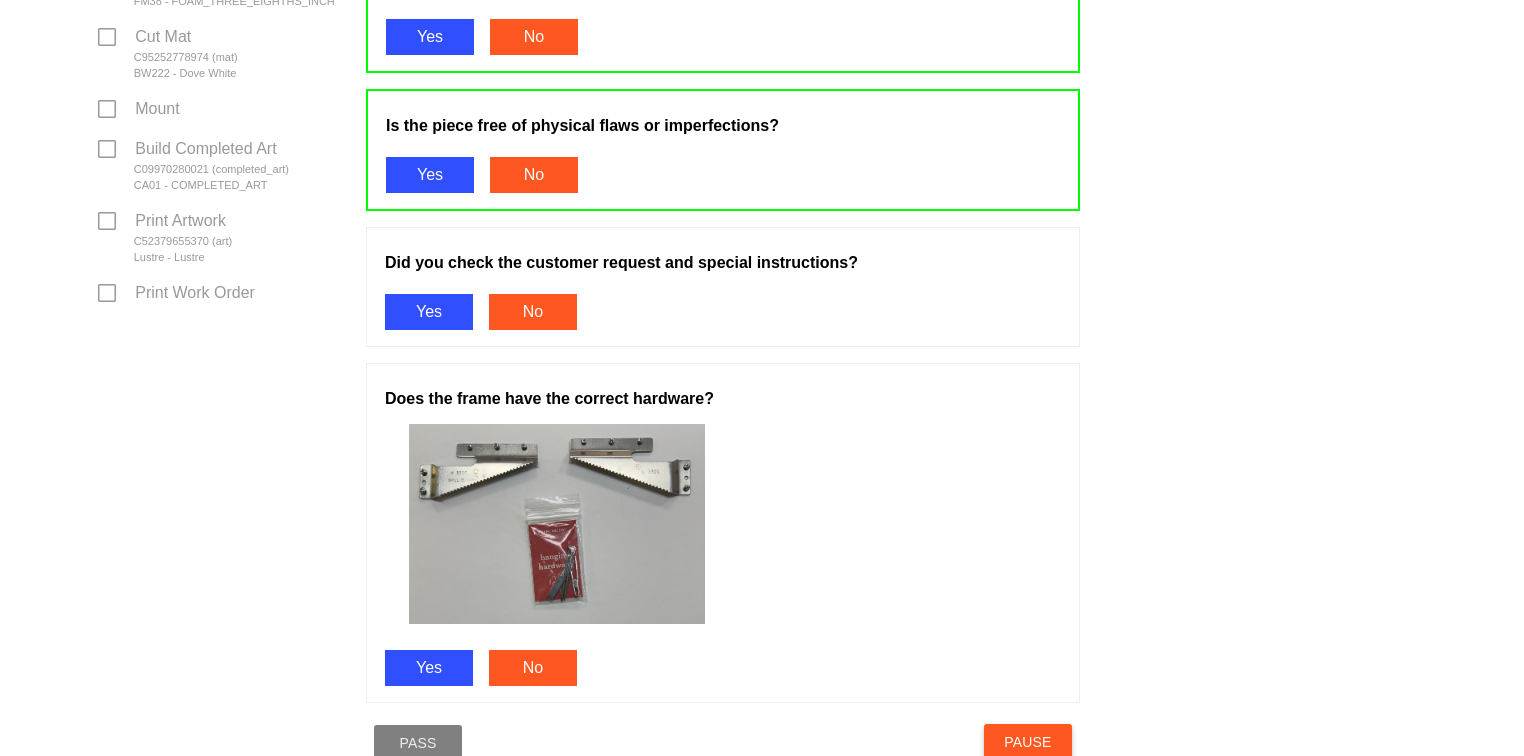 scroll, scrollTop: 905, scrollLeft: 0, axis: vertical 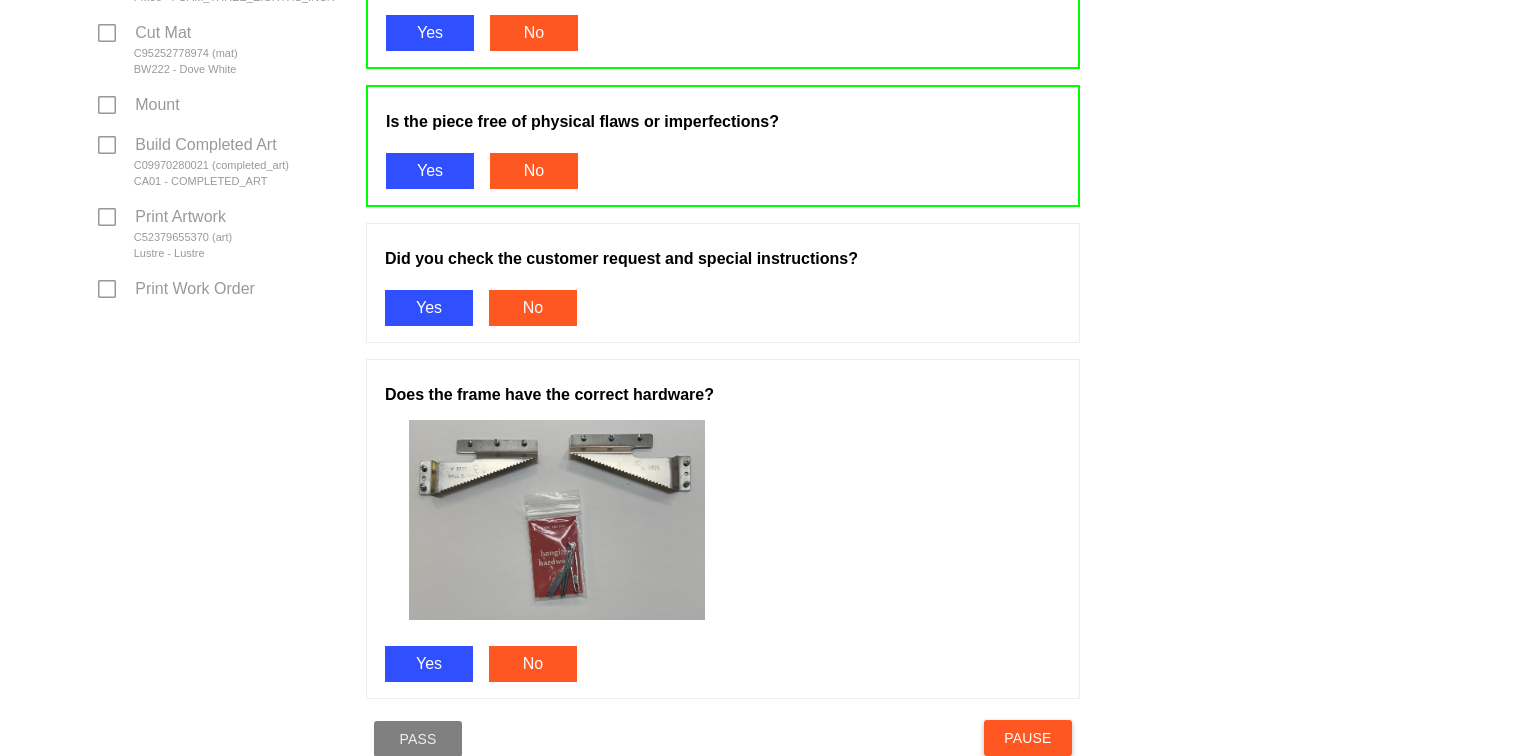 click on "Yes" at bounding box center (429, 308) 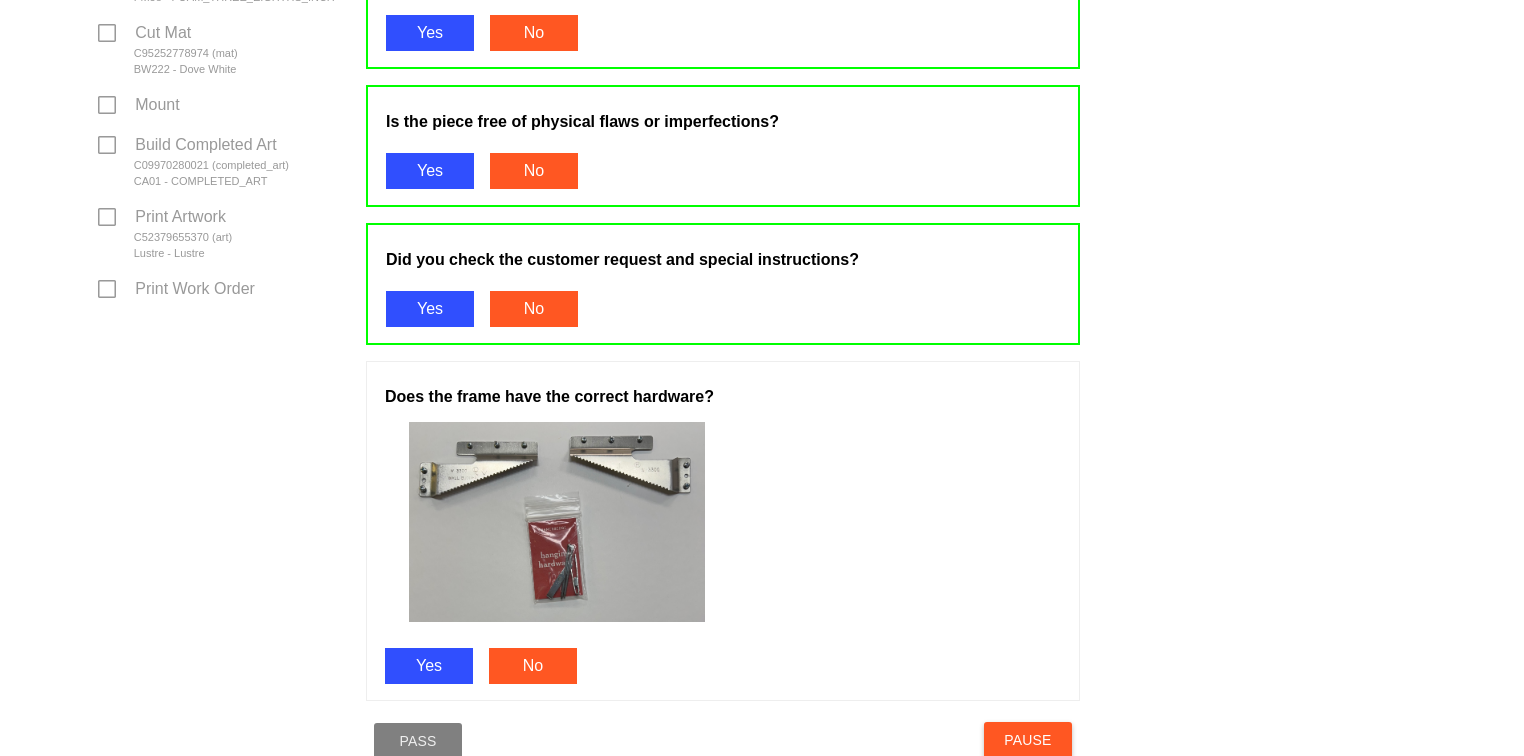 click on "Yes" at bounding box center [429, 666] 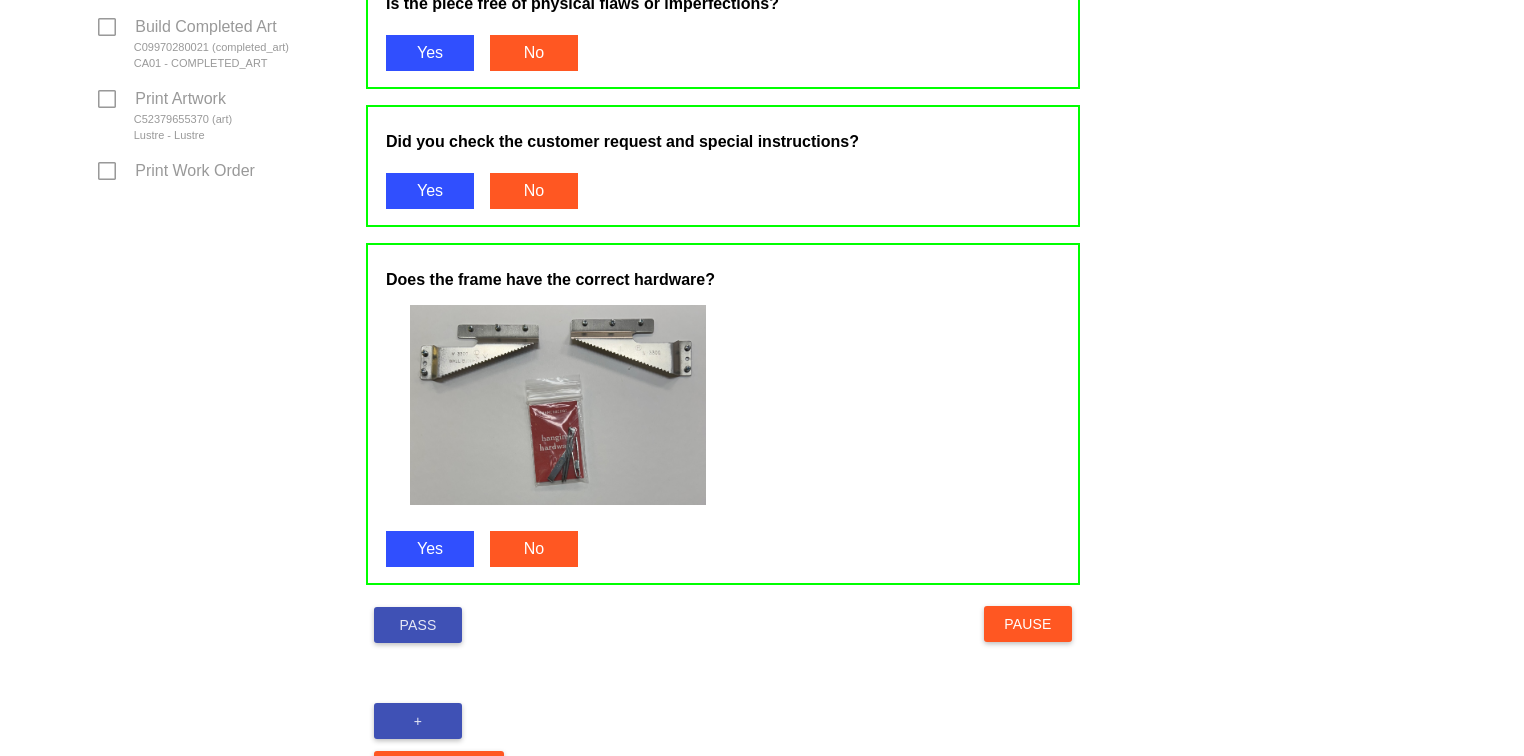 scroll, scrollTop: 1110, scrollLeft: 0, axis: vertical 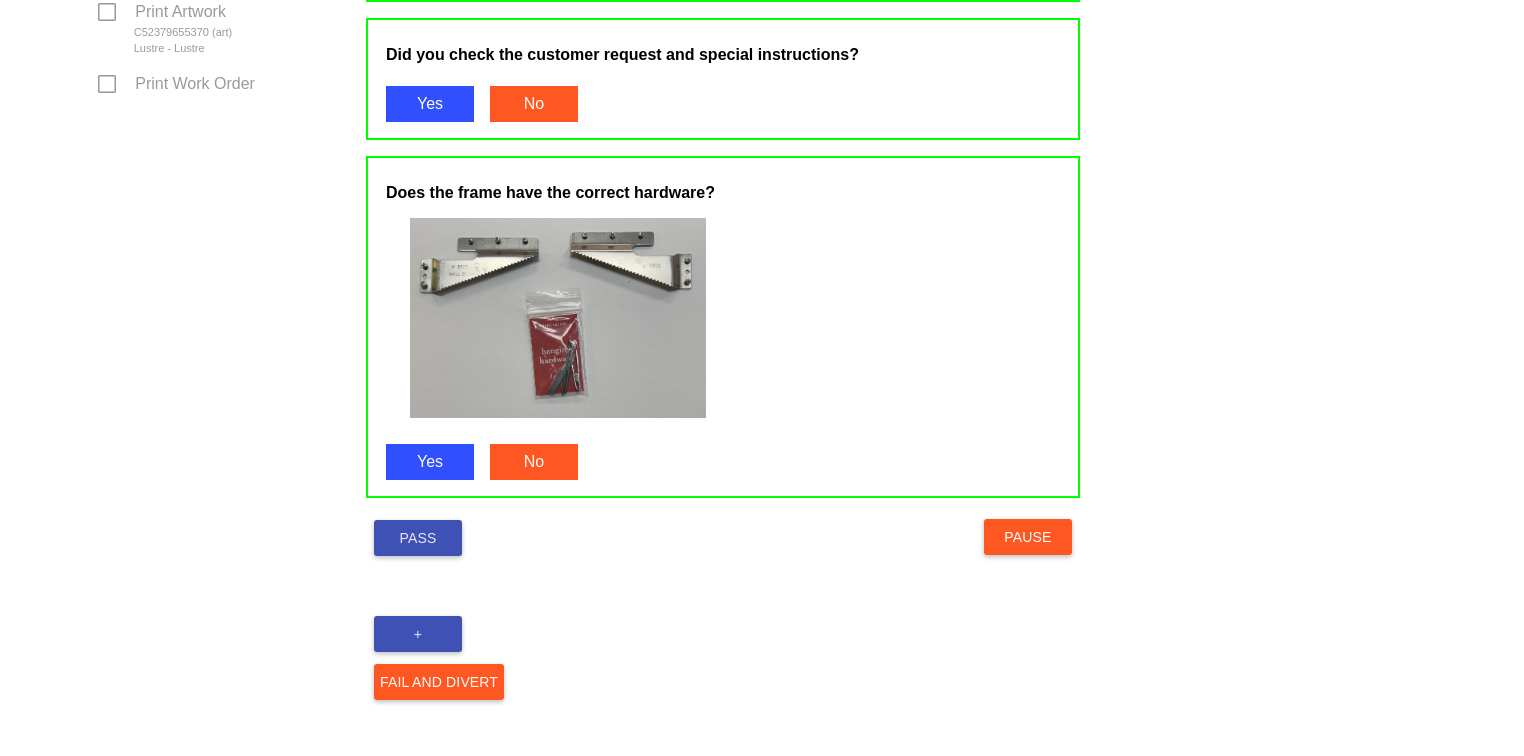 click on "Pass" at bounding box center (418, 538) 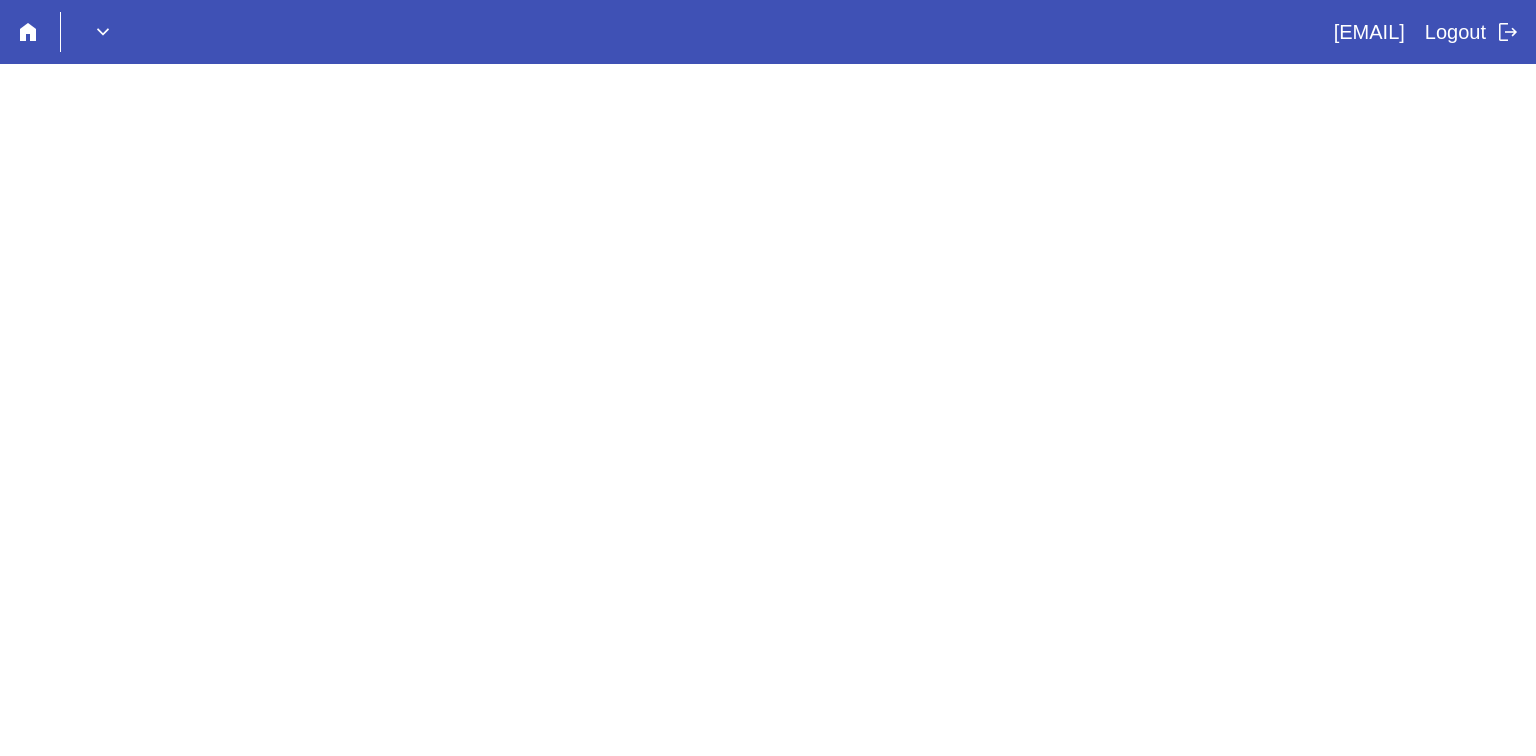 scroll, scrollTop: 0, scrollLeft: 0, axis: both 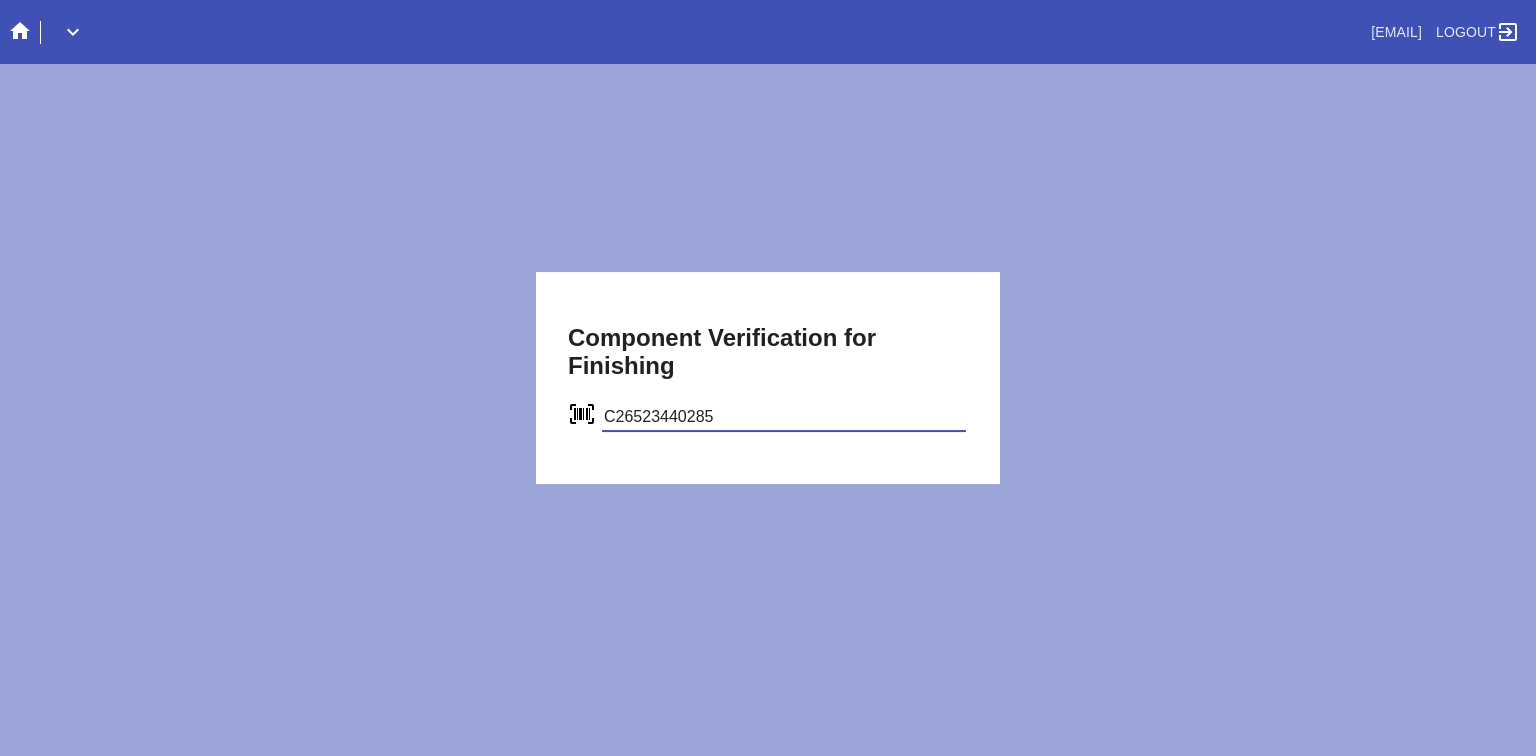 type on "C26523440285" 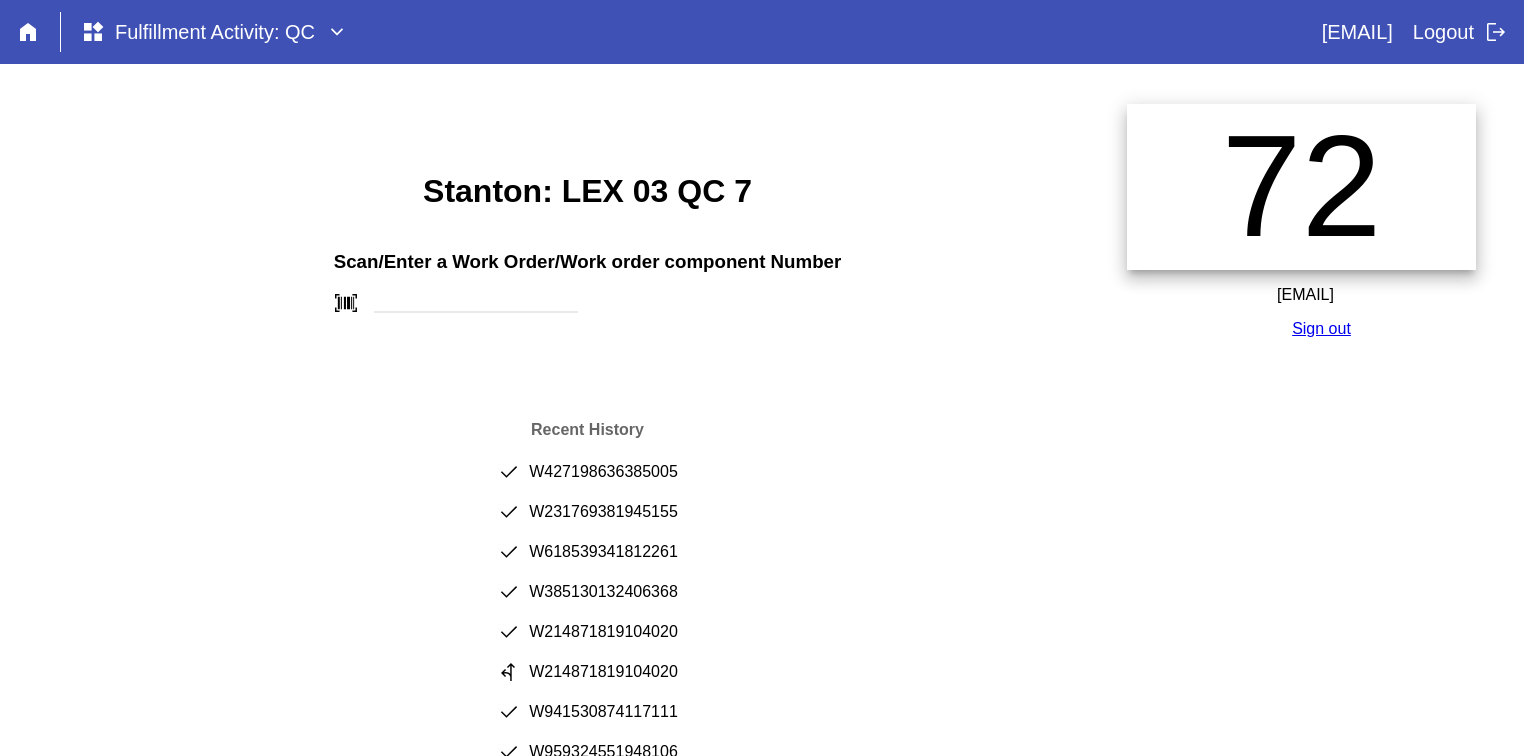 scroll, scrollTop: 0, scrollLeft: 0, axis: both 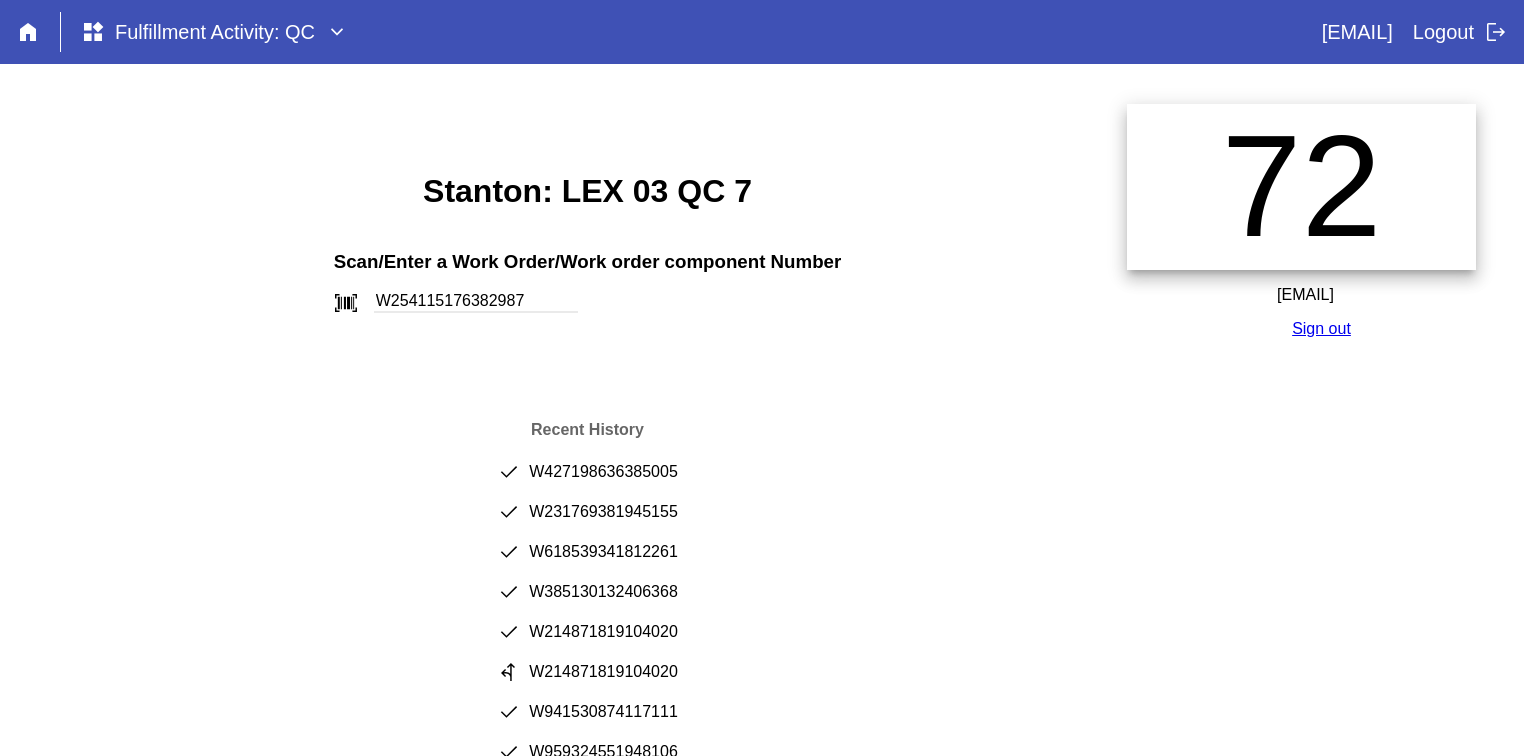 type on "W254115176382987" 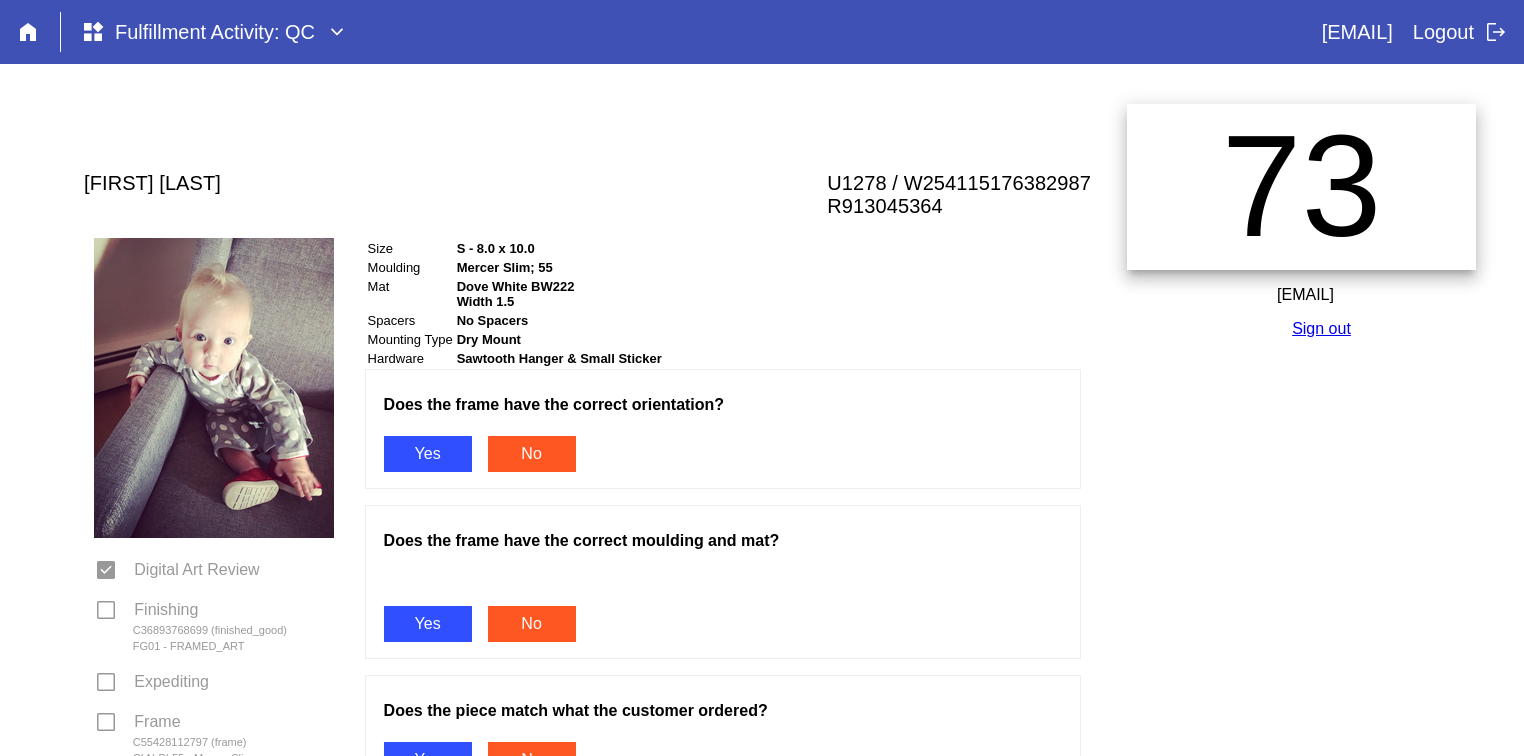scroll, scrollTop: 0, scrollLeft: 0, axis: both 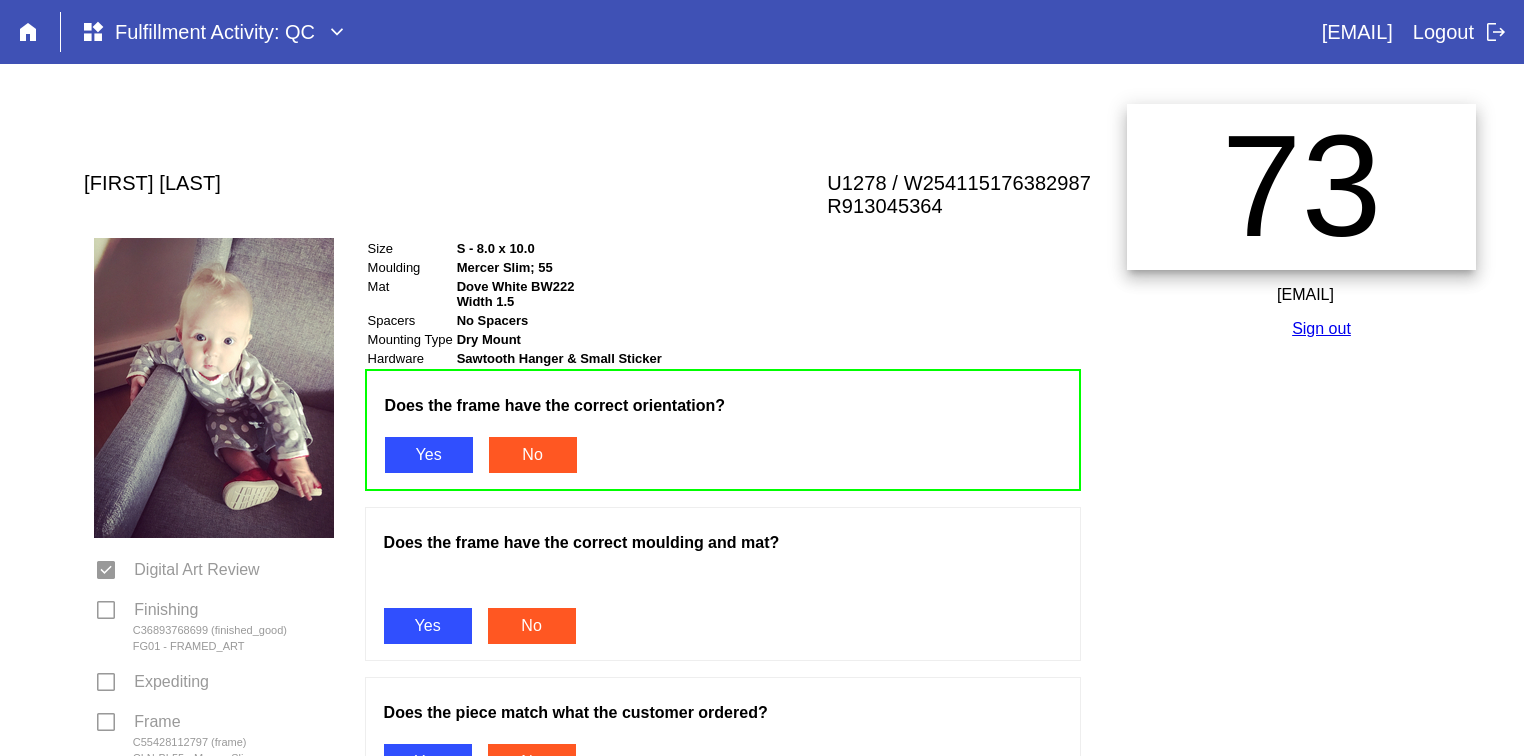 click on "Yes" at bounding box center [428, 626] 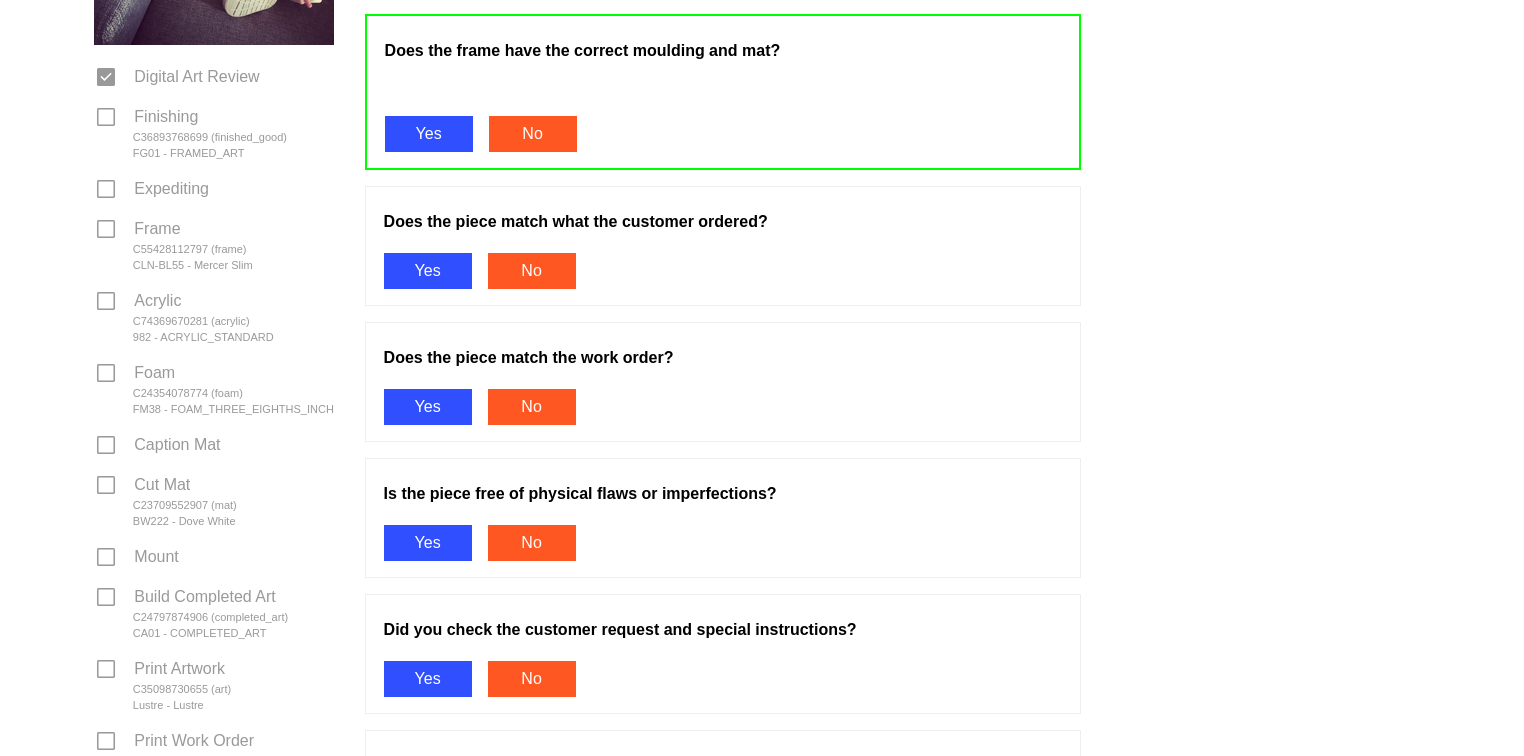scroll, scrollTop: 495, scrollLeft: 0, axis: vertical 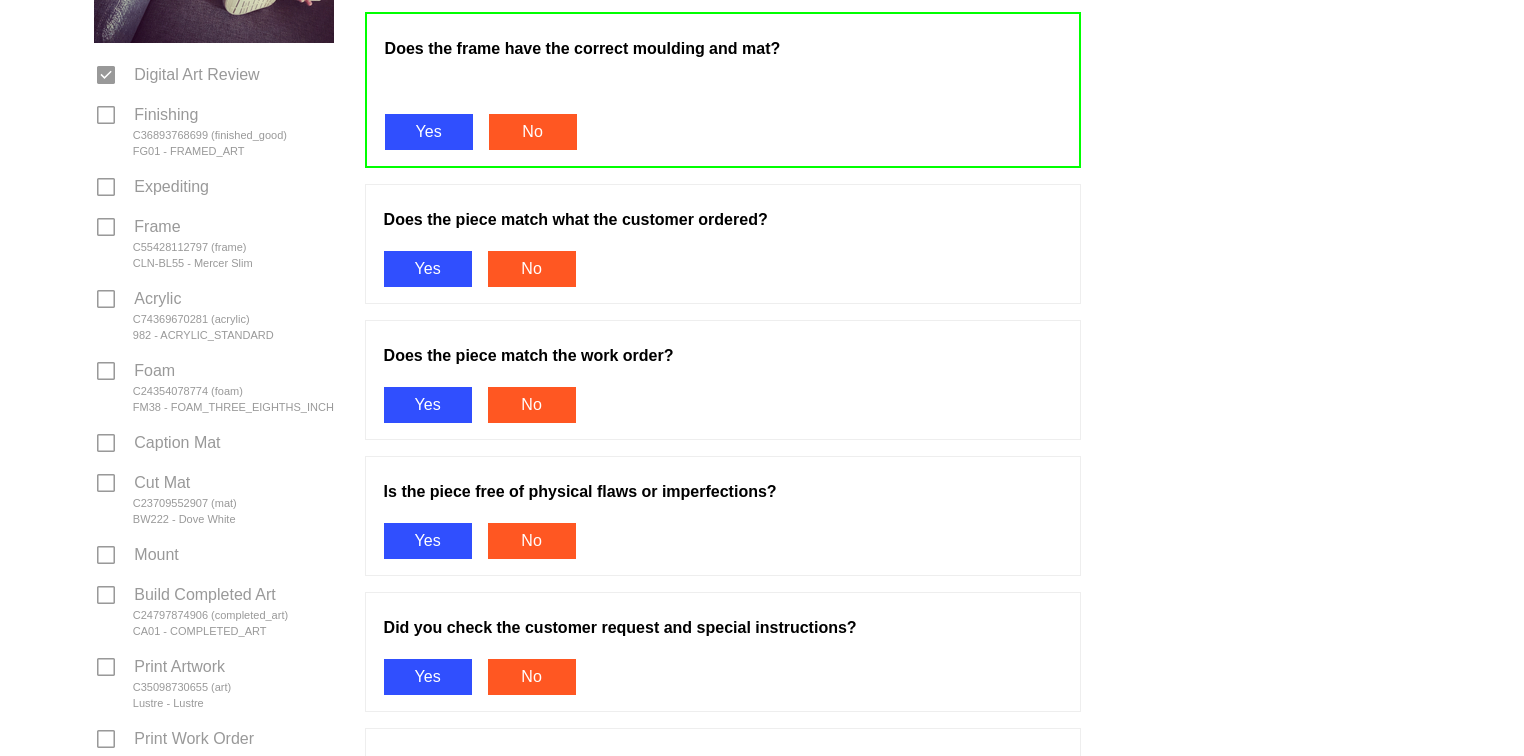 click on "Yes" at bounding box center [428, 269] 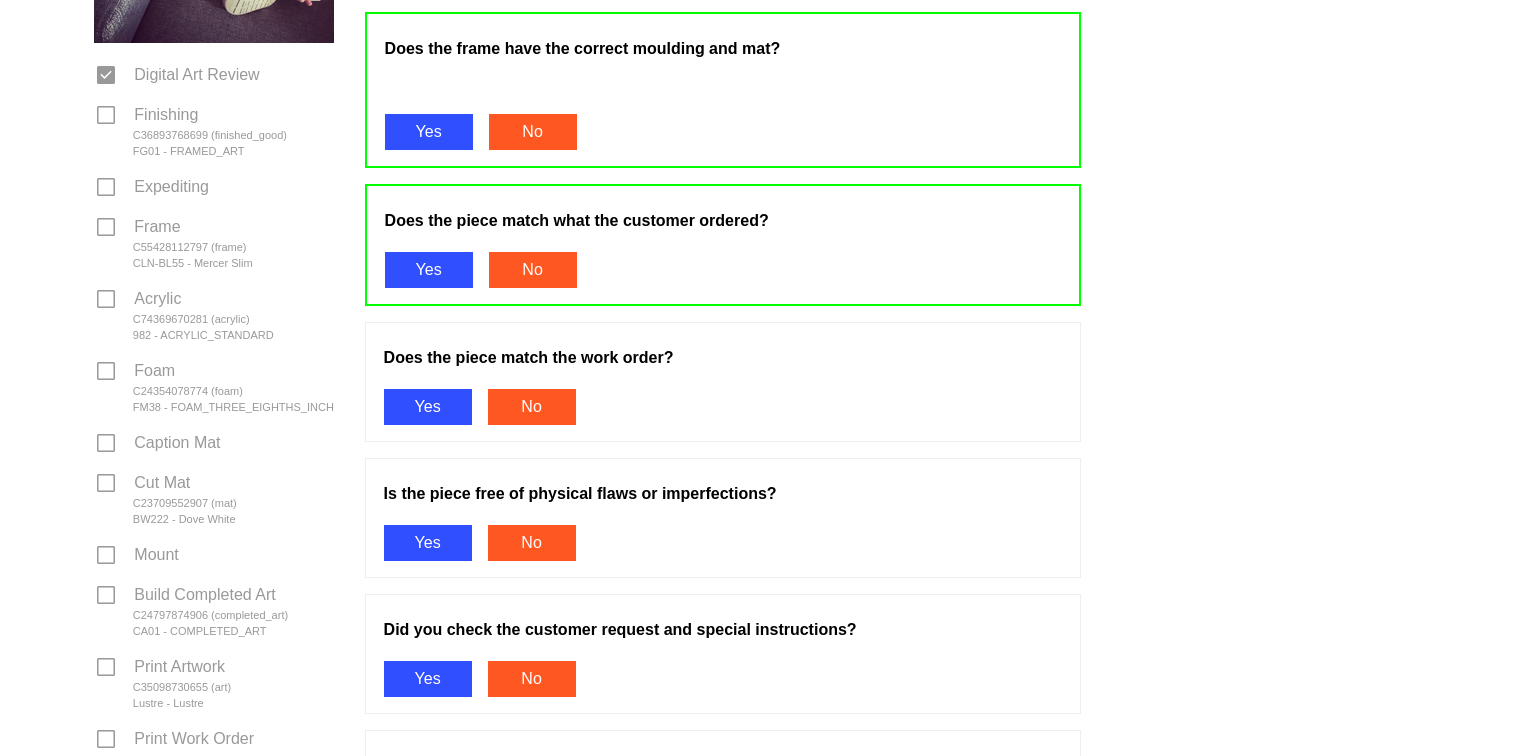 click on "Yes" at bounding box center (428, 407) 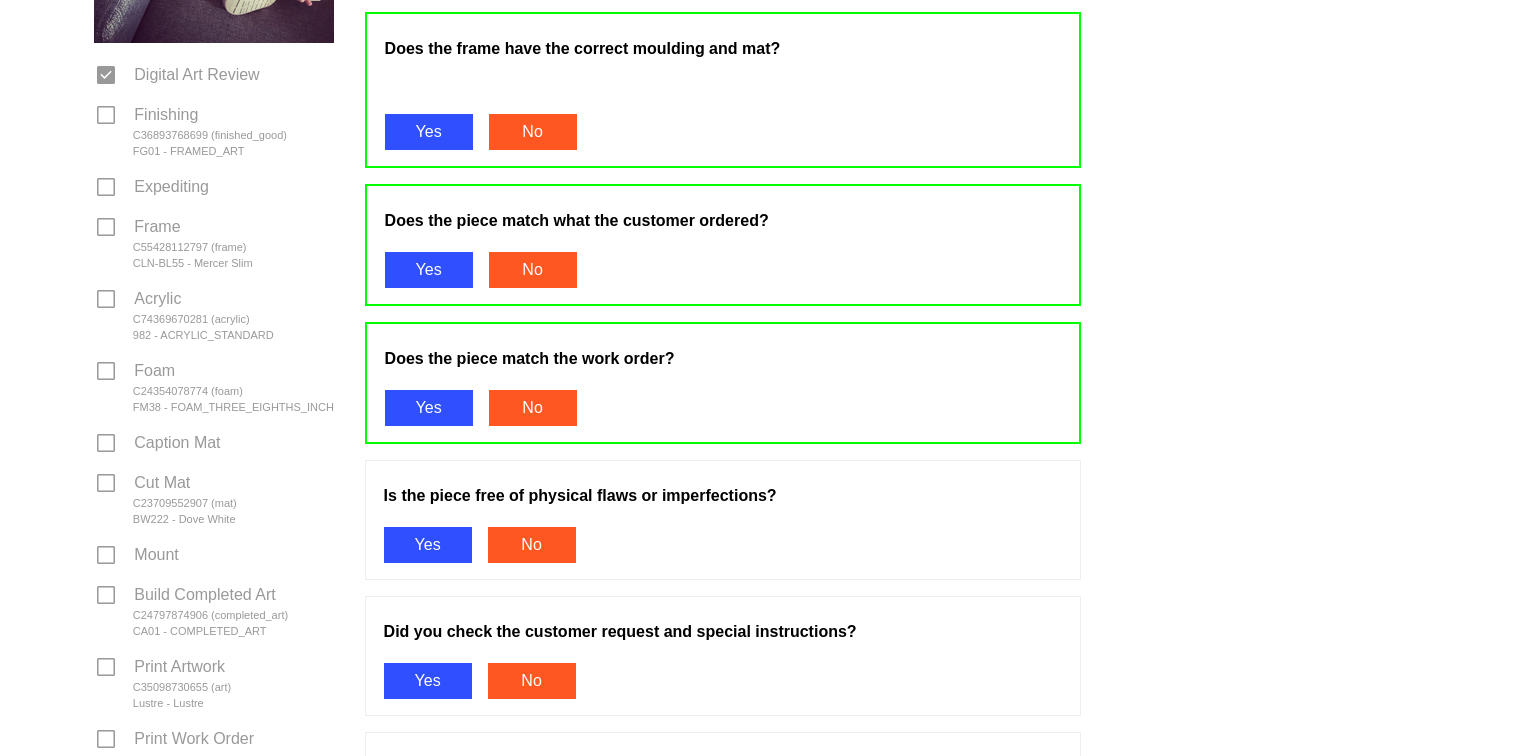 click on "Yes" at bounding box center (428, 545) 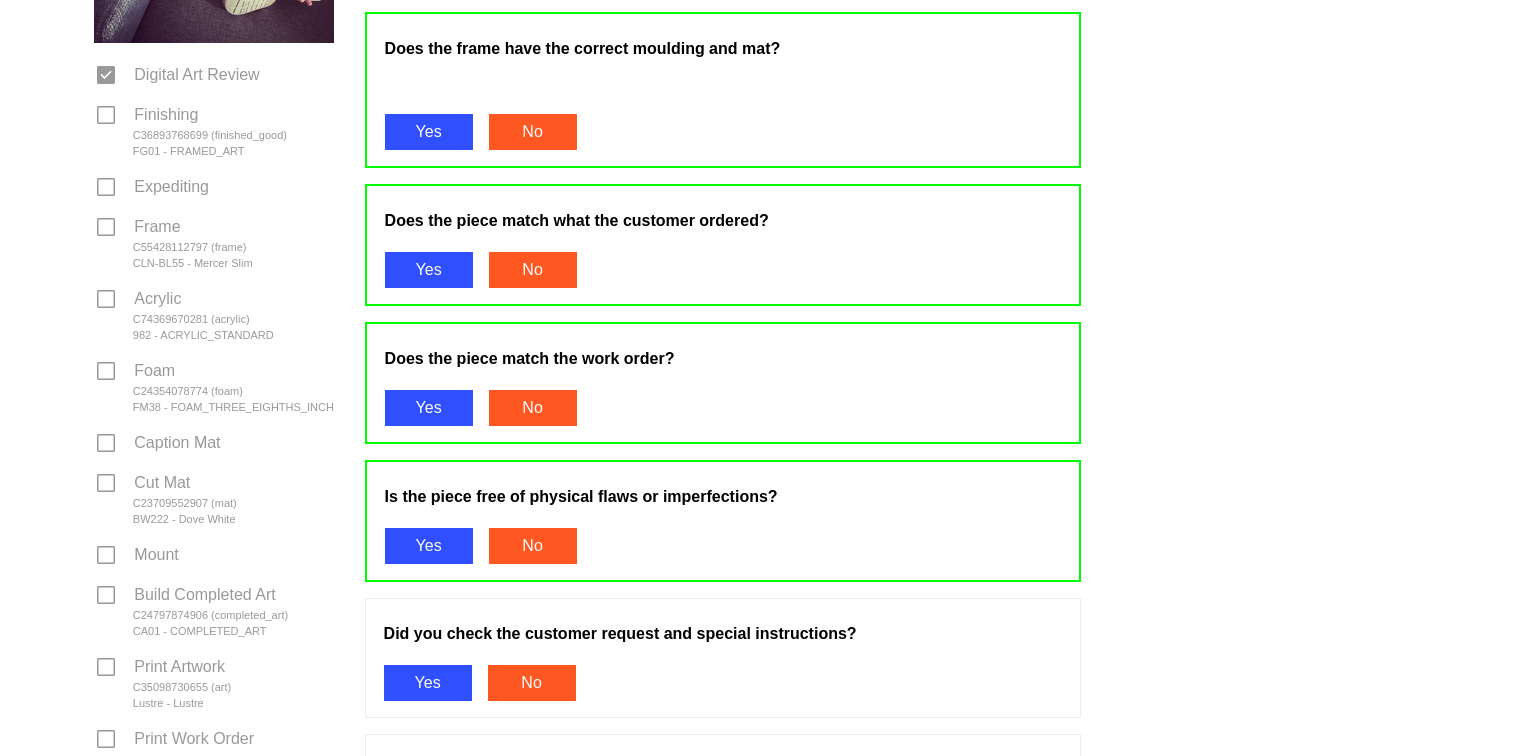 click on "Yes" at bounding box center (428, 683) 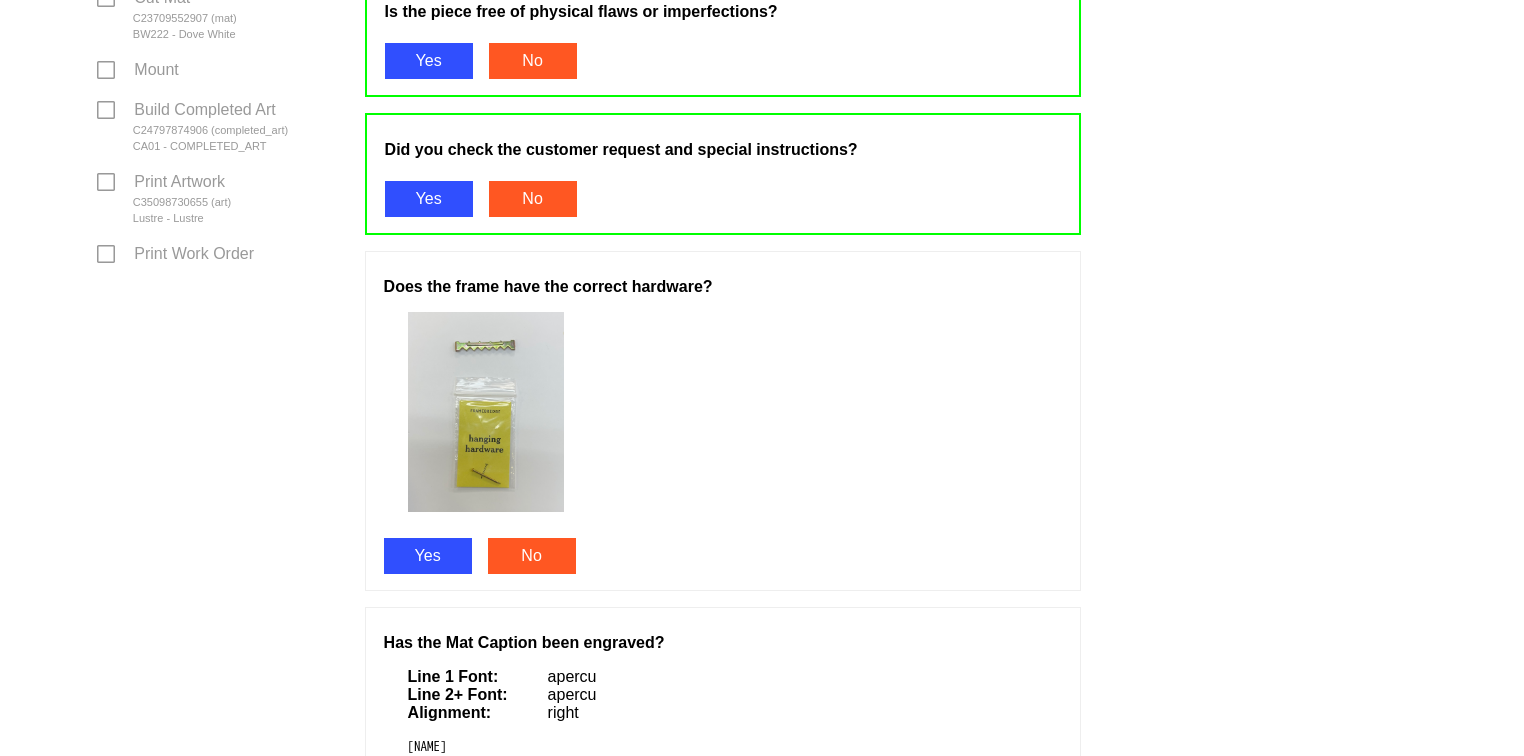 click on "Yes" at bounding box center [428, 556] 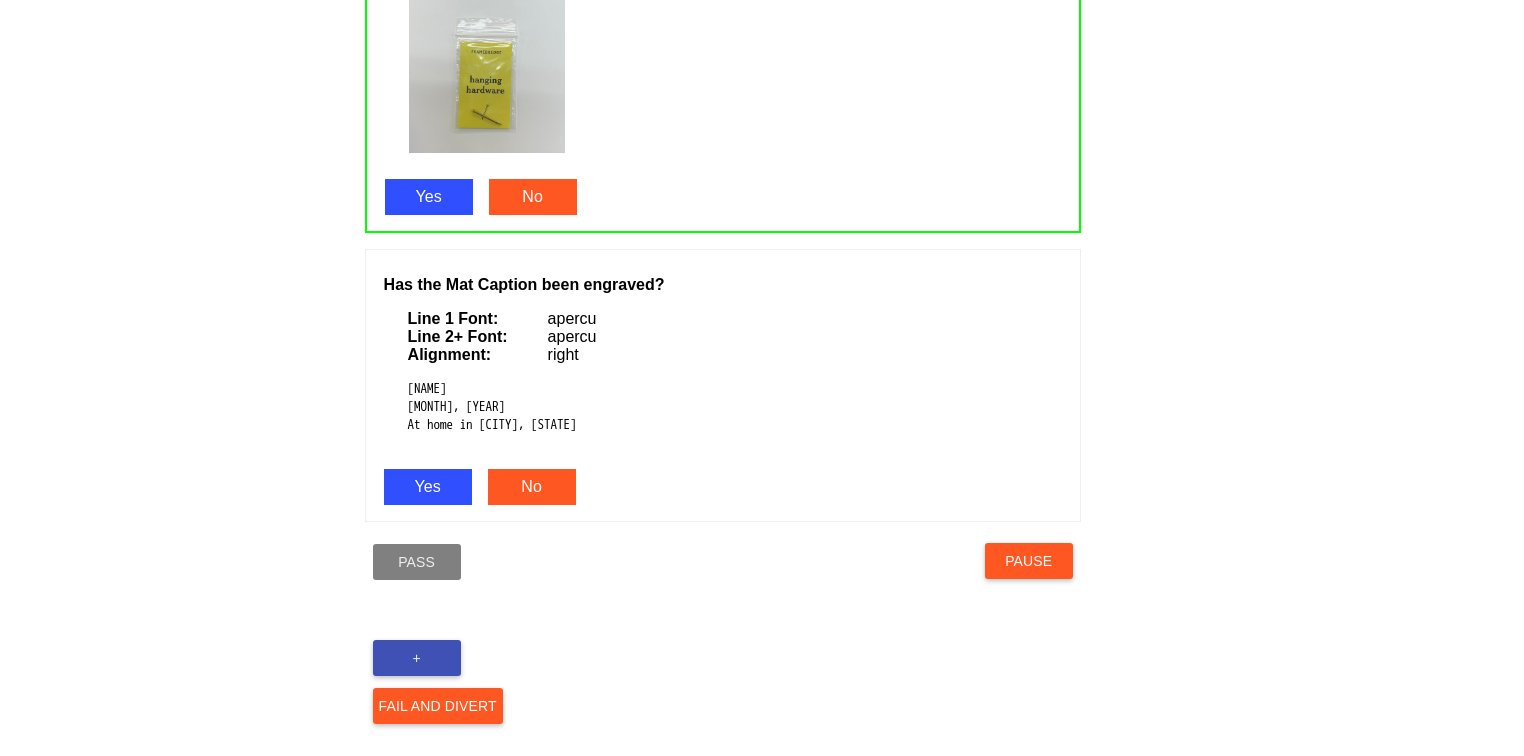 scroll, scrollTop: 1359, scrollLeft: 0, axis: vertical 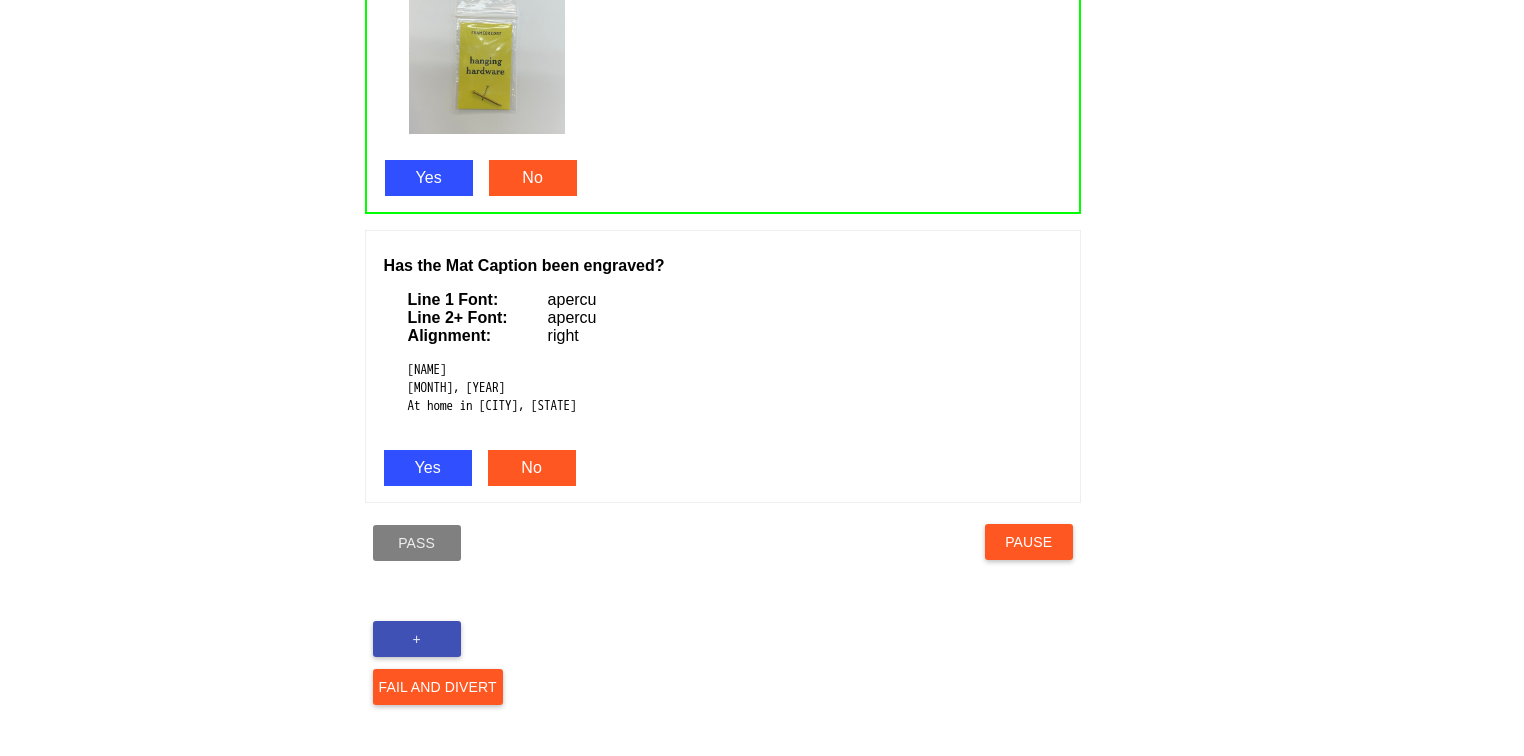 click on "Yes" at bounding box center [428, 468] 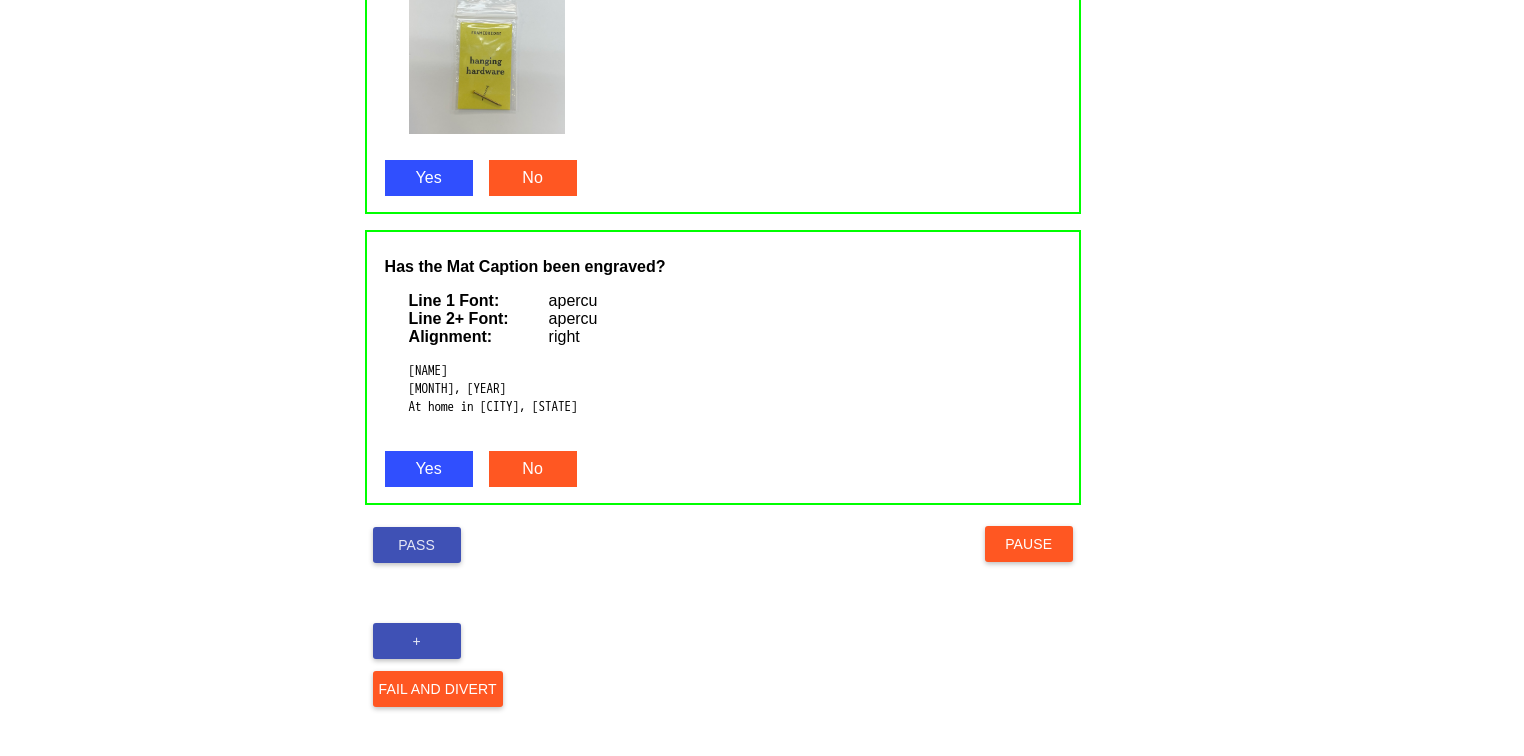 click on "Pass" at bounding box center (417, 545) 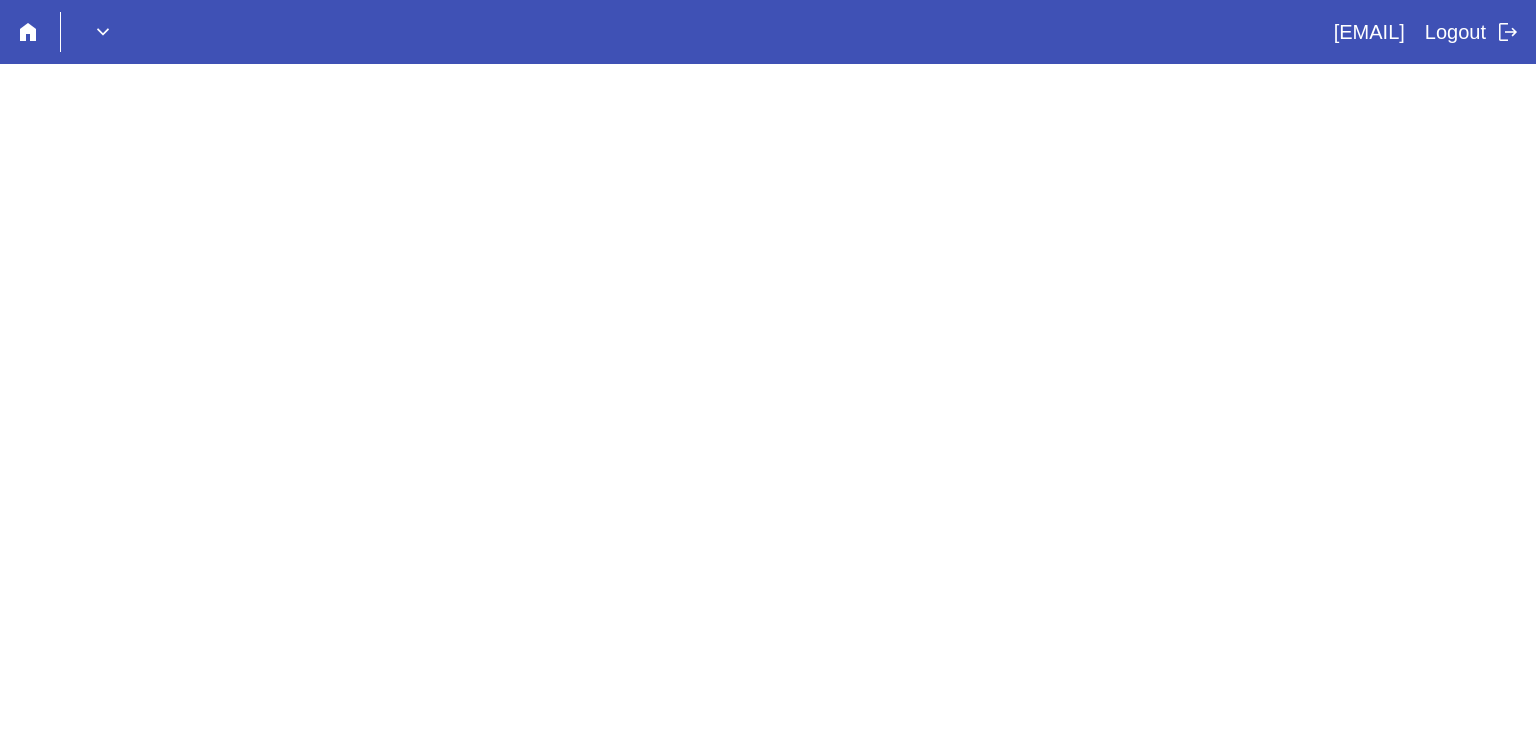 scroll, scrollTop: 0, scrollLeft: 0, axis: both 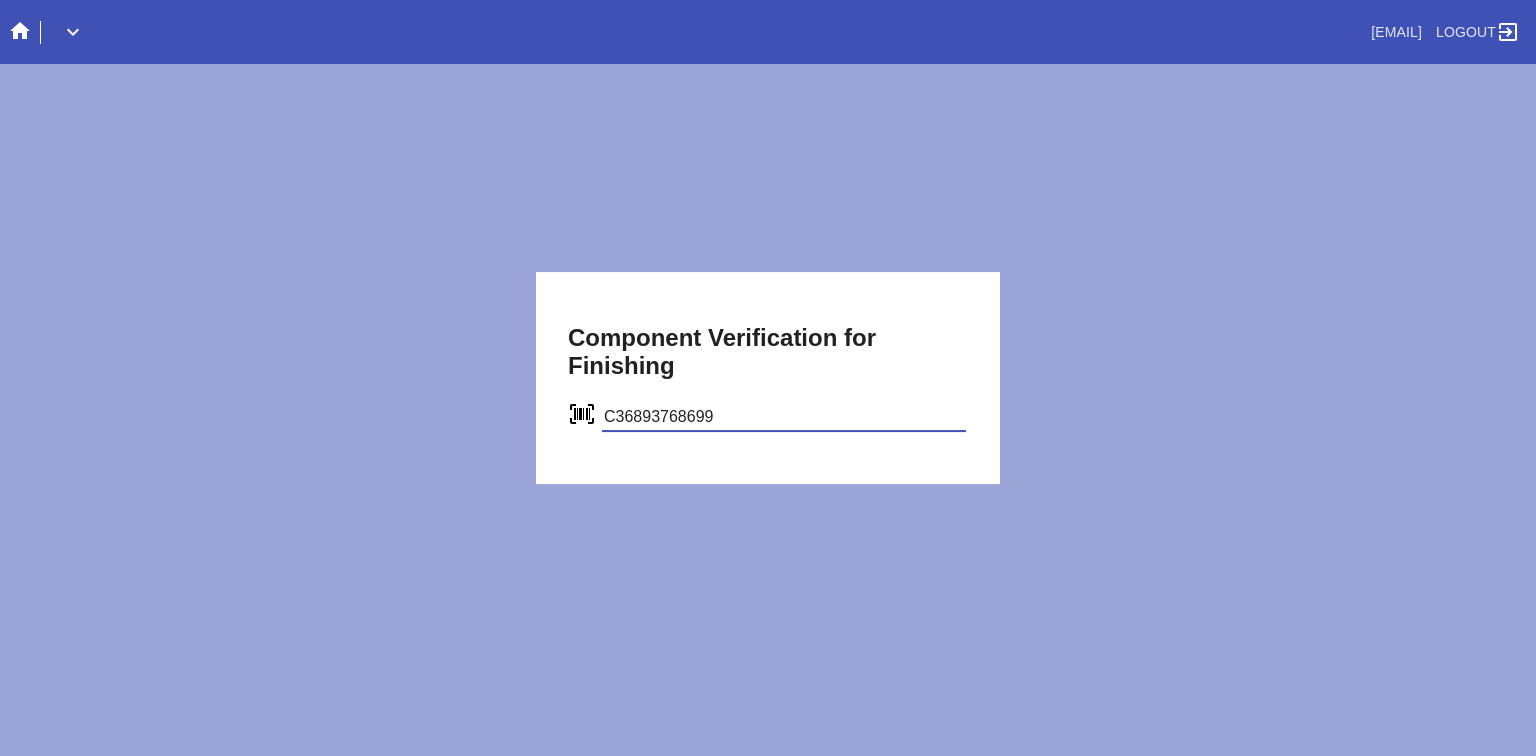 type on "C36893768699" 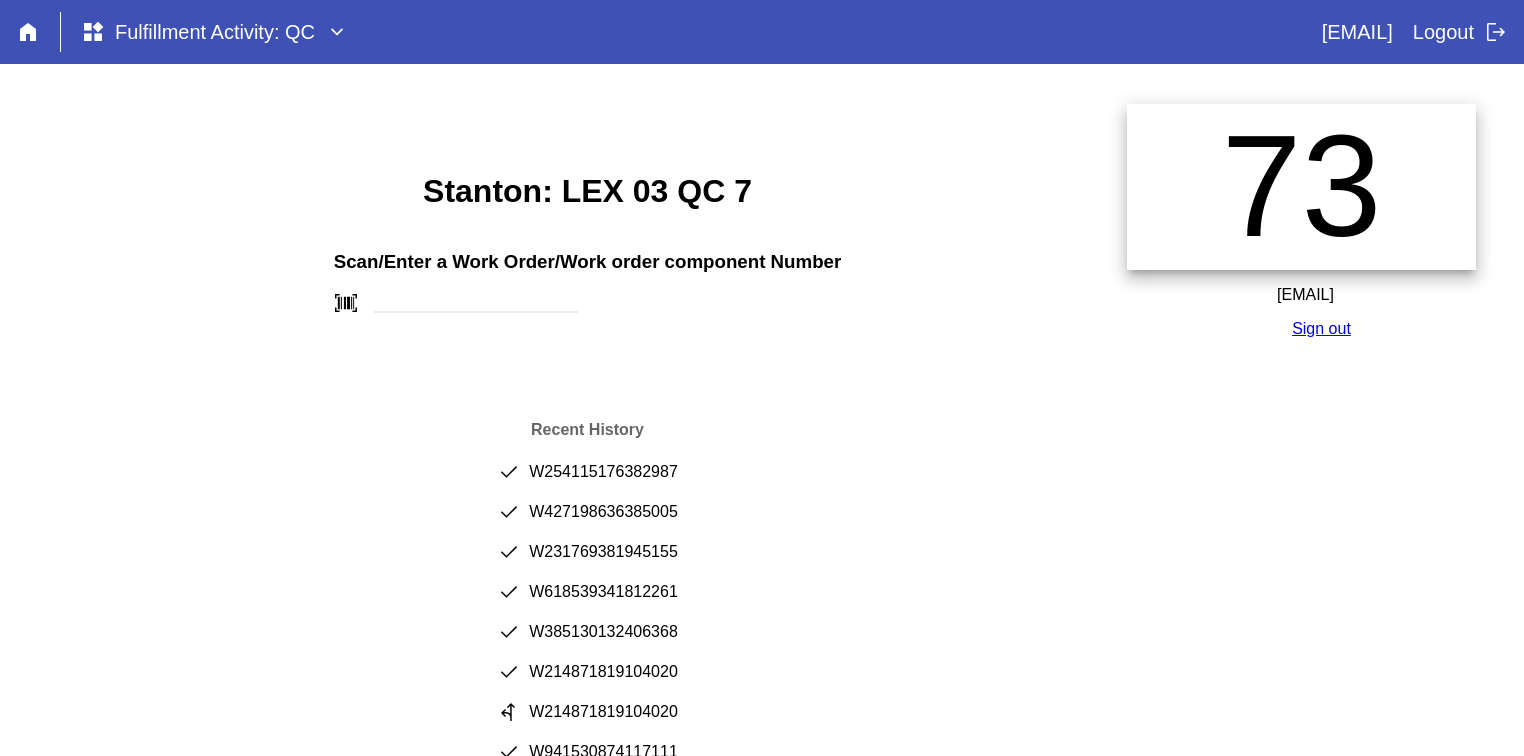 scroll, scrollTop: 0, scrollLeft: 0, axis: both 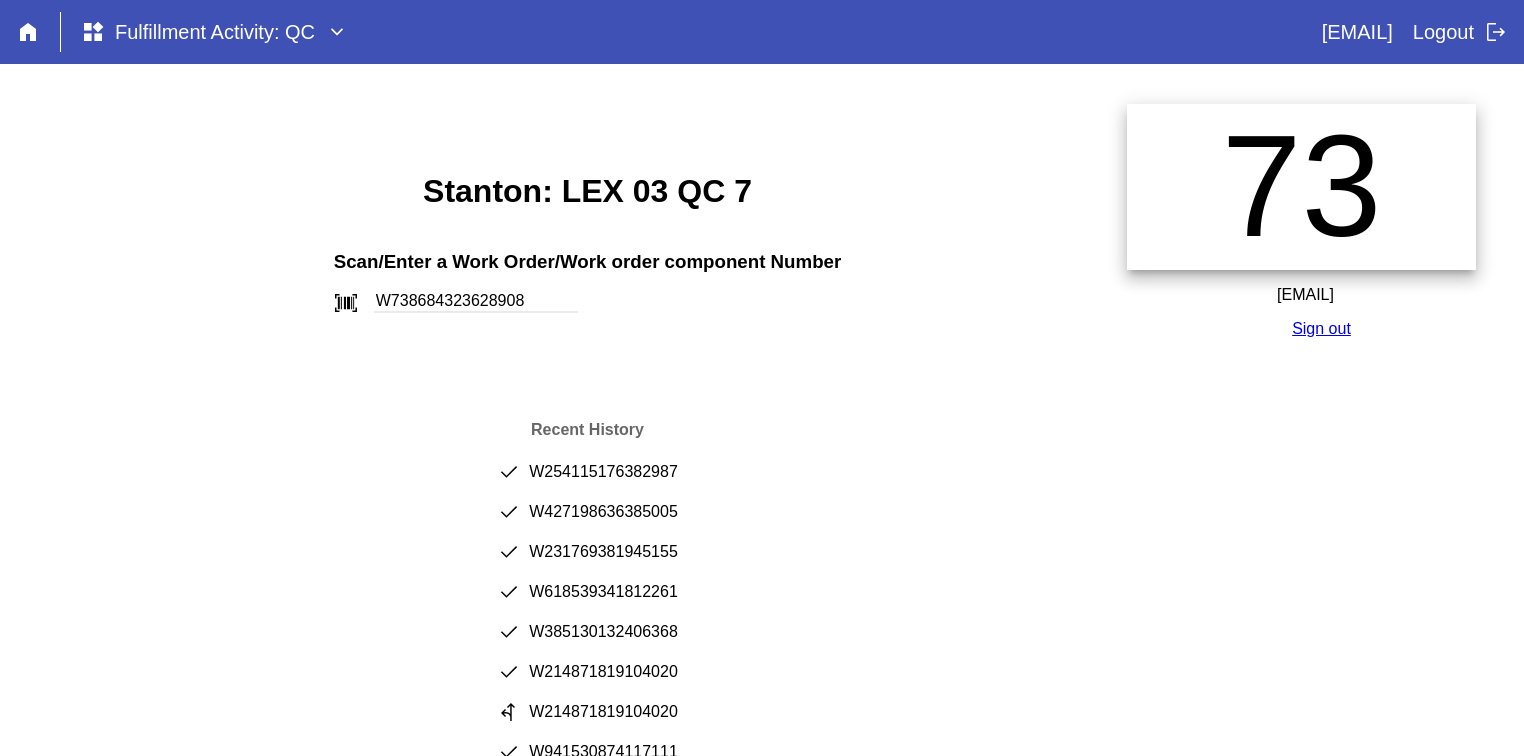 type on "W738684323628908" 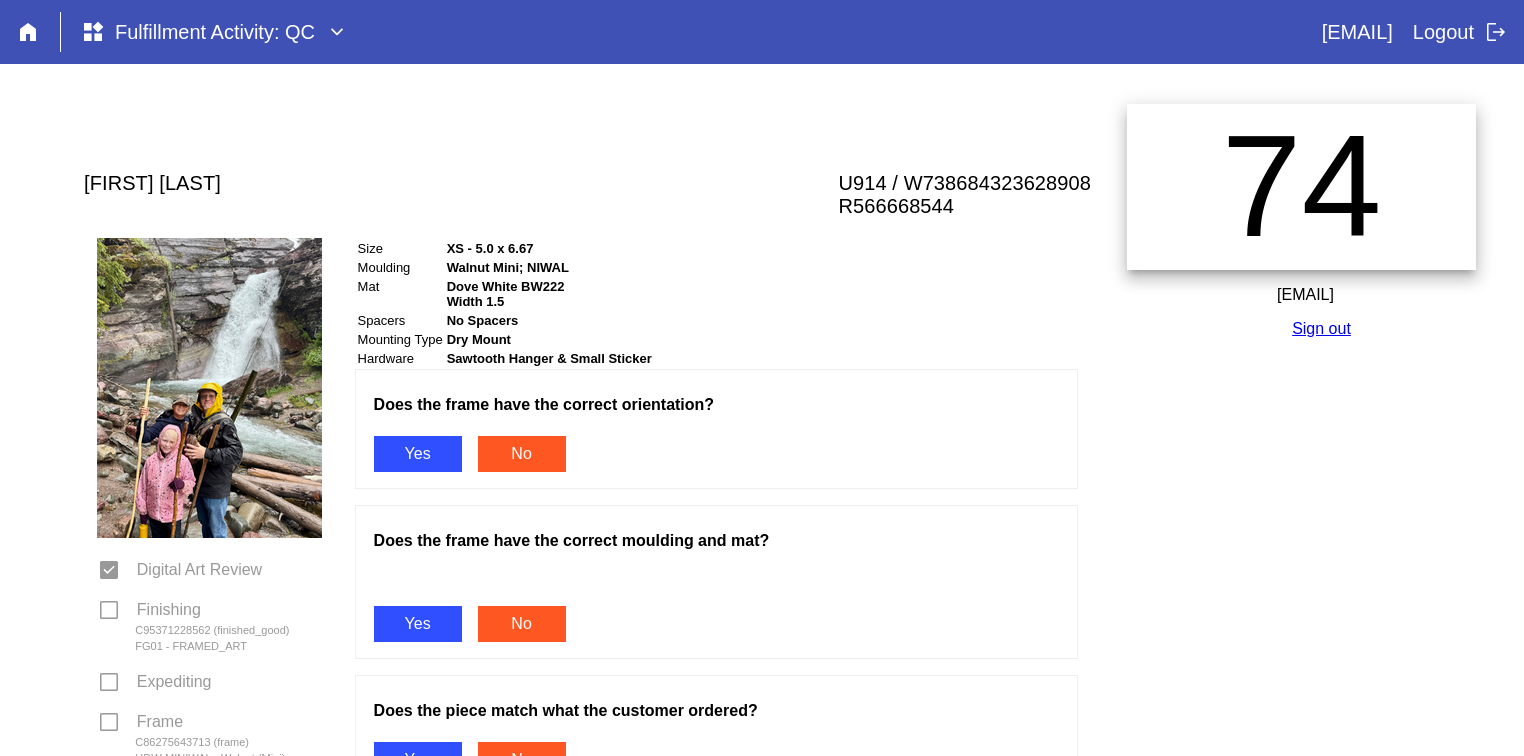 scroll, scrollTop: 0, scrollLeft: 0, axis: both 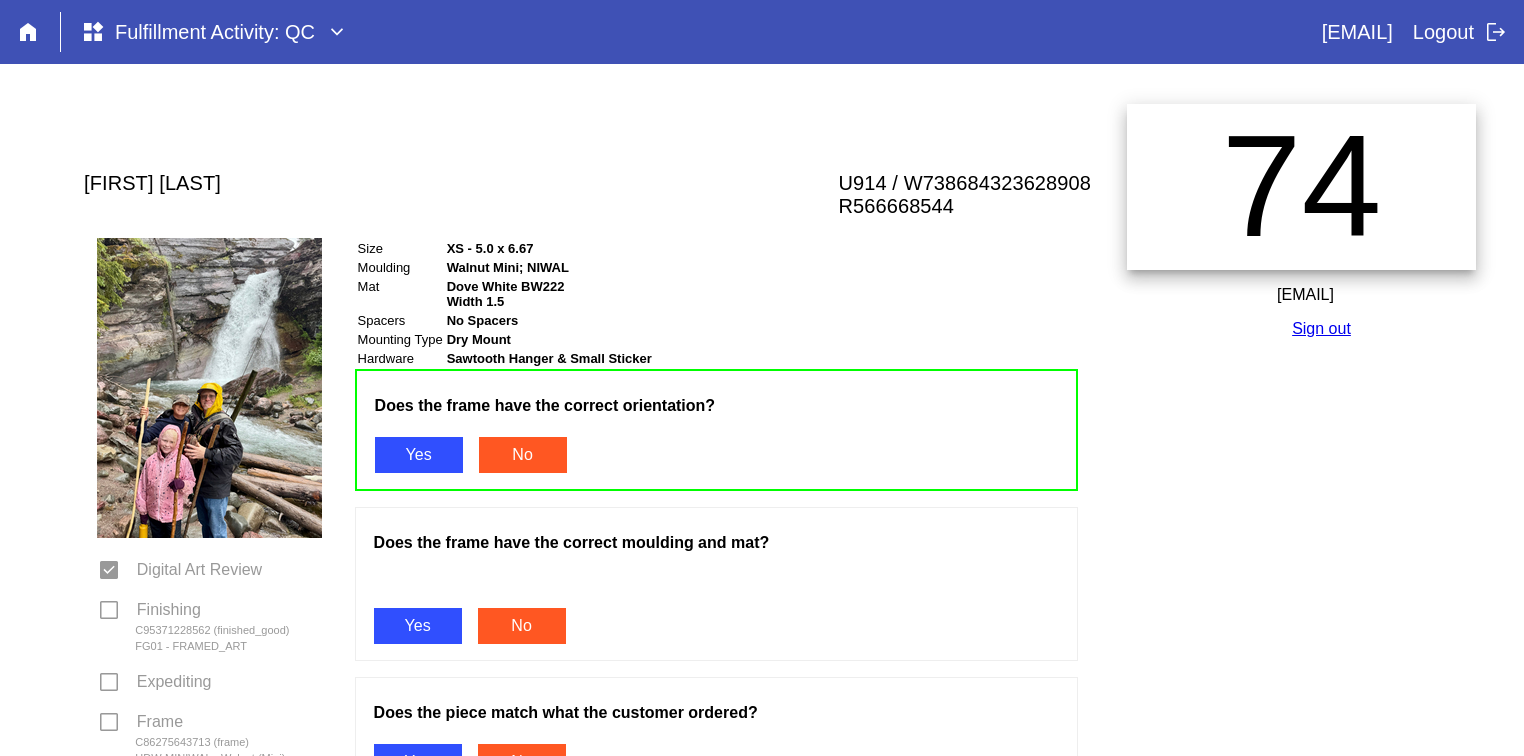 click on "Yes" at bounding box center [418, 626] 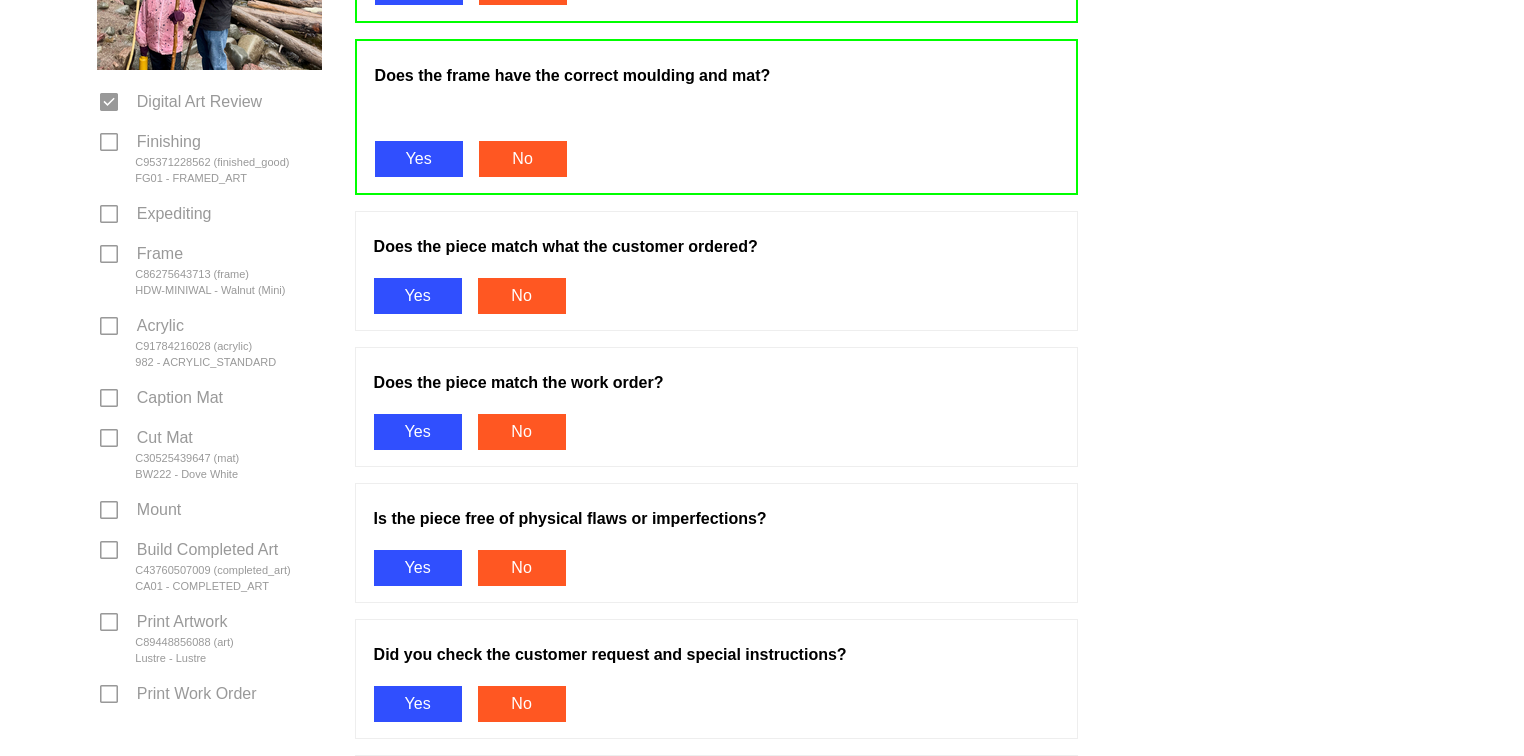 scroll, scrollTop: 476, scrollLeft: 0, axis: vertical 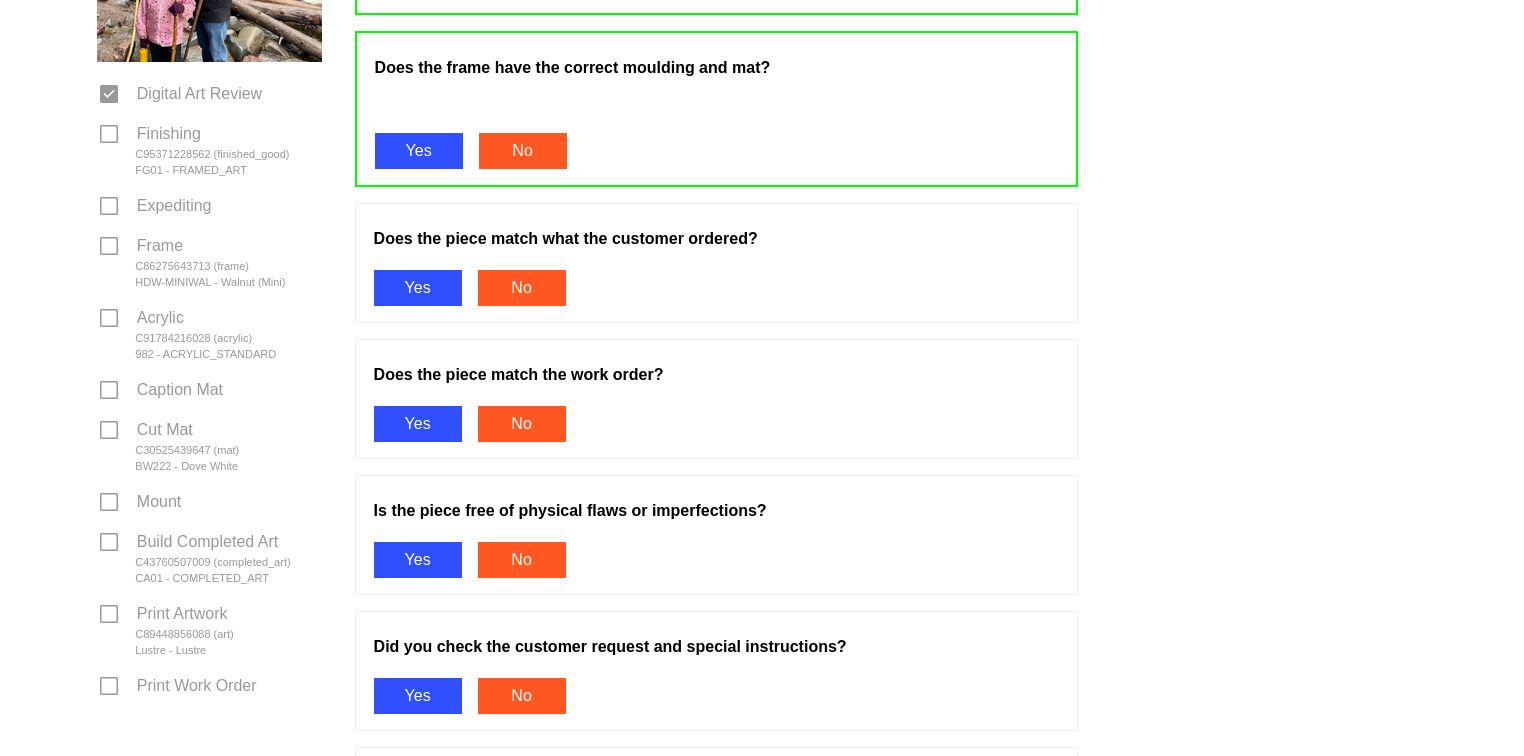 click on "Yes" at bounding box center (418, 288) 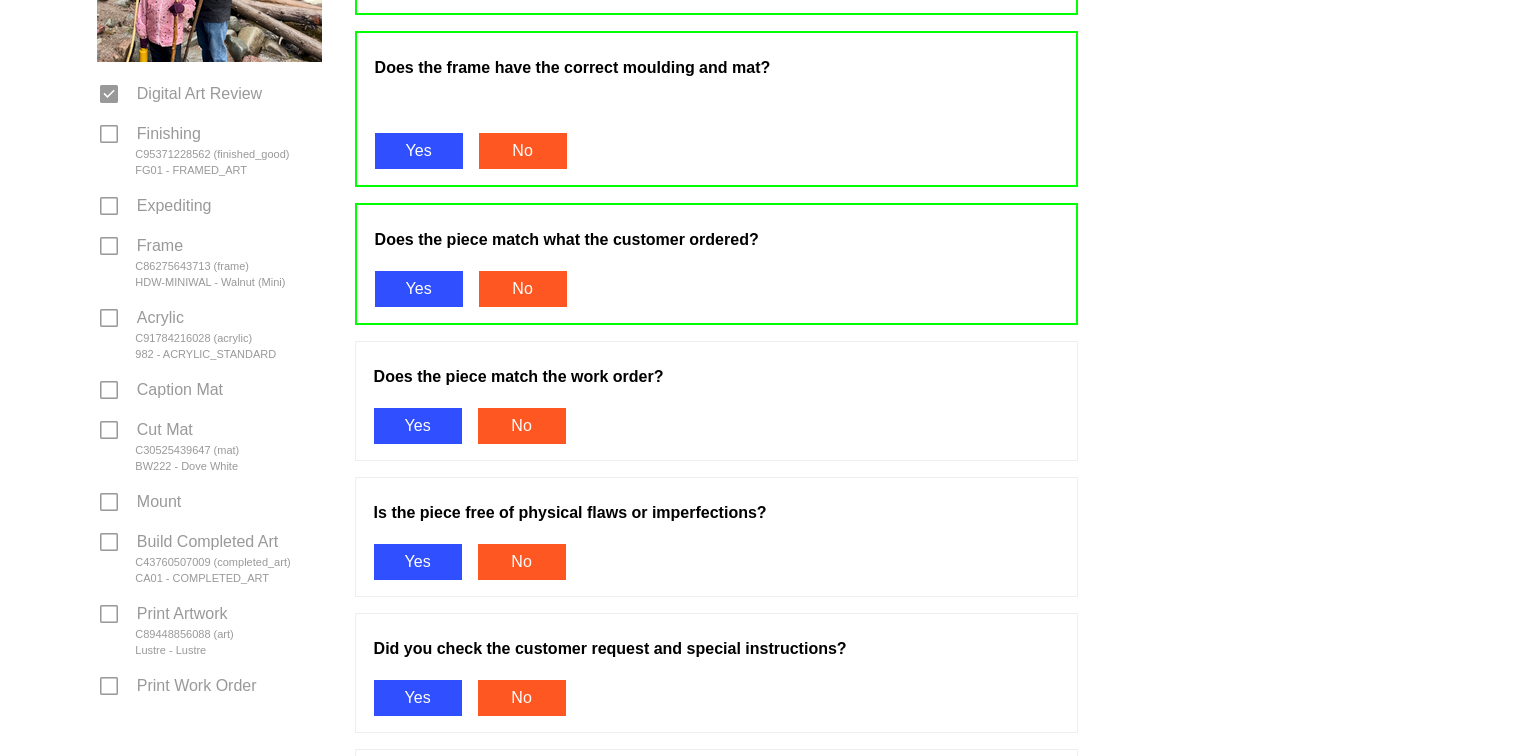 click on "Yes" at bounding box center (418, 426) 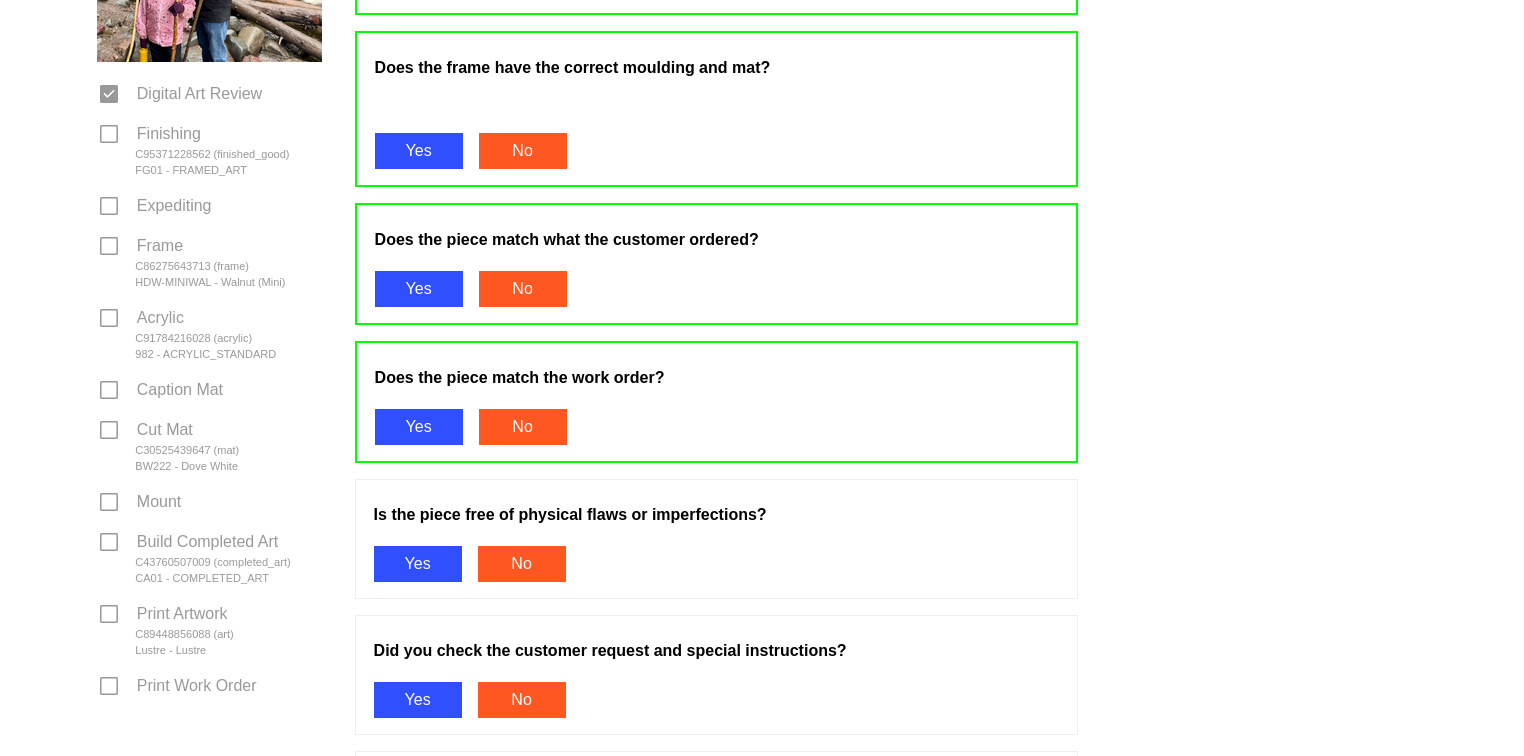 click on "Yes" at bounding box center [418, 564] 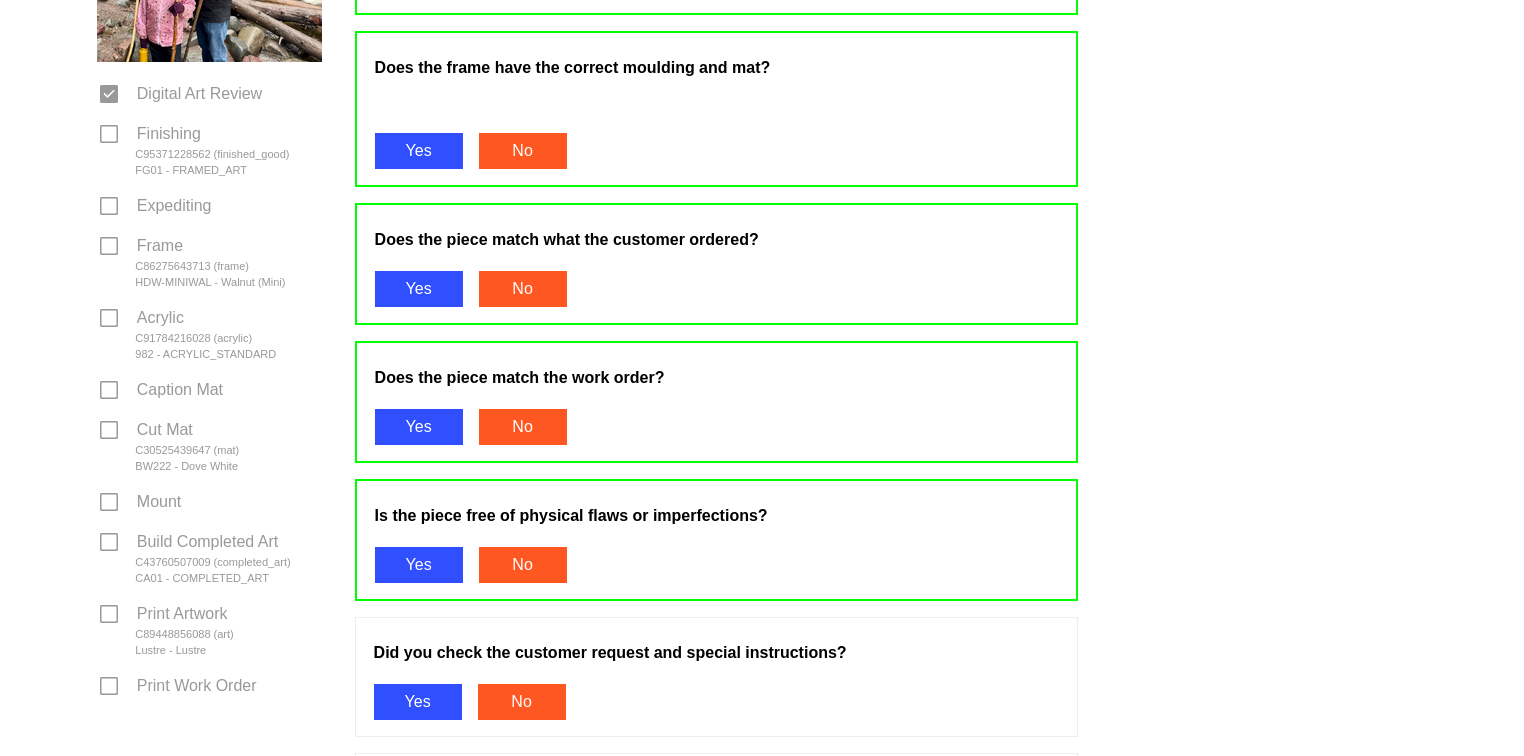 click on "Yes" at bounding box center [418, 702] 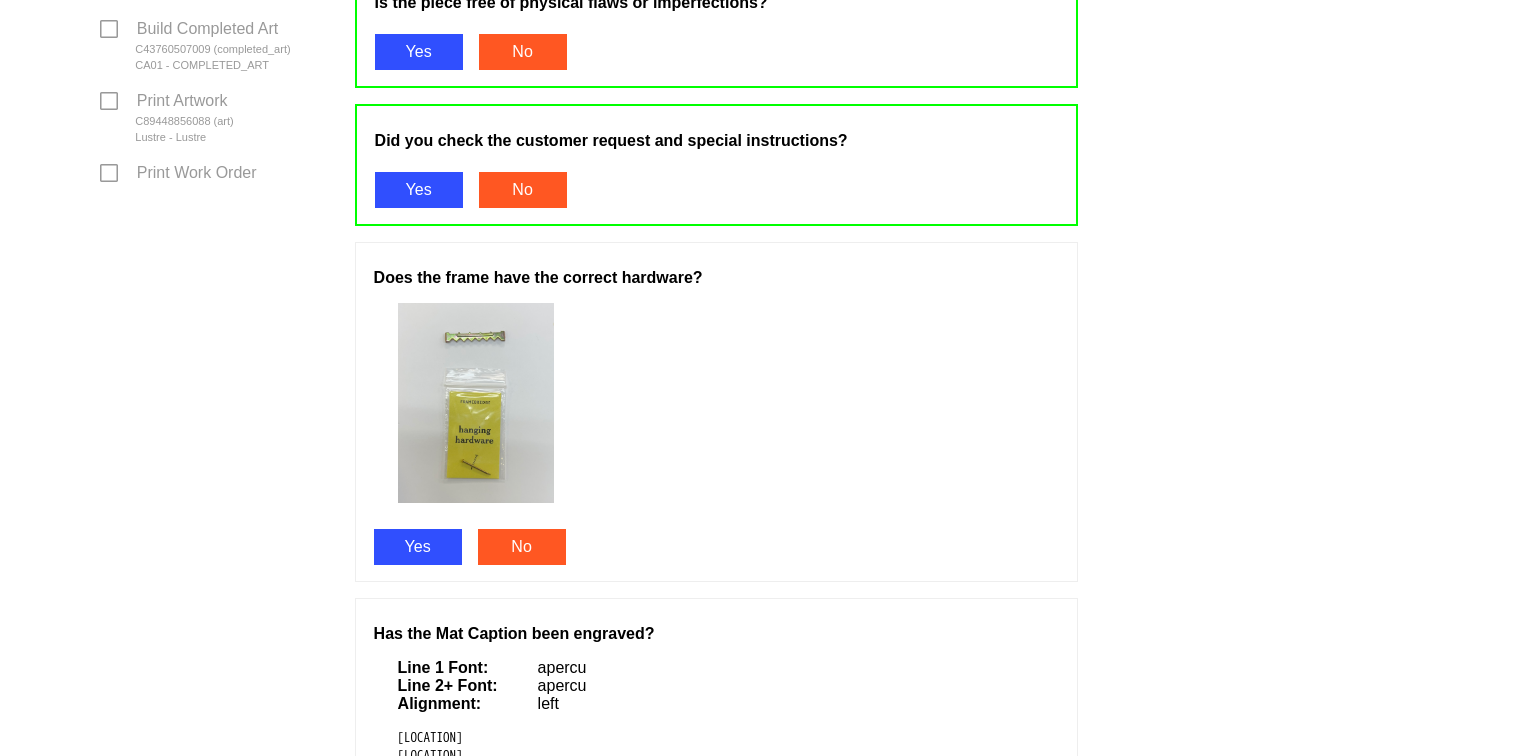 click on "Yes" at bounding box center (418, 547) 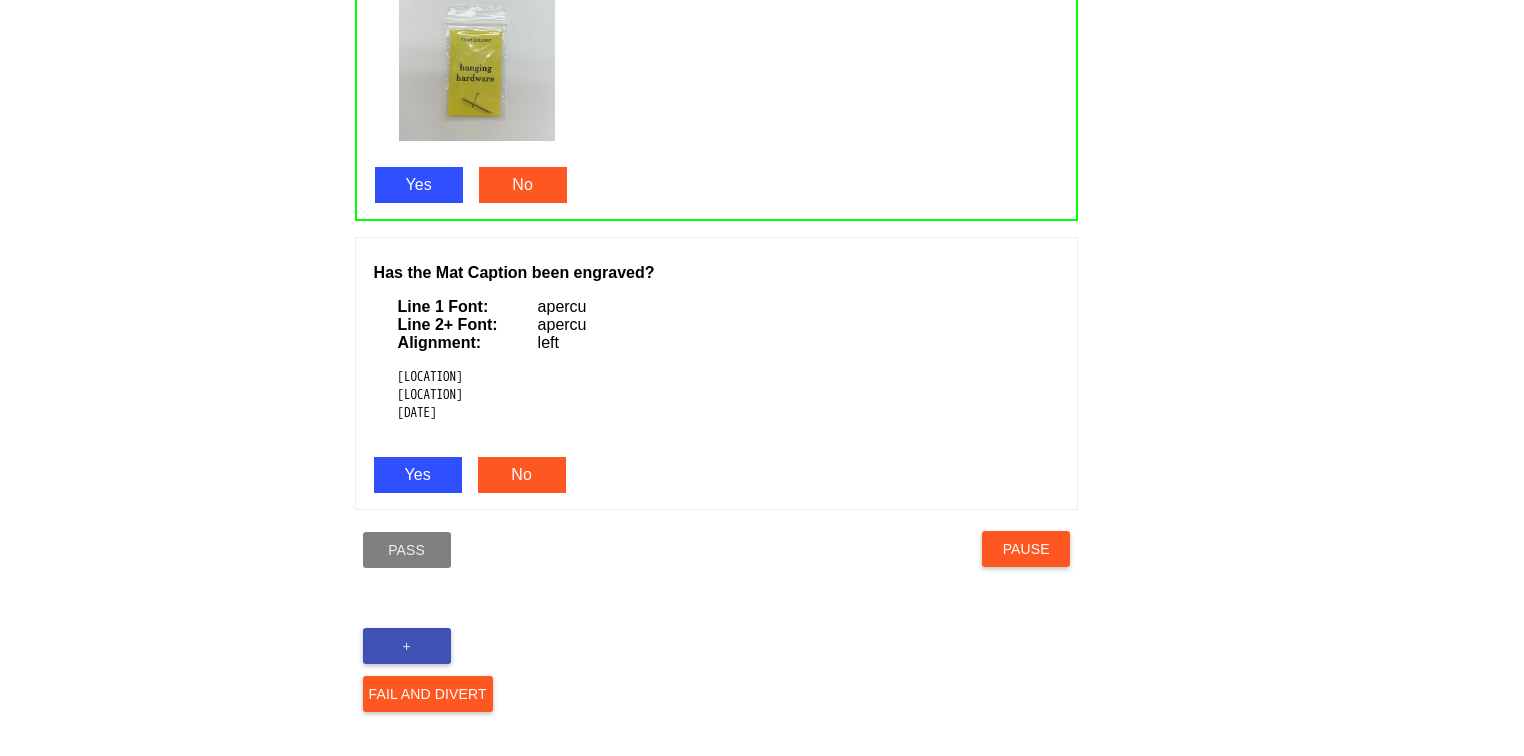scroll, scrollTop: 1359, scrollLeft: 0, axis: vertical 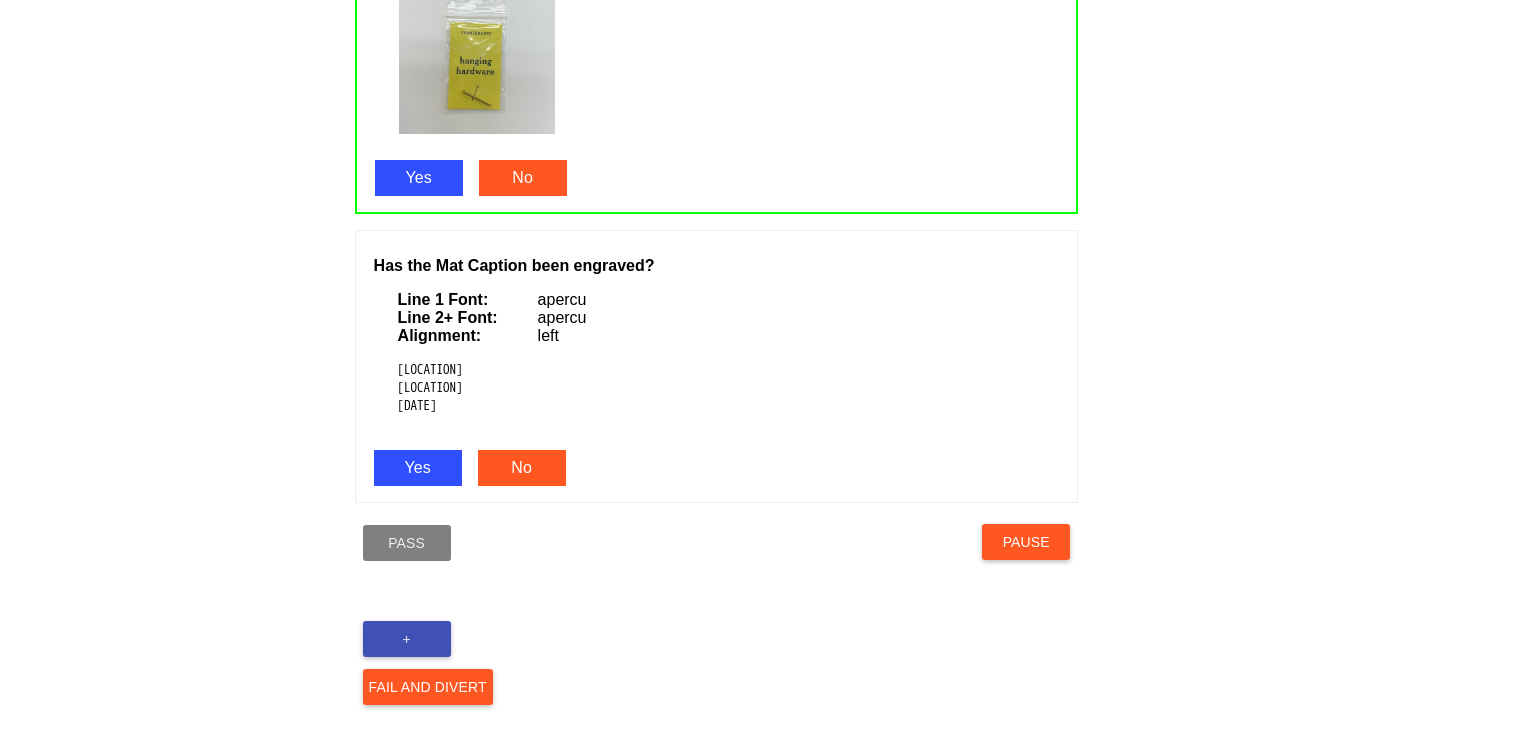 click on "Yes" at bounding box center (418, 468) 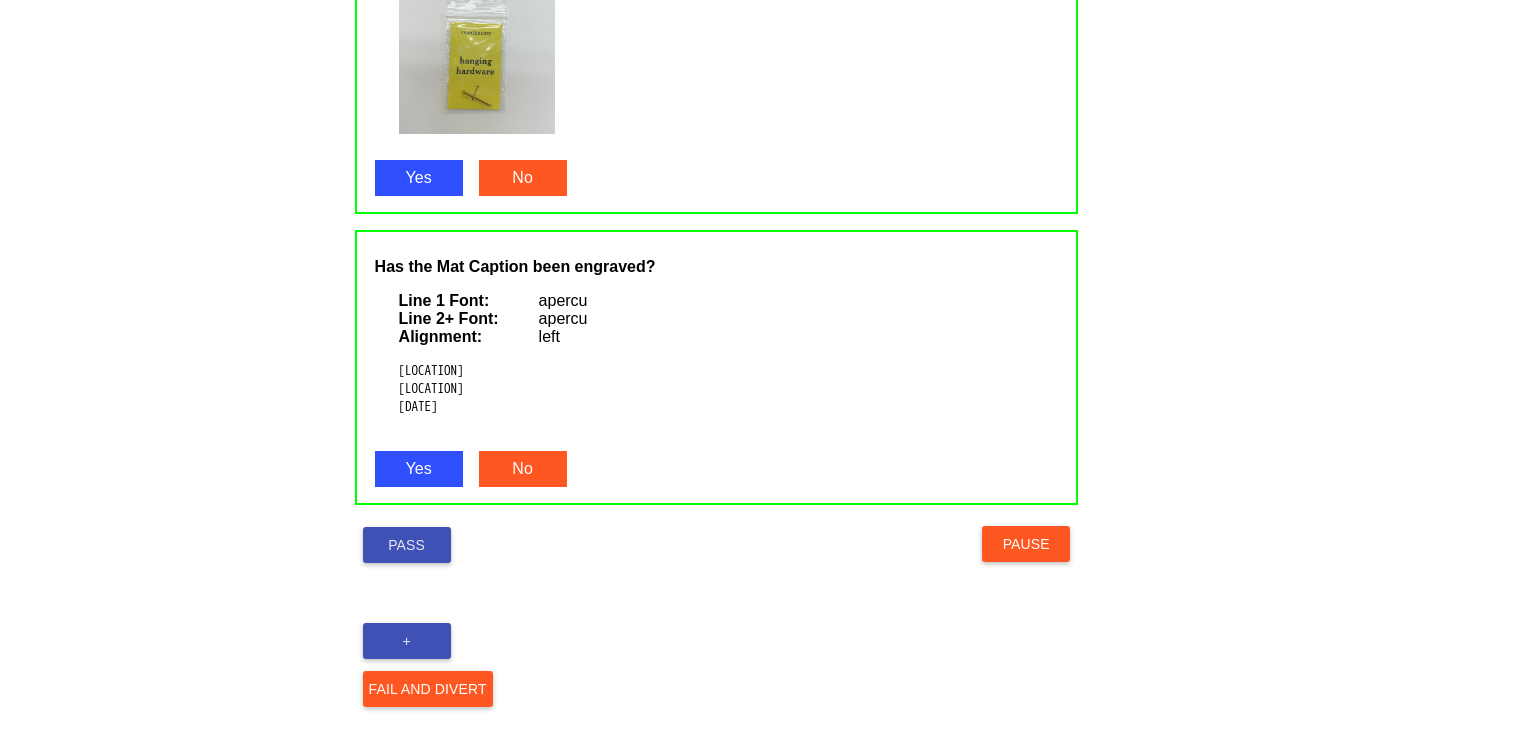 click on "Pass" at bounding box center (407, 545) 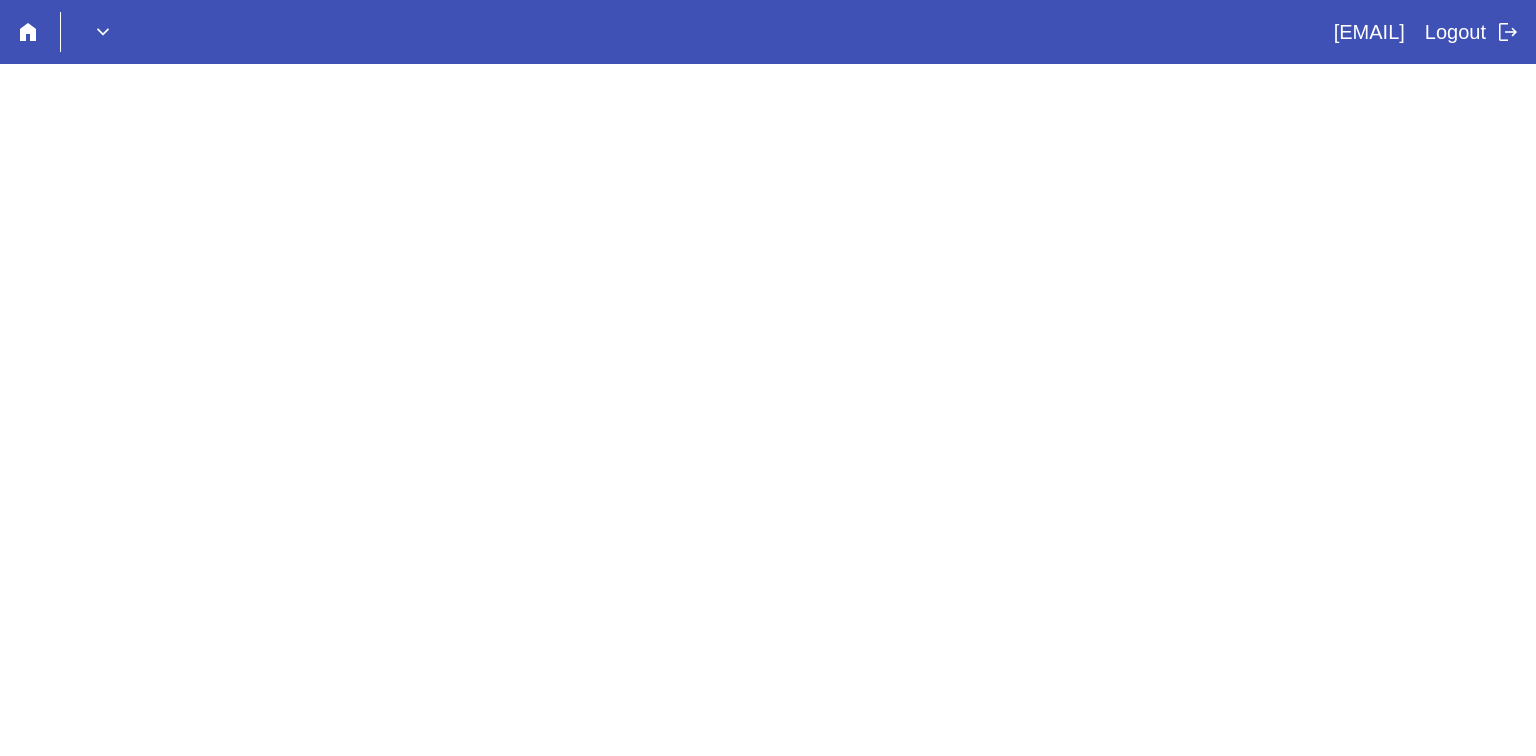scroll, scrollTop: 0, scrollLeft: 0, axis: both 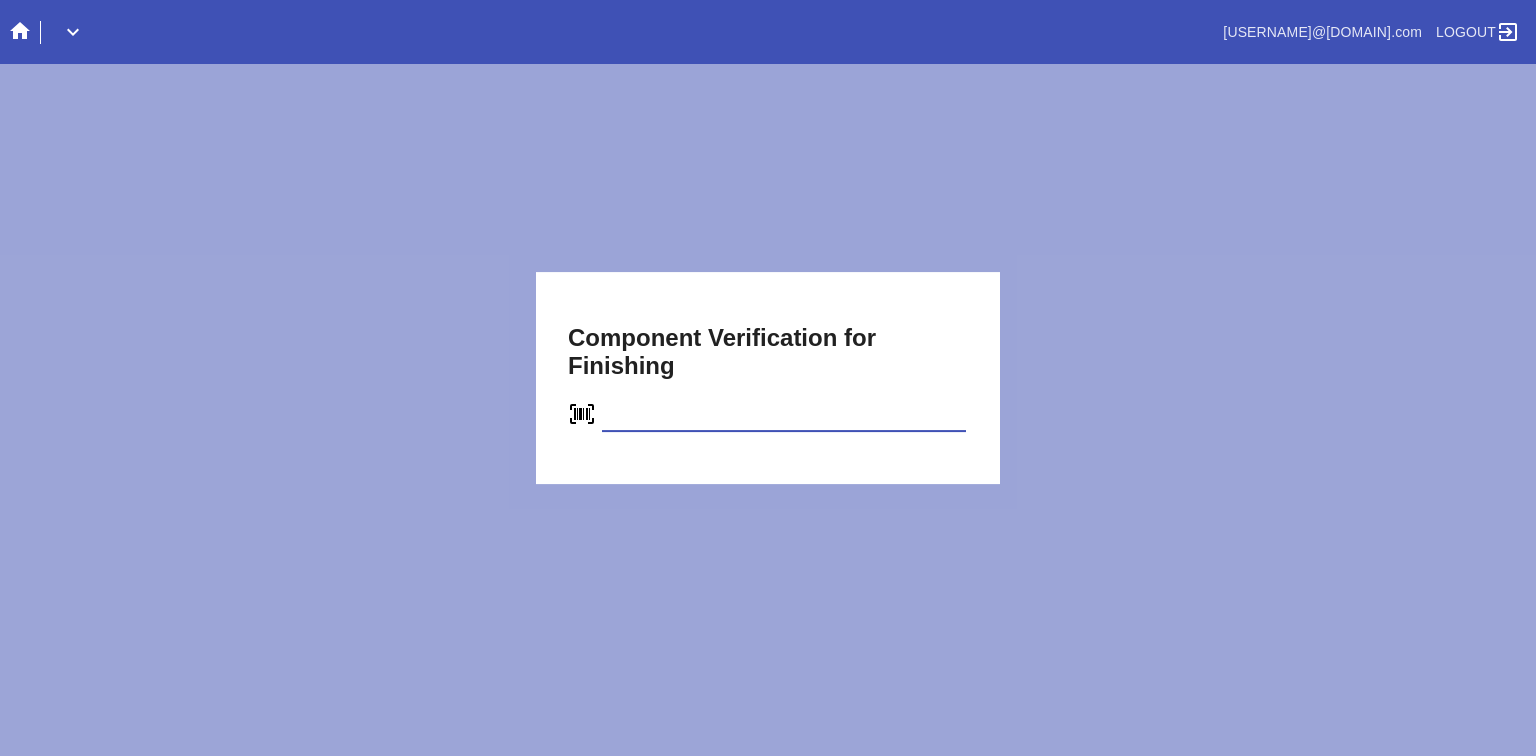 type on "C95371228562" 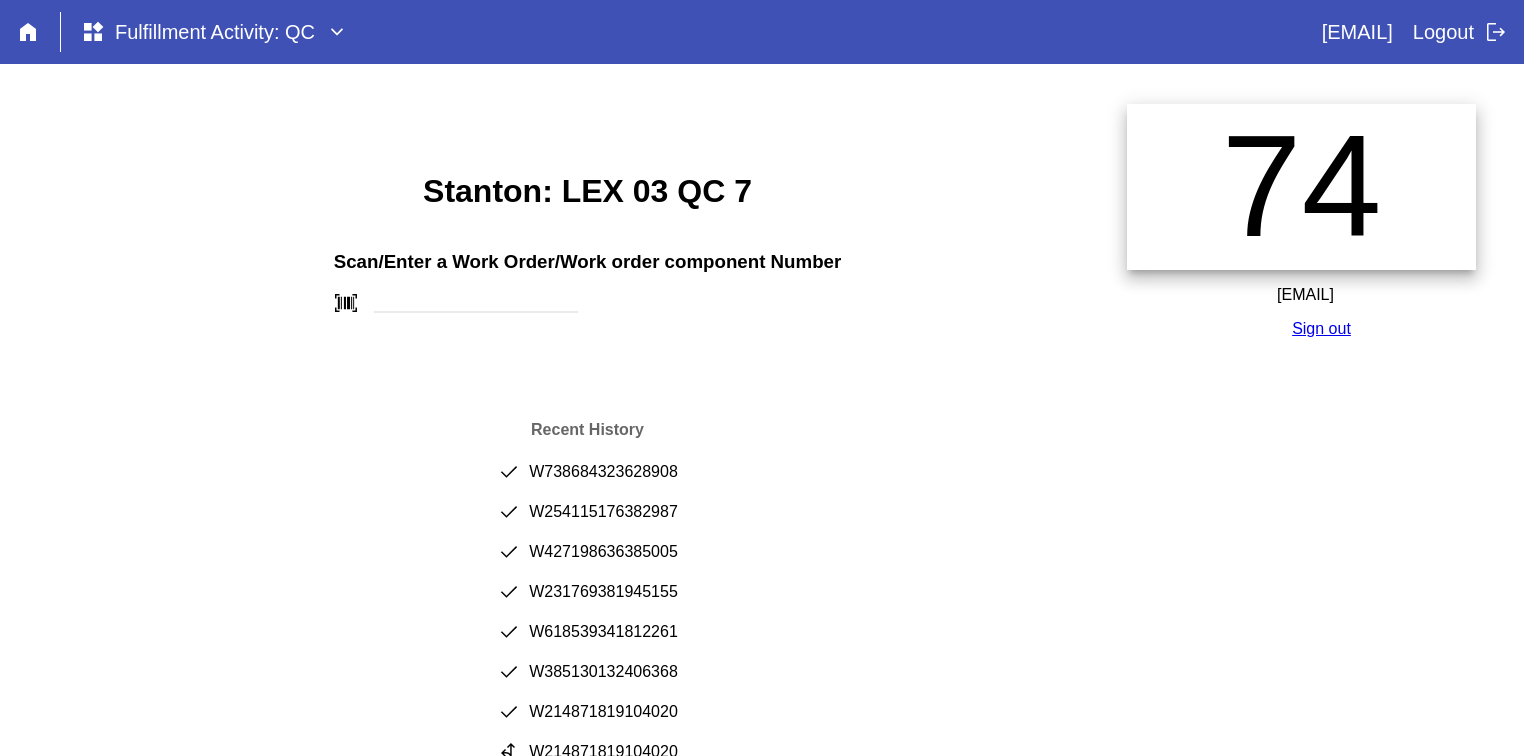 scroll, scrollTop: 0, scrollLeft: 0, axis: both 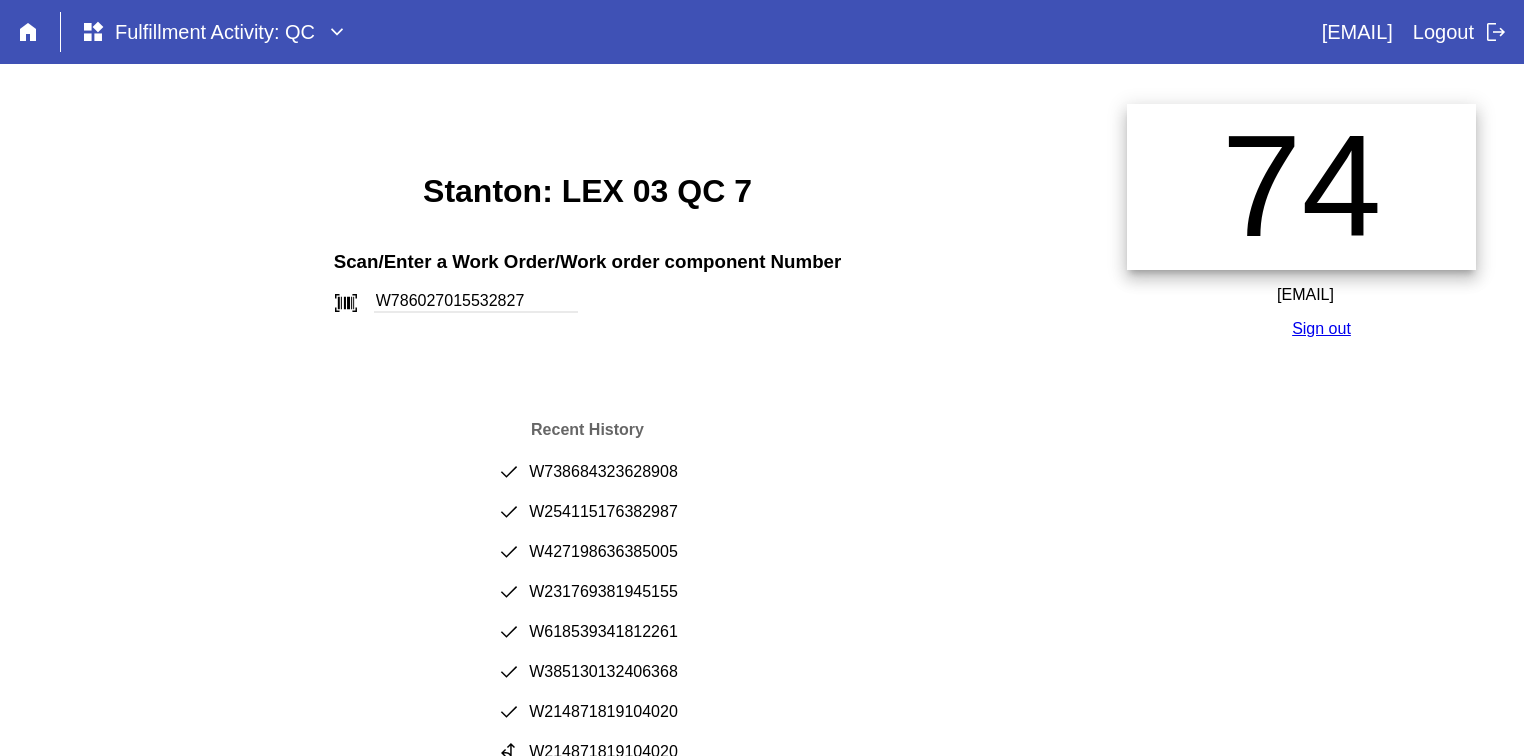 type on "W786027015532827" 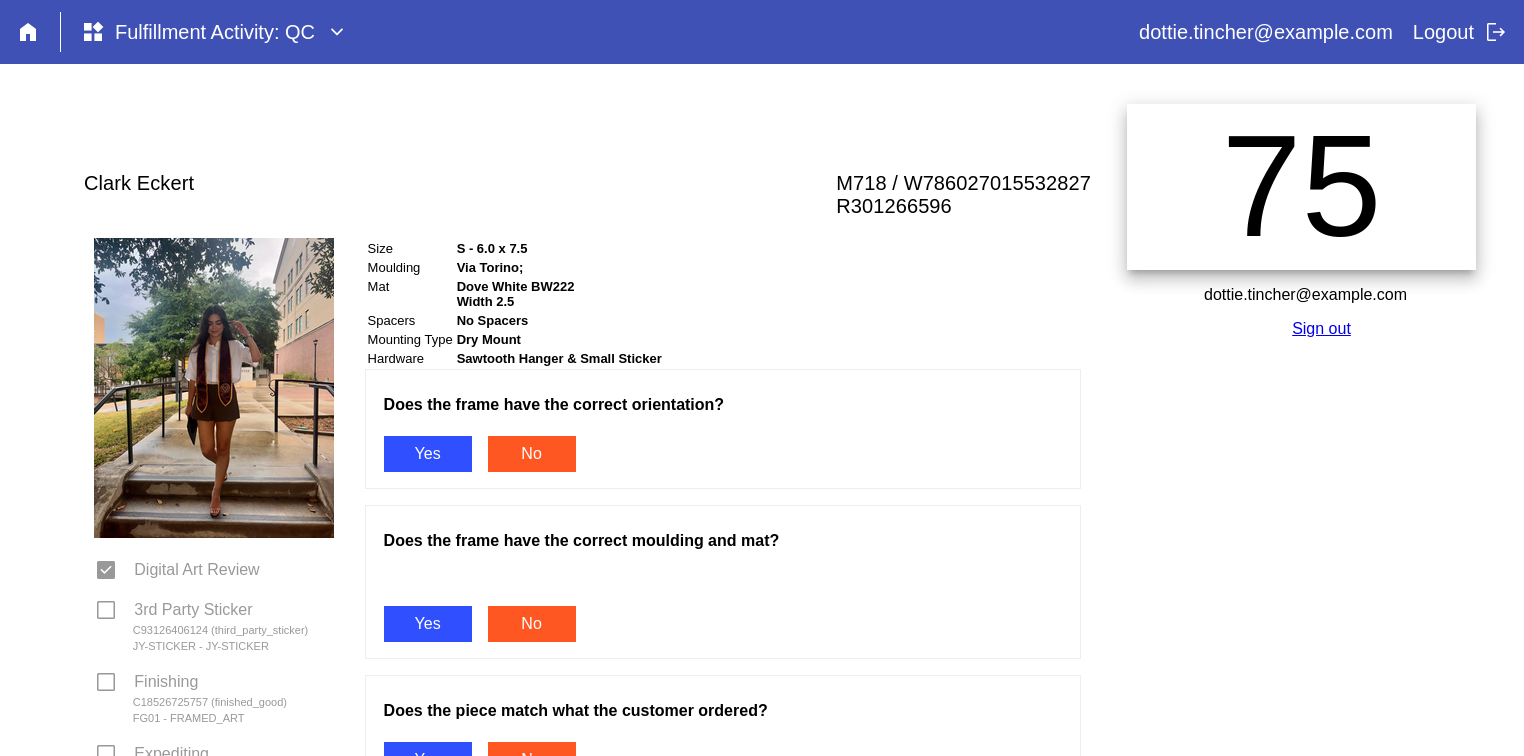 scroll, scrollTop: 0, scrollLeft: 0, axis: both 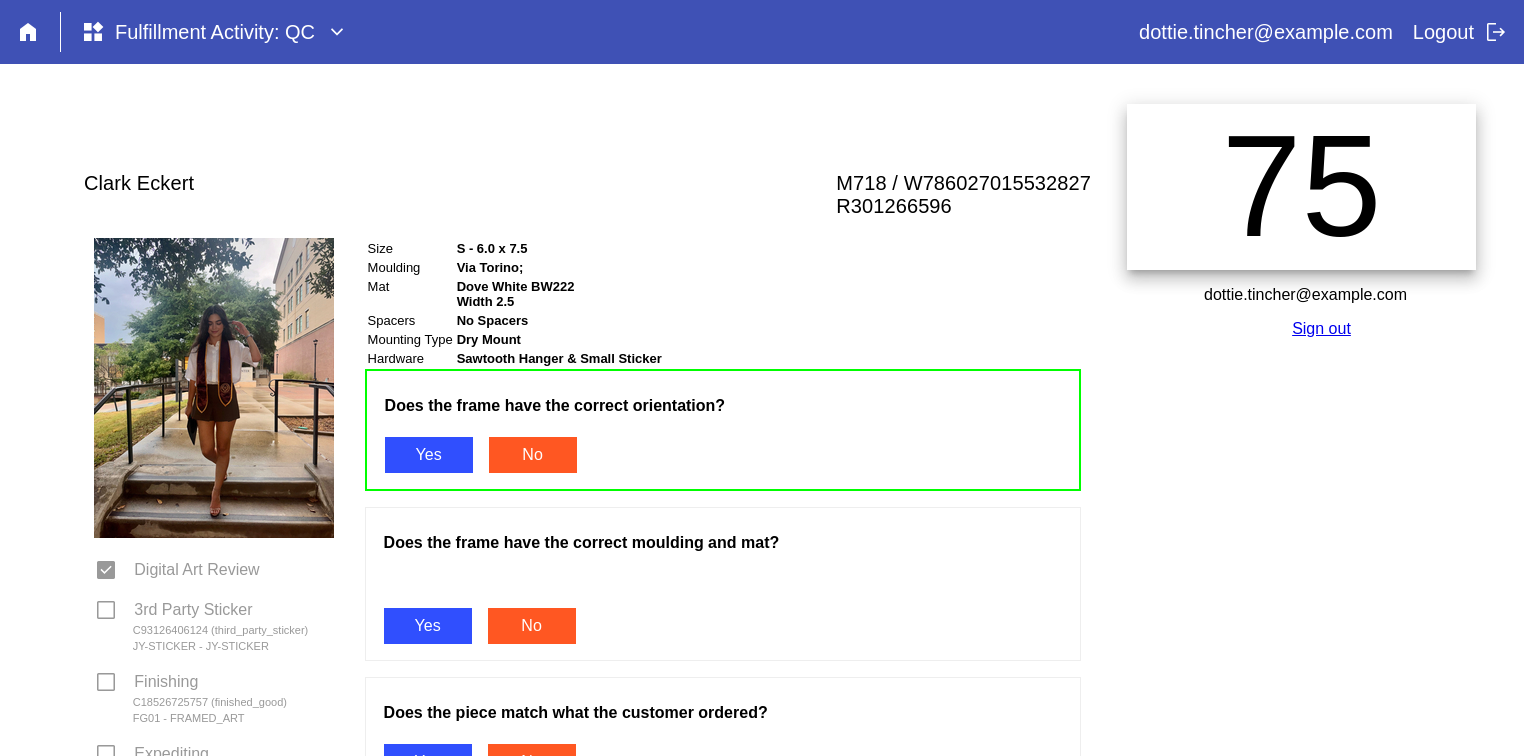 click on "Yes" at bounding box center (428, 626) 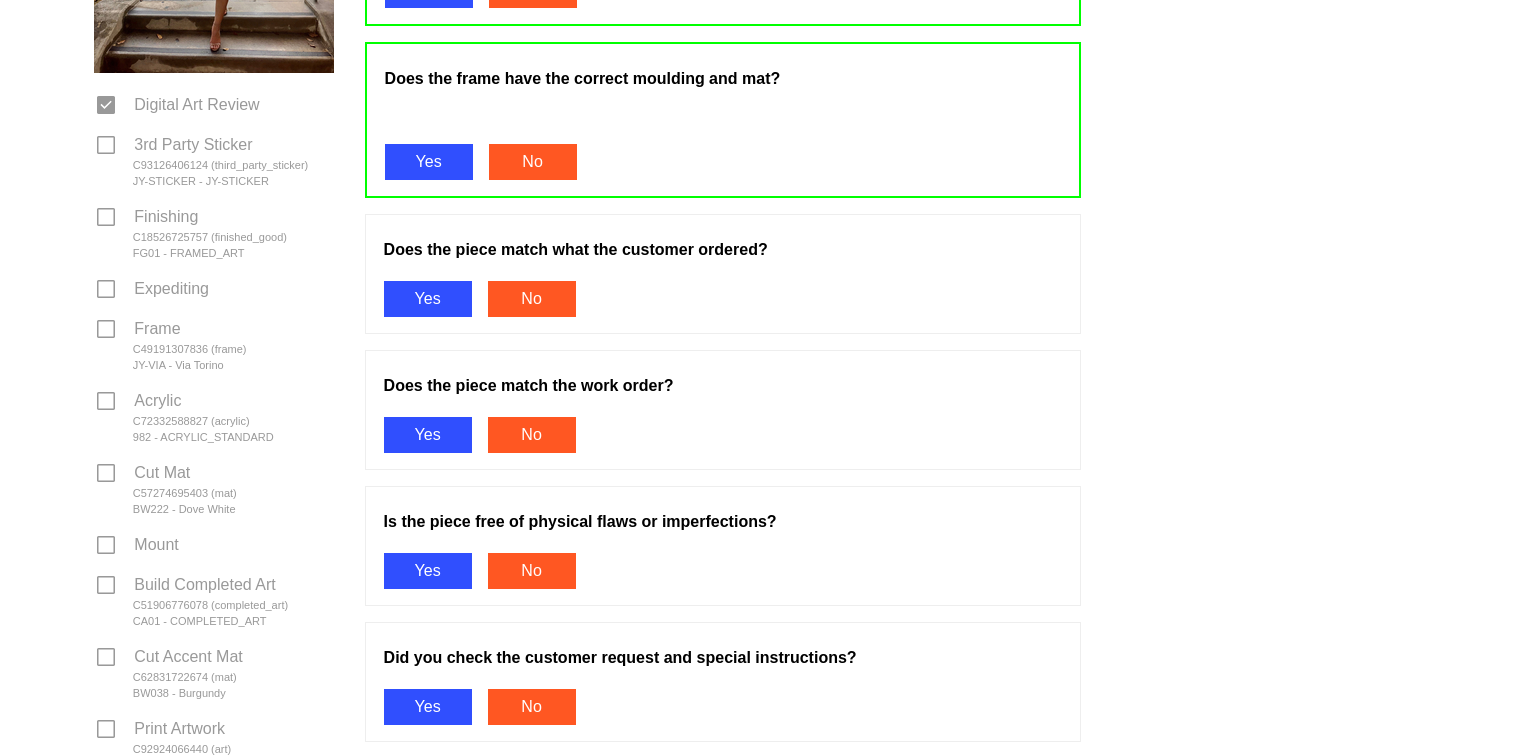 scroll, scrollTop: 468, scrollLeft: 0, axis: vertical 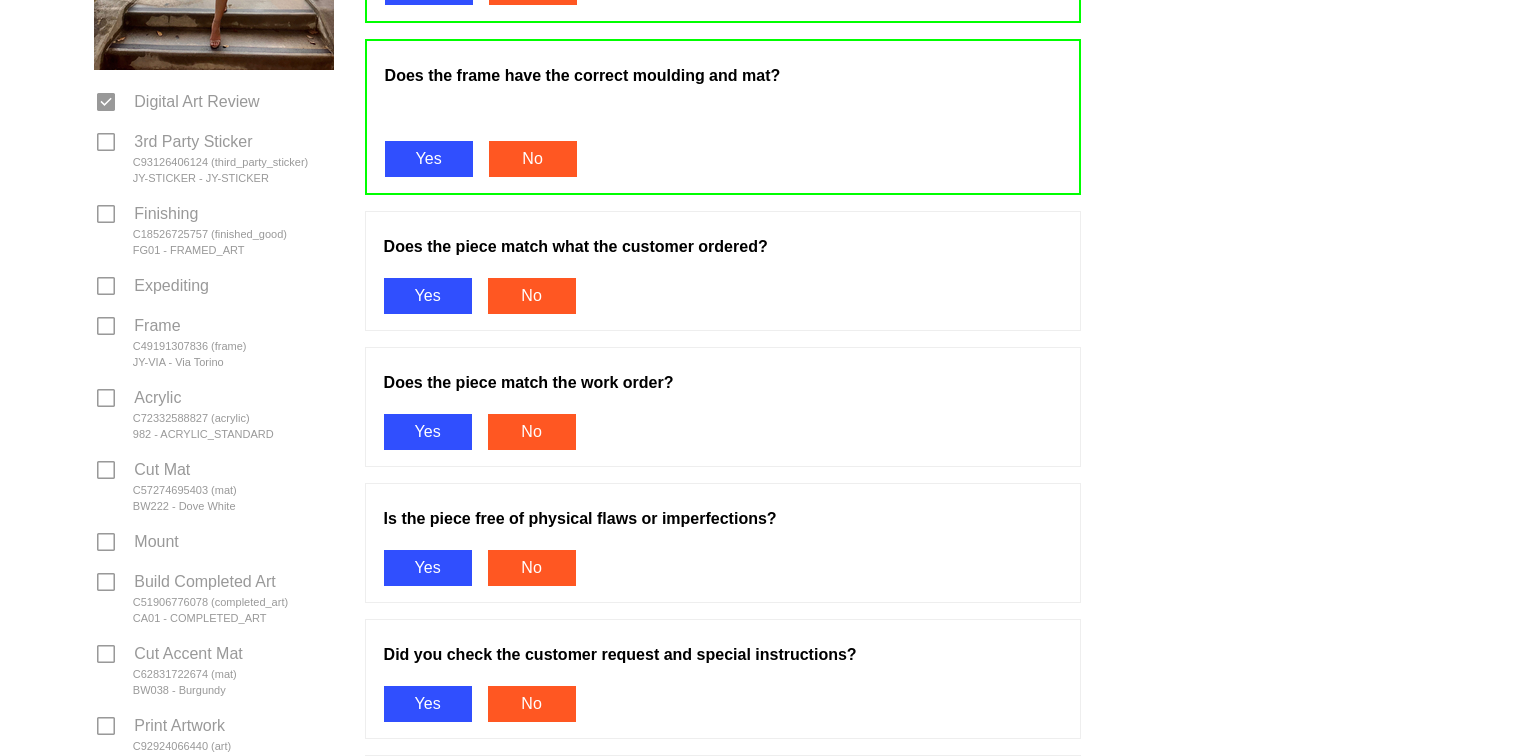 click on "Yes" at bounding box center (428, 296) 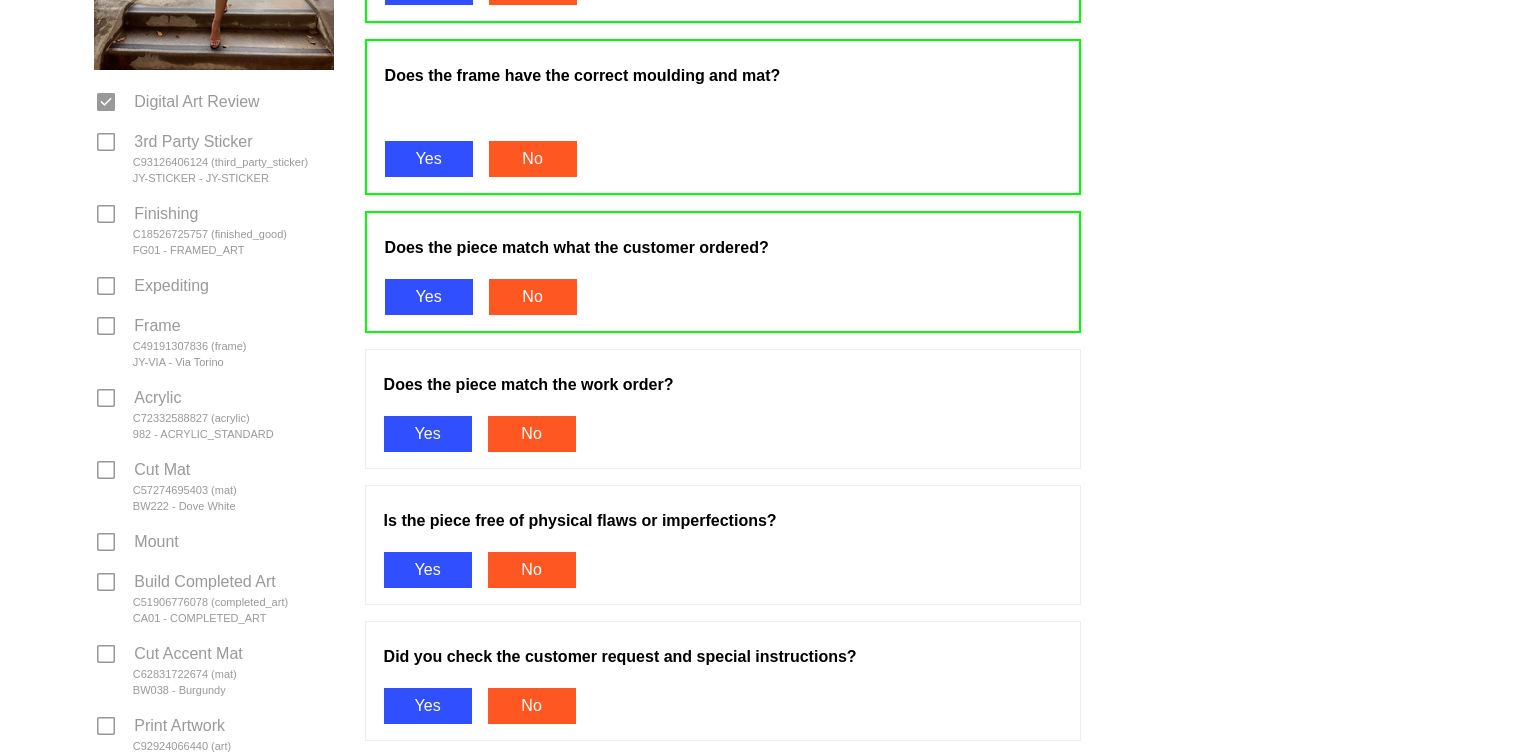 click on "Yes" at bounding box center (428, 434) 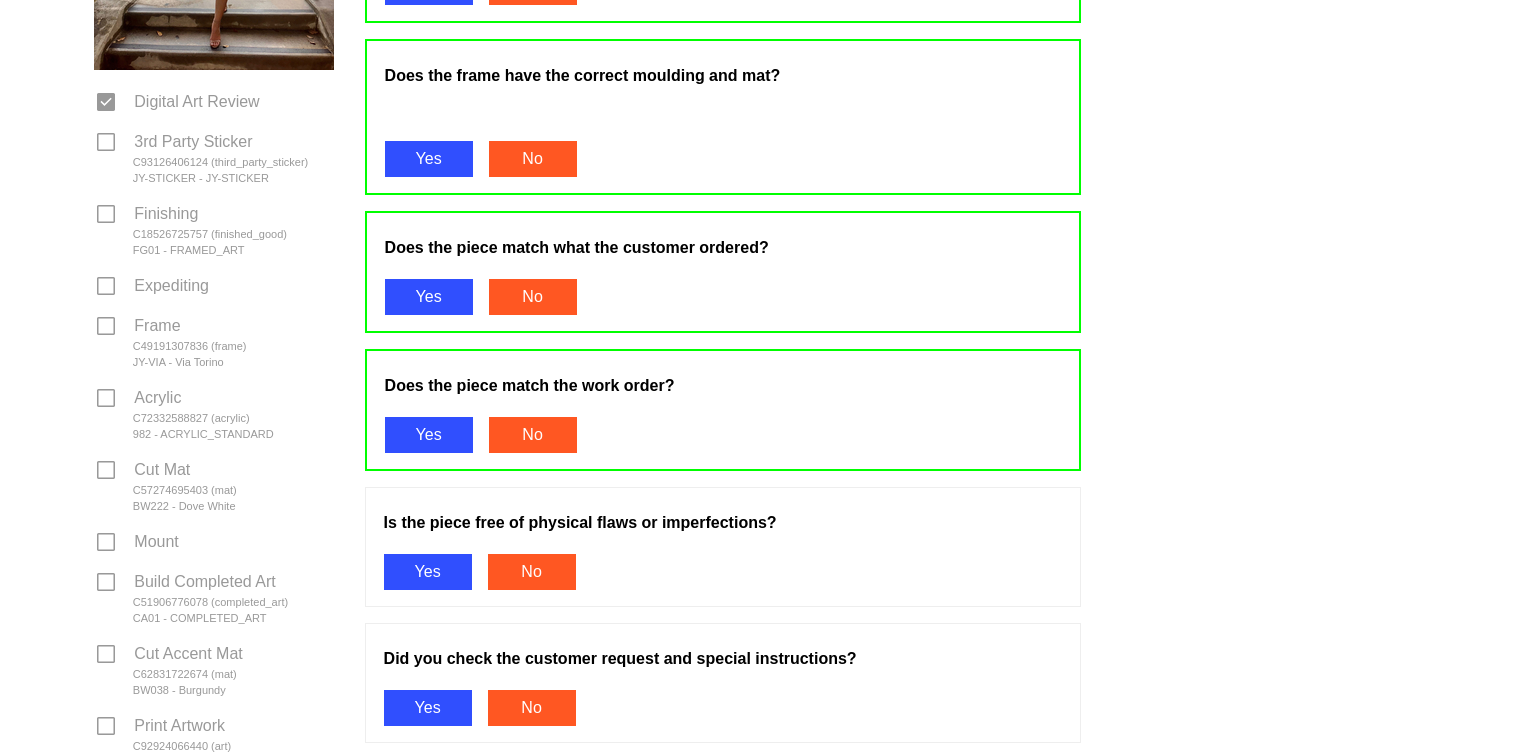click on "Yes" at bounding box center [428, 572] 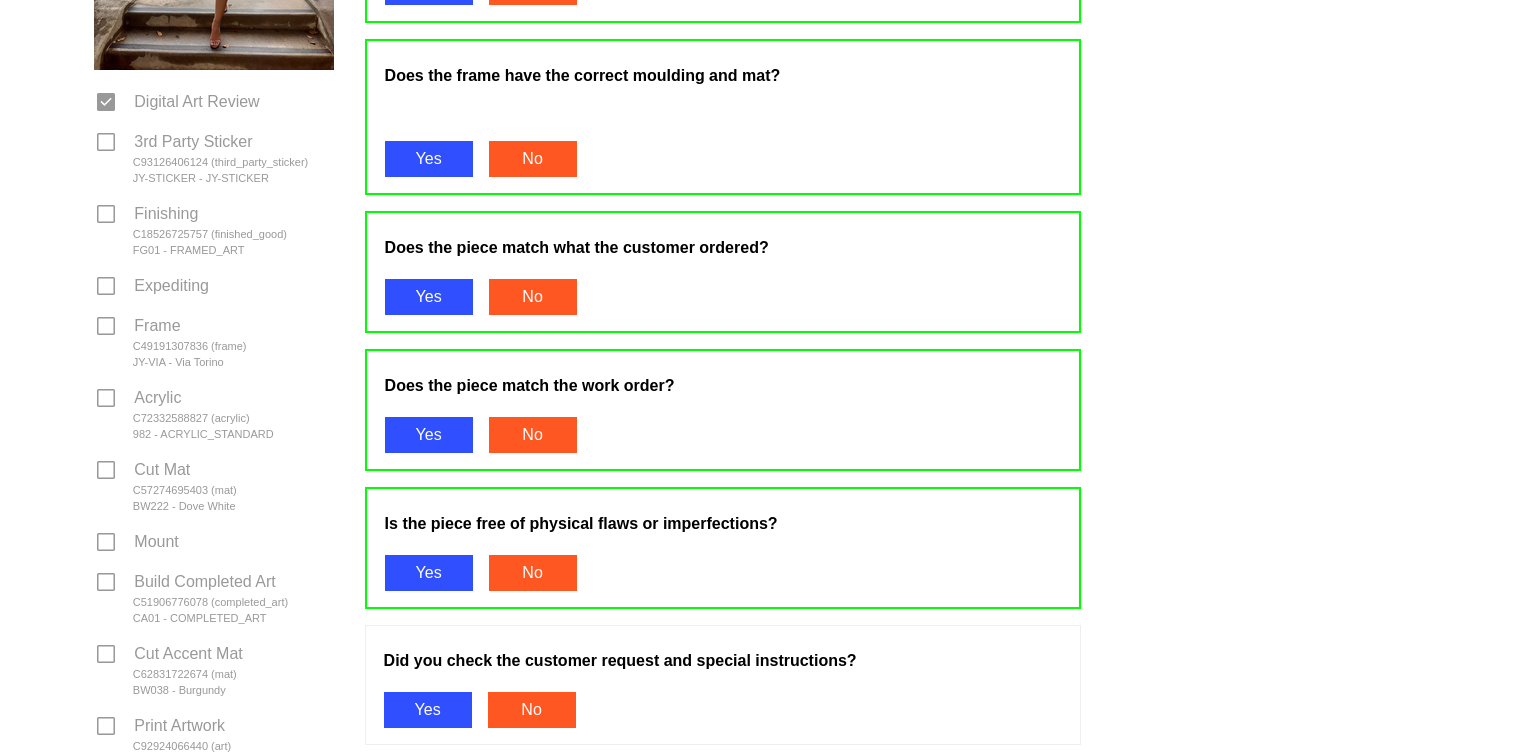 click on "Yes" at bounding box center (428, 710) 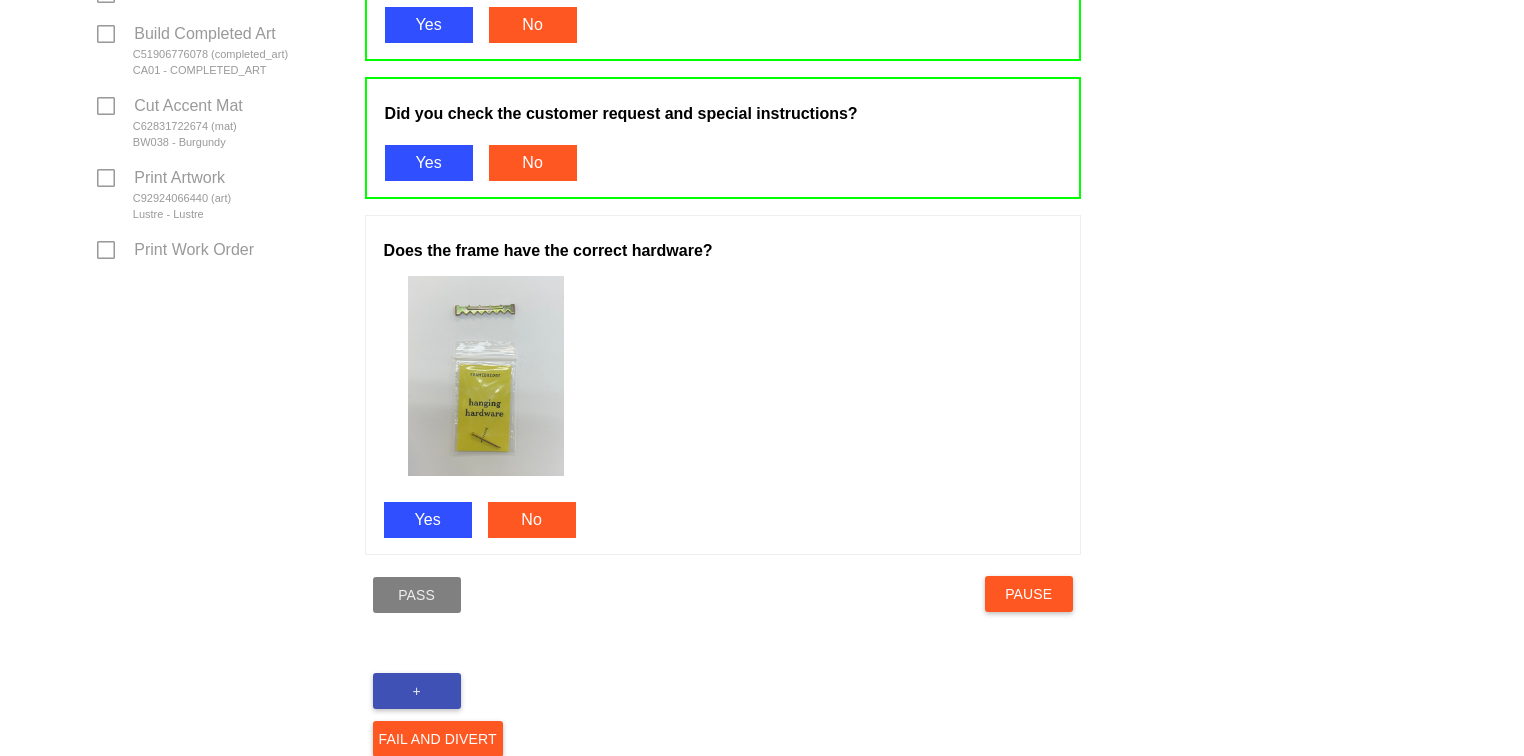 scroll, scrollTop: 1076, scrollLeft: 0, axis: vertical 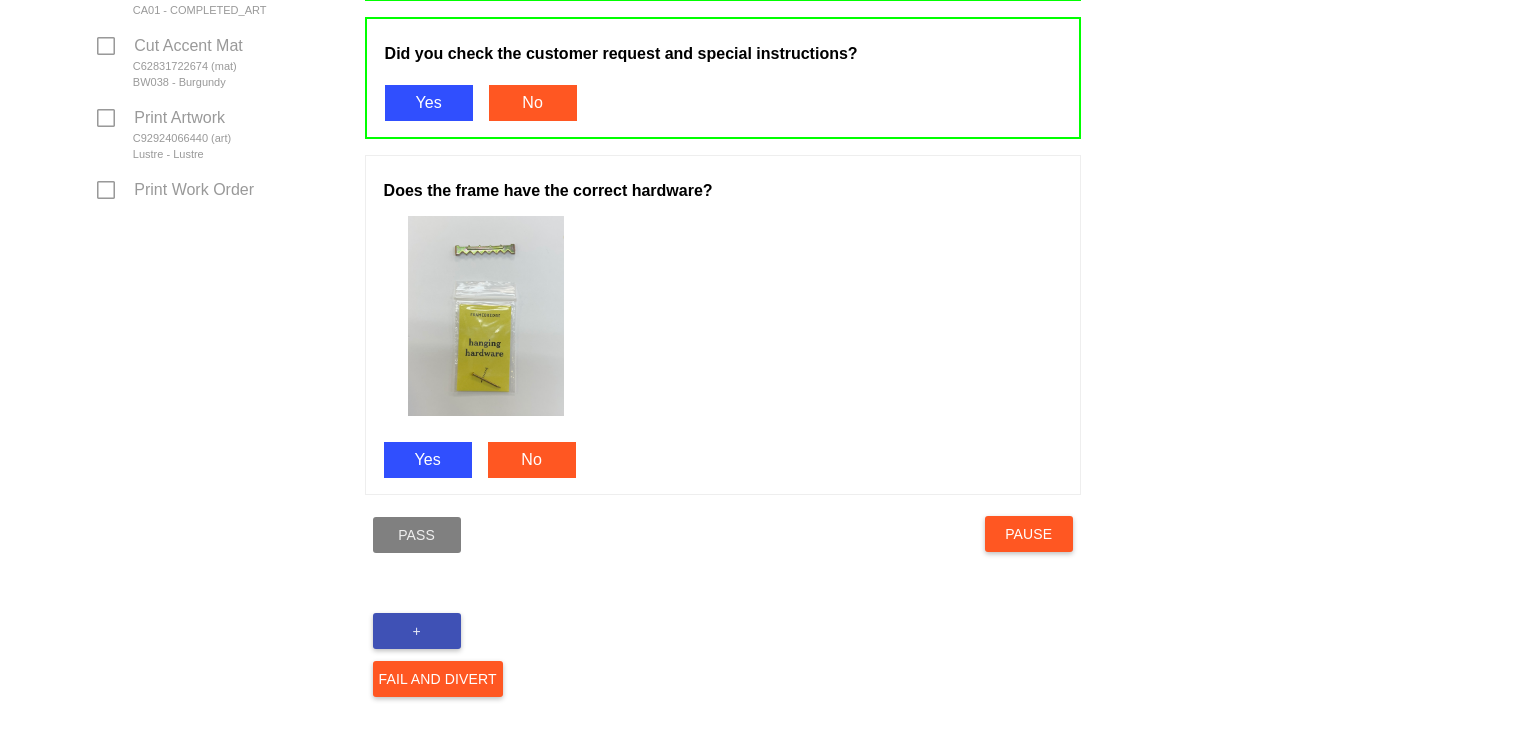 click on "Yes" at bounding box center [428, 460] 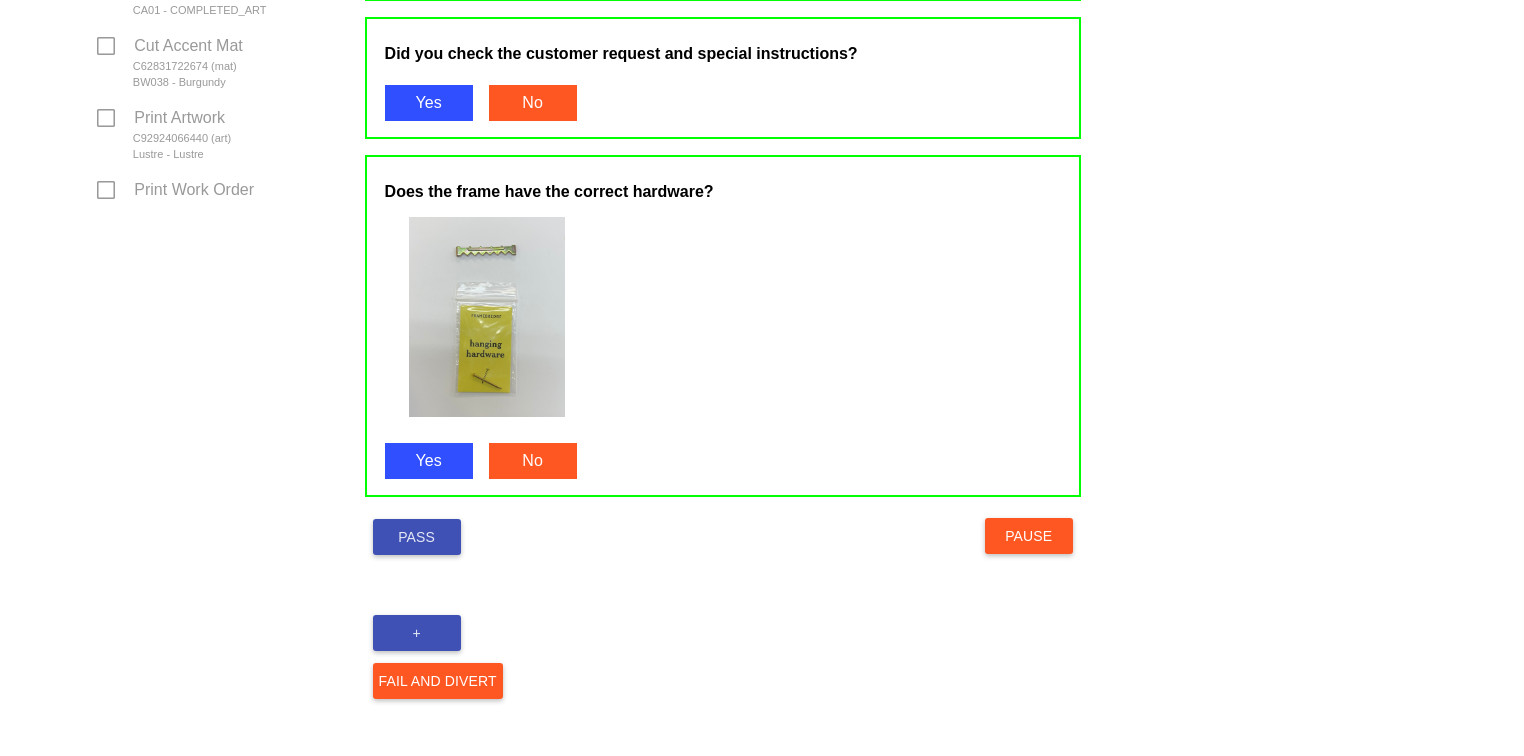 click on "Pass" at bounding box center [417, 537] 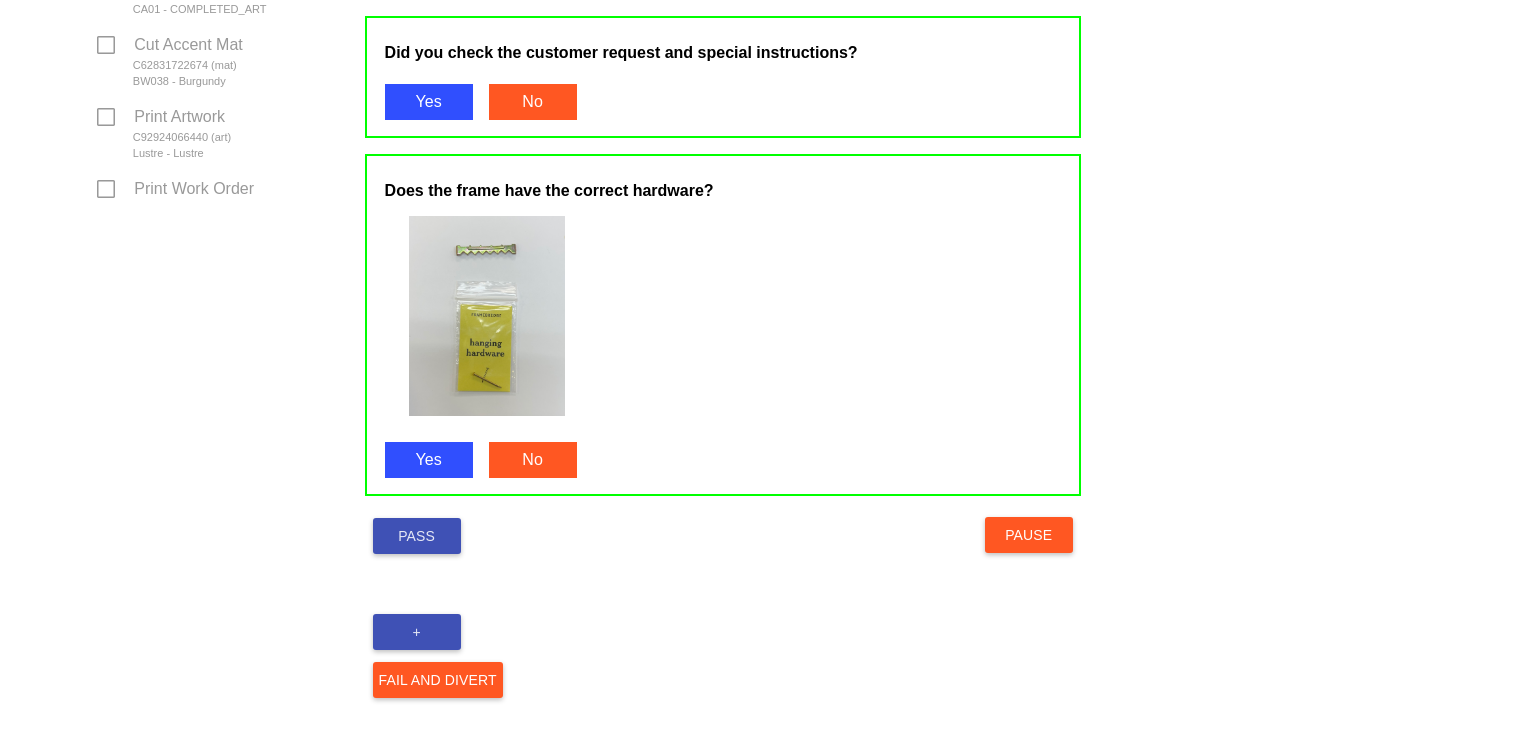 scroll, scrollTop: 1076, scrollLeft: 0, axis: vertical 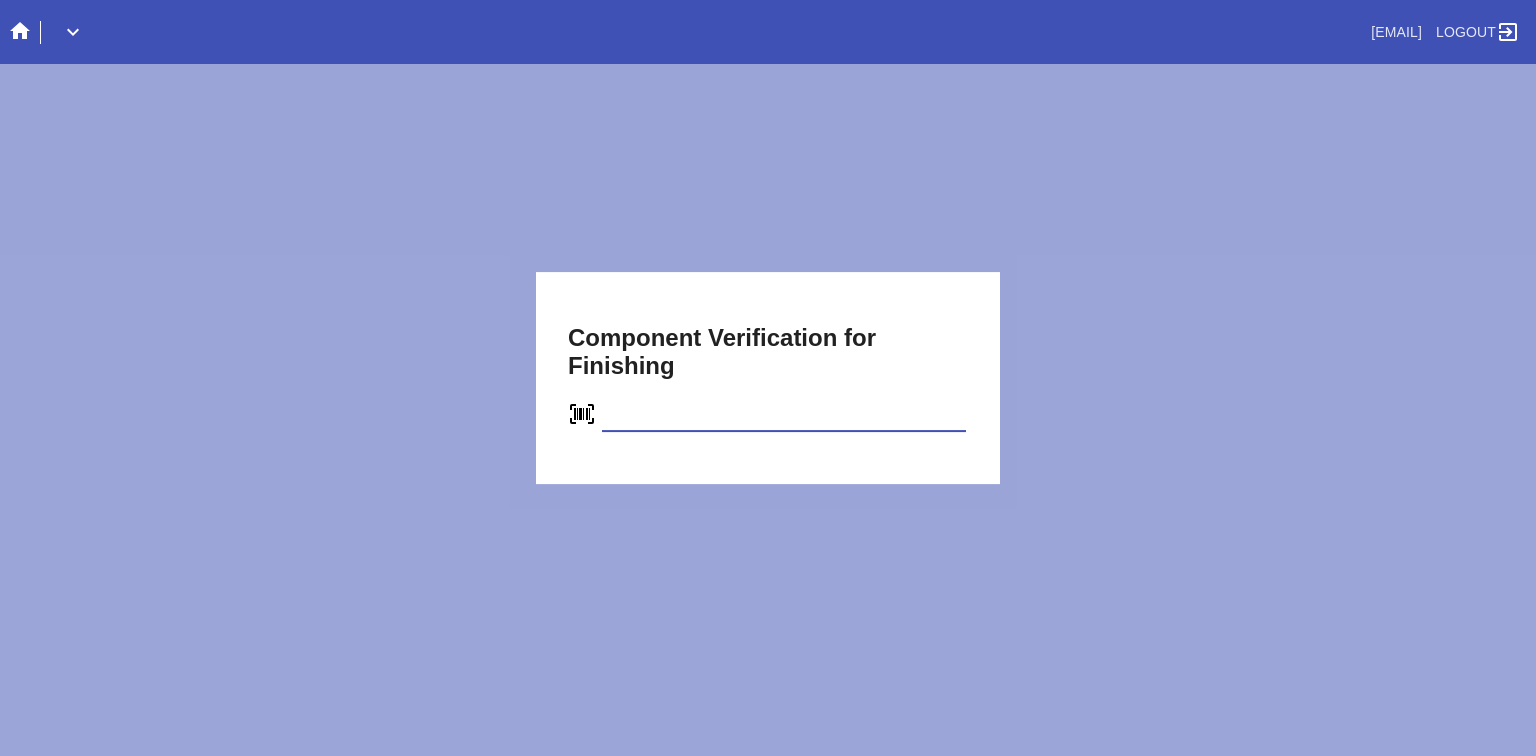 type on "C18526725757" 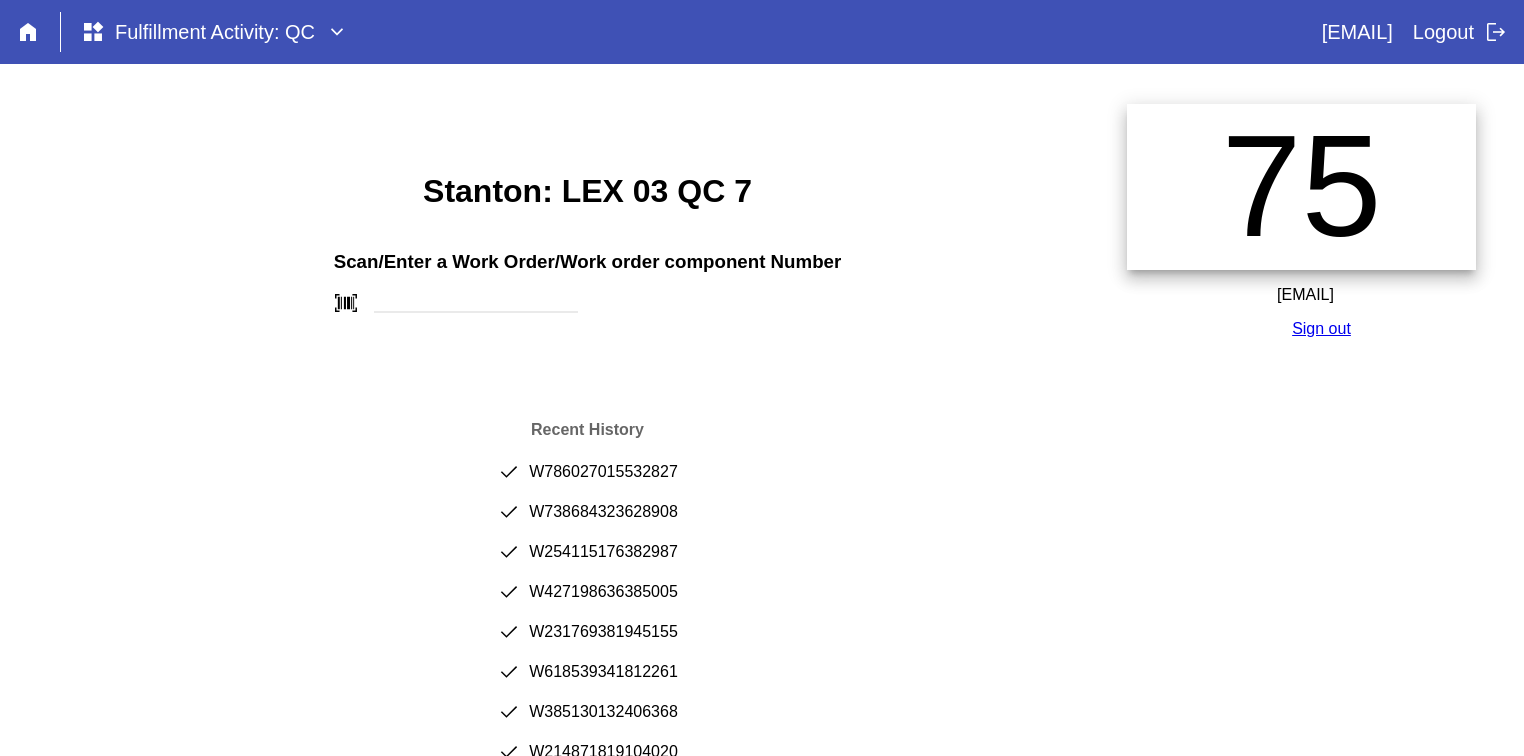 scroll, scrollTop: 0, scrollLeft: 0, axis: both 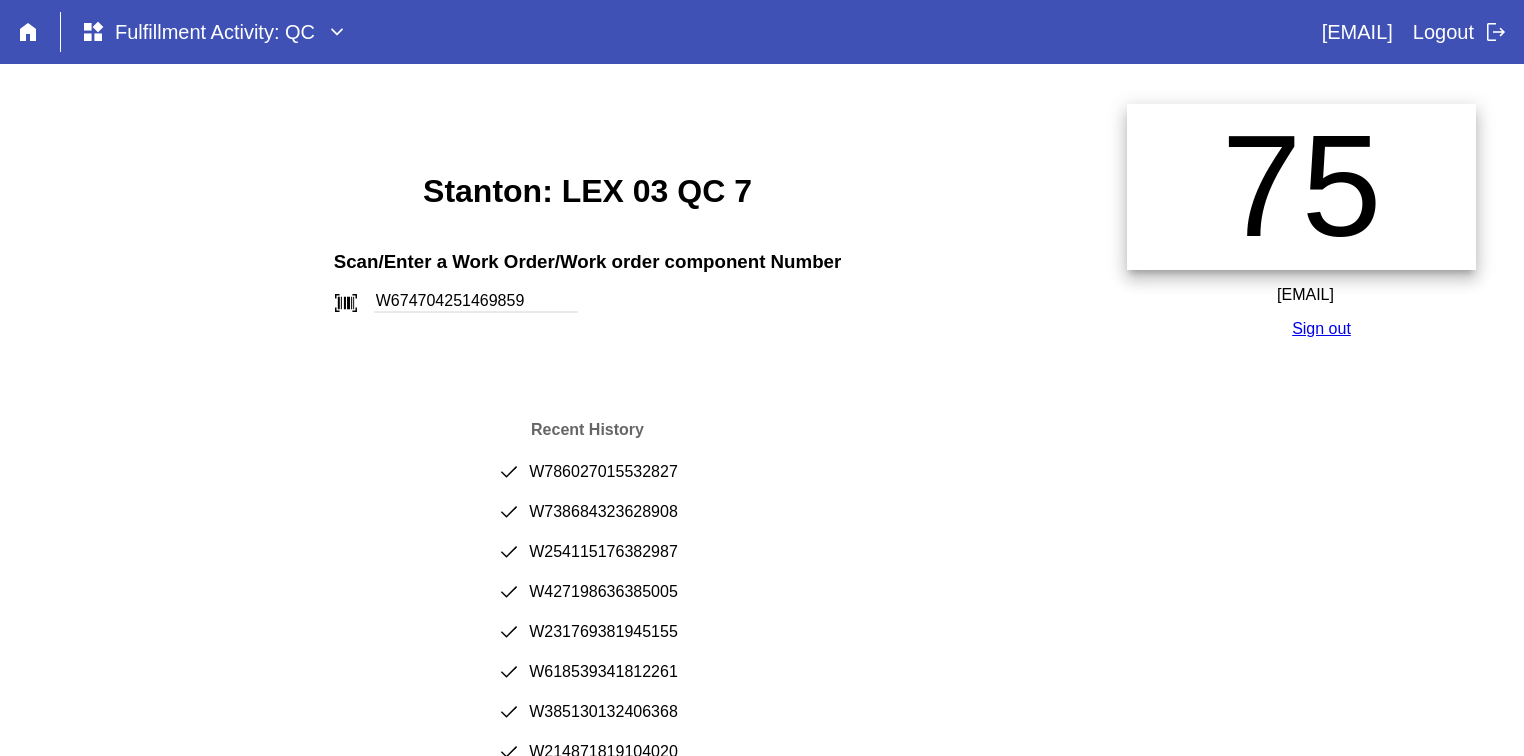 type on "W674704251469859" 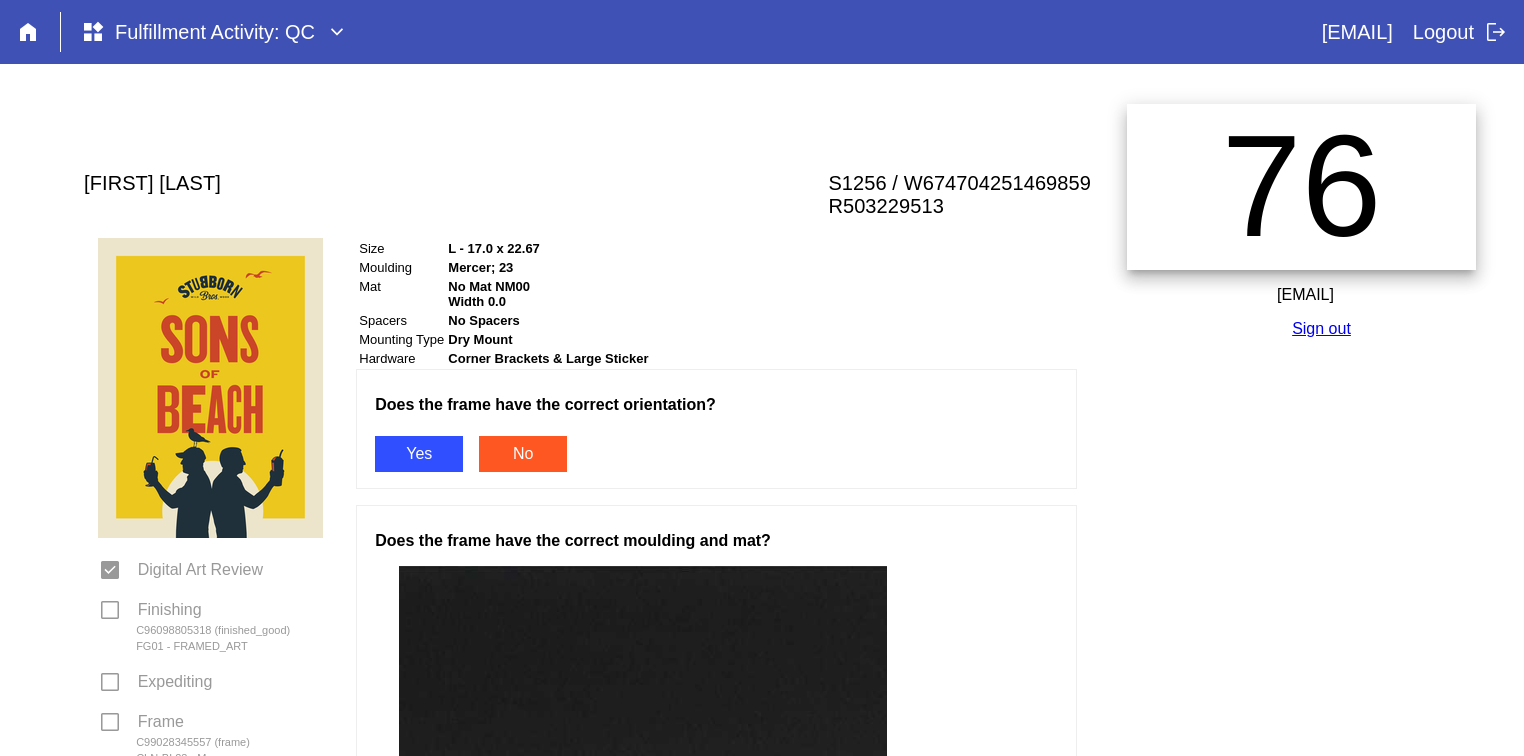 scroll, scrollTop: 0, scrollLeft: 0, axis: both 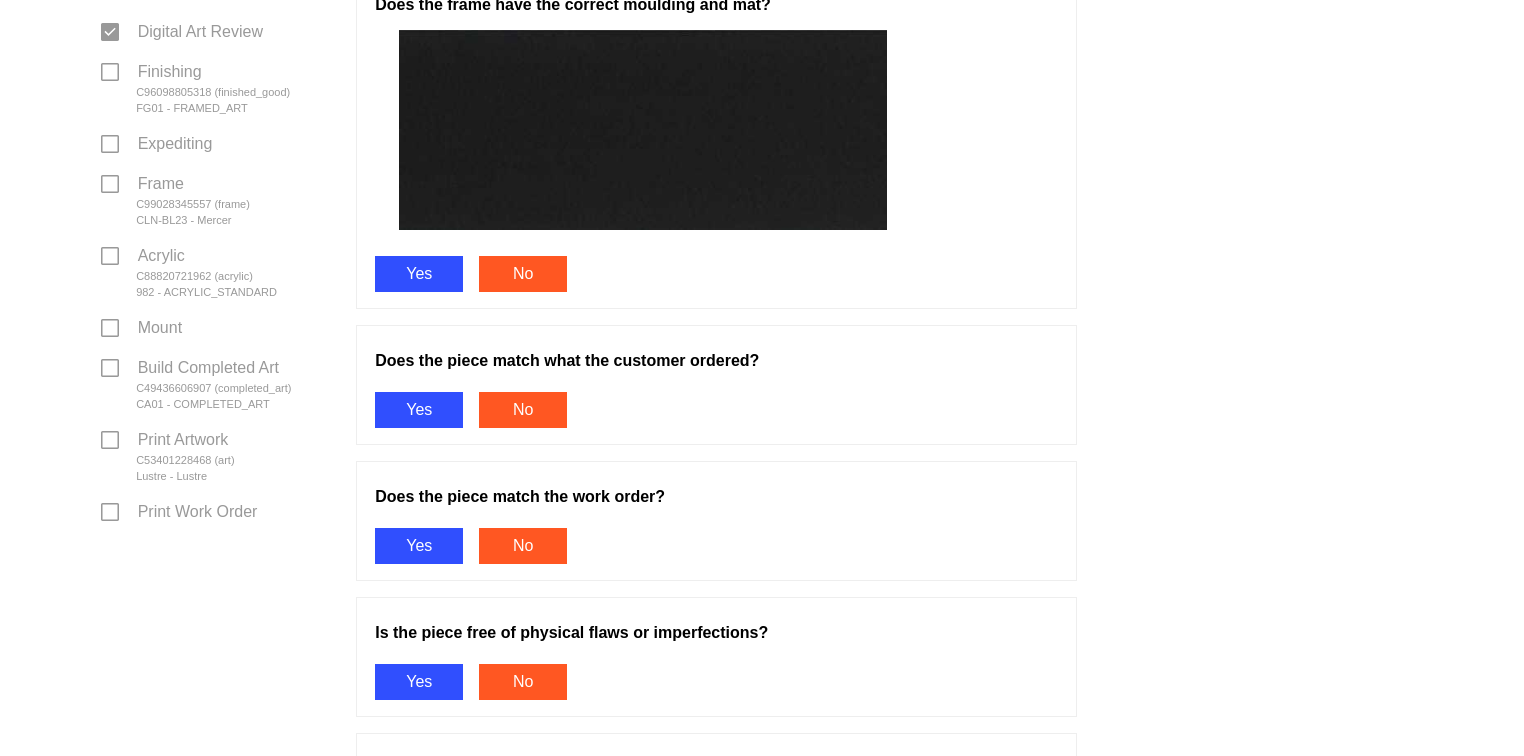 click on "Yes" at bounding box center [419, 274] 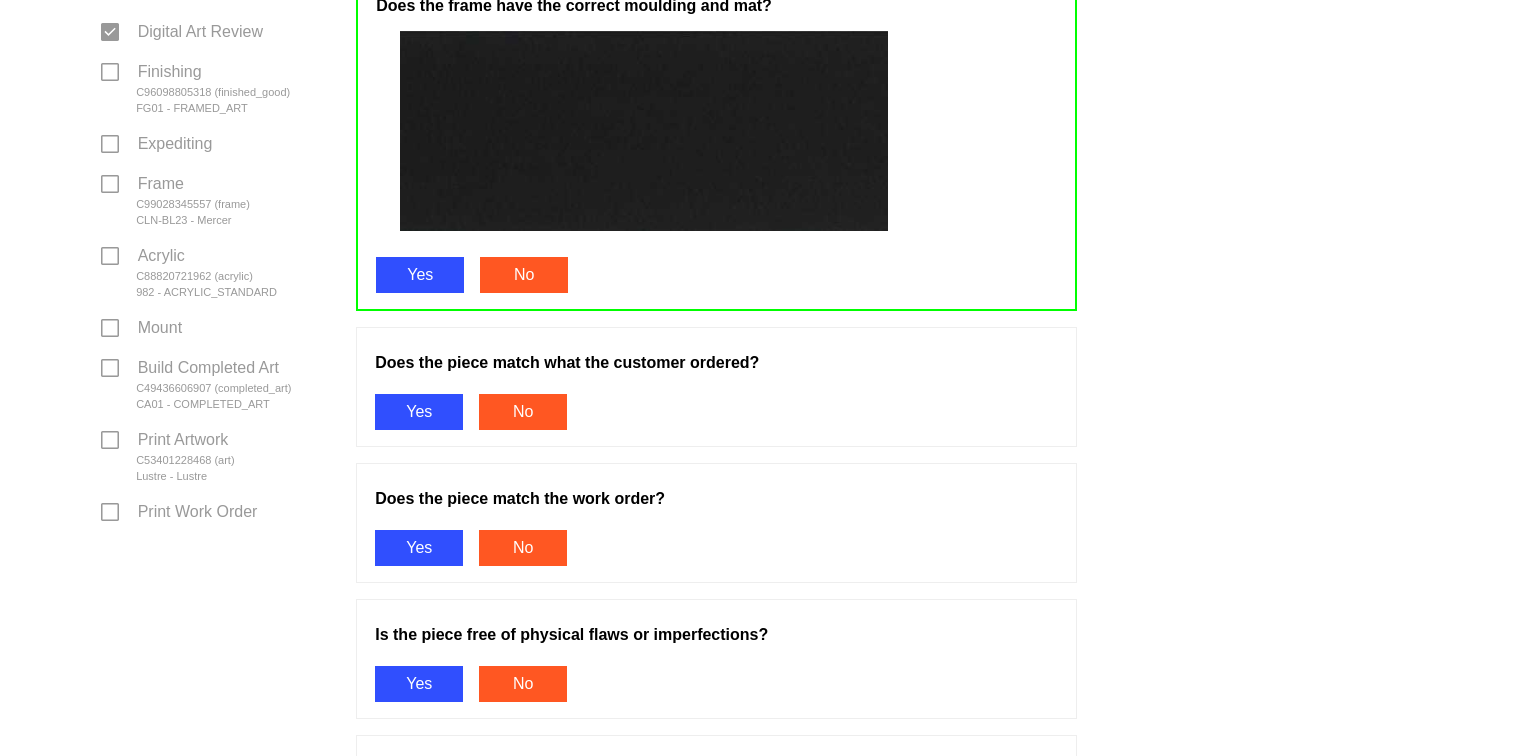 click on "Yes" at bounding box center [419, 412] 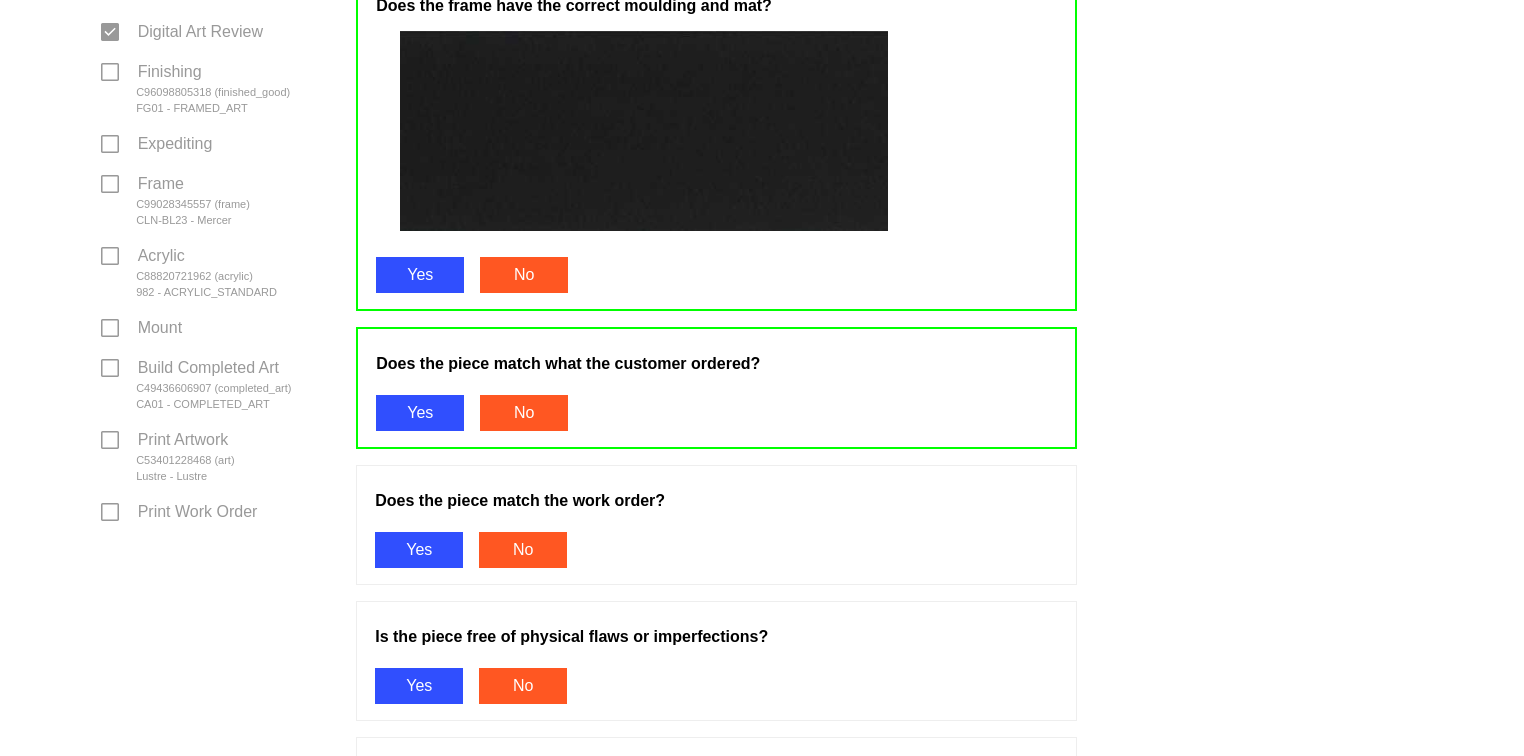 click on "Yes" at bounding box center [419, 550] 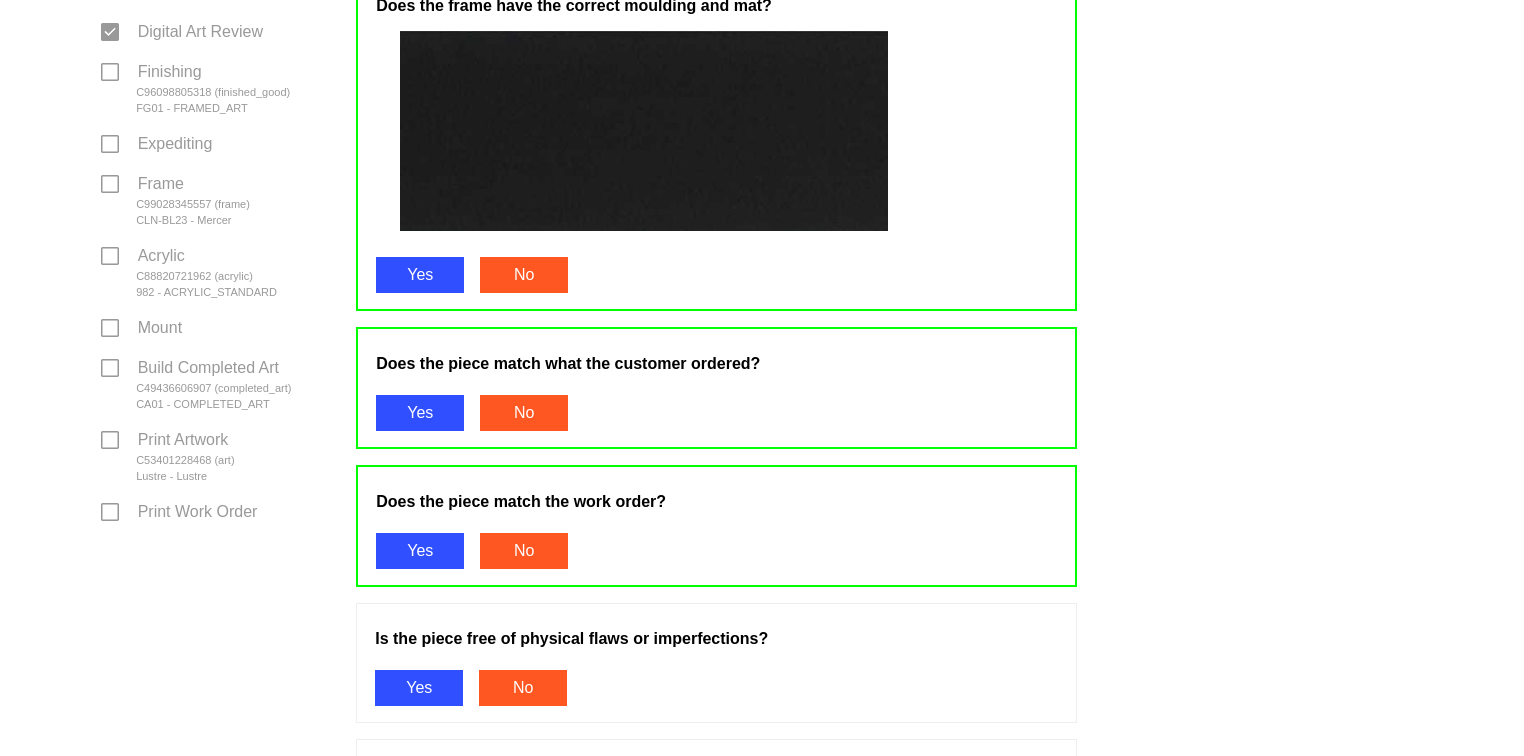 click on "Yes" at bounding box center (419, 688) 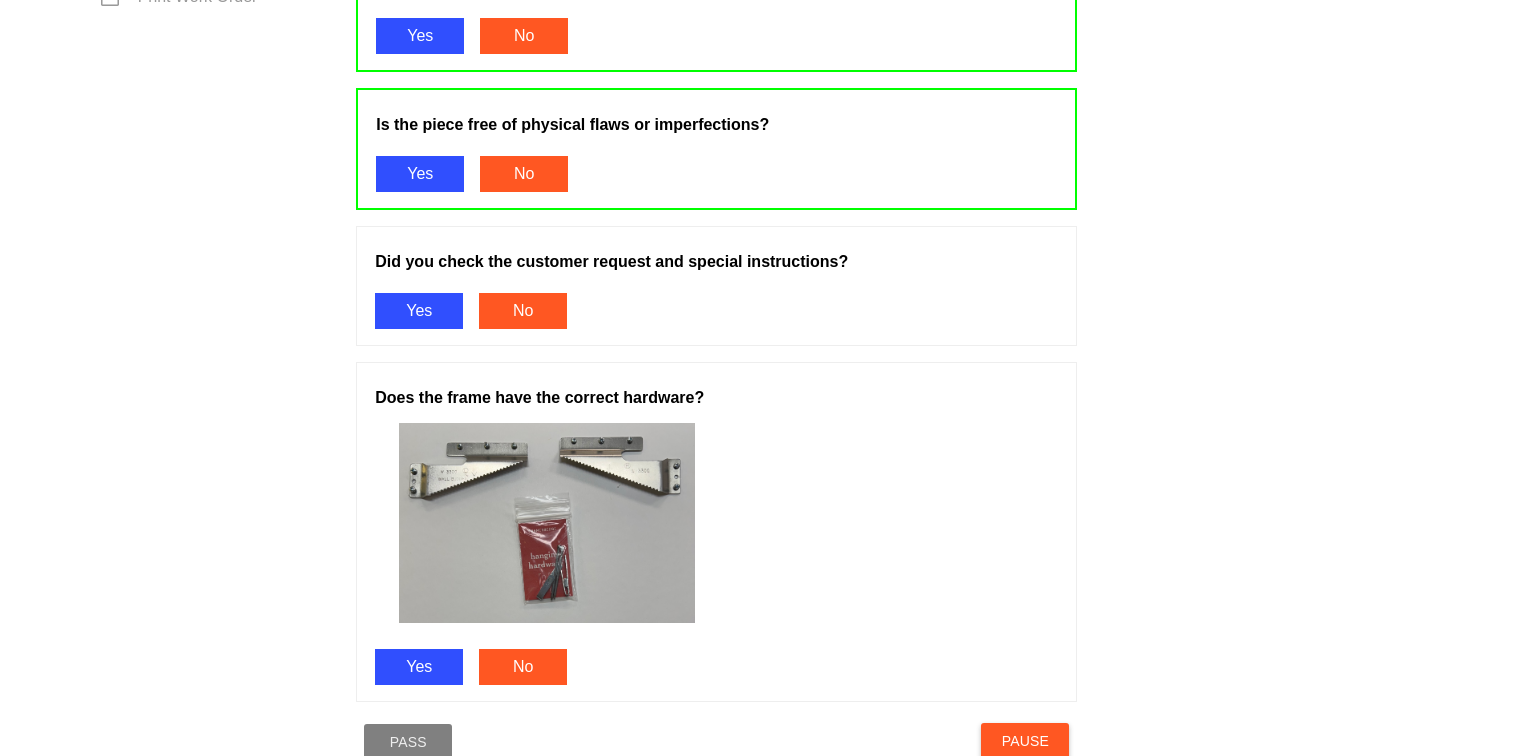 scroll, scrollTop: 1060, scrollLeft: 0, axis: vertical 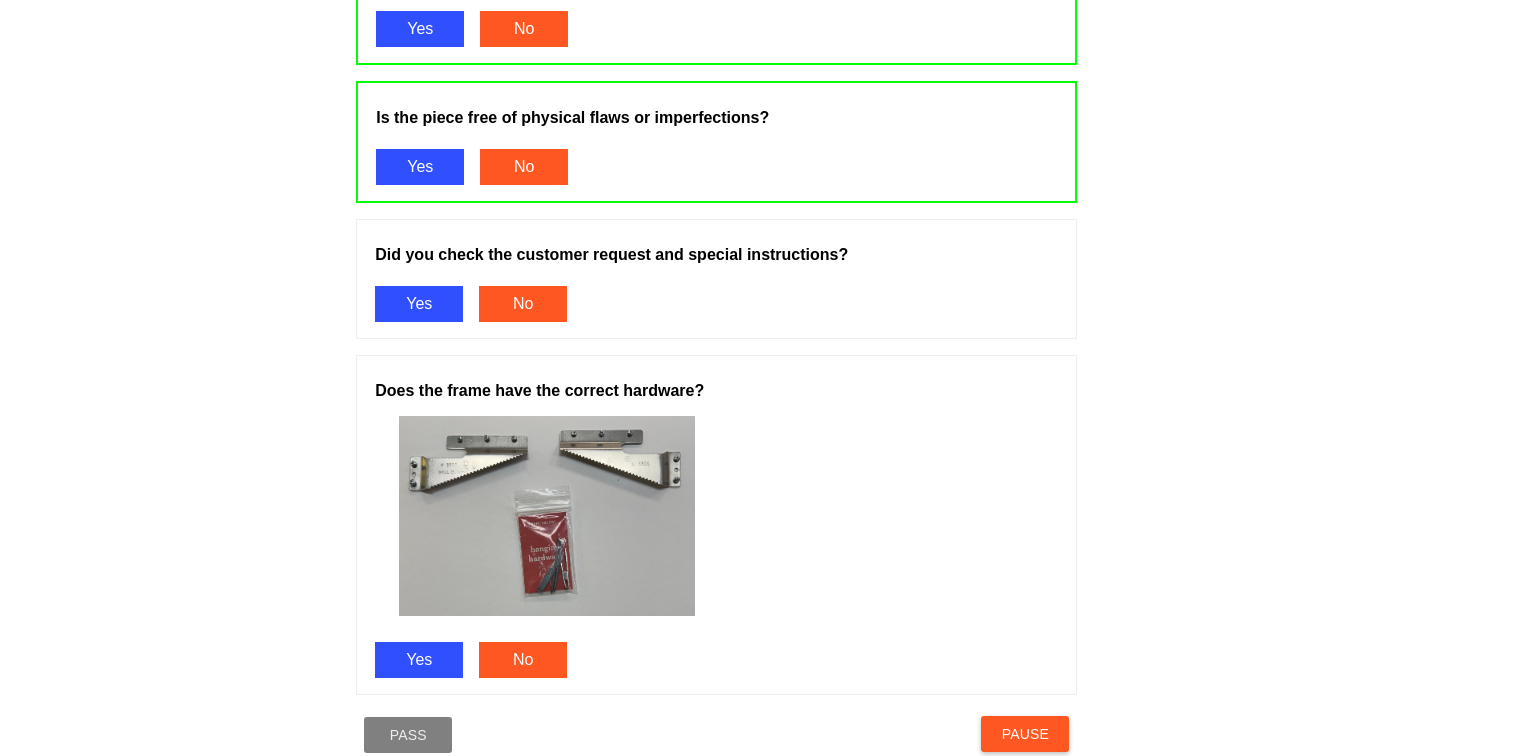 click on "Yes" at bounding box center [419, 304] 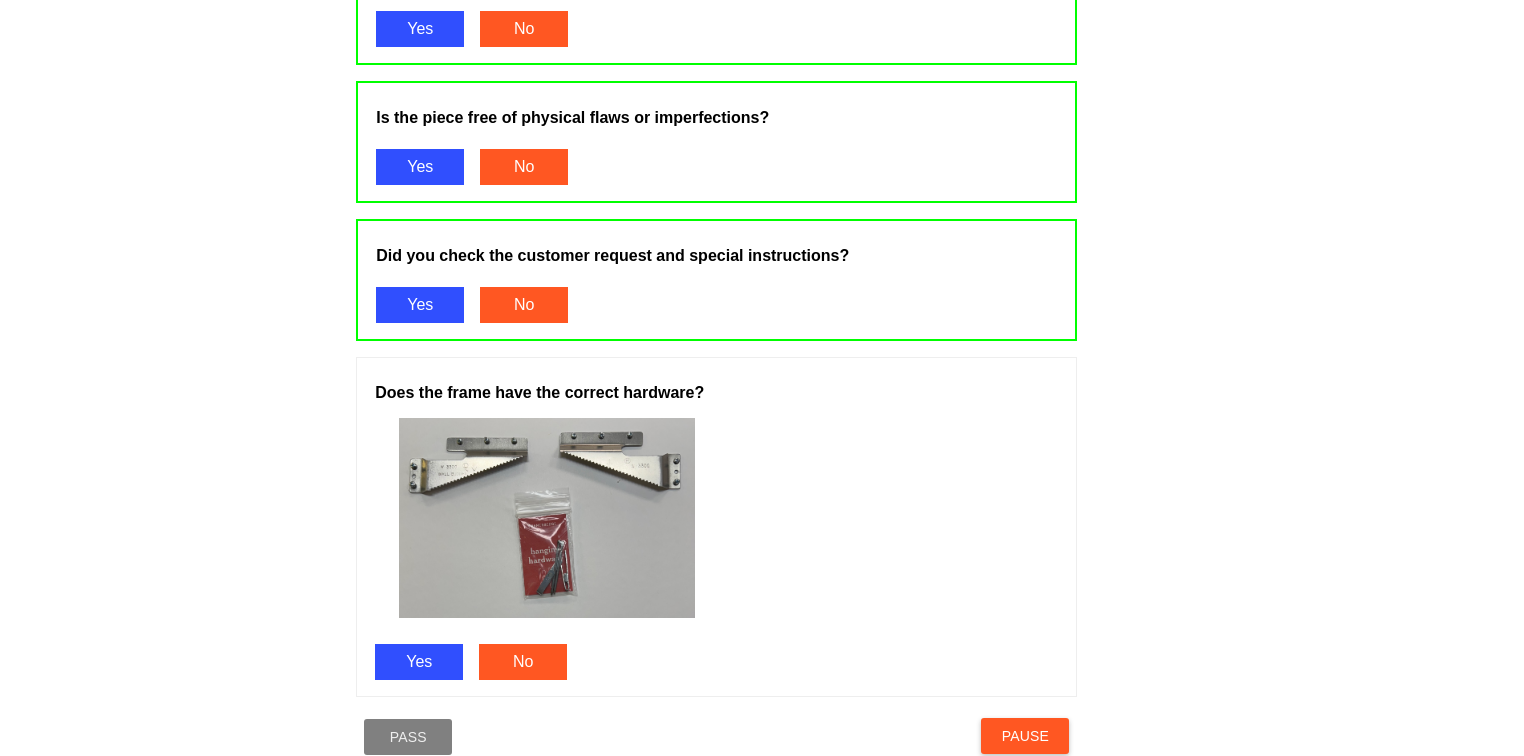 click on "Yes" at bounding box center [419, 662] 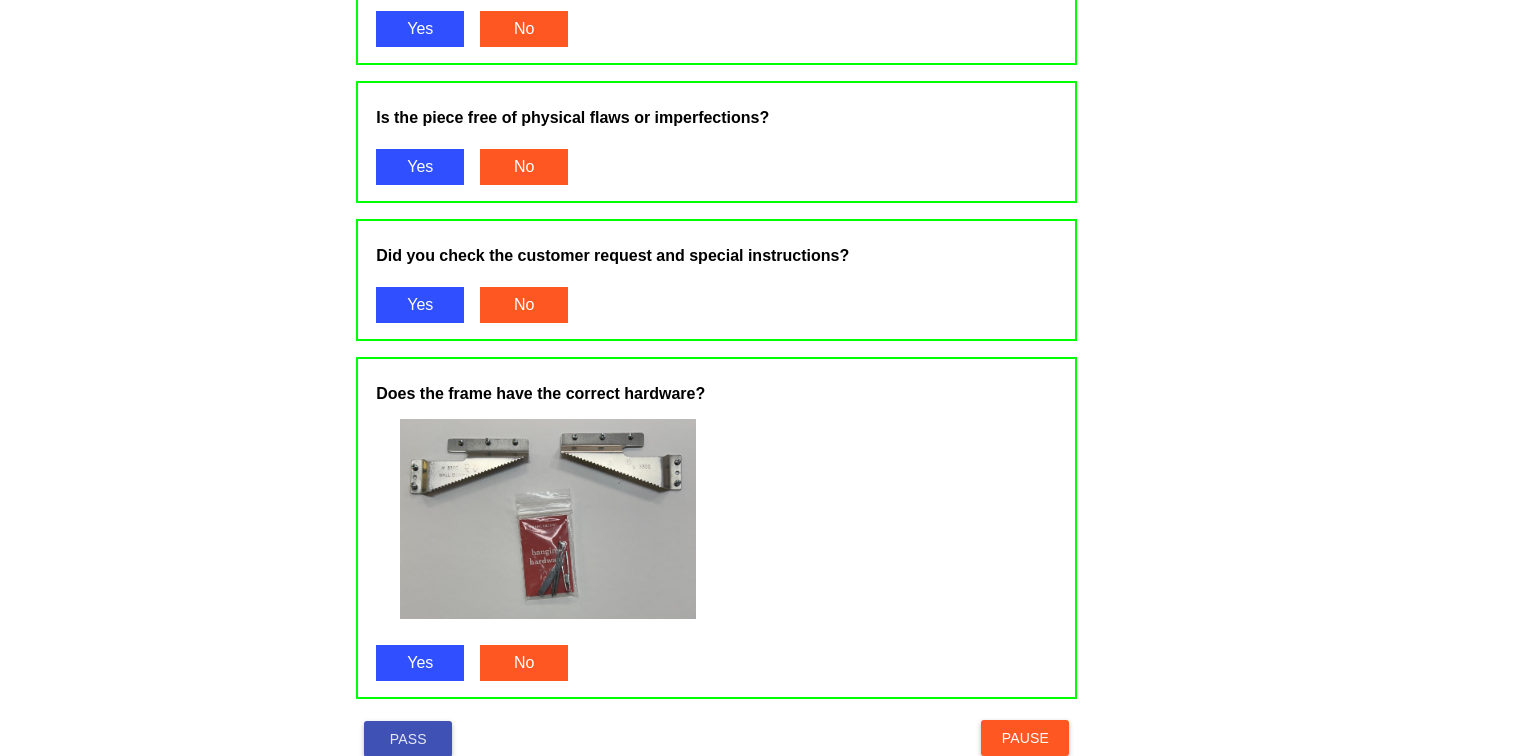 click on "Pass" at bounding box center (408, 739) 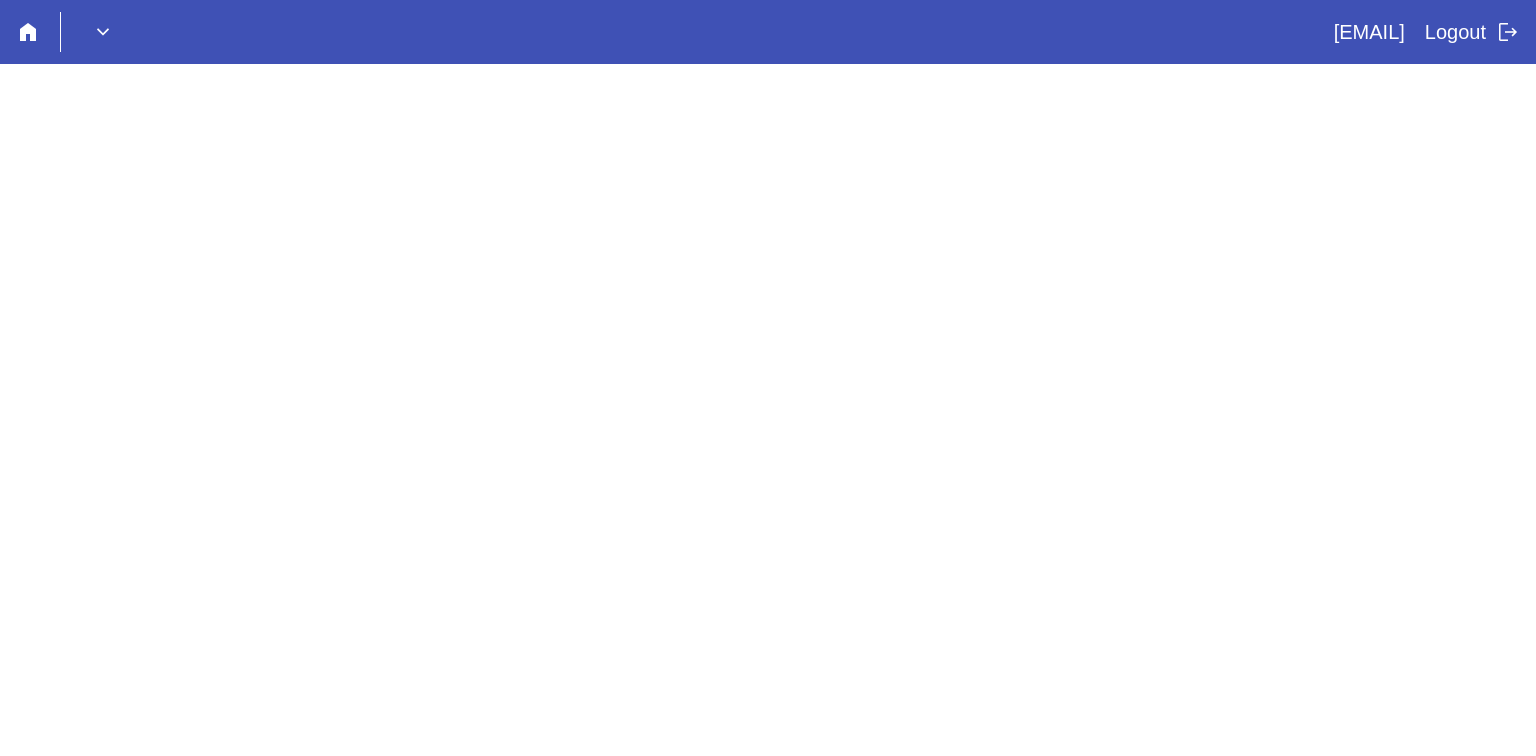 scroll, scrollTop: 0, scrollLeft: 0, axis: both 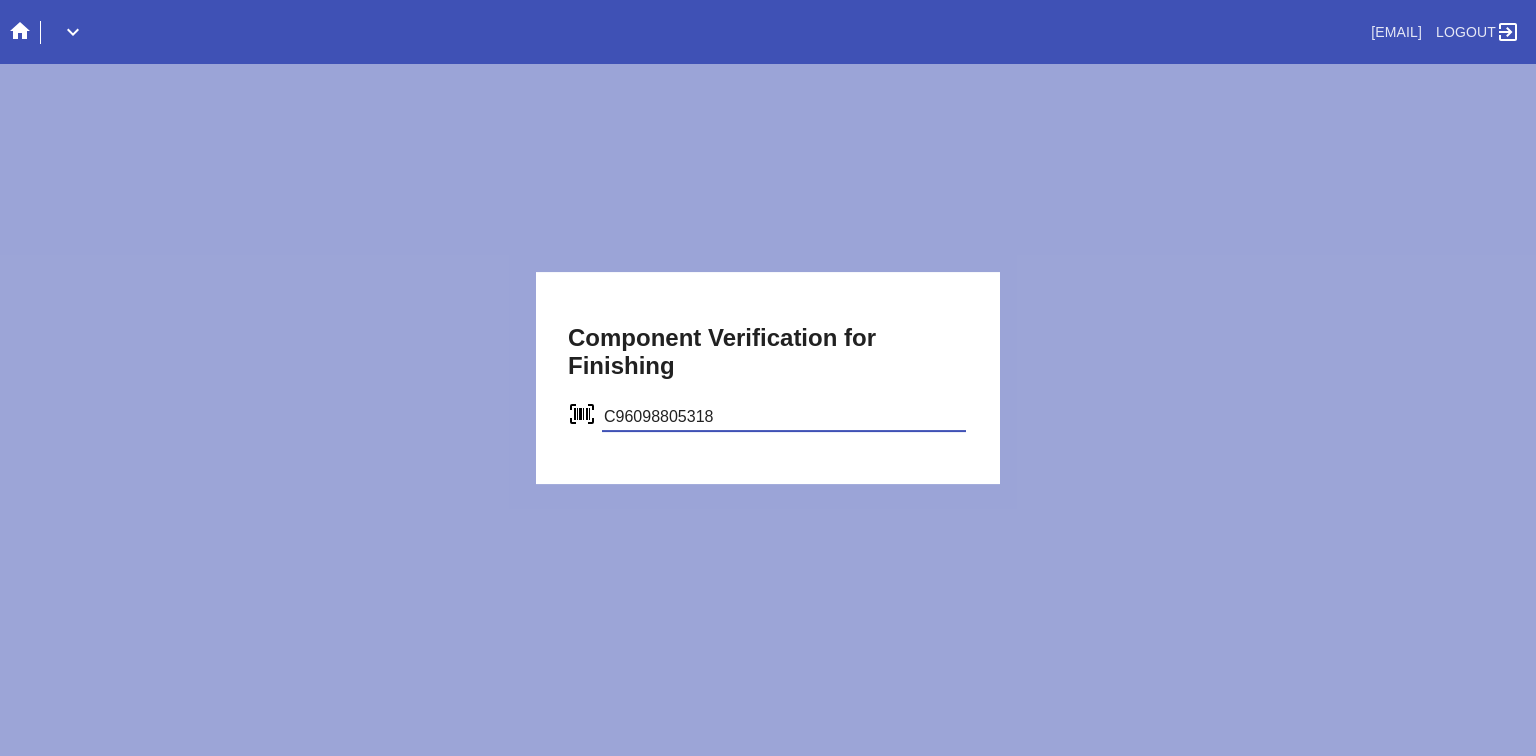 type on "C96098805318" 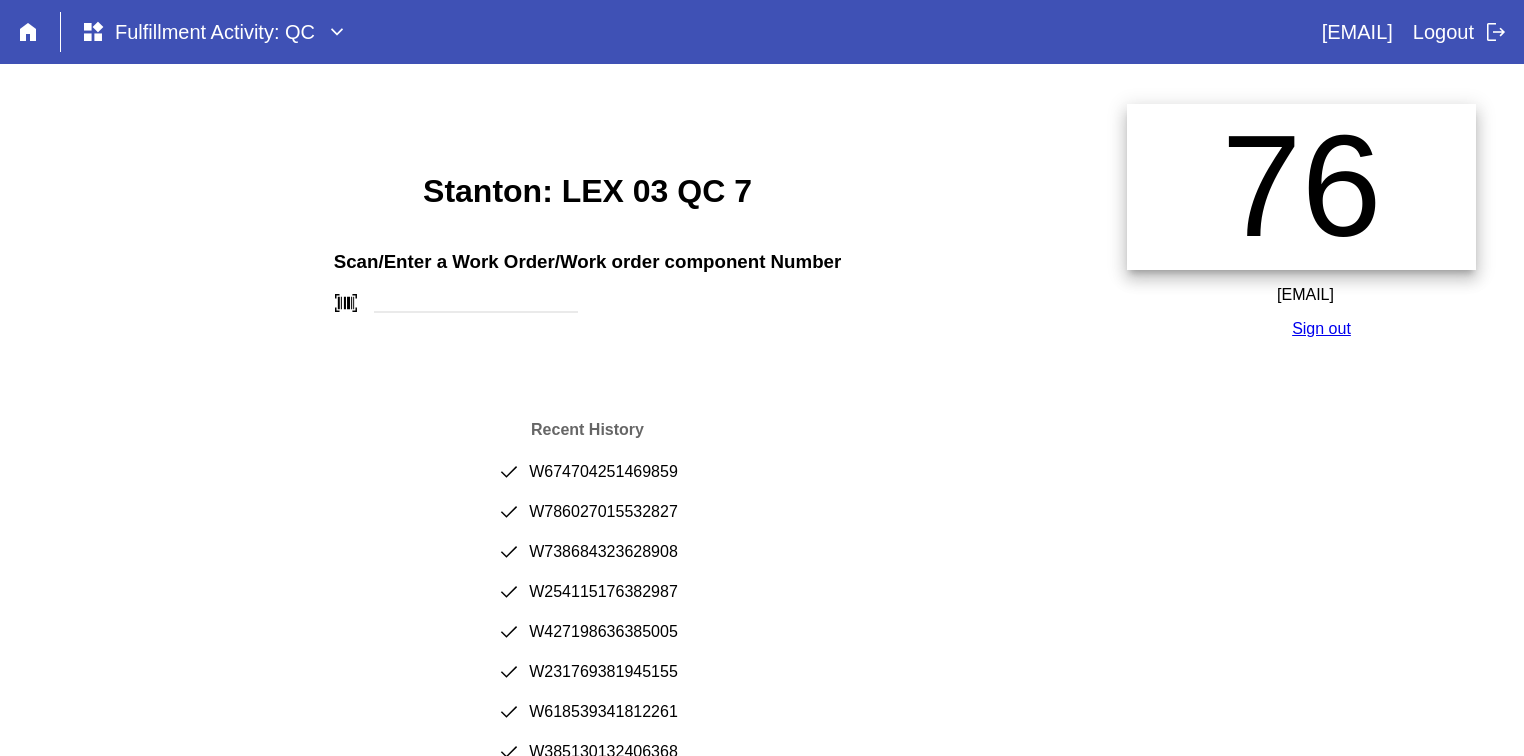 scroll, scrollTop: 0, scrollLeft: 0, axis: both 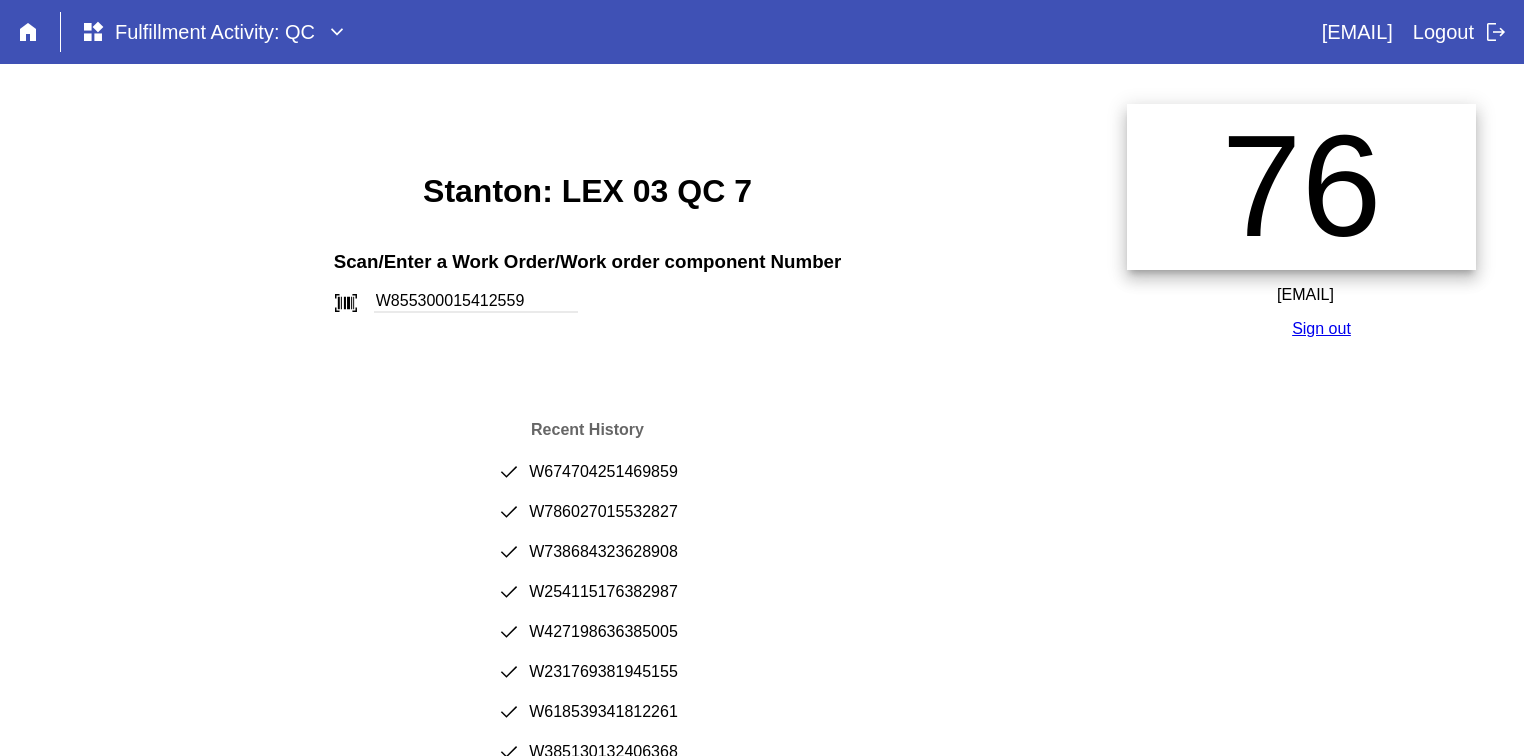 type on "W855300015412559" 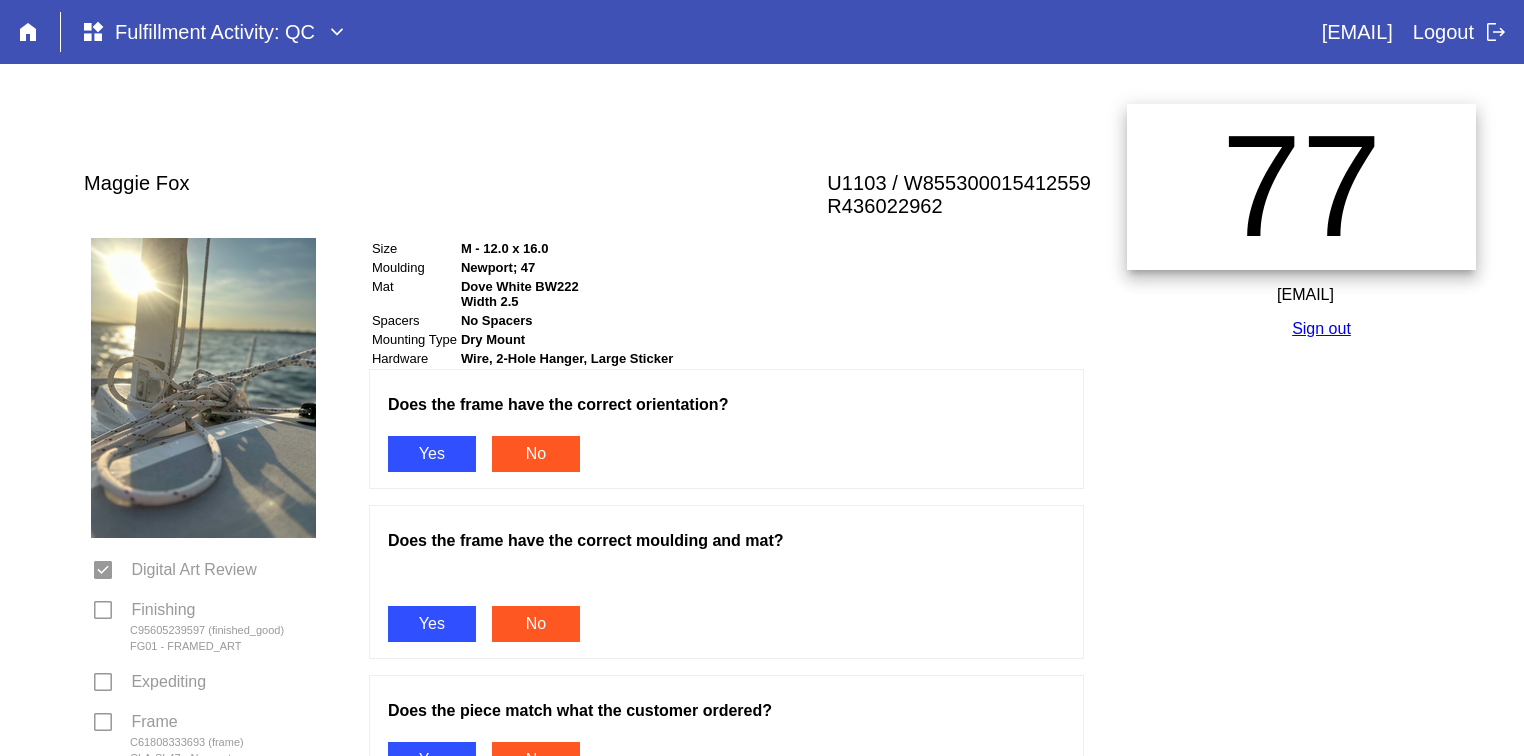 scroll, scrollTop: 0, scrollLeft: 0, axis: both 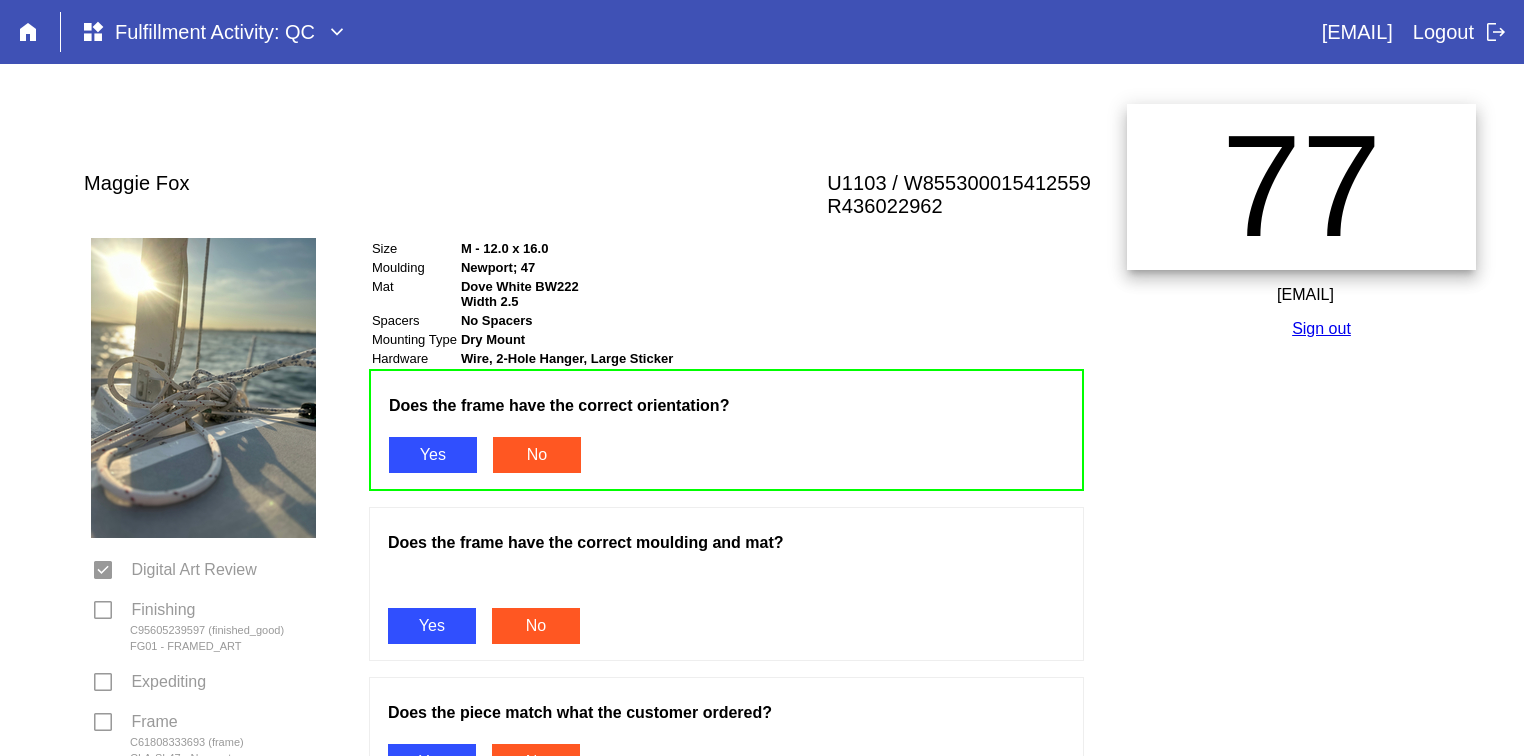 click on "Yes" at bounding box center (432, 626) 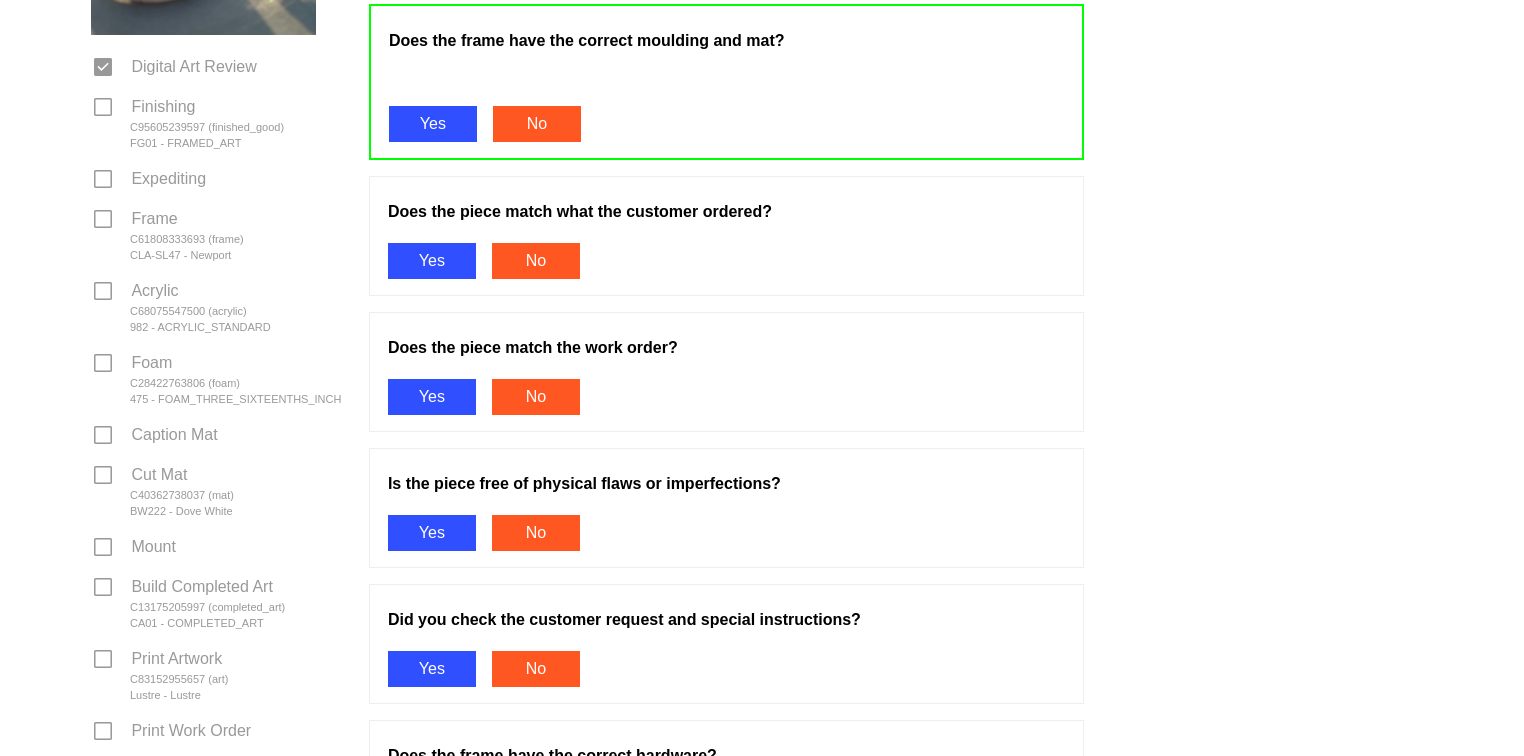 scroll, scrollTop: 516, scrollLeft: 0, axis: vertical 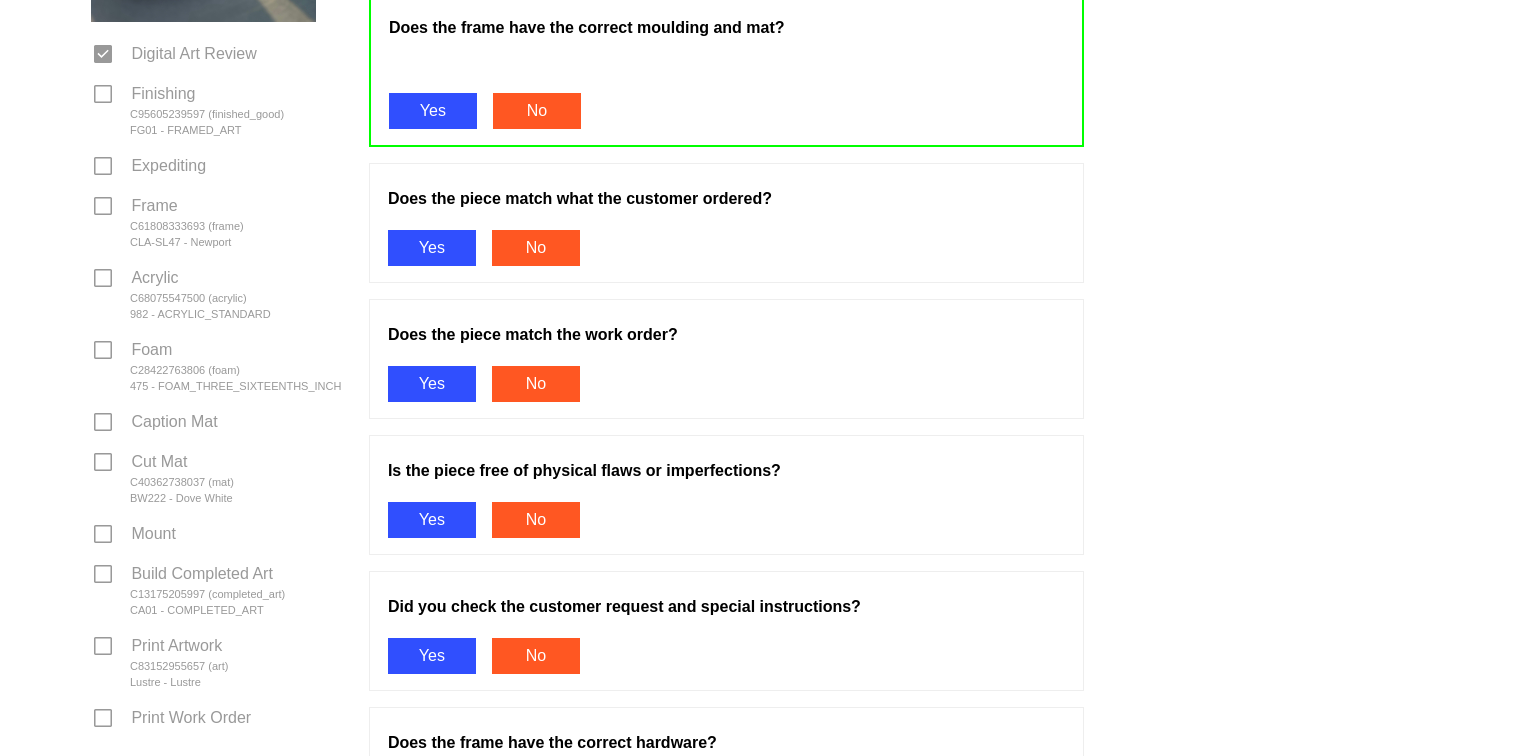 click on "Yes" at bounding box center (432, 248) 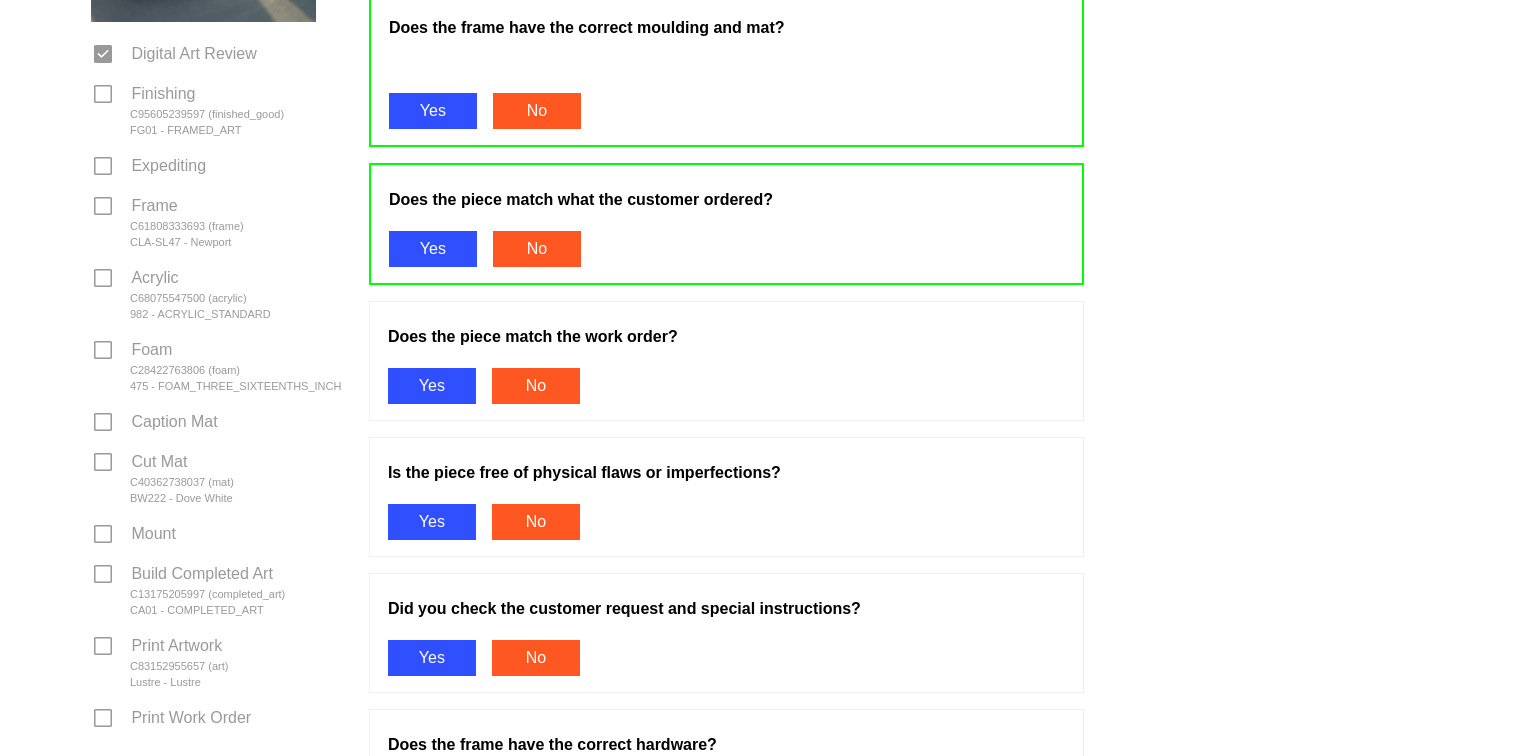 click on "Yes" at bounding box center (432, 386) 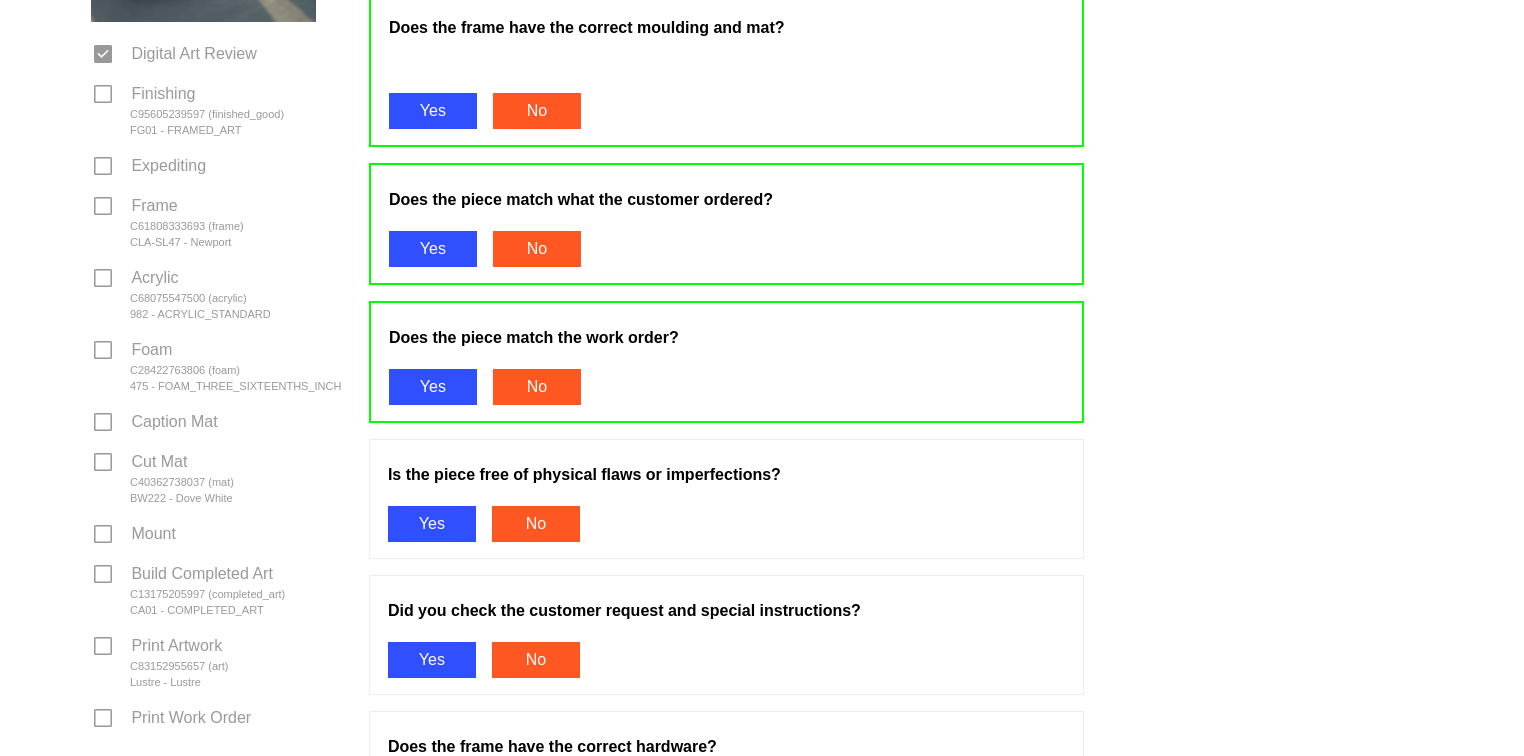 click on "Yes" at bounding box center (432, 524) 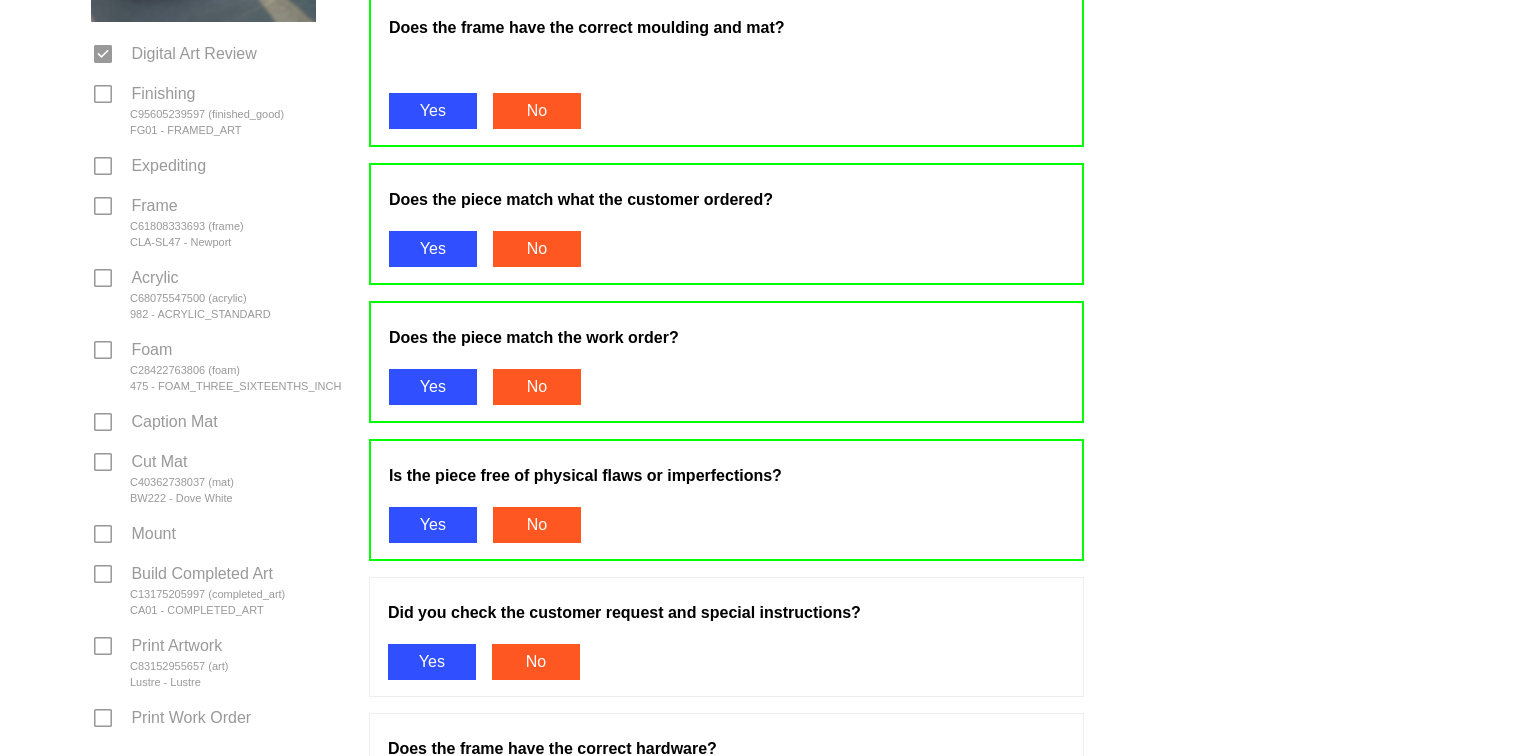 click on "Yes" at bounding box center (432, 662) 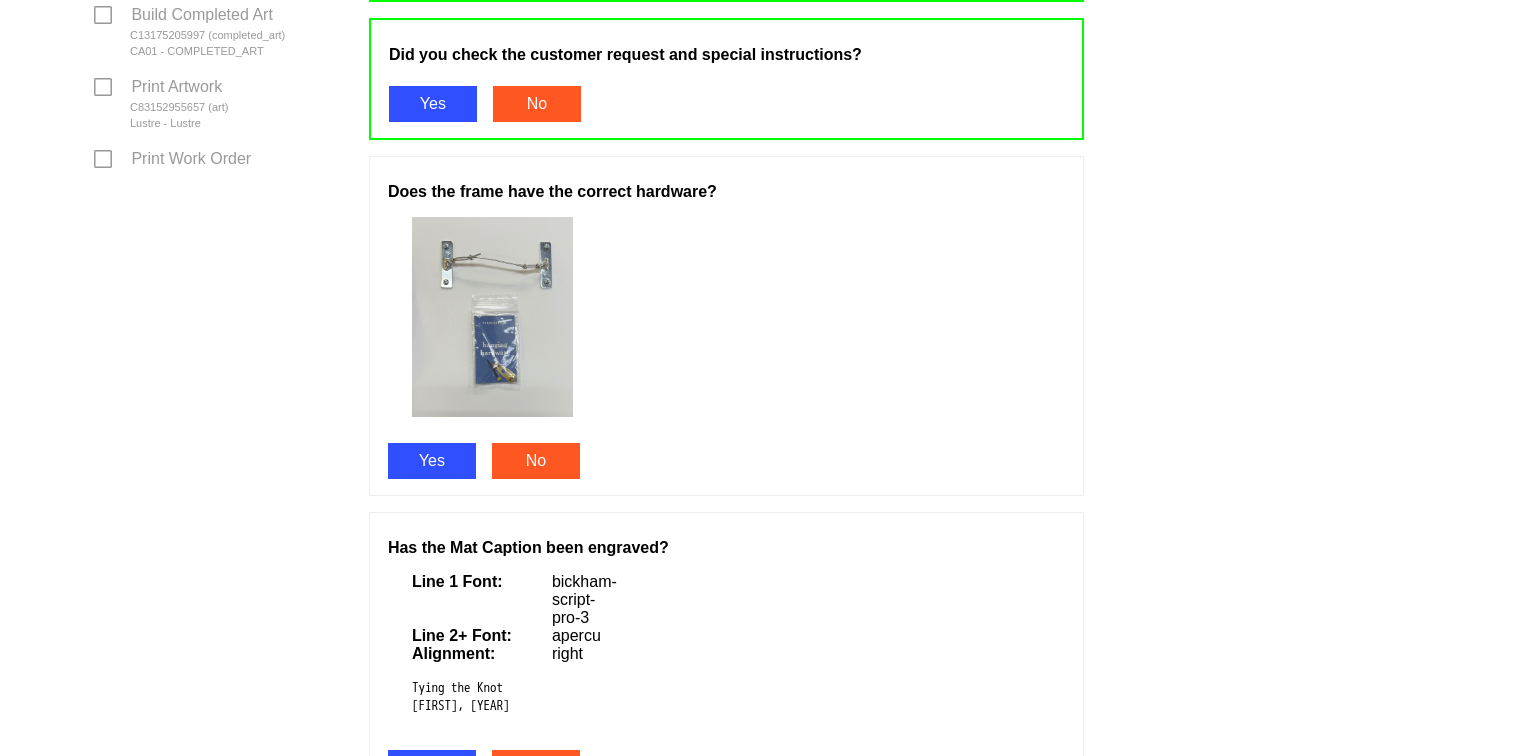 click on "Yes" at bounding box center [432, 461] 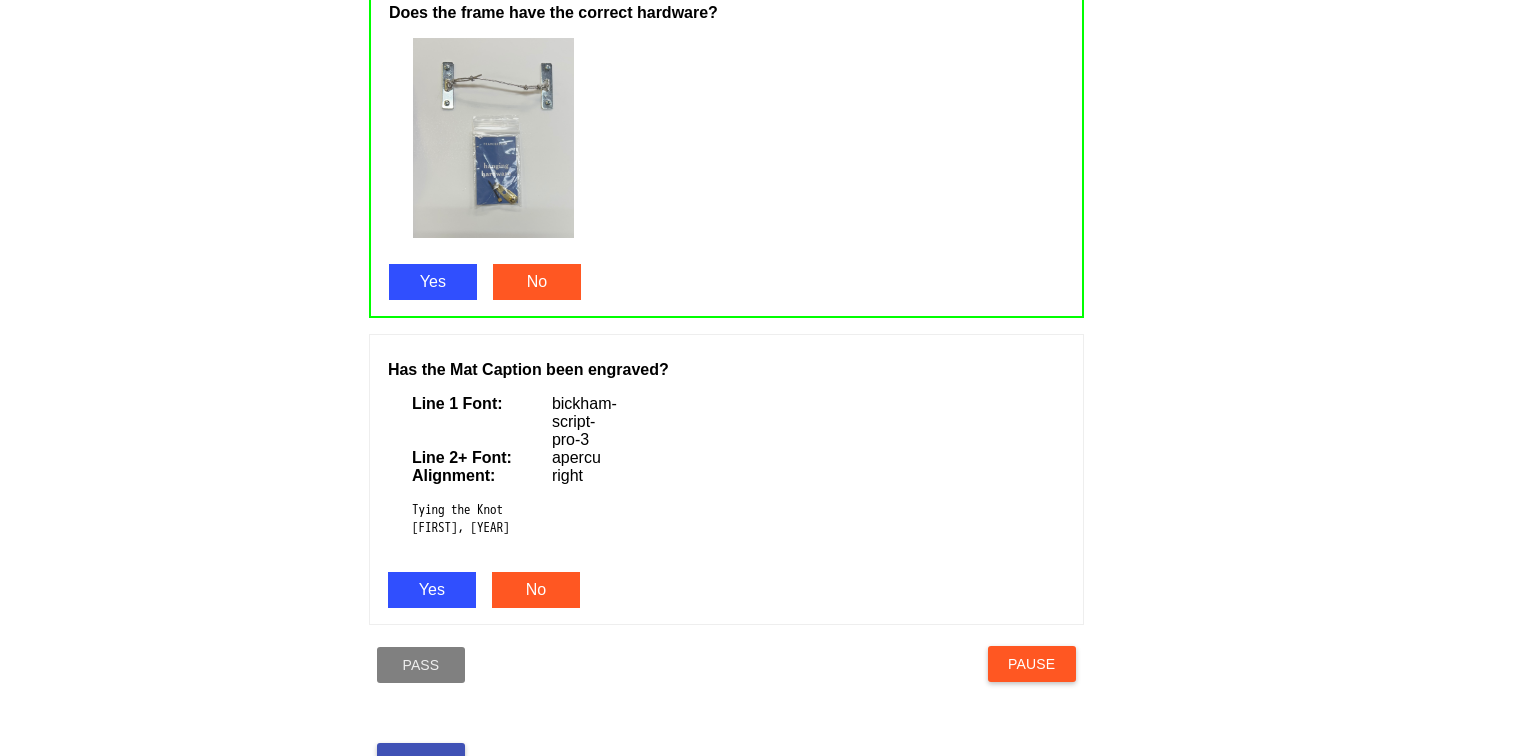 scroll, scrollTop: 1380, scrollLeft: 0, axis: vertical 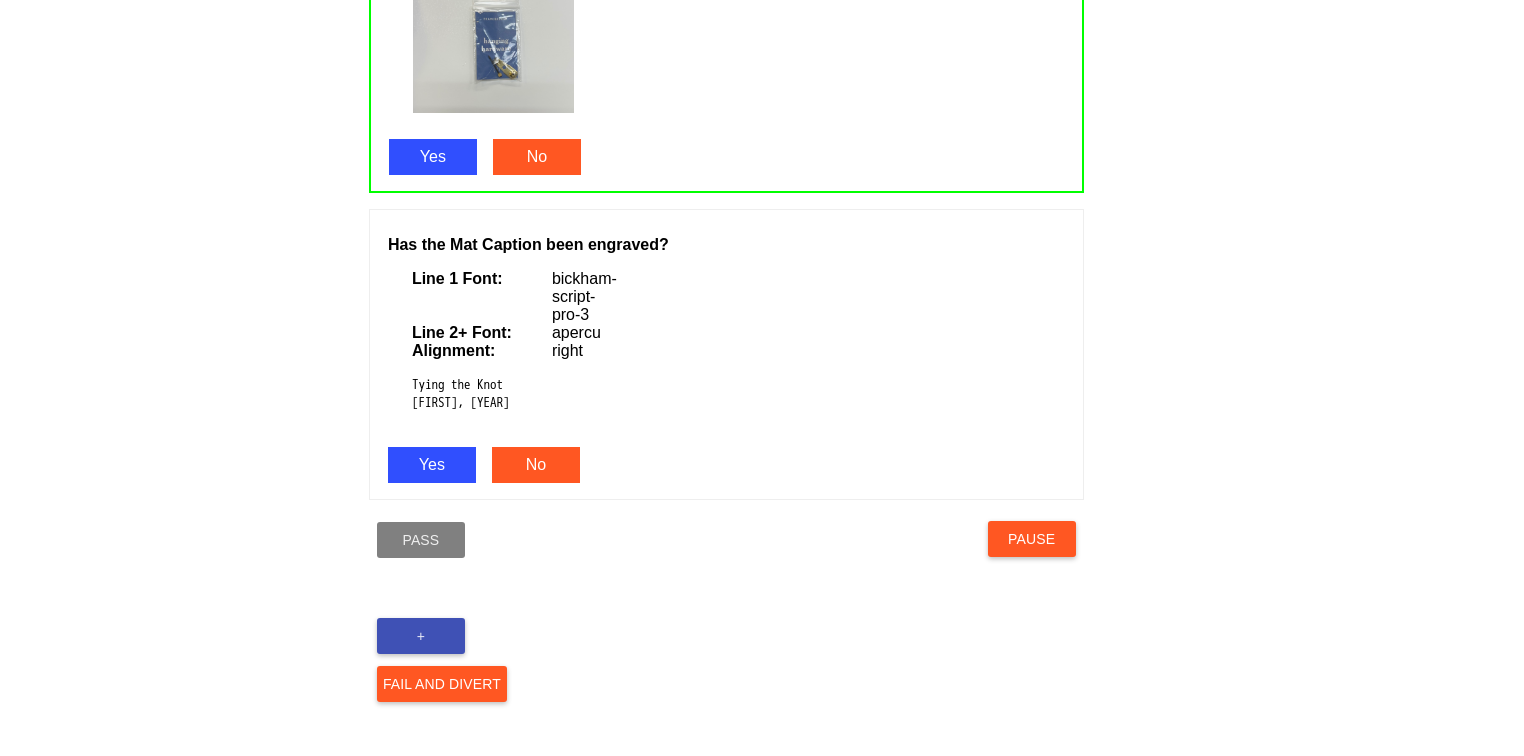 click on "Yes" at bounding box center [432, 465] 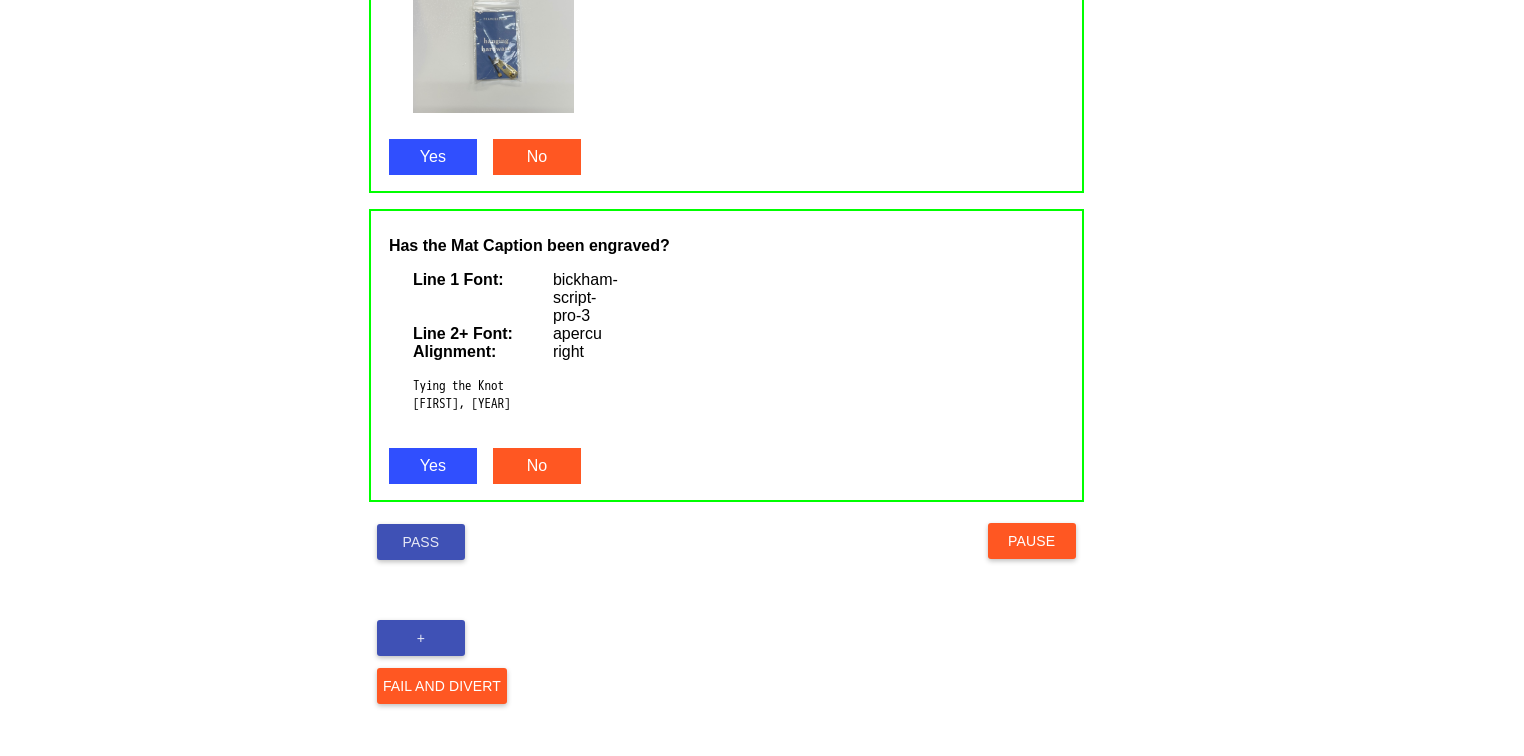 click on "Pass" at bounding box center [421, 542] 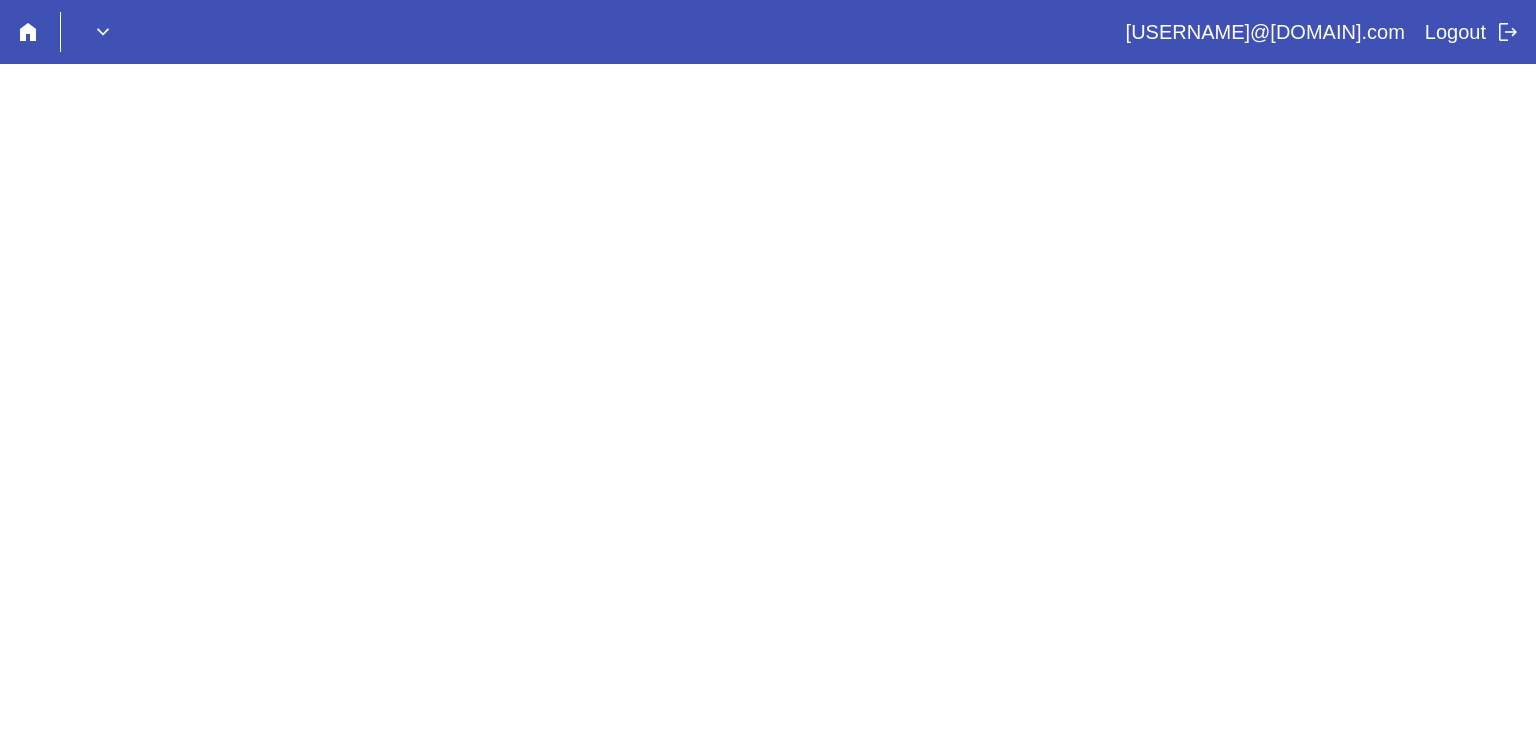 scroll, scrollTop: 0, scrollLeft: 0, axis: both 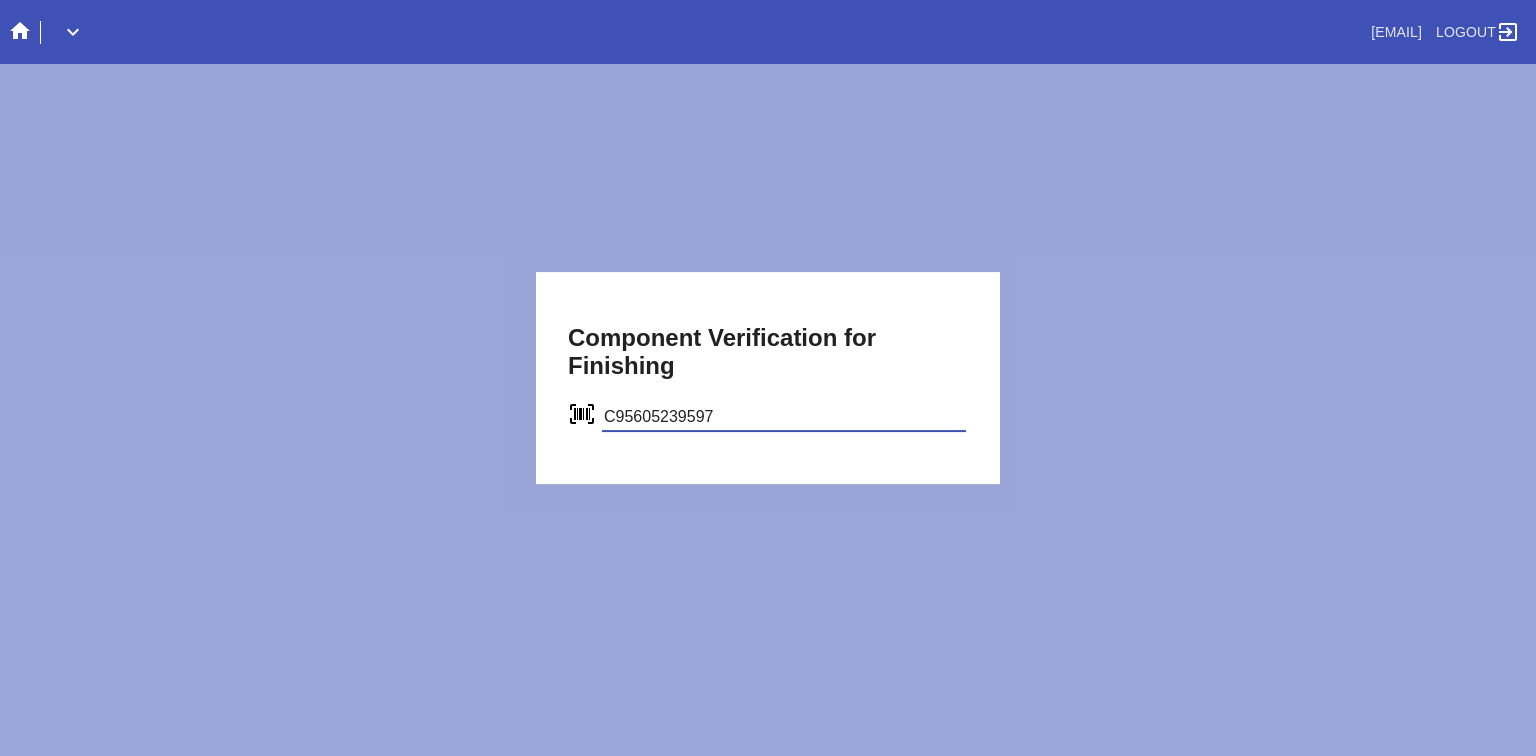 type on "C95605239597" 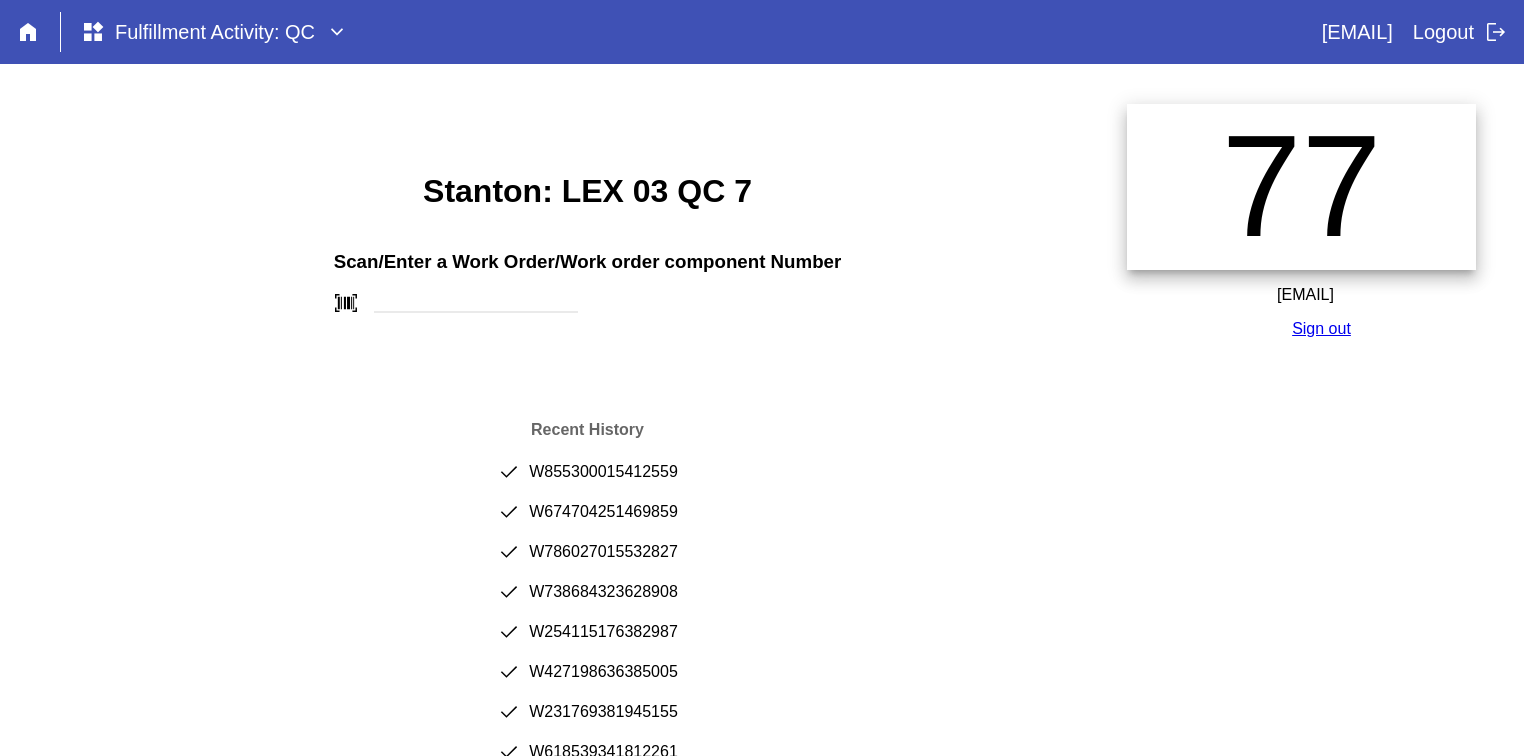 scroll, scrollTop: 0, scrollLeft: 0, axis: both 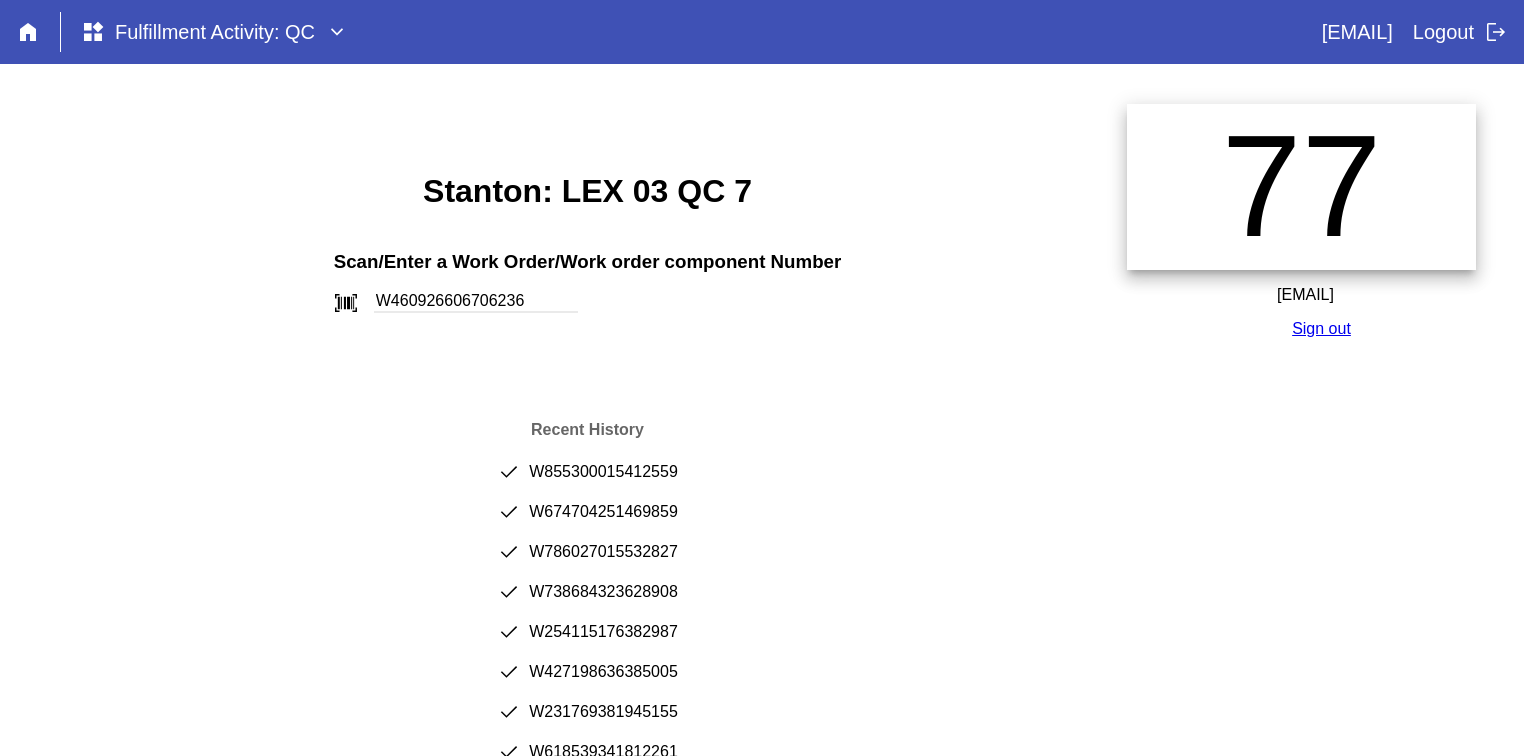 type on "W460926606706236" 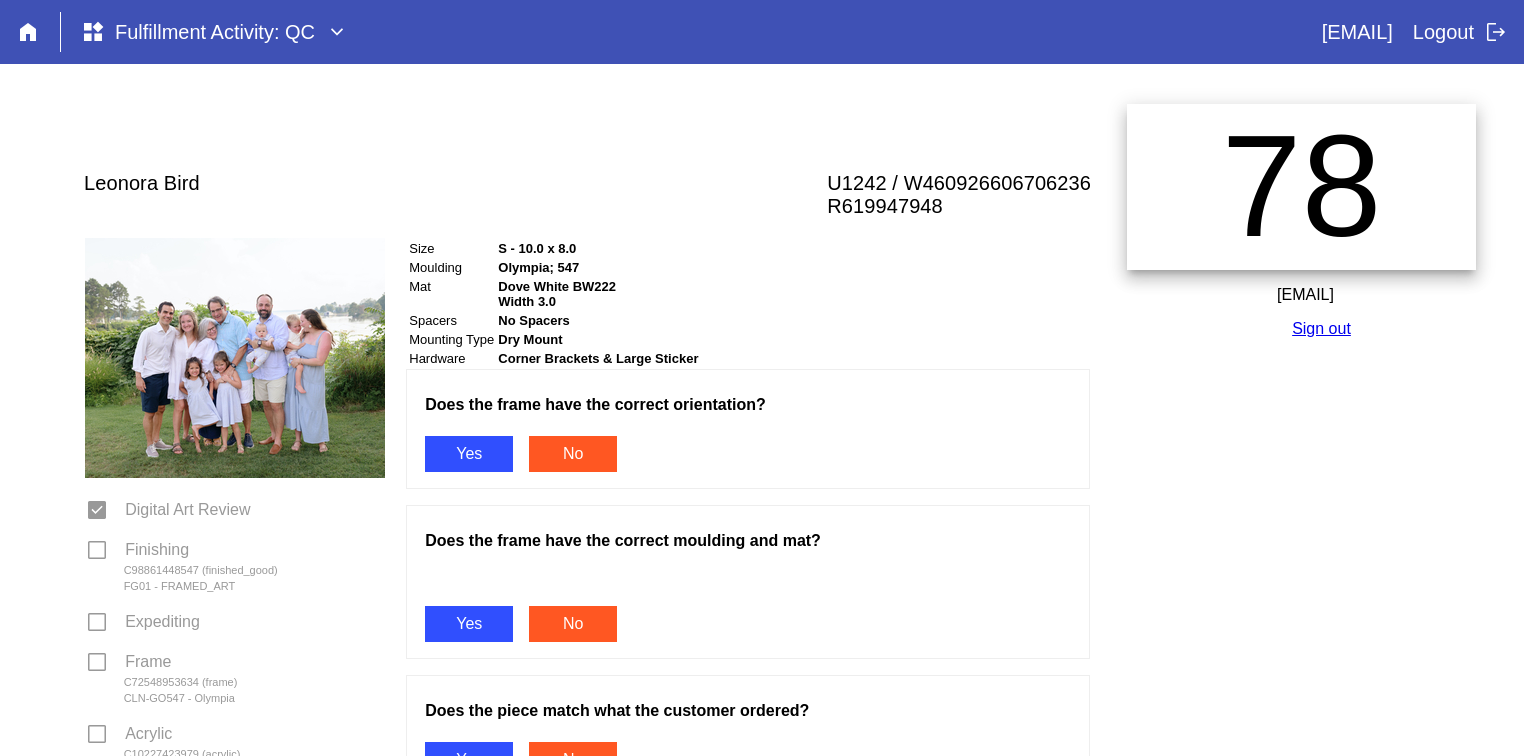 scroll, scrollTop: 0, scrollLeft: 0, axis: both 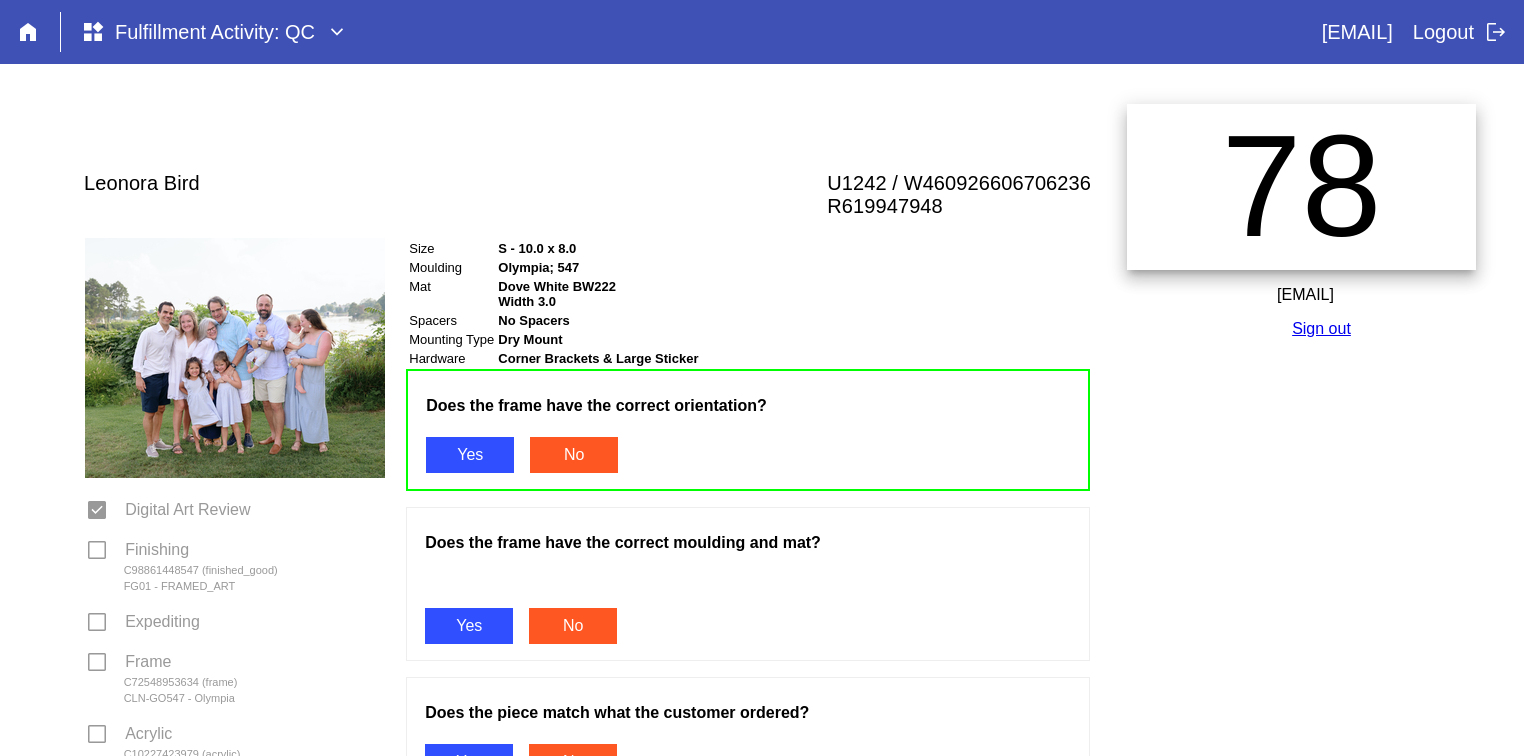 click on "Yes" at bounding box center [469, 626] 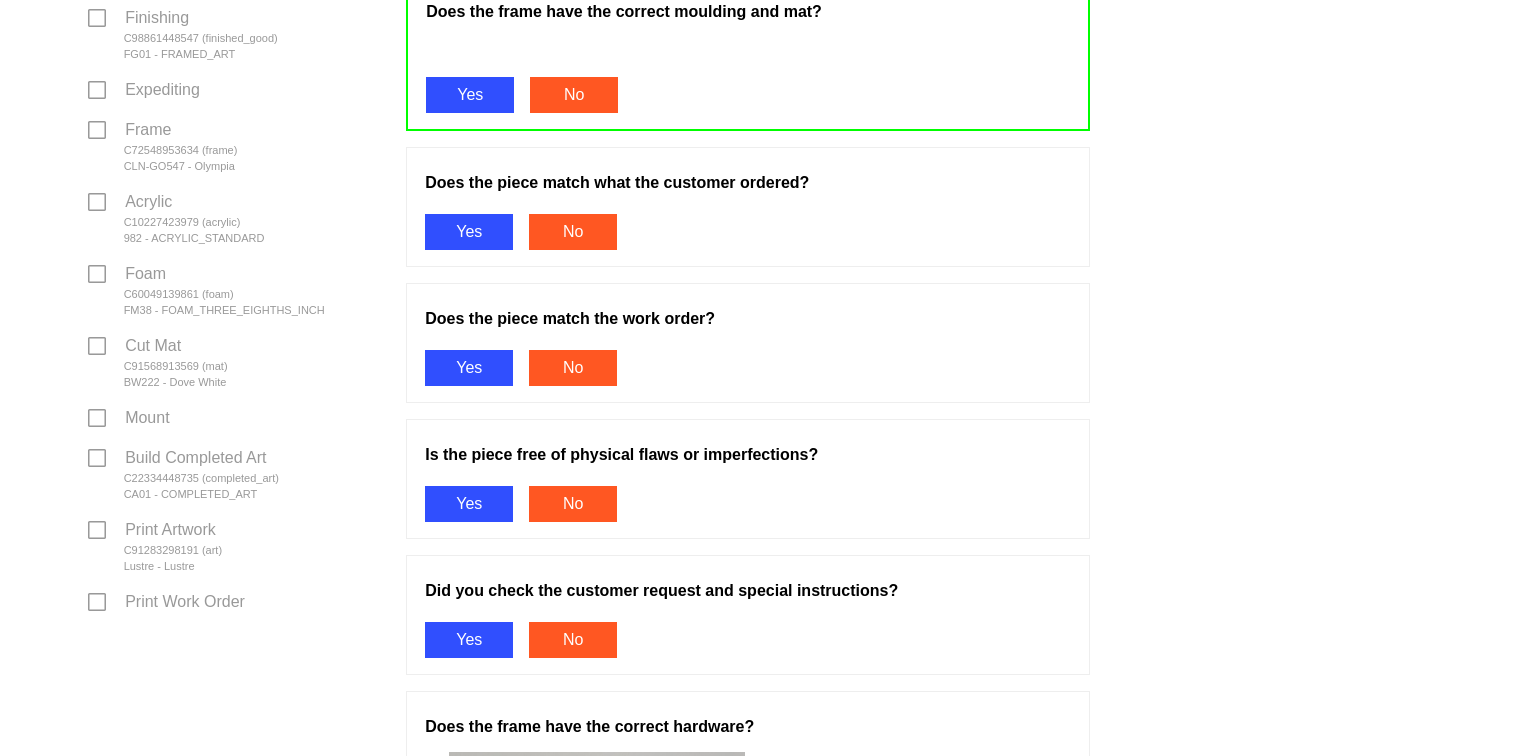 scroll, scrollTop: 539, scrollLeft: 0, axis: vertical 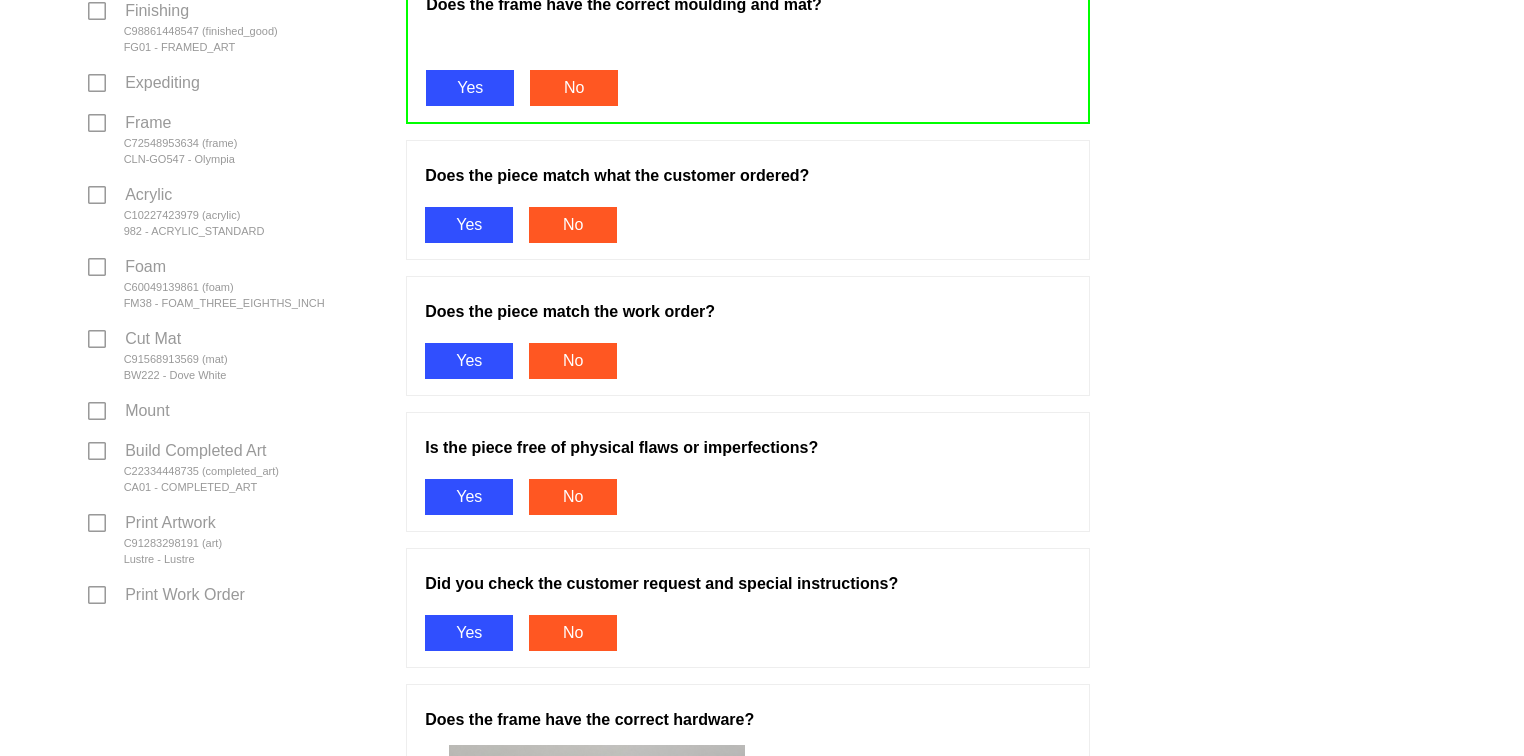 click on "Yes" at bounding box center [469, 225] 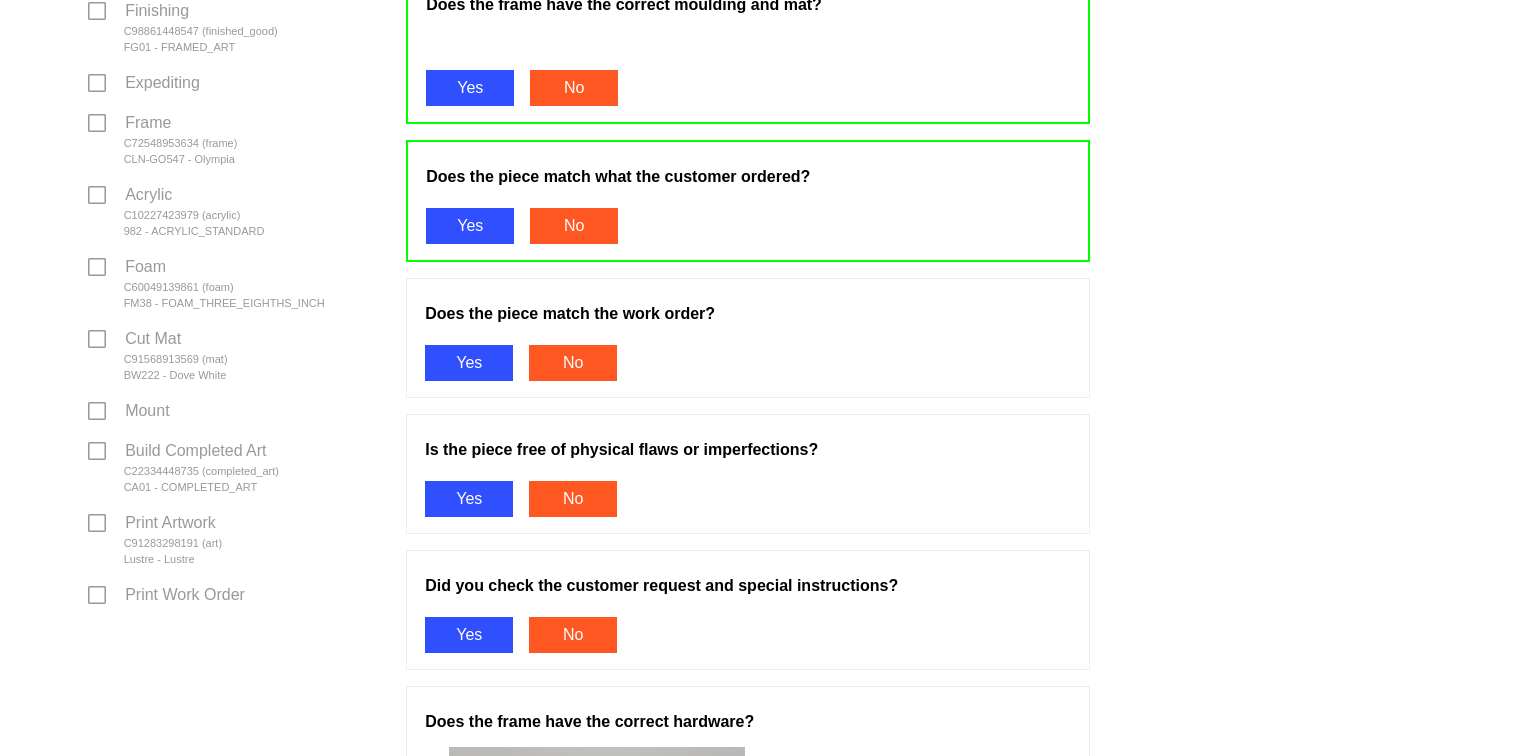click on "Yes" at bounding box center [469, 363] 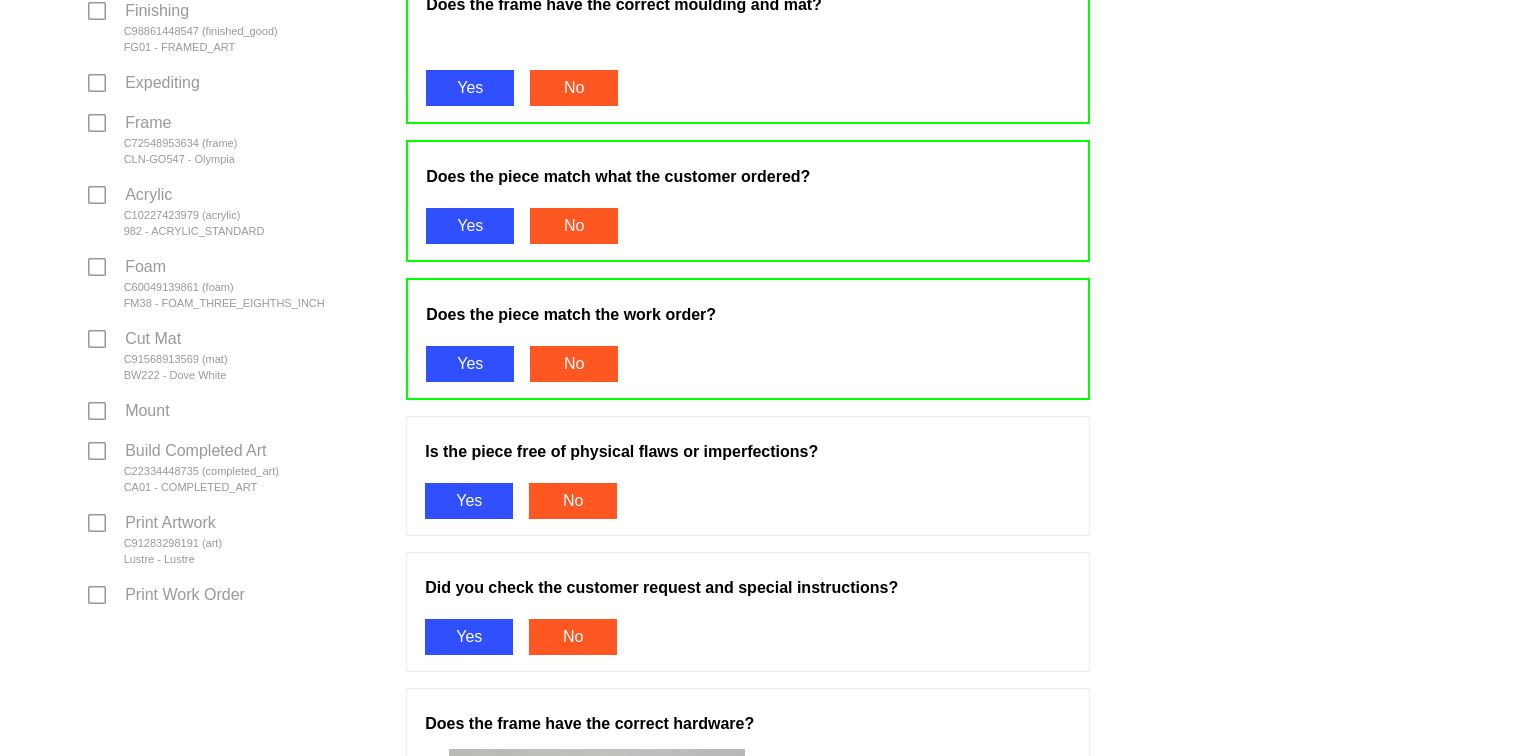 click on "Yes" at bounding box center [469, 501] 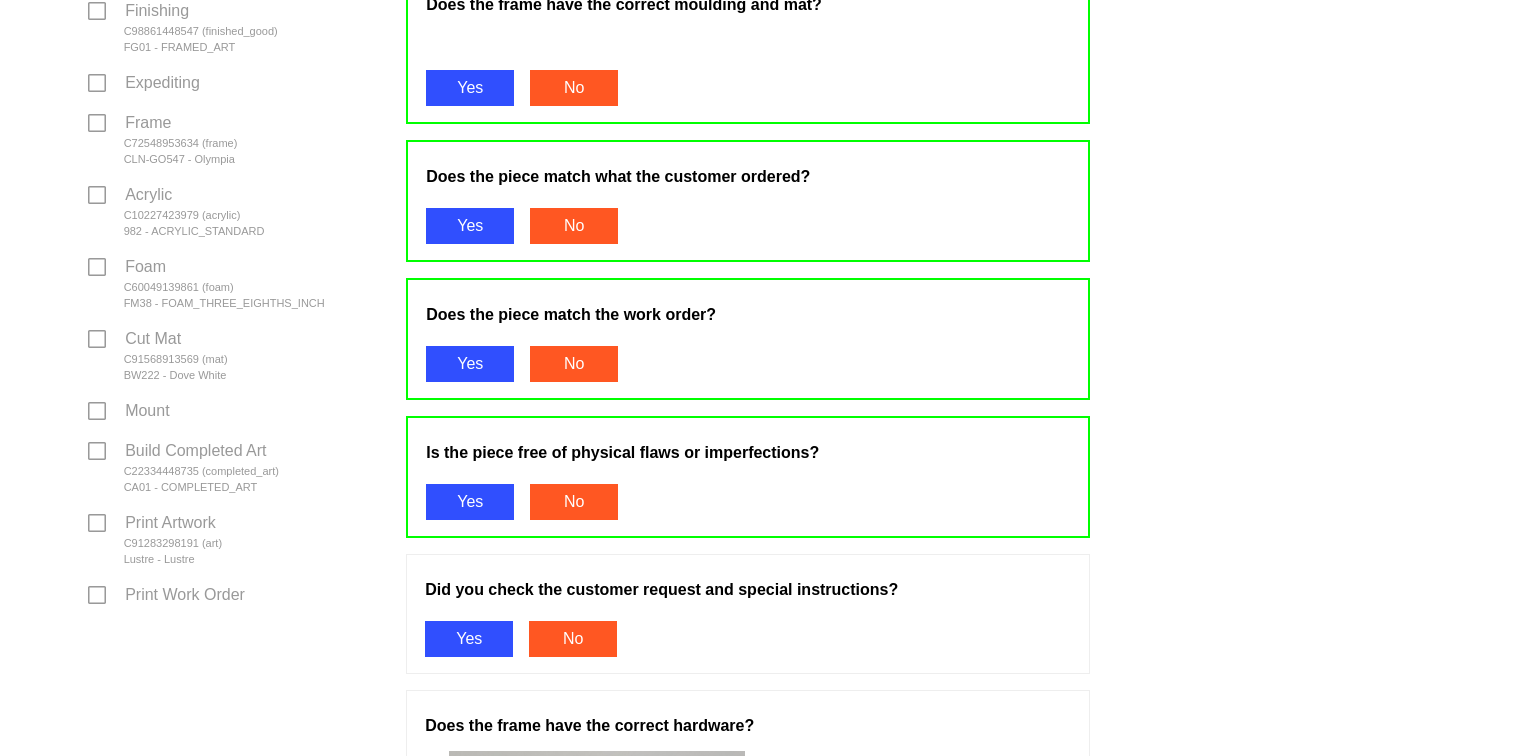click on "Yes" at bounding box center [469, 639] 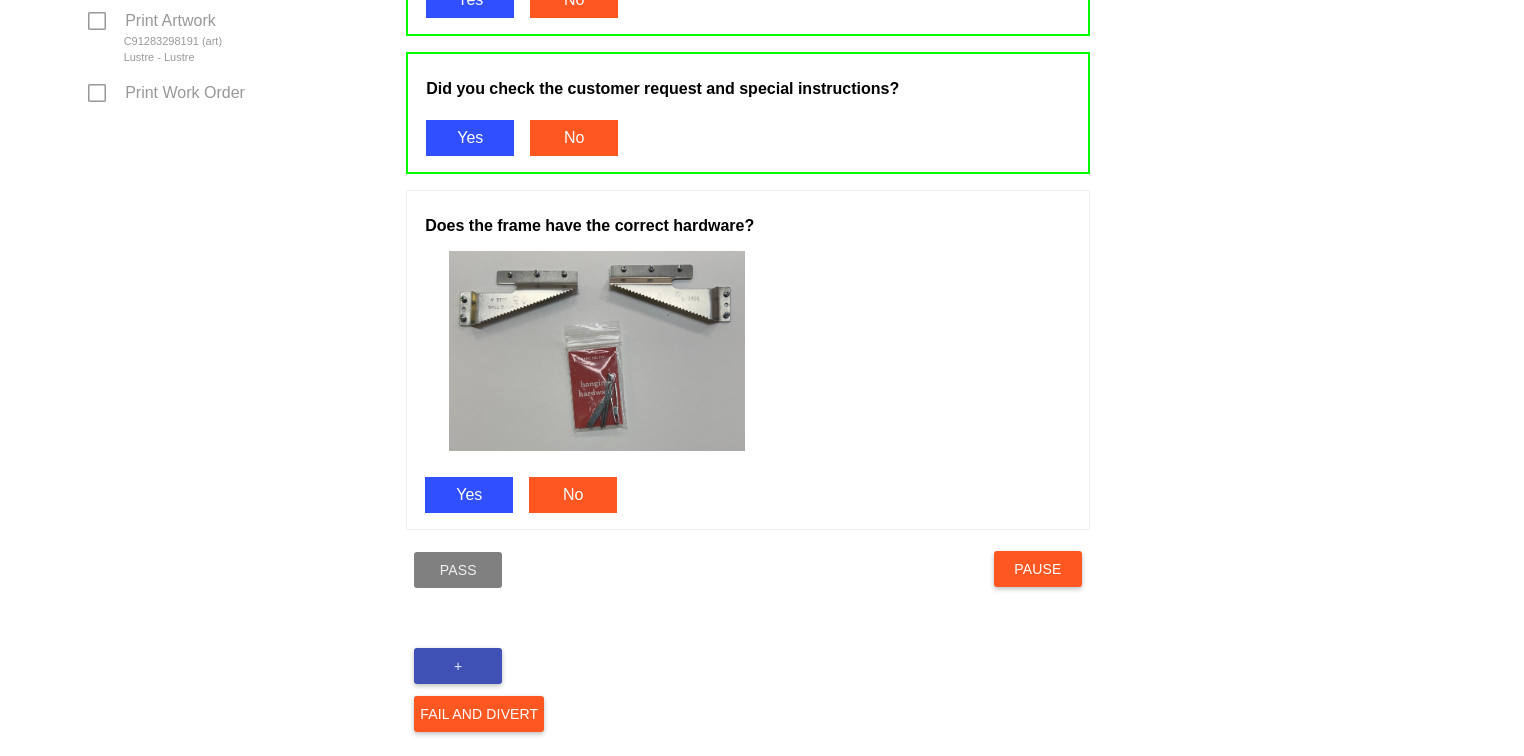 scroll, scrollTop: 1072, scrollLeft: 0, axis: vertical 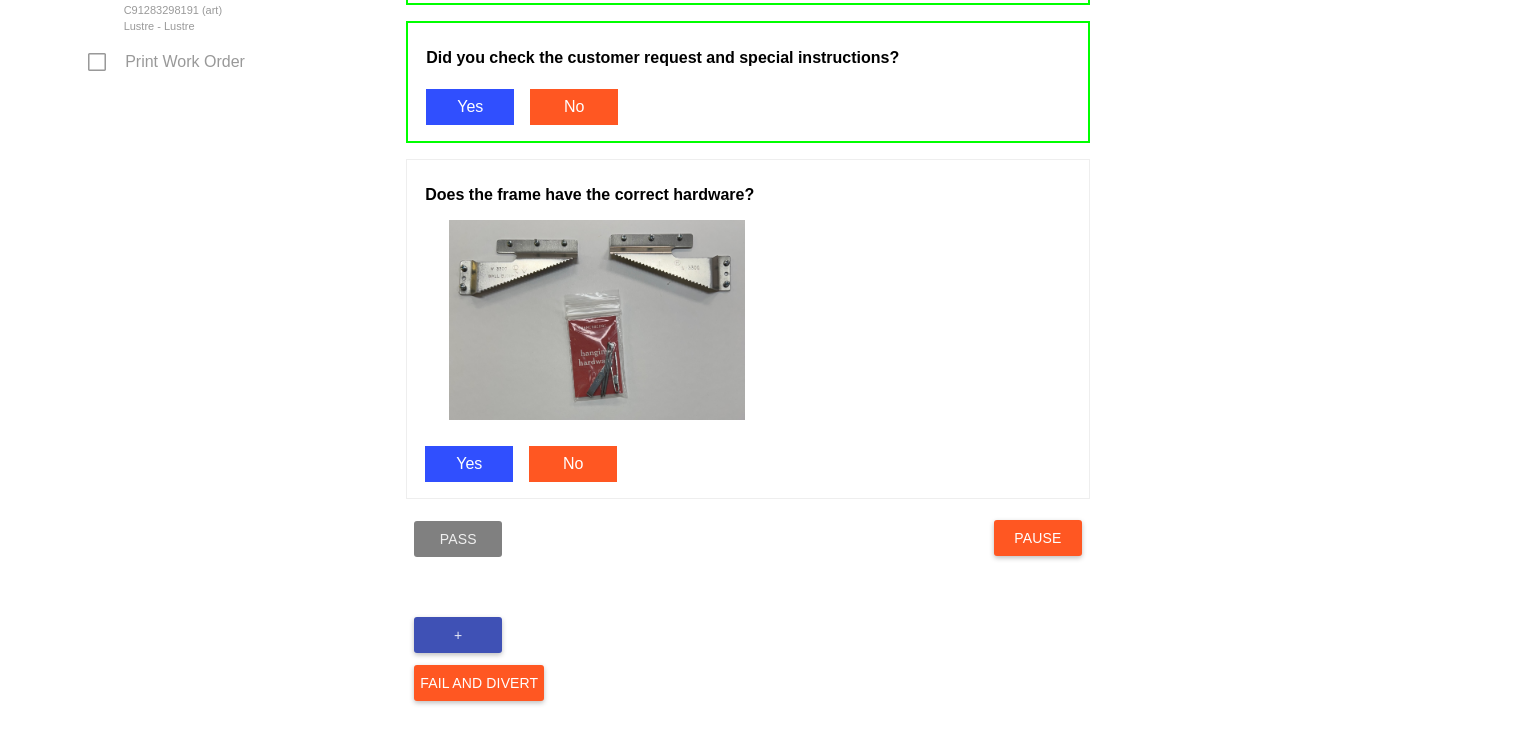 click on "Yes" at bounding box center (469, 464) 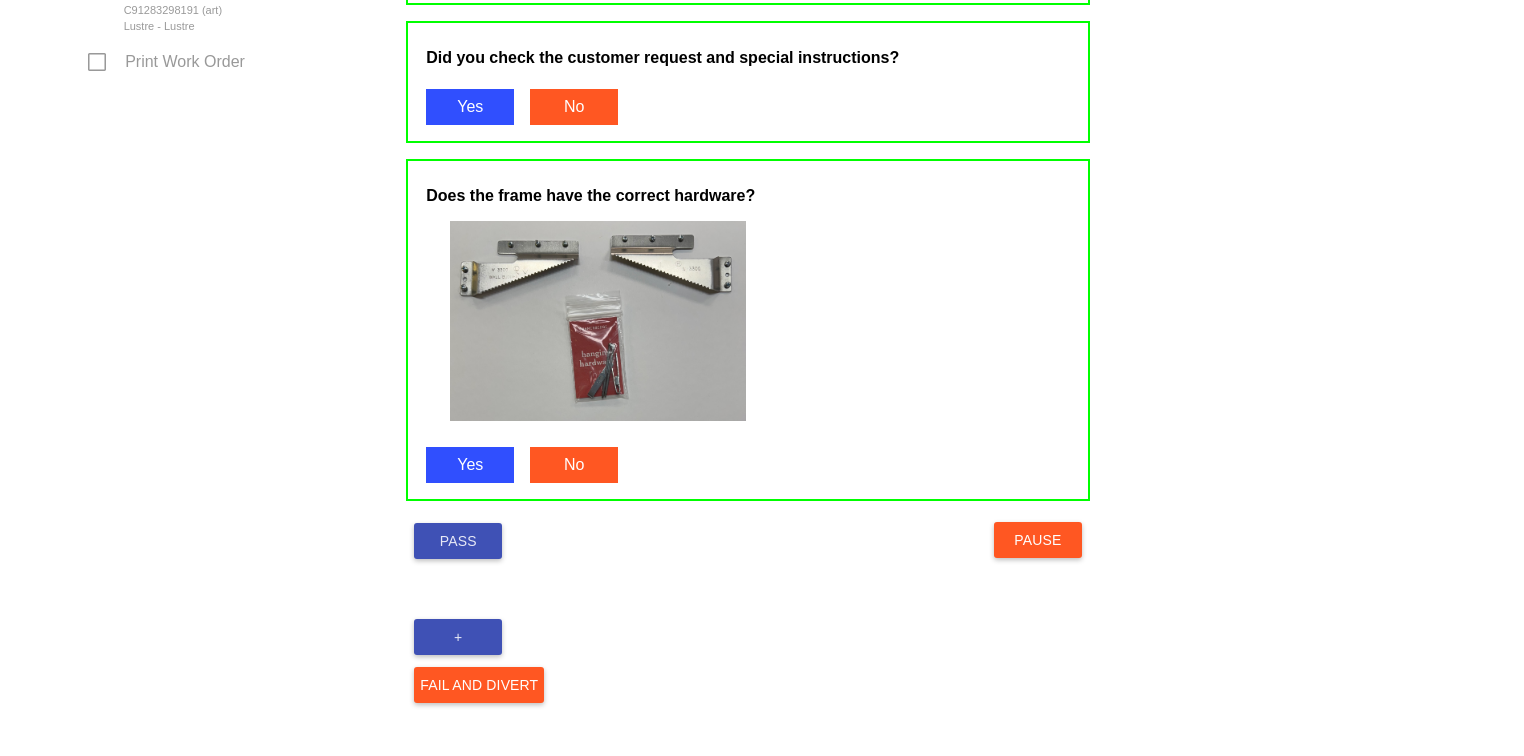 click on "Pass" at bounding box center (458, 541) 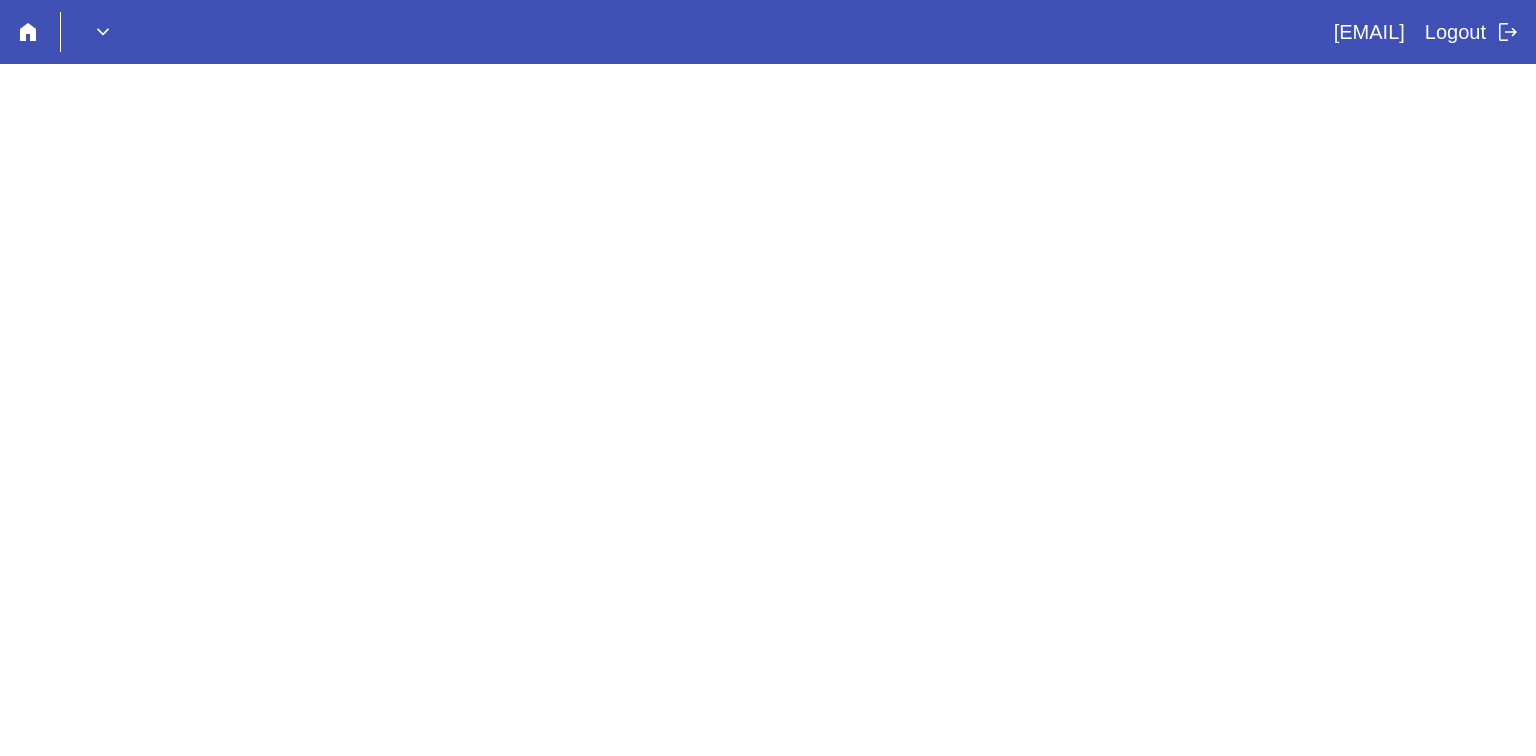 scroll, scrollTop: 0, scrollLeft: 0, axis: both 